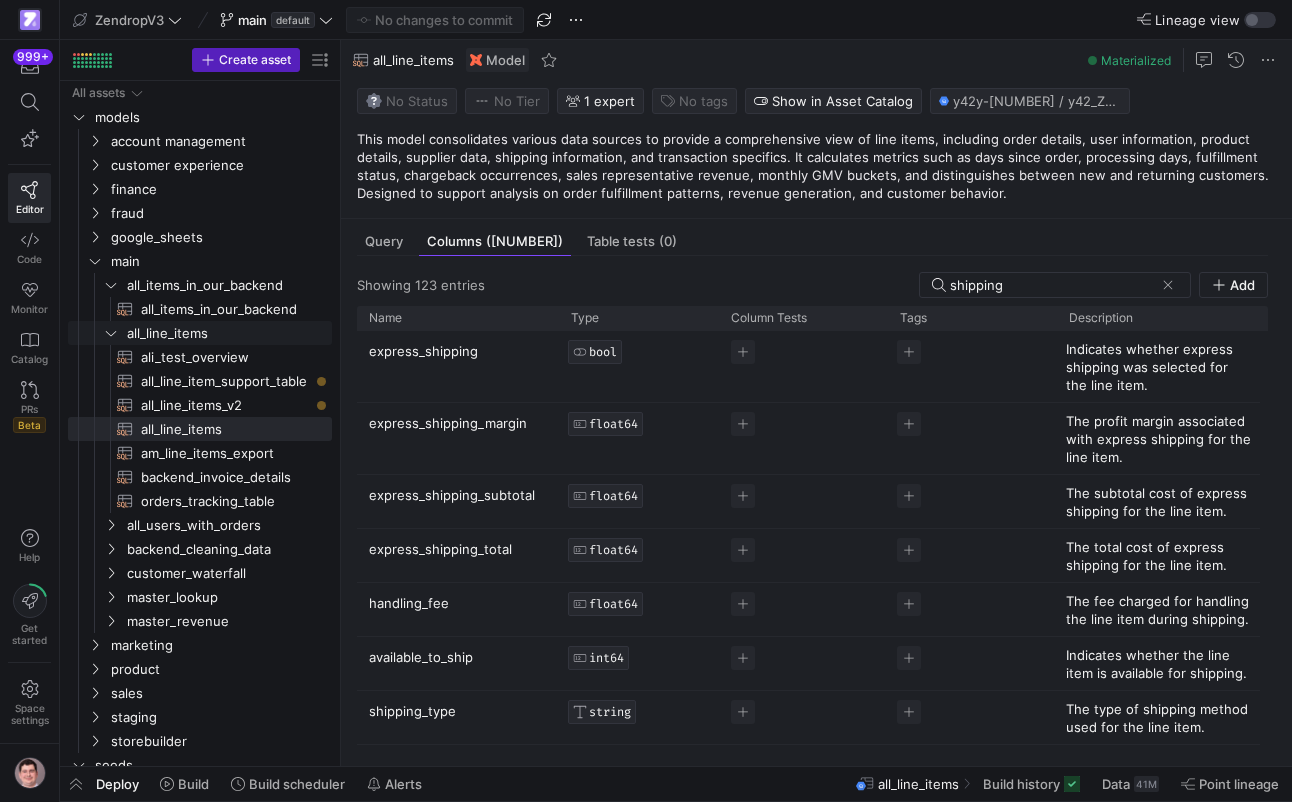 scroll, scrollTop: 0, scrollLeft: 0, axis: both 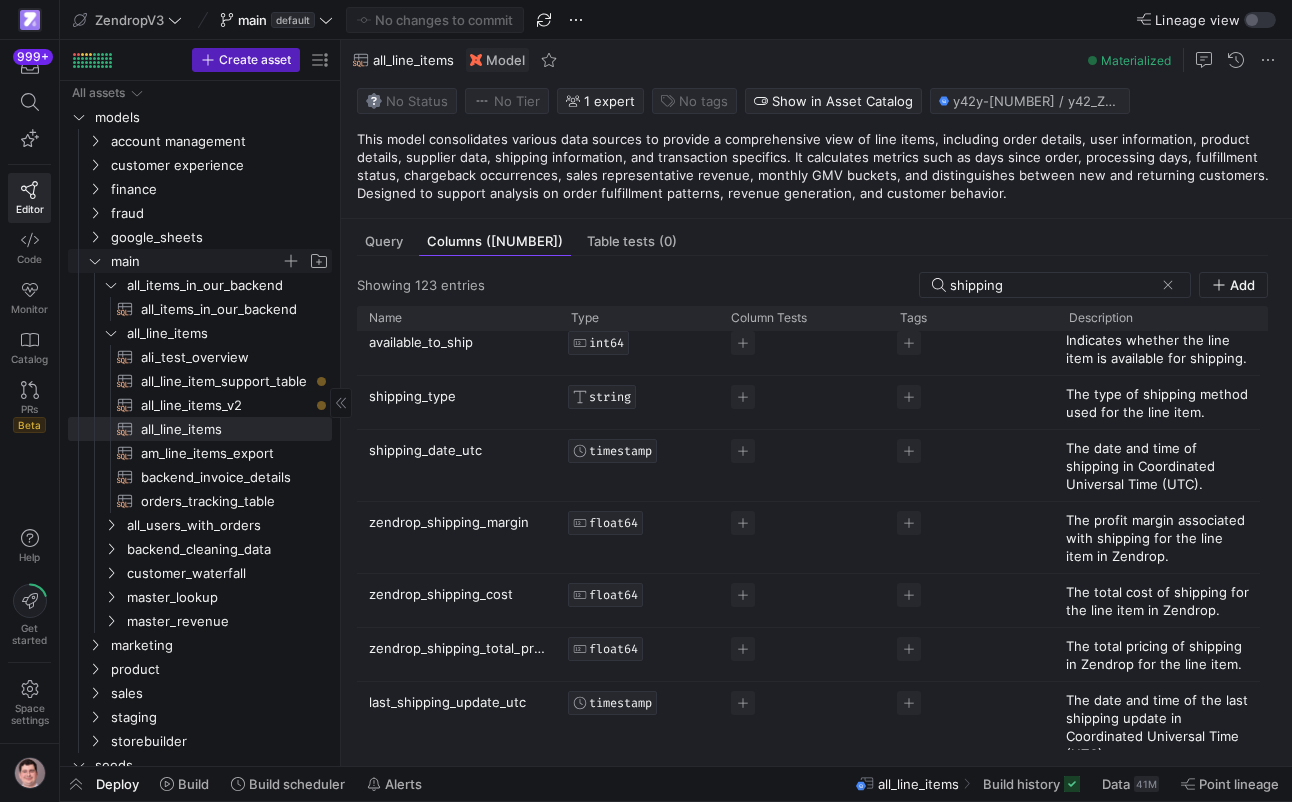 click on "main" at bounding box center (196, 261) 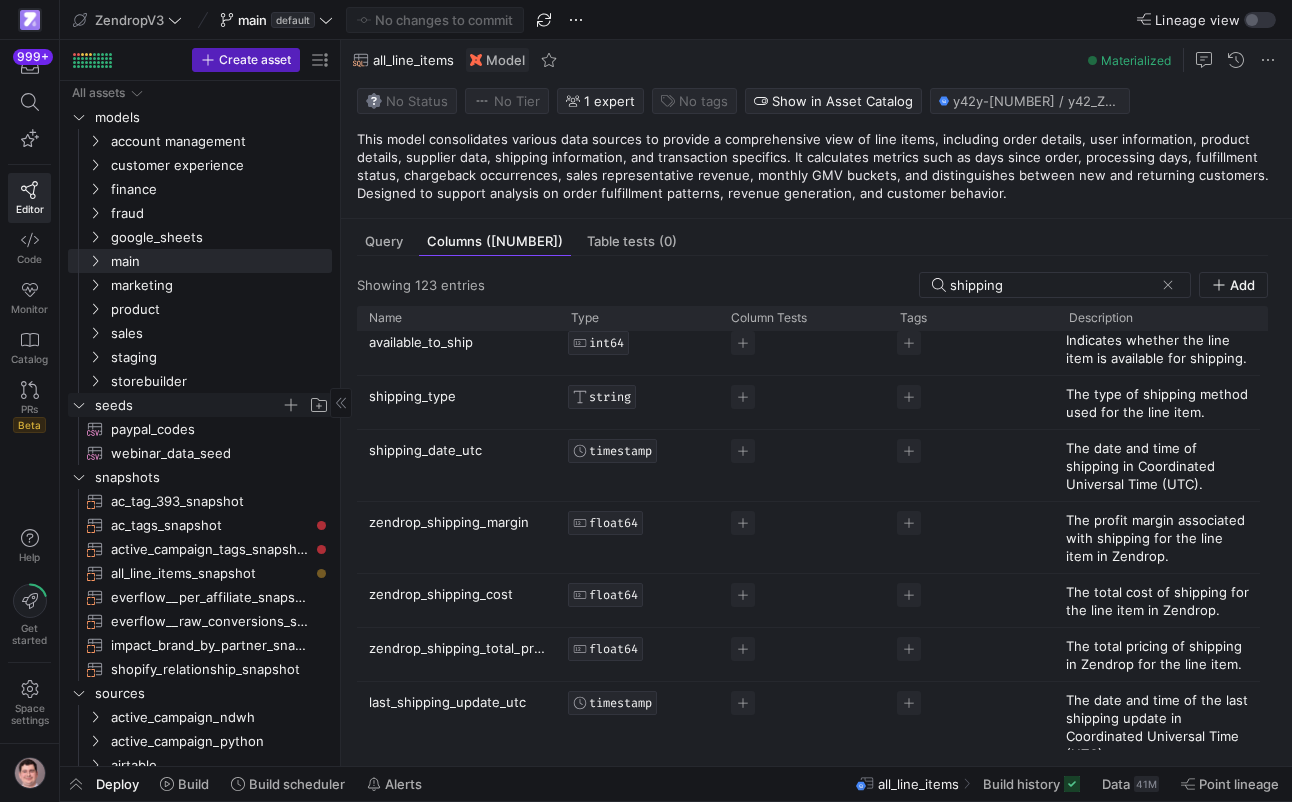 click on "seeds" at bounding box center (188, 405) 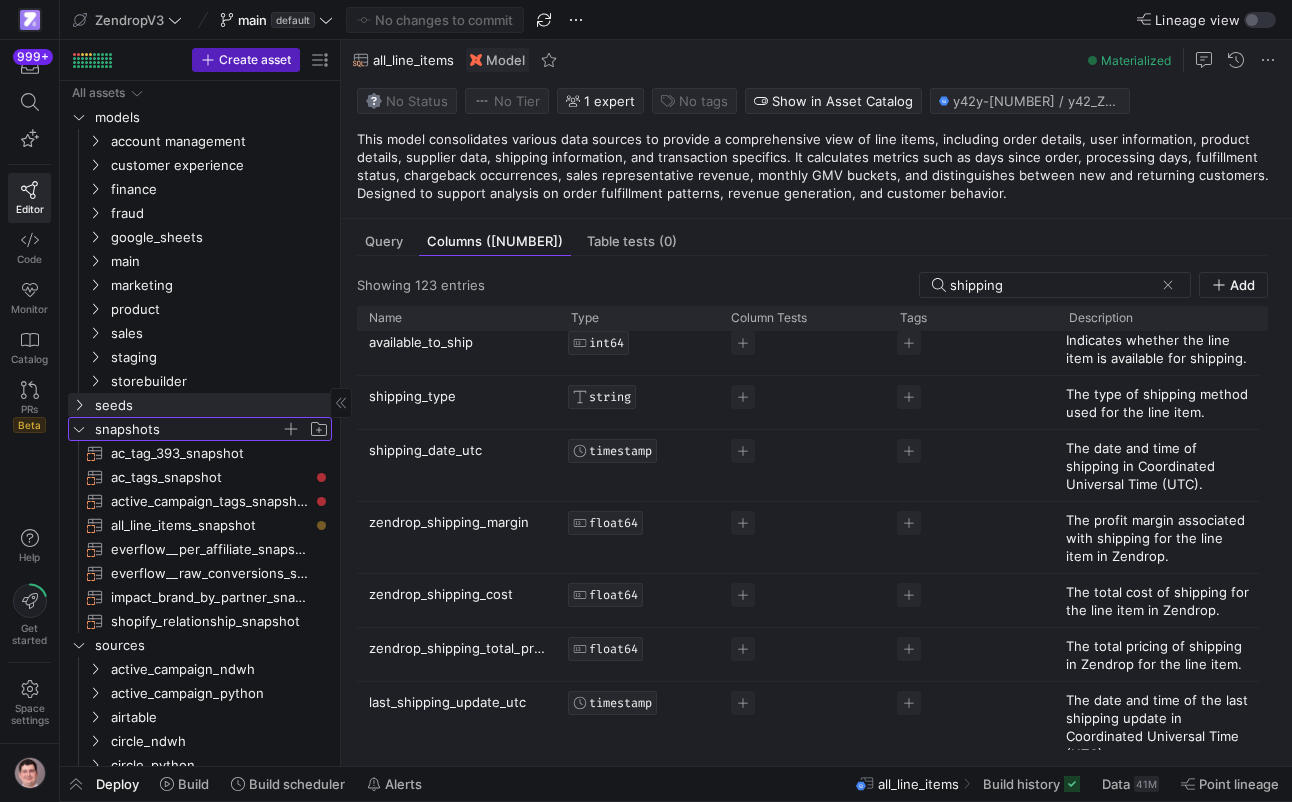 click on "snapshots" at bounding box center [188, 429] 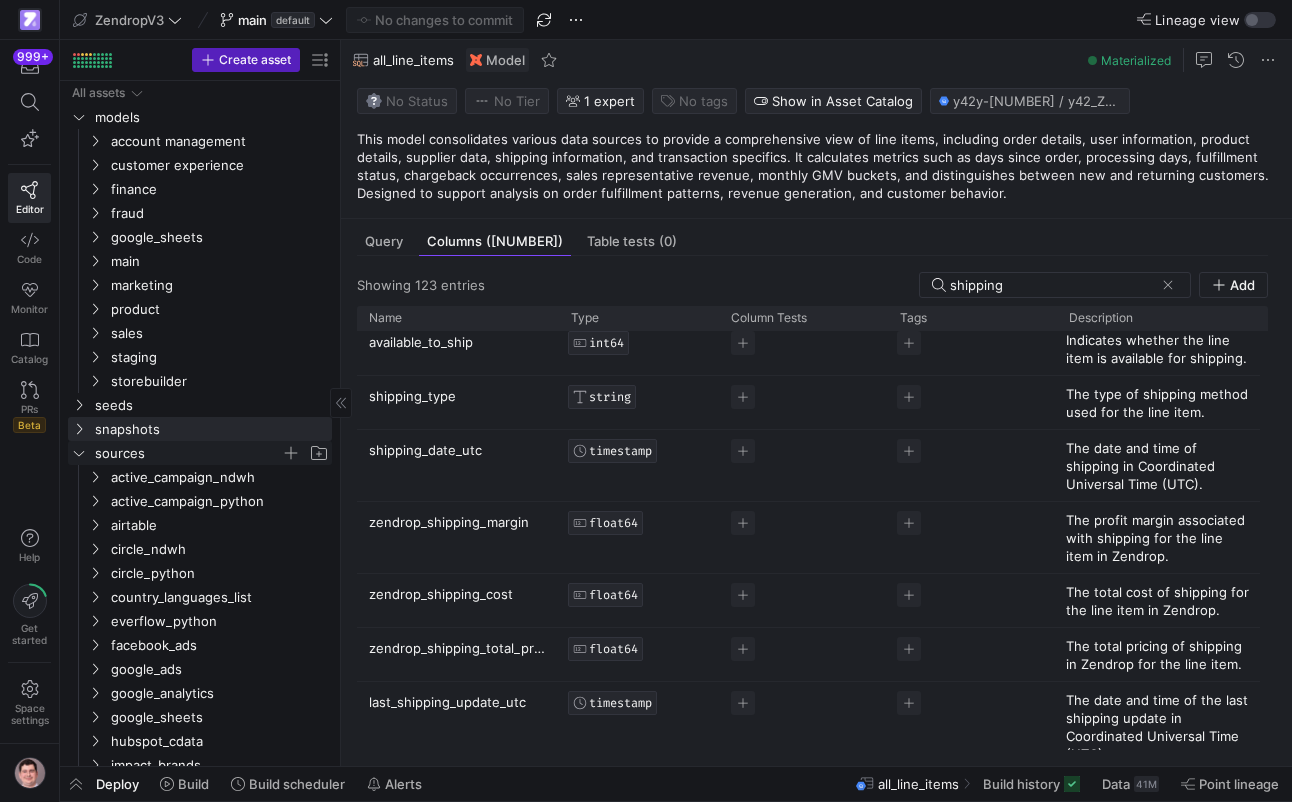 click on "sources" at bounding box center [188, 453] 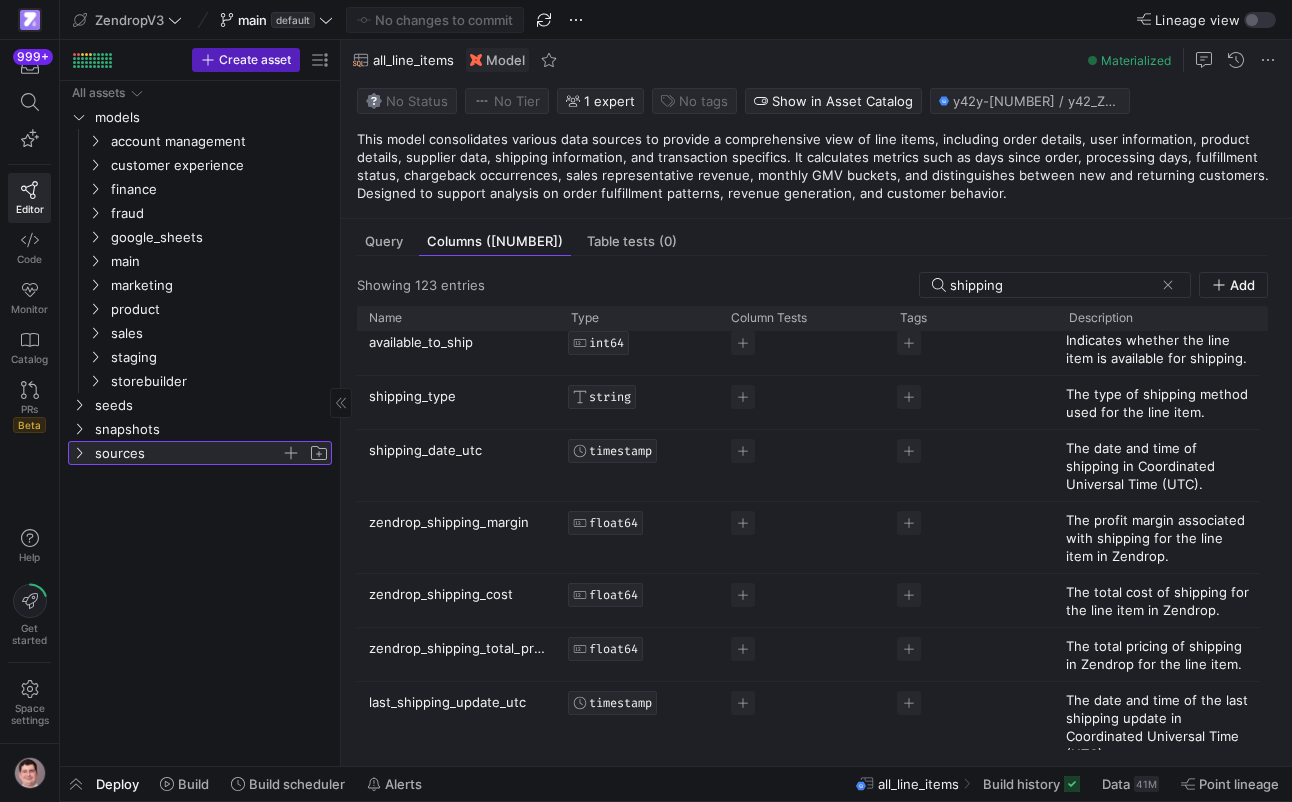 click on "sources" at bounding box center [188, 453] 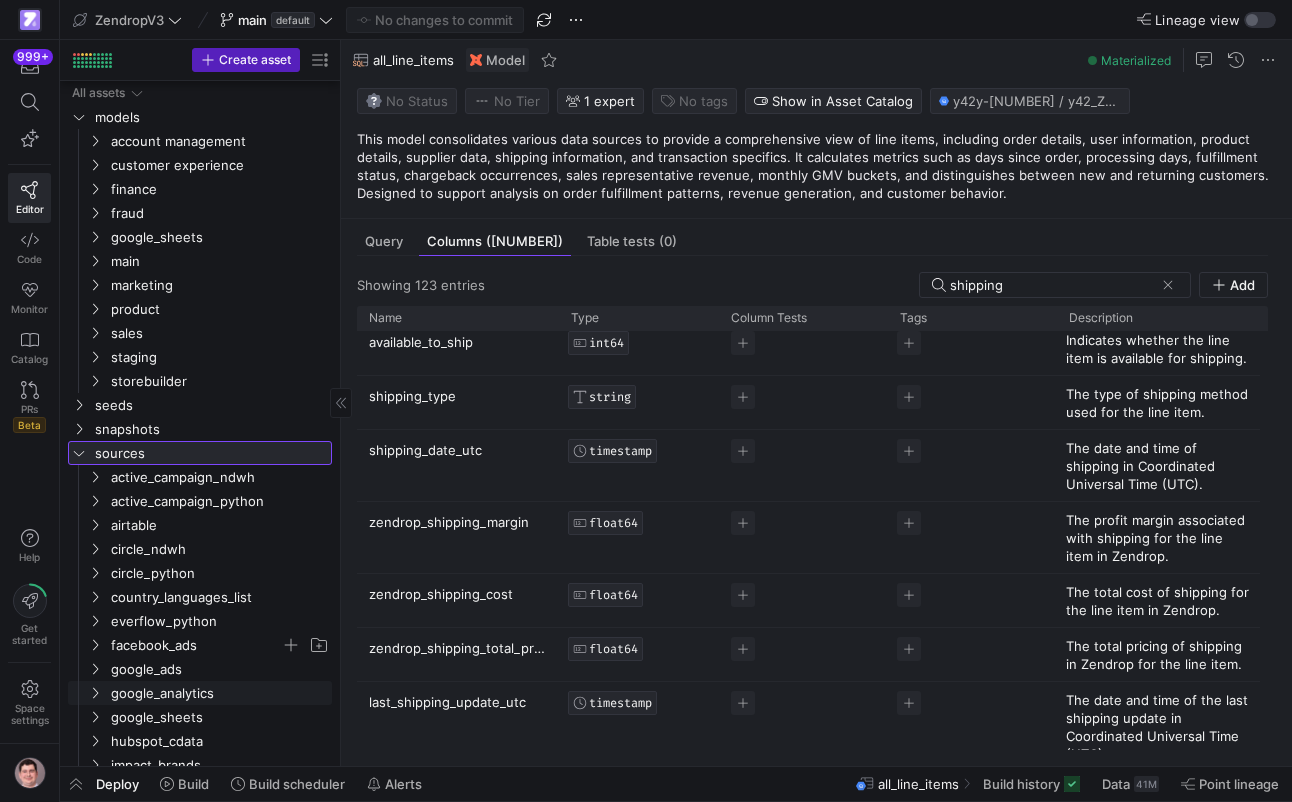 scroll, scrollTop: 165, scrollLeft: 0, axis: vertical 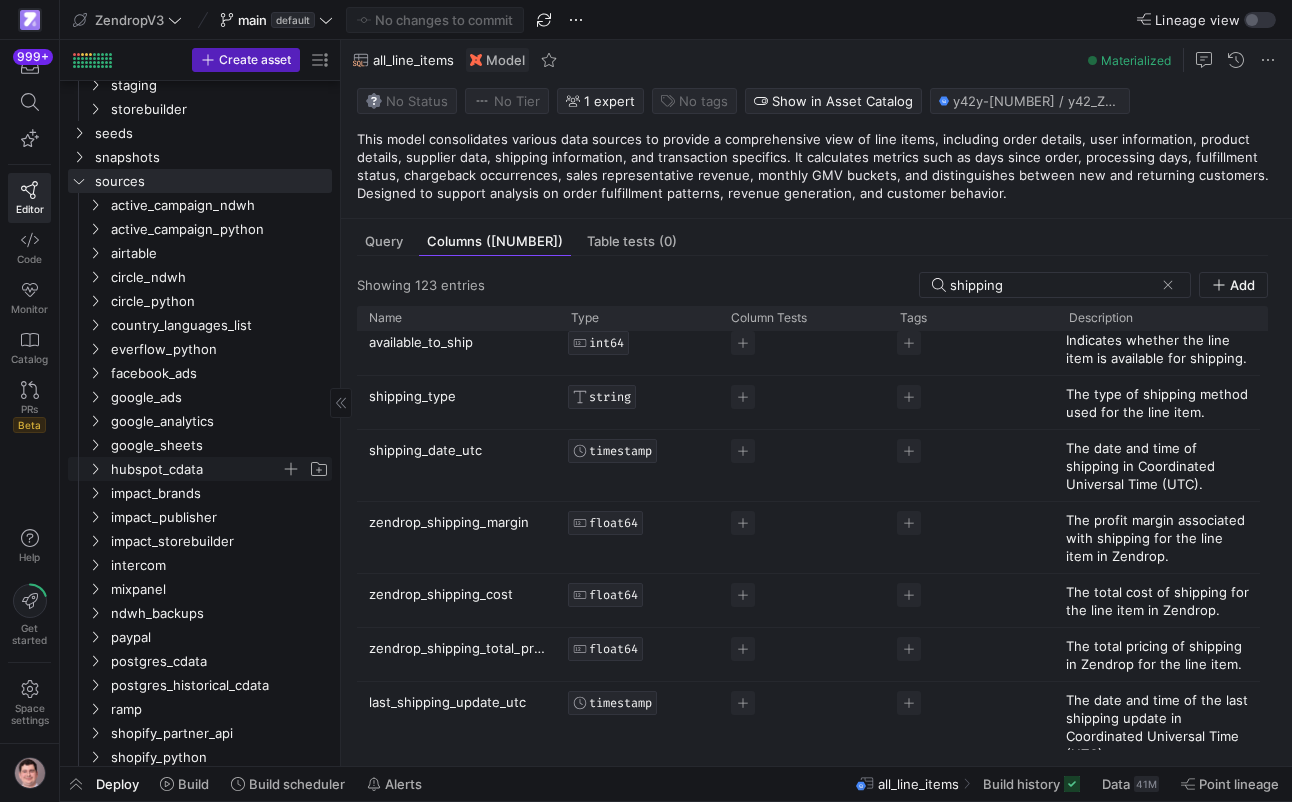 click on "hubspot_cdata" at bounding box center (196, 469) 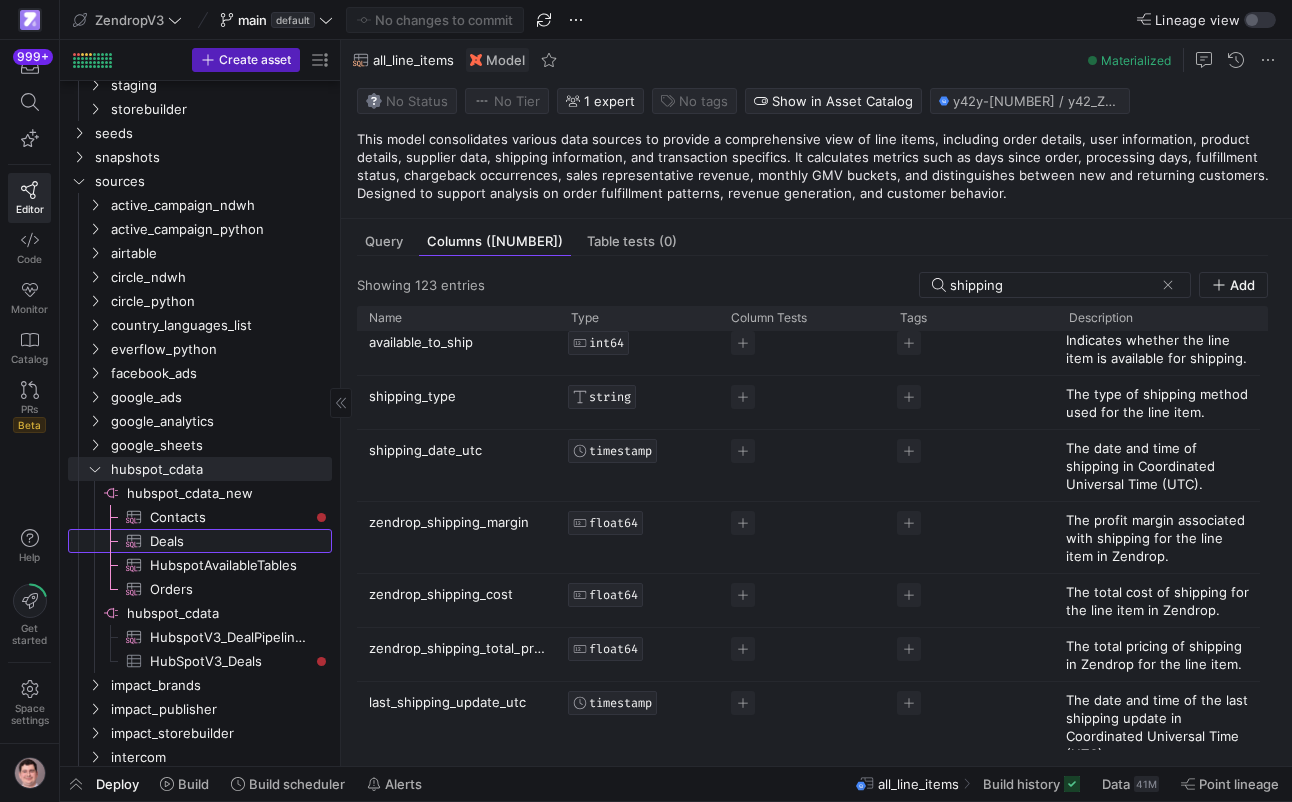 click on "Deals​​​​​​​​​" at bounding box center [229, 541] 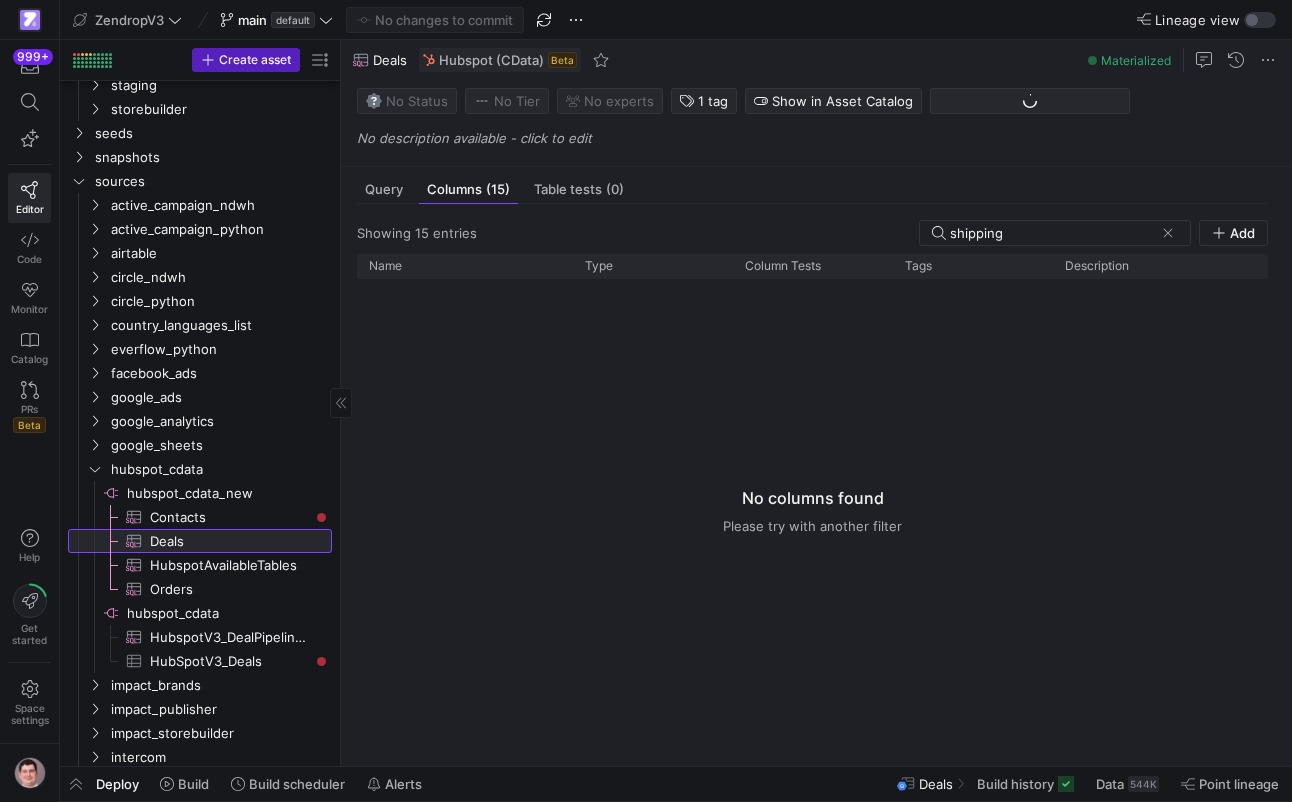 scroll, scrollTop: 0, scrollLeft: 0, axis: both 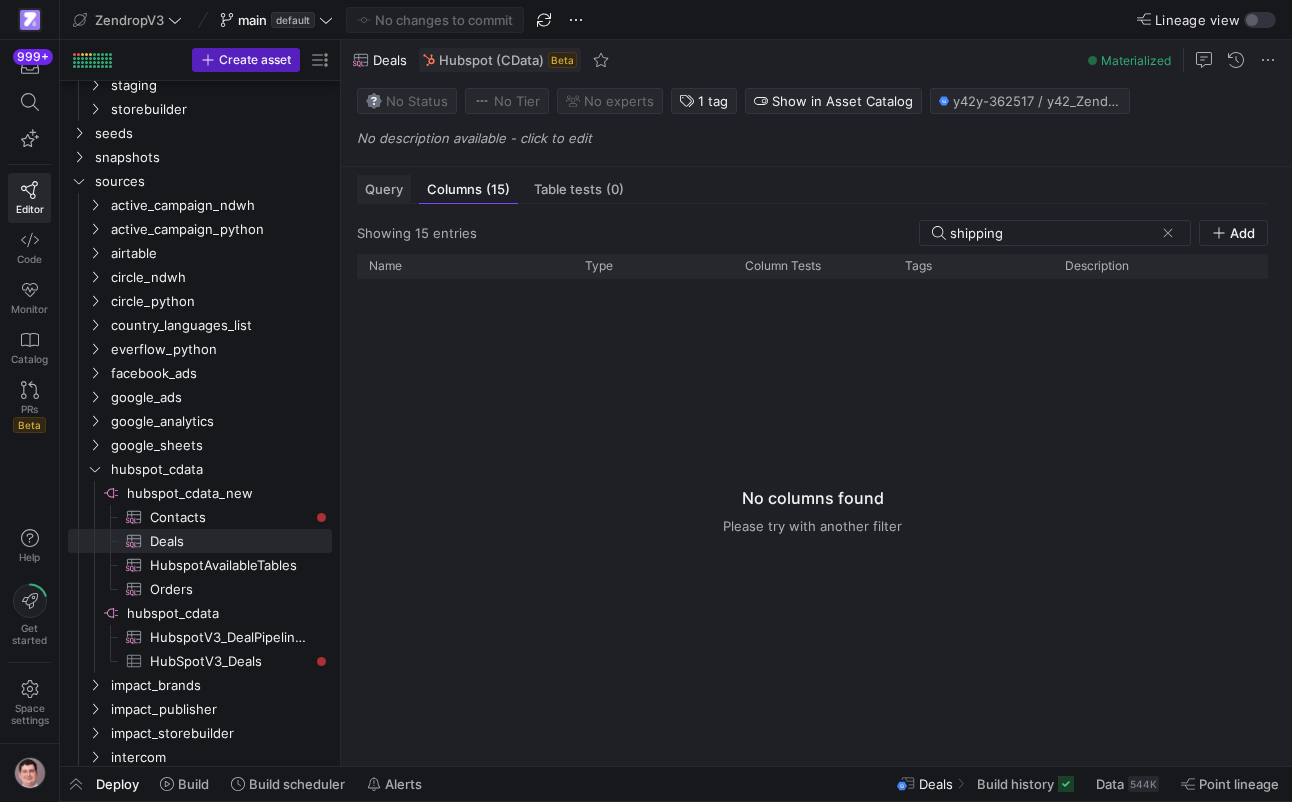 click on "Query" at bounding box center (384, 189) 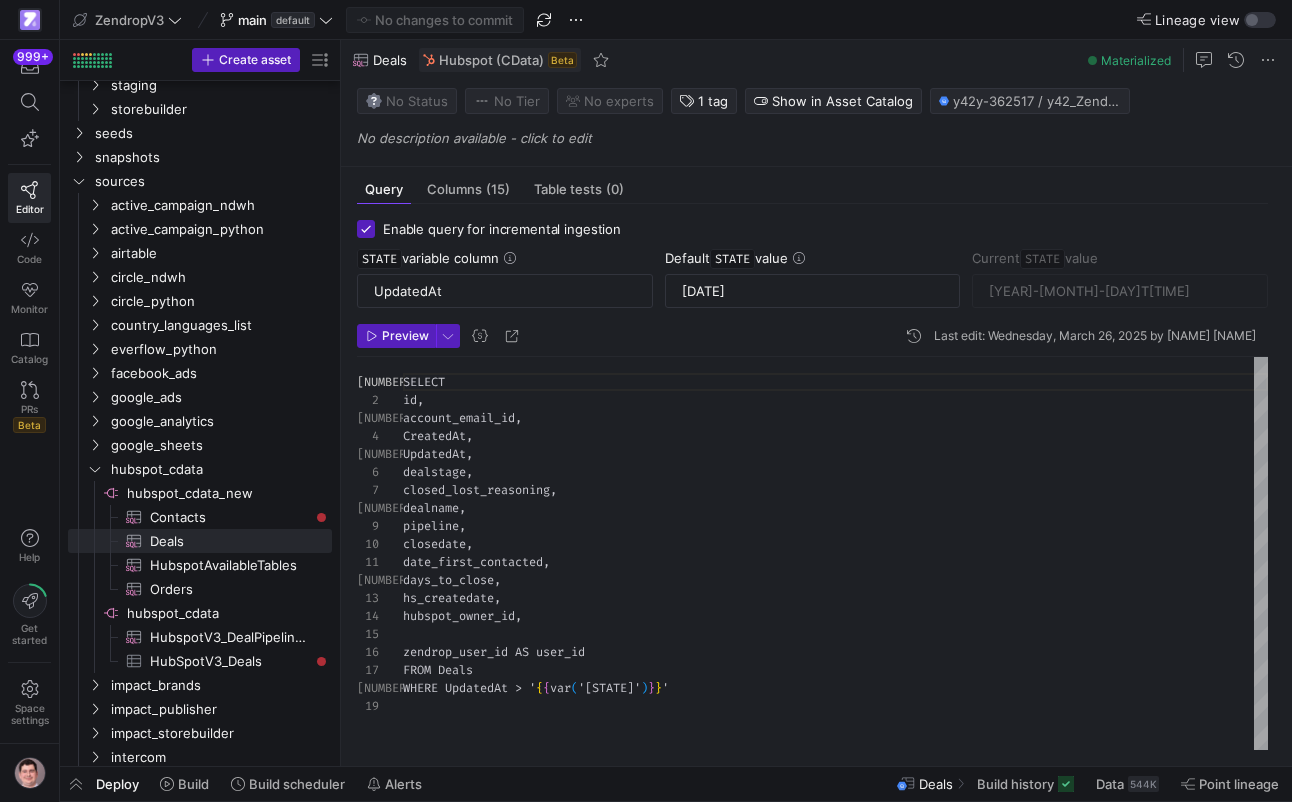 scroll, scrollTop: 180, scrollLeft: 0, axis: vertical 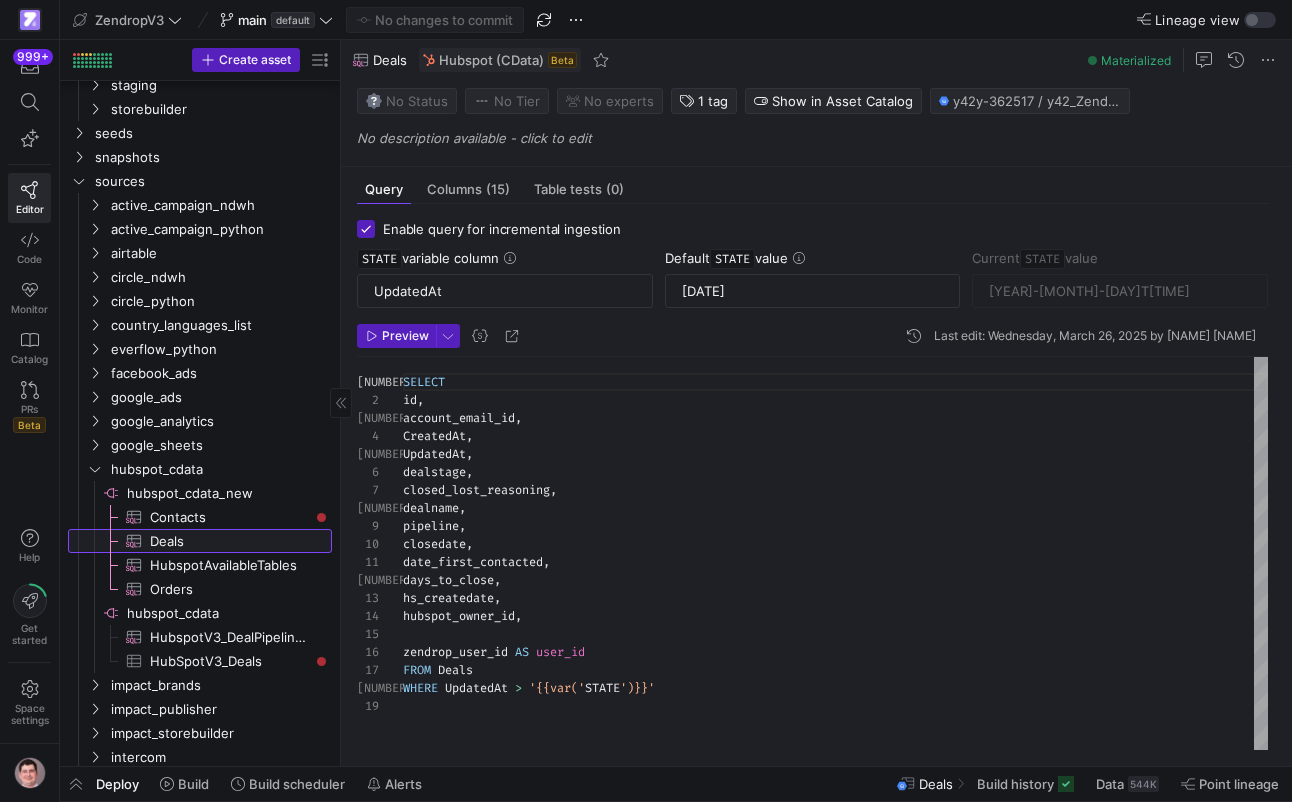 click on "Deals​​​​​​​​​" at bounding box center (229, 541) 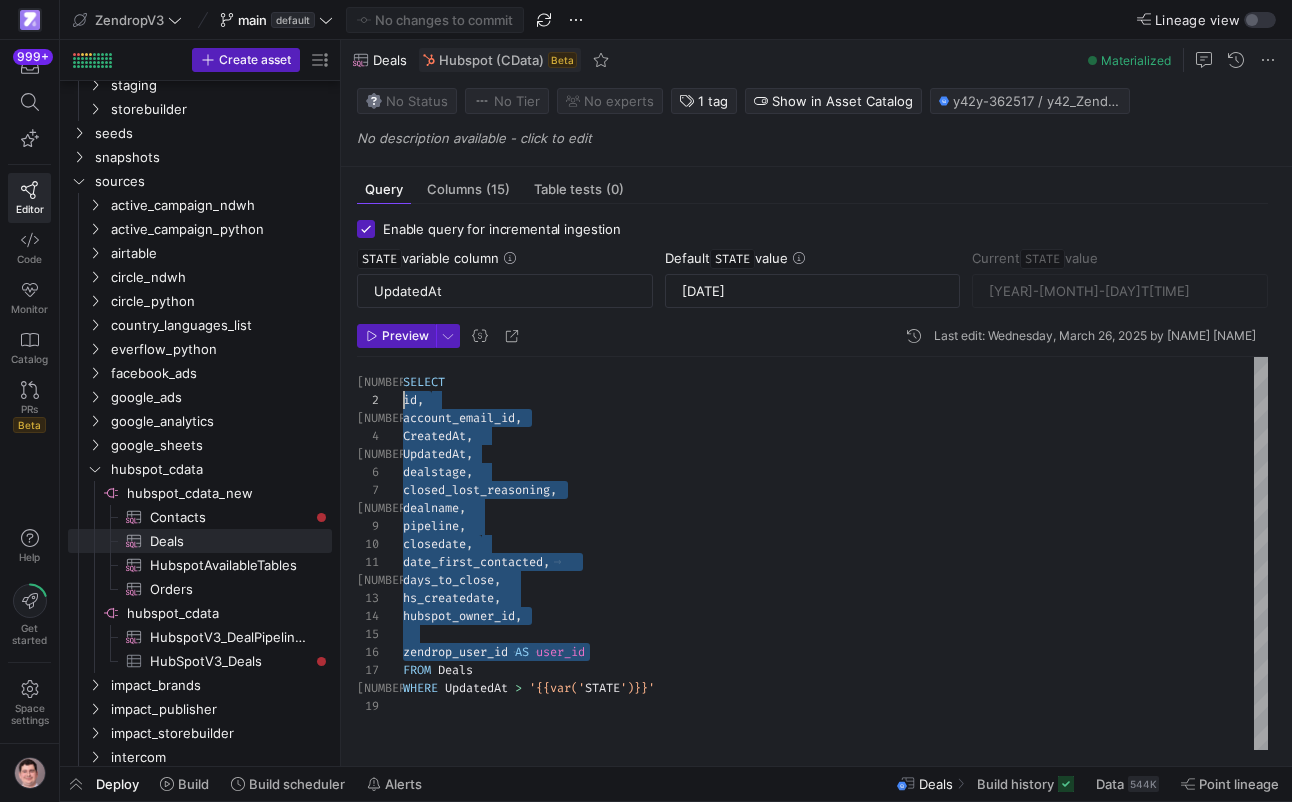 scroll, scrollTop: 0, scrollLeft: 0, axis: both 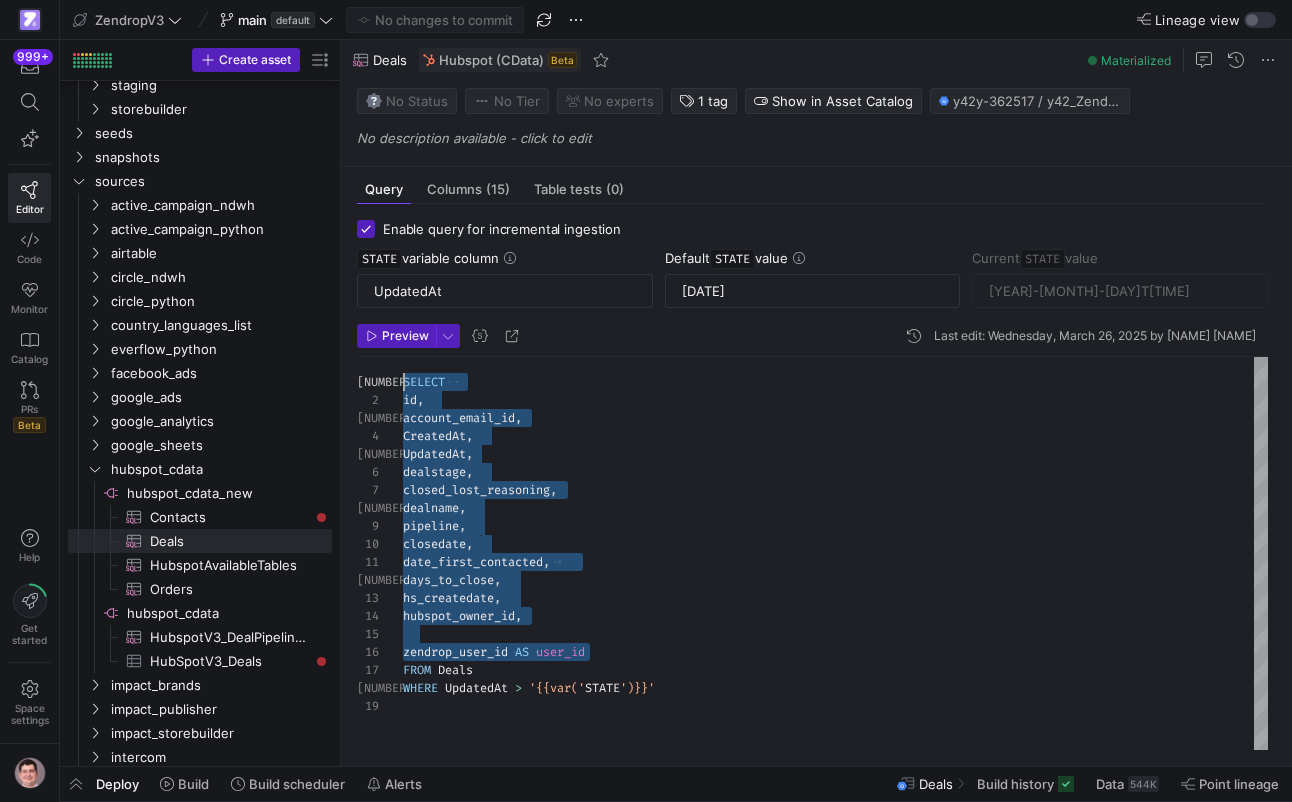 drag, startPoint x: 621, startPoint y: 656, endPoint x: 376, endPoint y: 389, distance: 362.37274 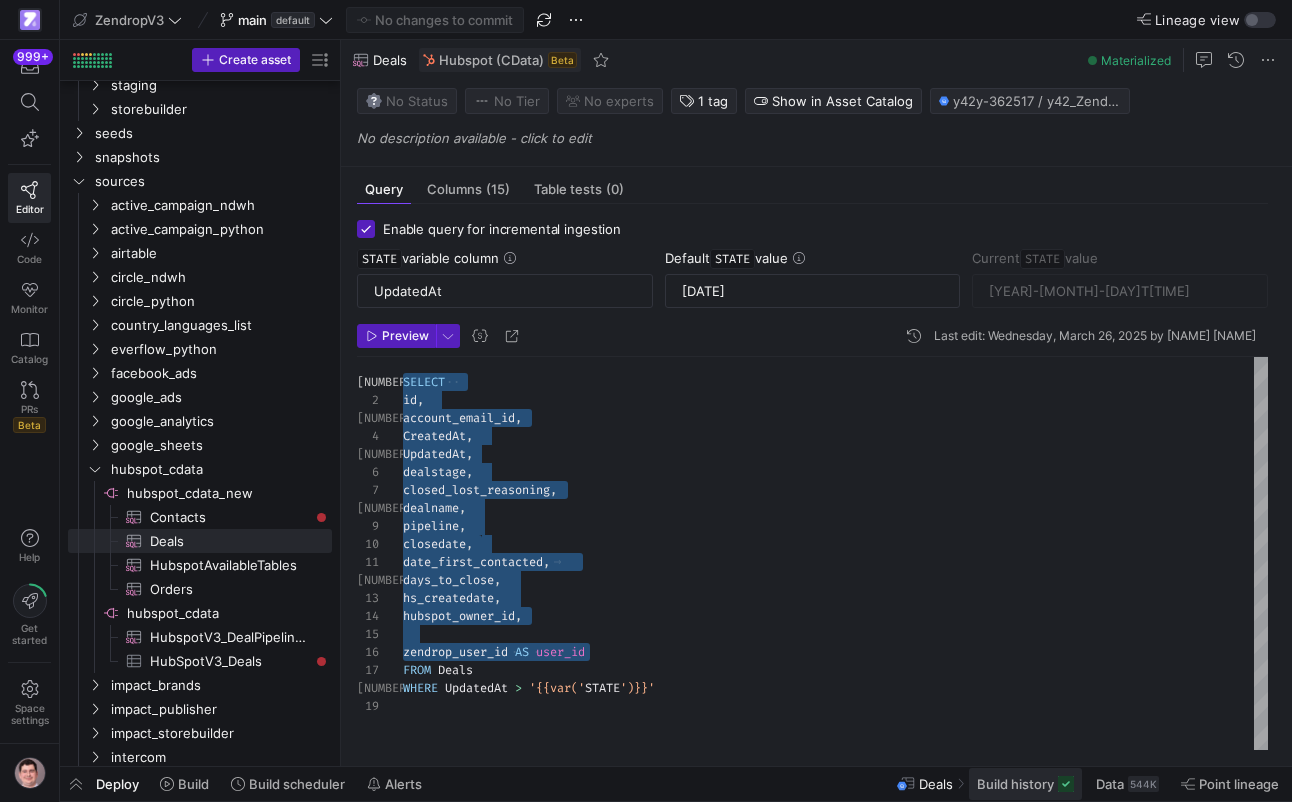 click on "Build history" at bounding box center (1015, 784) 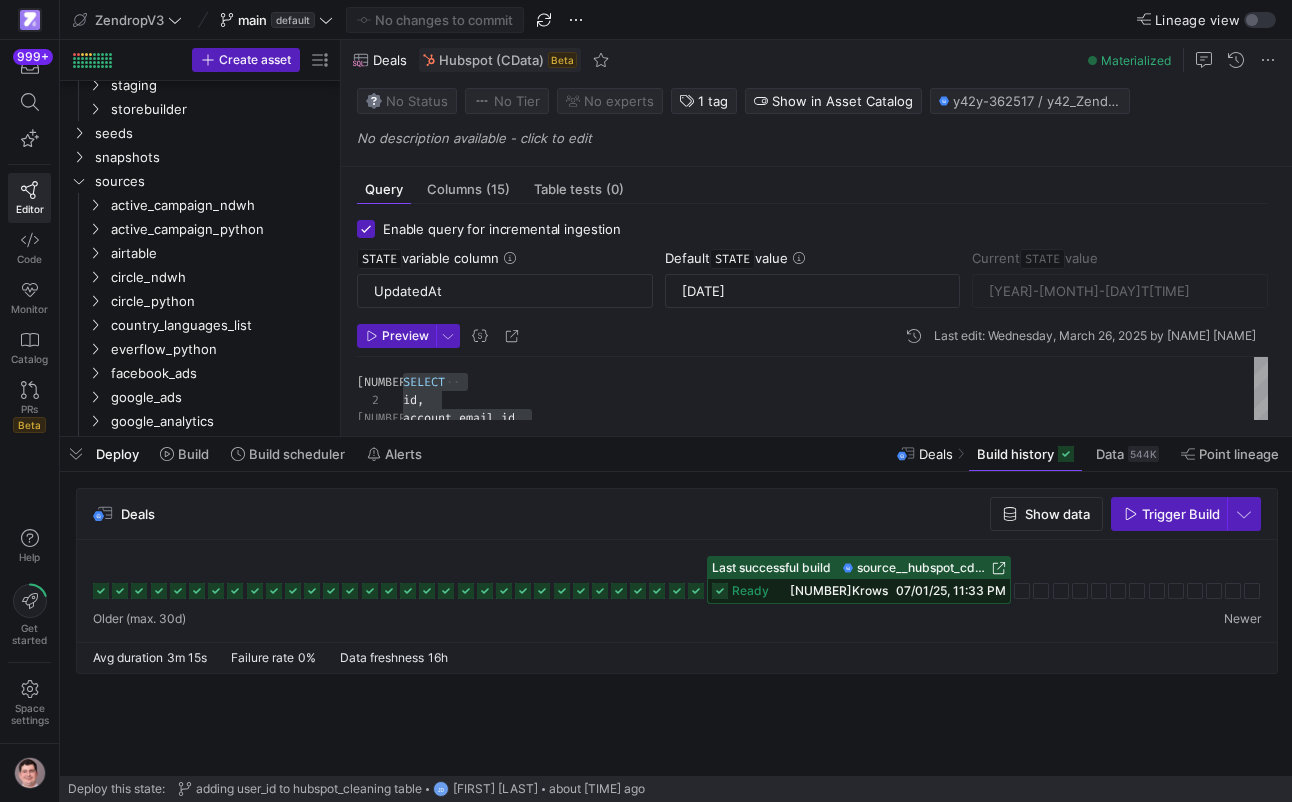 click on "9K   rows" at bounding box center [839, 590] 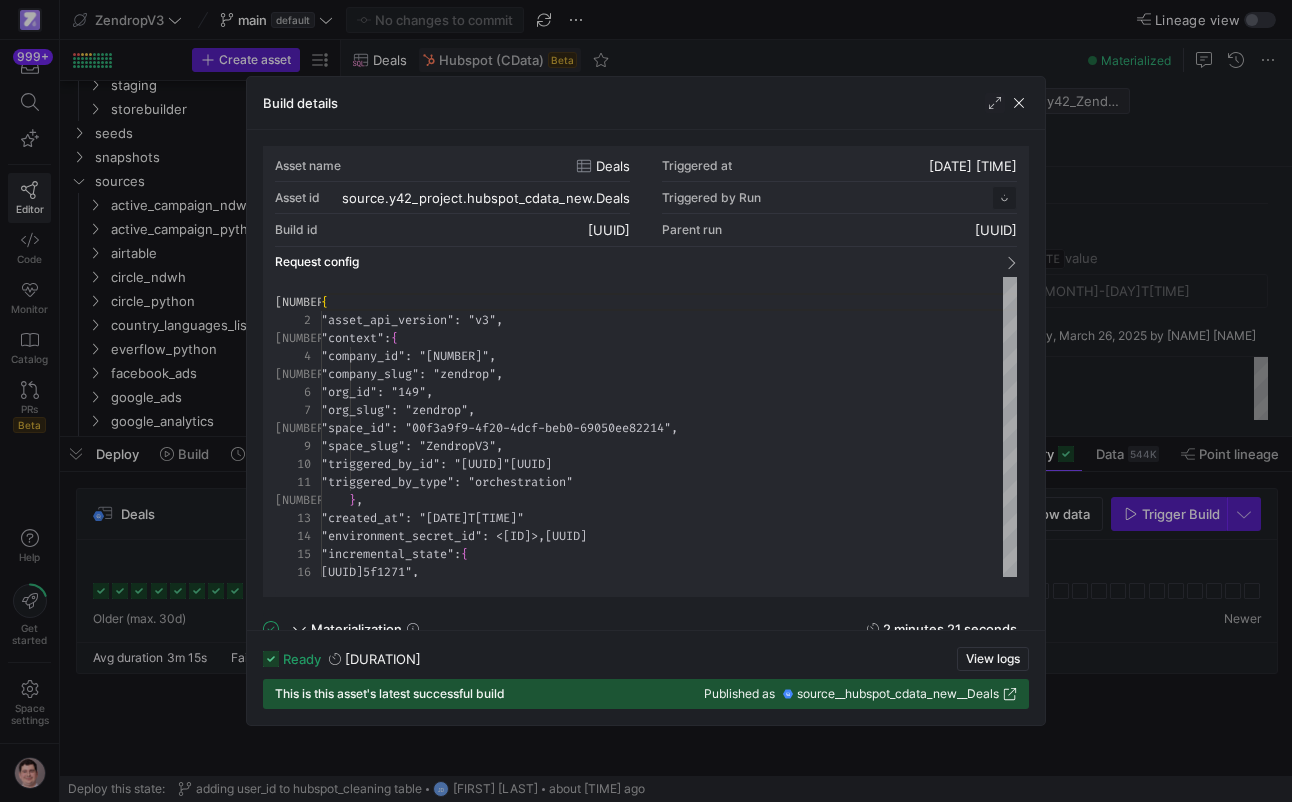 scroll, scrollTop: 180, scrollLeft: 0, axis: vertical 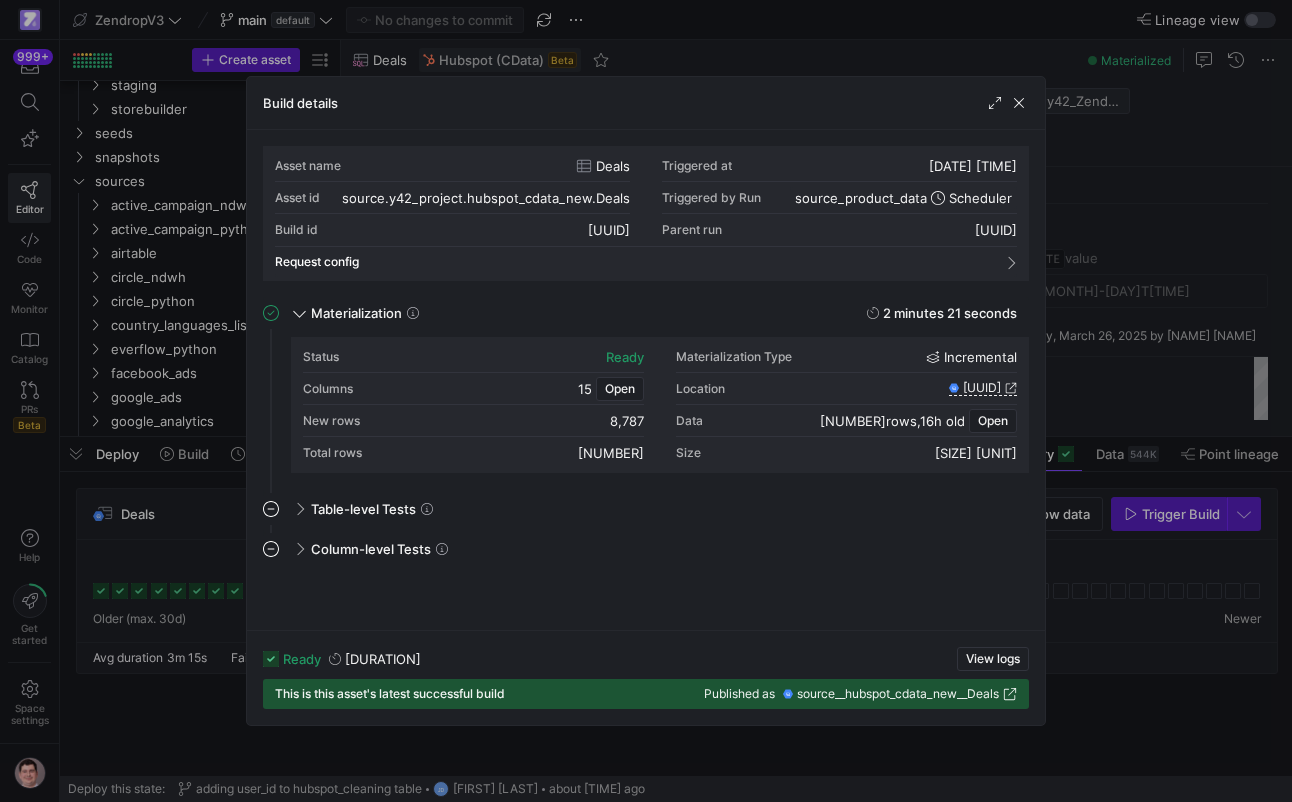 click on "543,811" at bounding box center [625, 357] 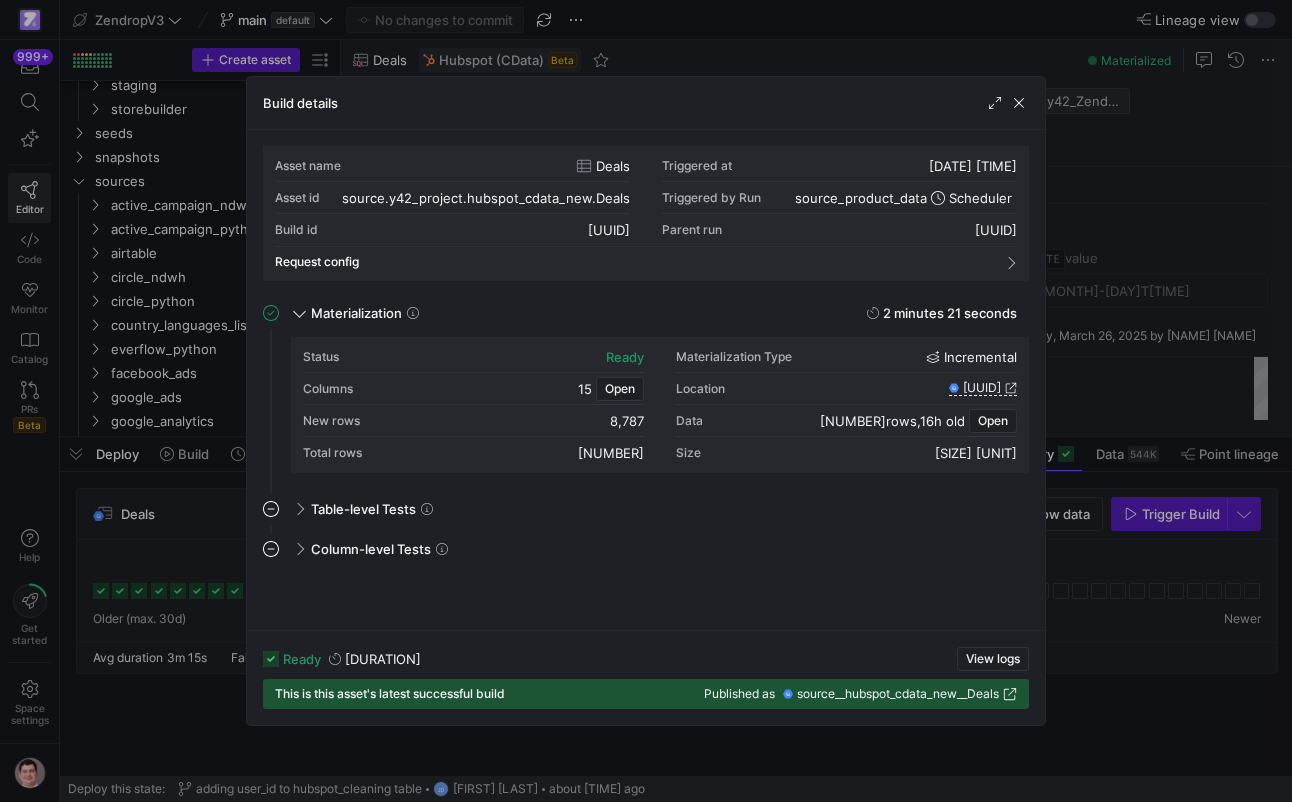 click on "8,787" at bounding box center [625, 357] 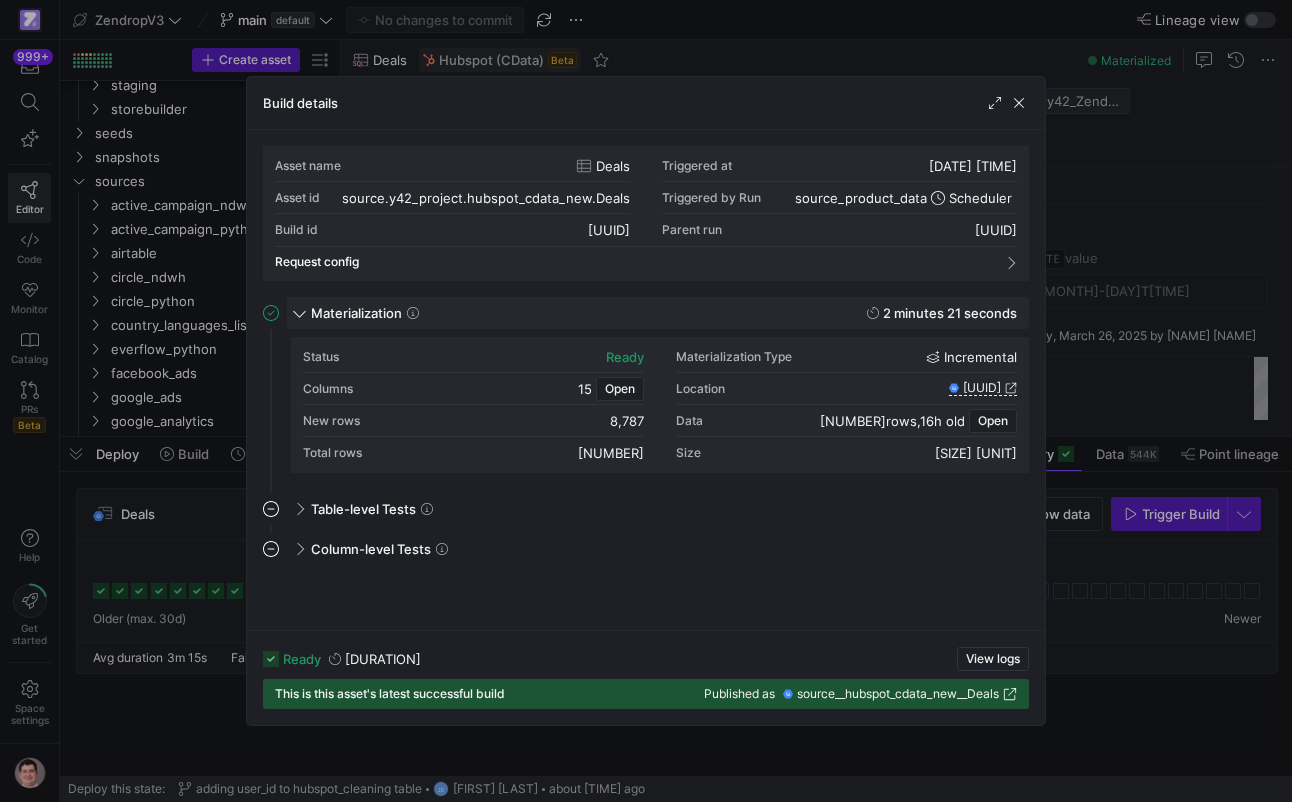 drag, startPoint x: 951, startPoint y: 305, endPoint x: 908, endPoint y: 299, distance: 43.416588 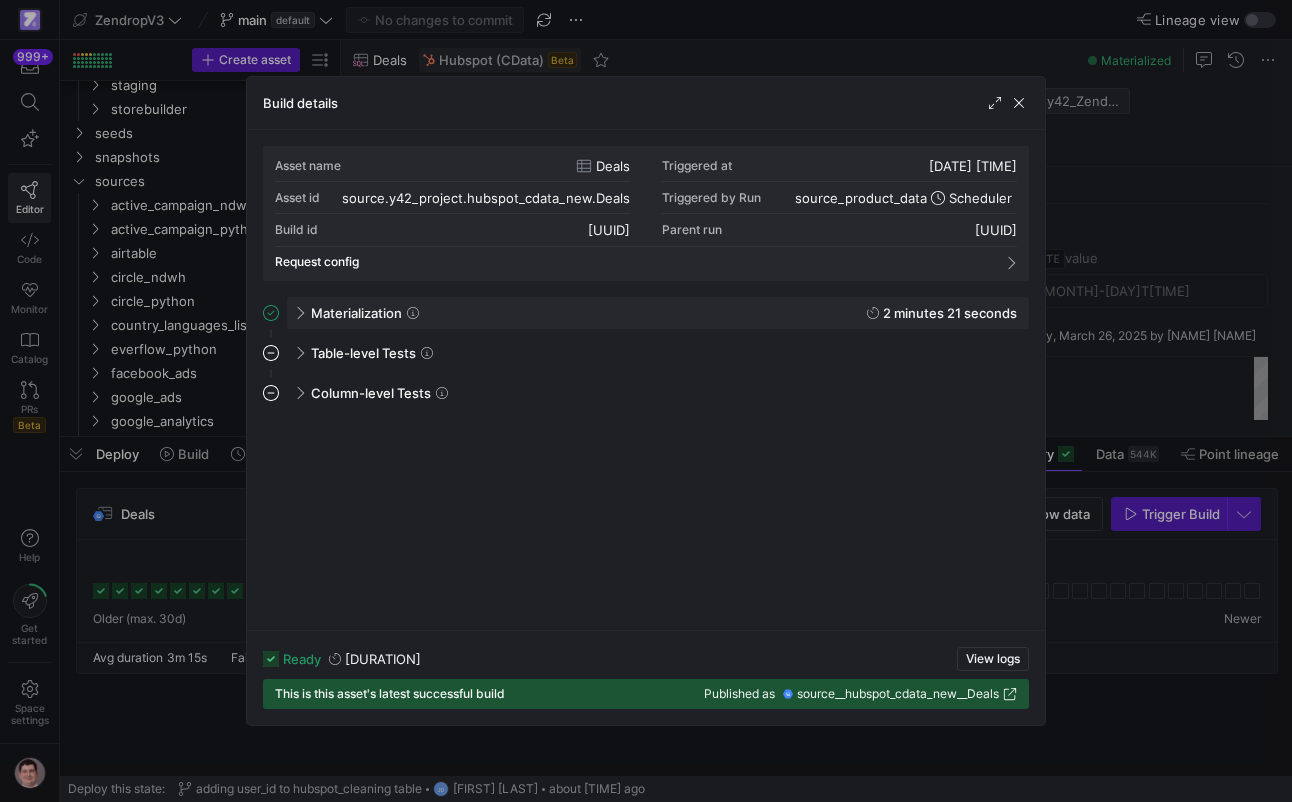 click on "Materialization 2 minutes 21 seconds" at bounding box center [658, 313] 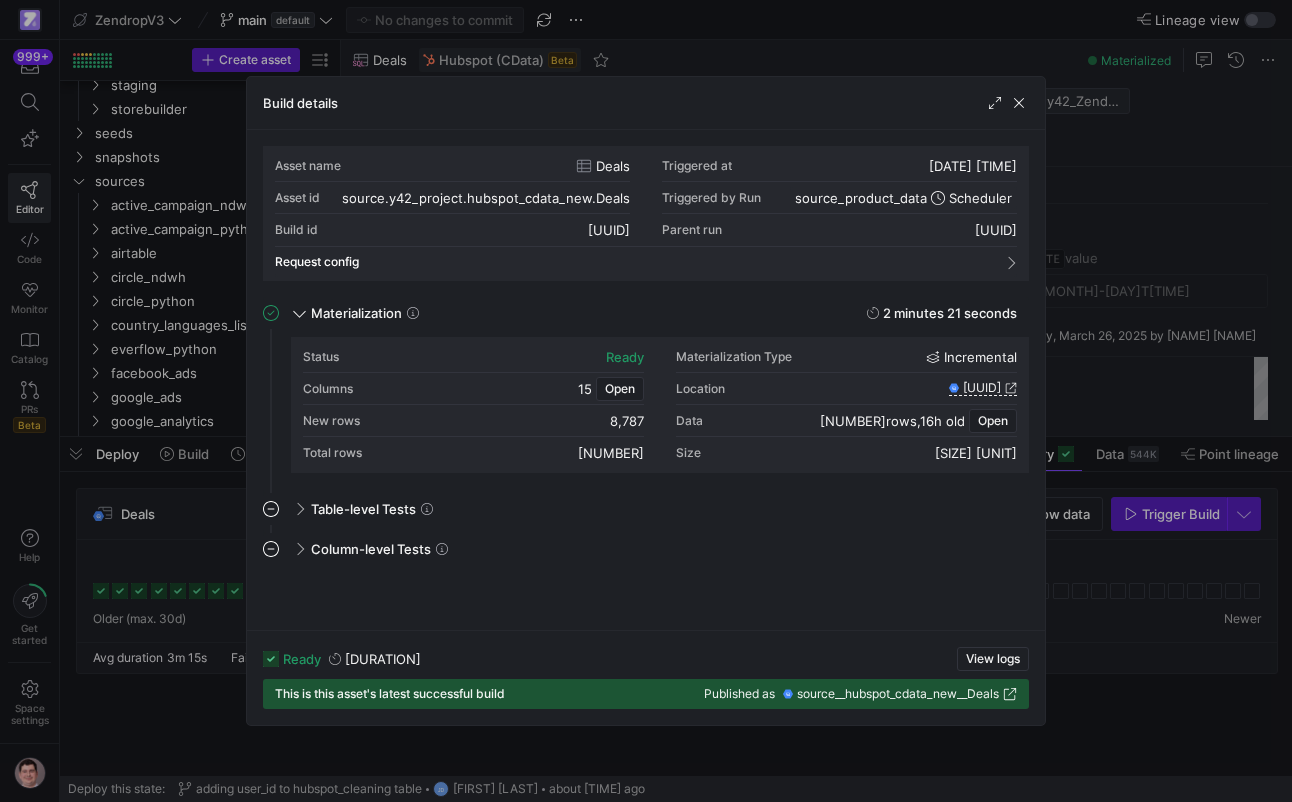 click at bounding box center [646, 401] 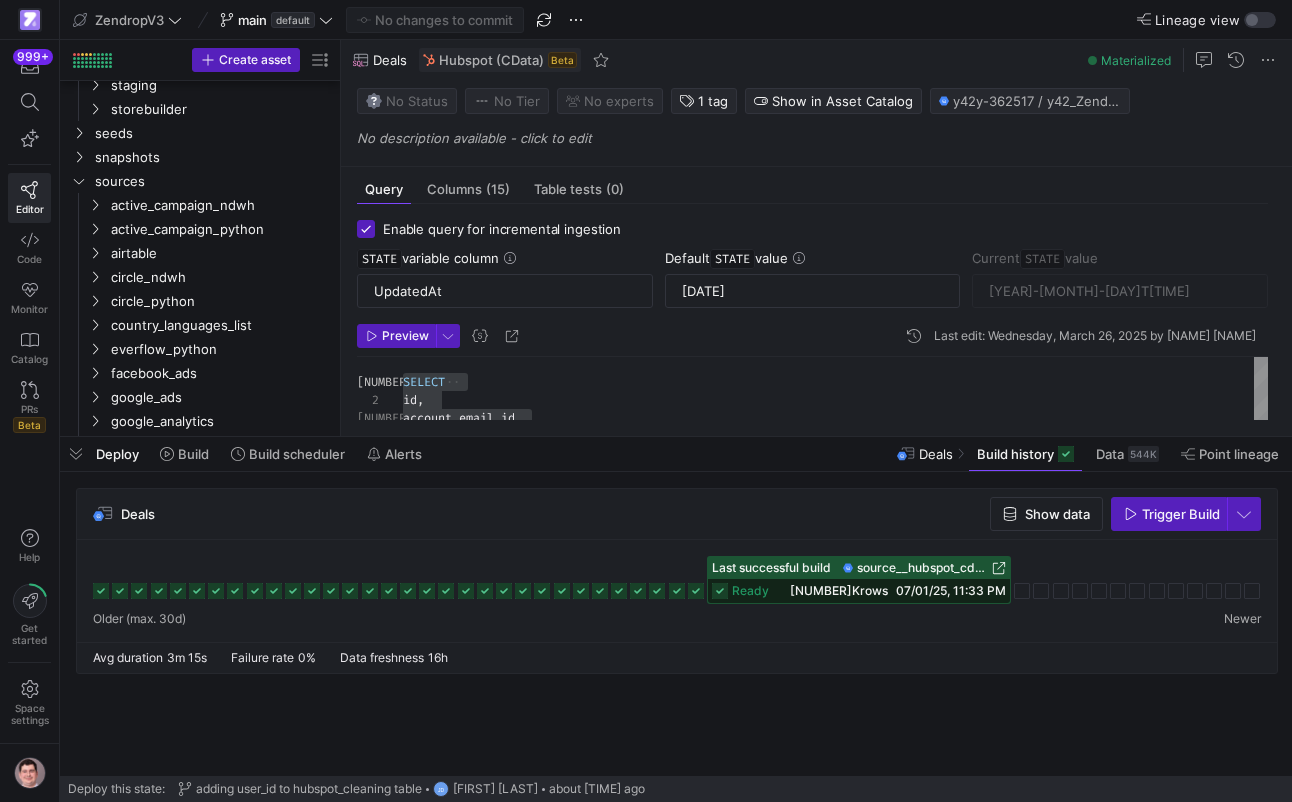 click on "SELECT    id , account_email_id , CreatedAt , UpdatedAt , dealstage , closed_lost_reasoning , dealname , pipeline ," at bounding box center (835, 536) 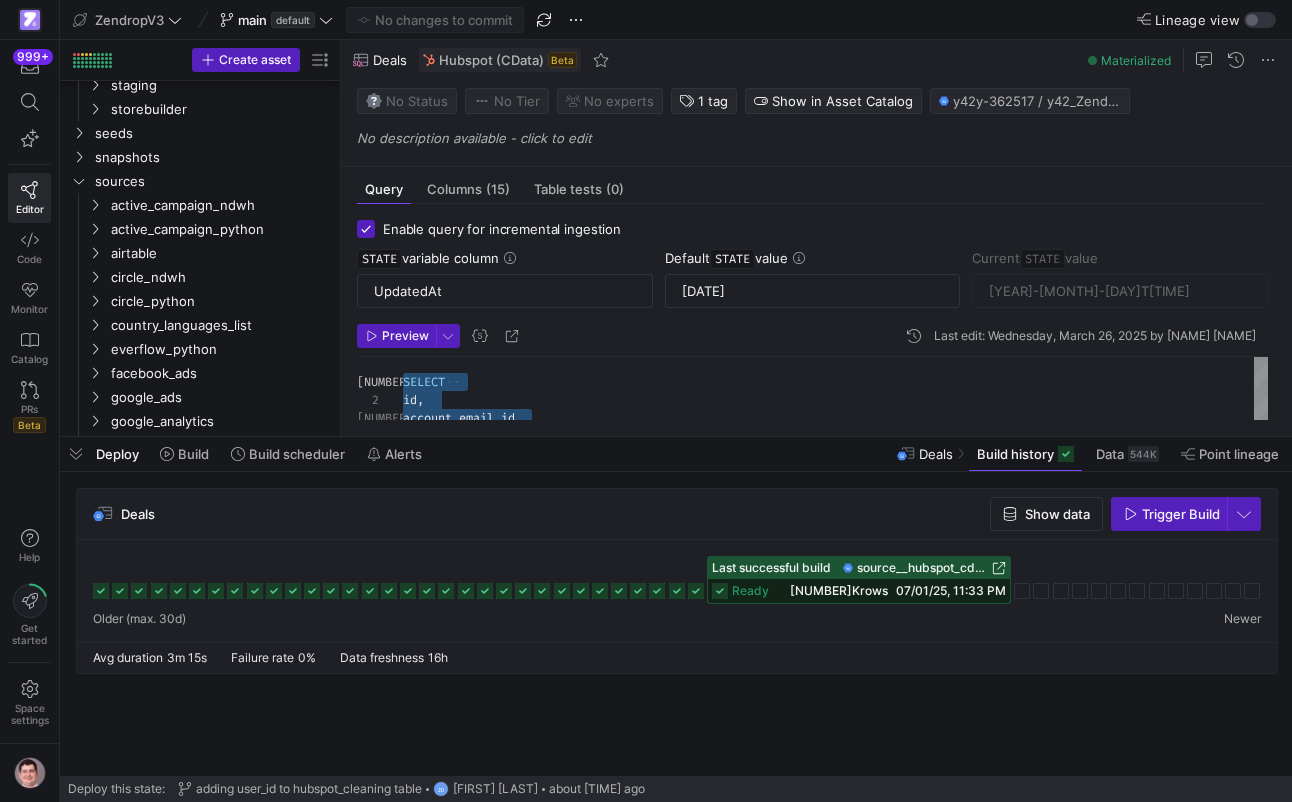 click on "SELECT    id , account_email_id , CreatedAt , UpdatedAt , dealstage , closed_lost_reasoning , dealname , pipeline ," at bounding box center (835, 536) 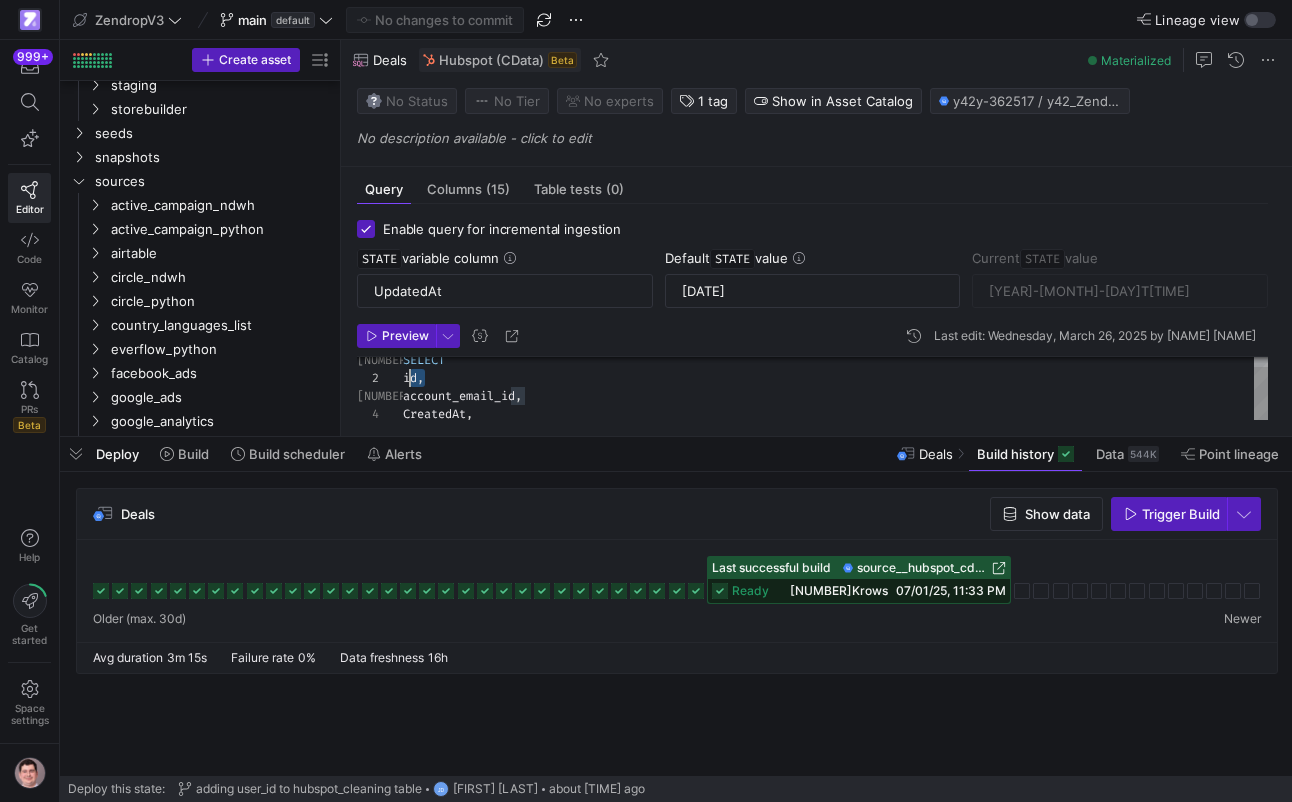 scroll, scrollTop: 18, scrollLeft: 0, axis: vertical 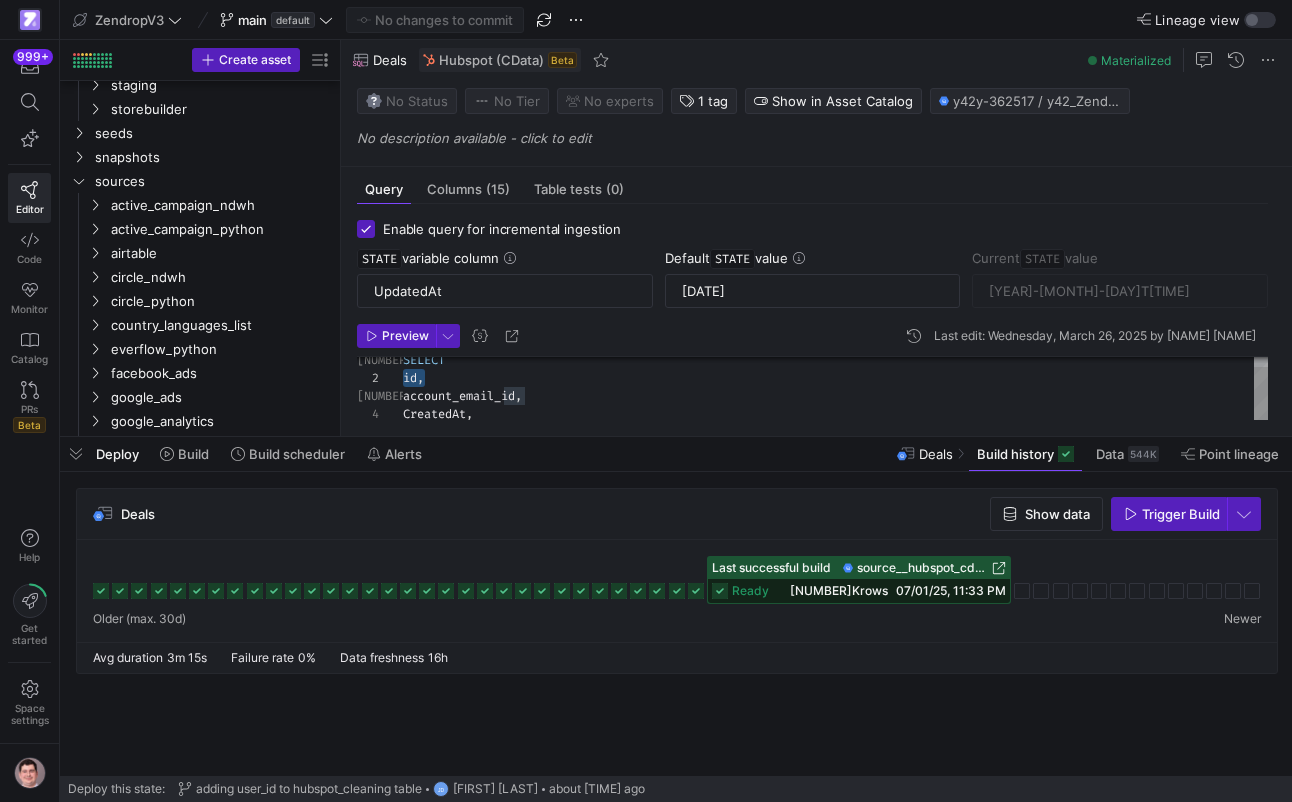 drag, startPoint x: 446, startPoint y: 382, endPoint x: 403, endPoint y: 382, distance: 43 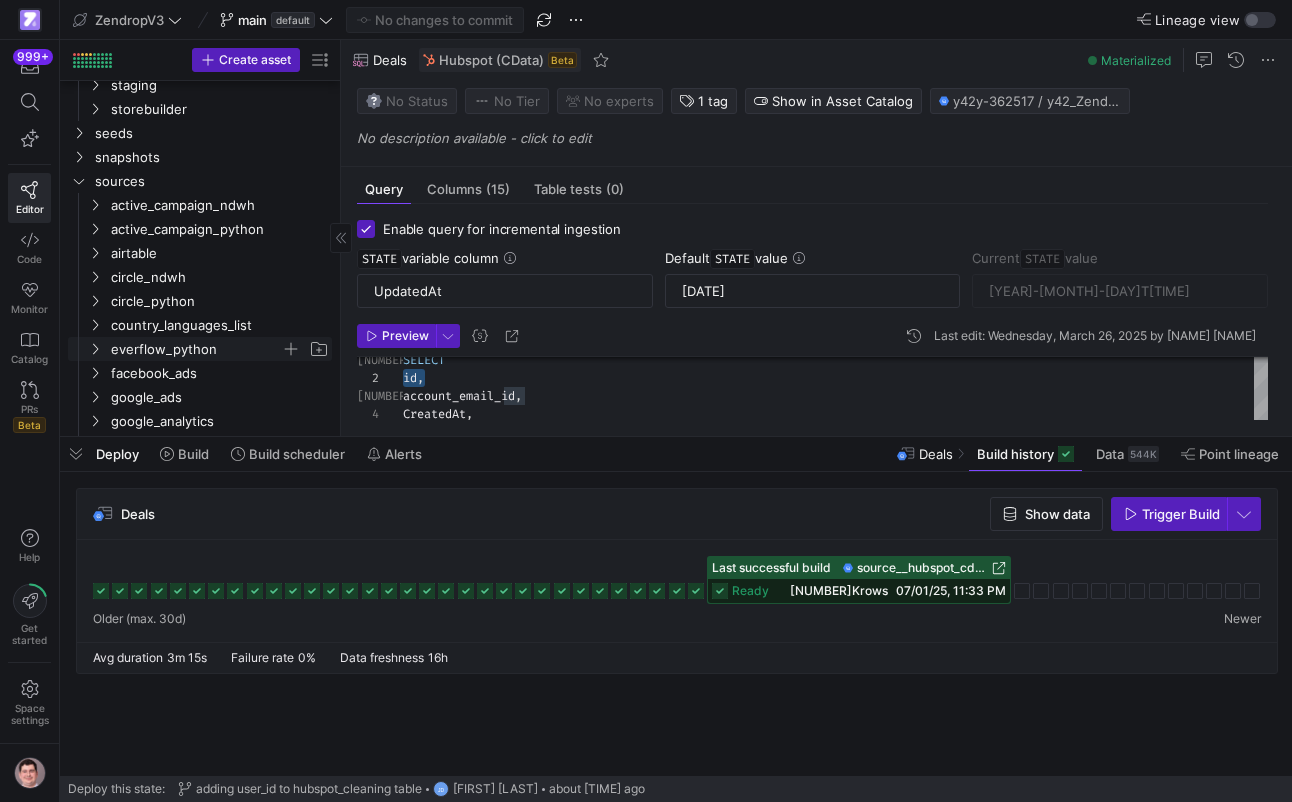 scroll, scrollTop: 342, scrollLeft: 0, axis: vertical 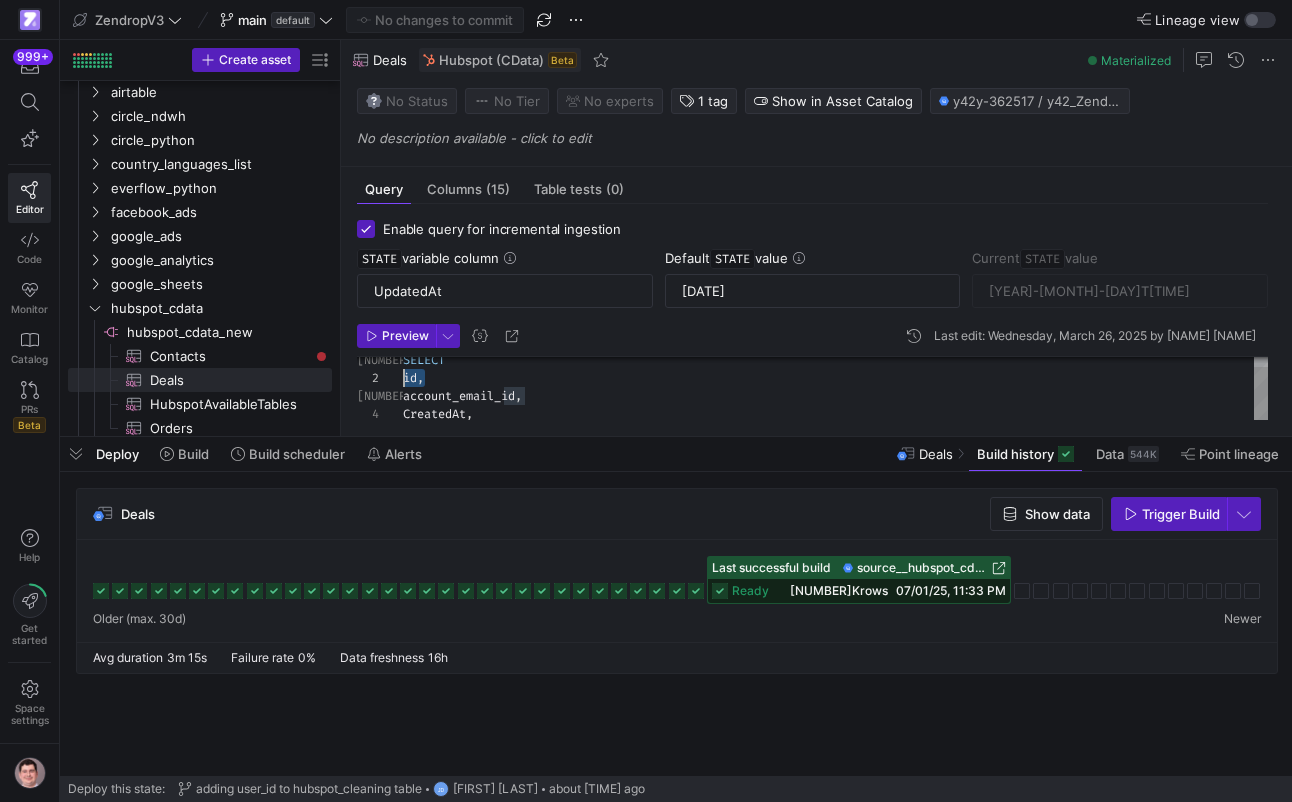 click on "account_email_id , CreatedAt , UpdatedAt , dealstage , closed_lost_reasoning , dealname , pipeline , closedate , id , SELECT" at bounding box center (835, 514) 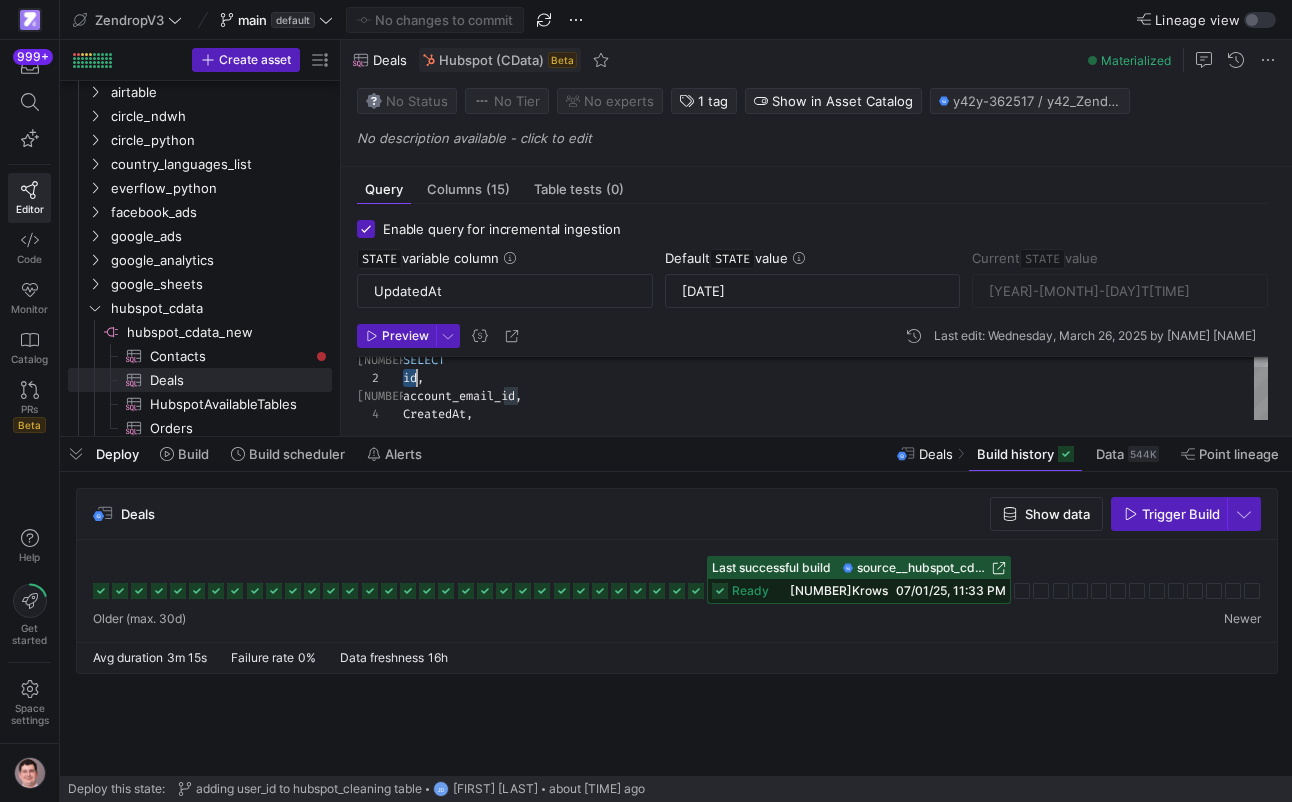 click on "account_email_id , CreatedAt , UpdatedAt , dealstage , closed_lost_reasoning , dealname , pipeline , closedate , id , SELECT" at bounding box center (835, 514) 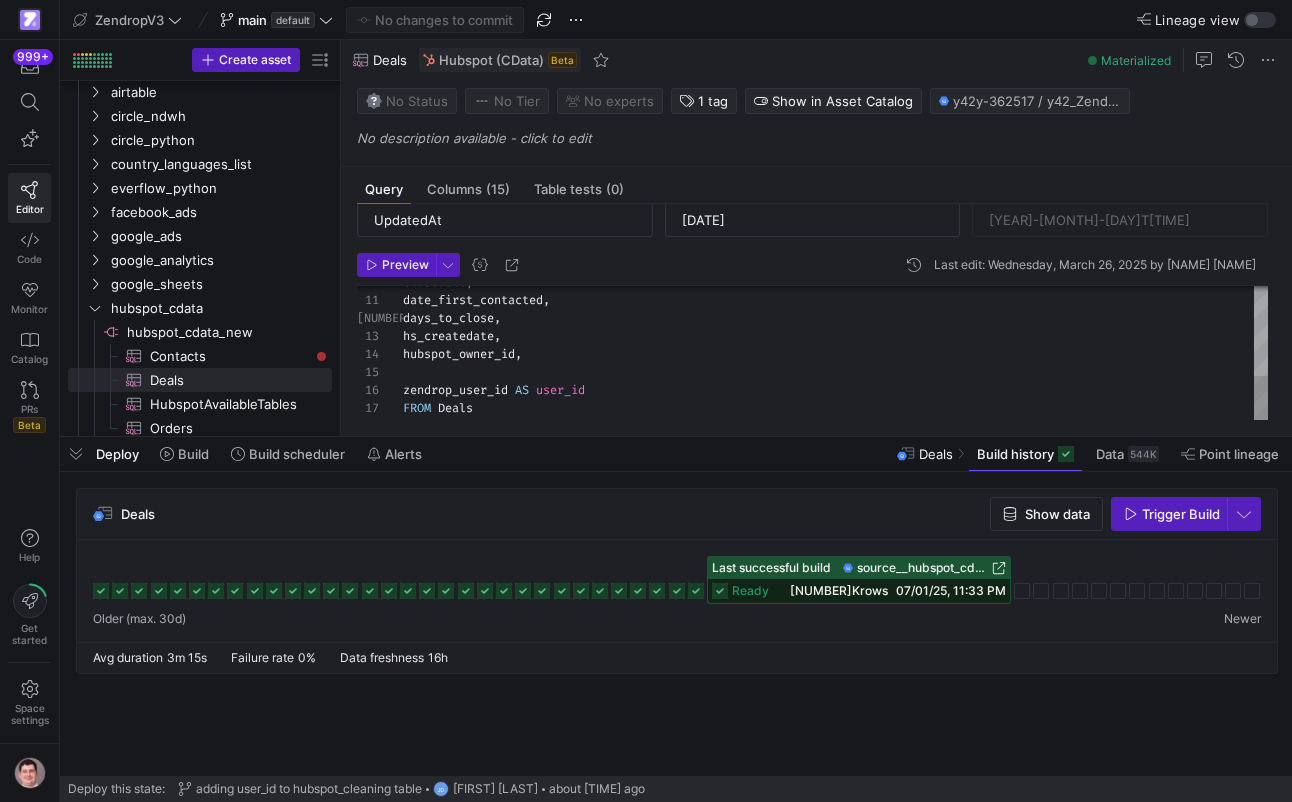scroll, scrollTop: 79, scrollLeft: 0, axis: vertical 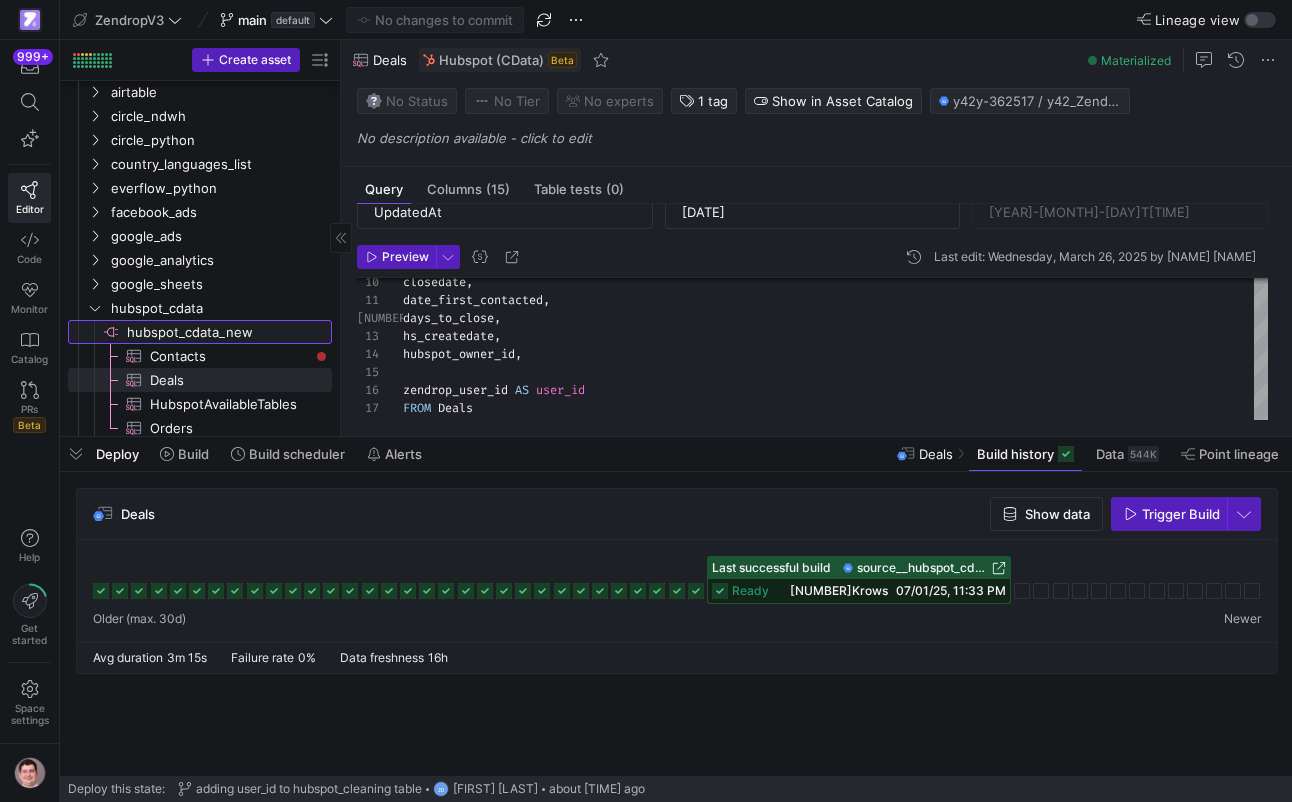 click on "hubspot_cdata_new​​​​​​​​" at bounding box center (228, 332) 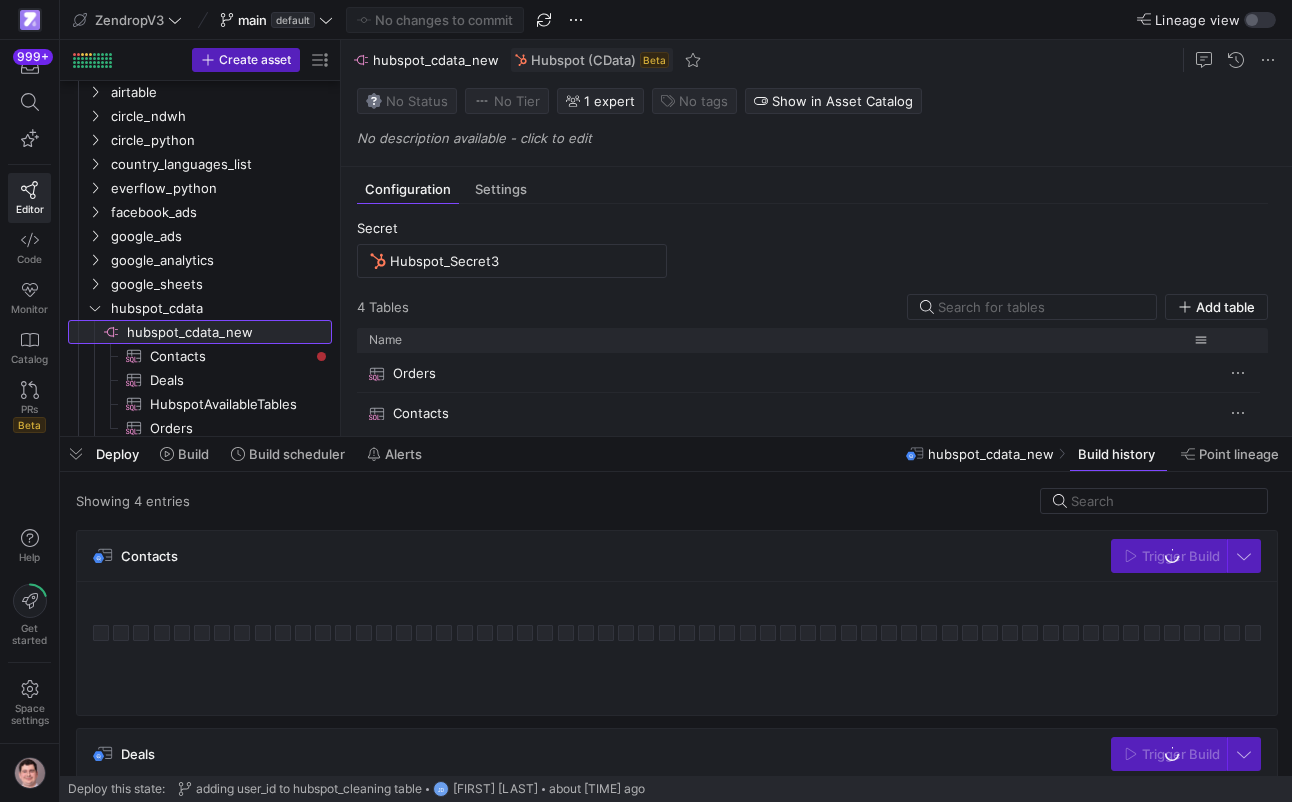 scroll, scrollTop: 18, scrollLeft: 0, axis: vertical 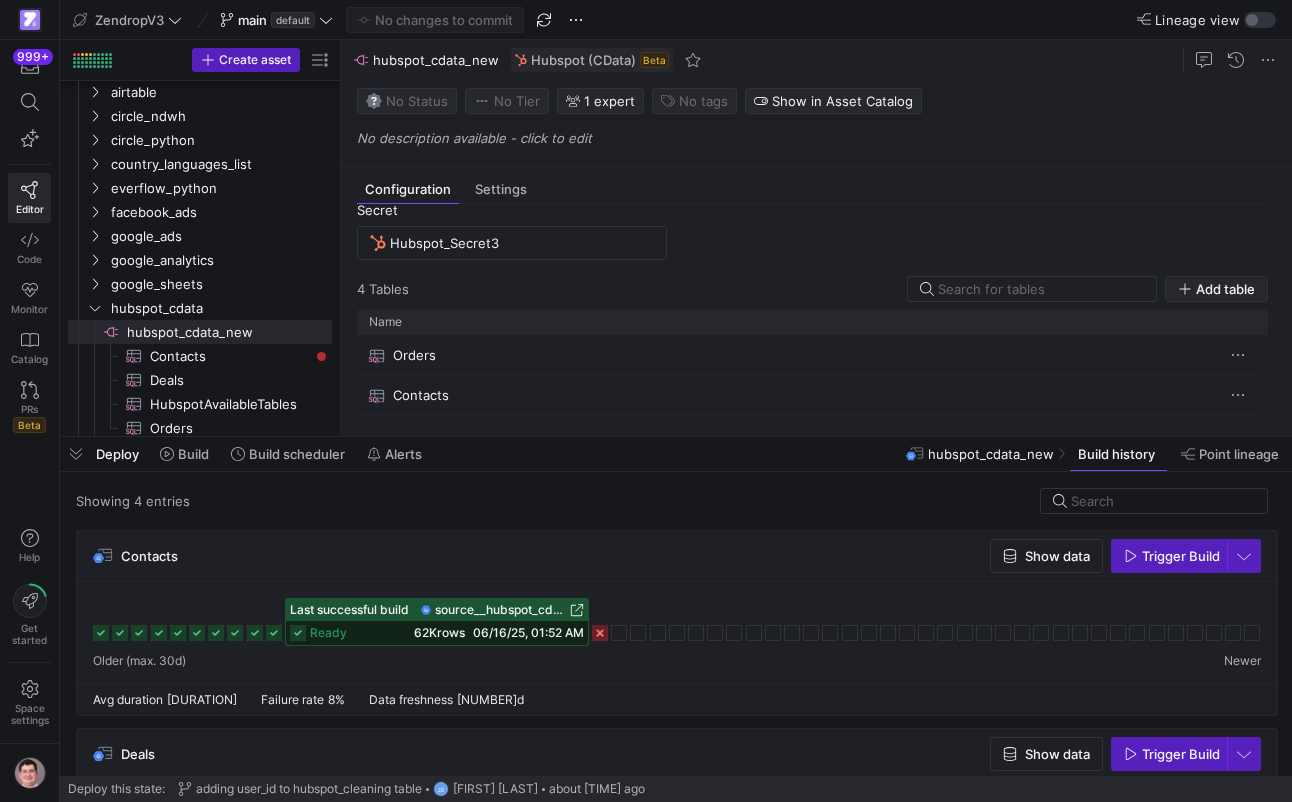click on "Add table" at bounding box center [1225, 289] 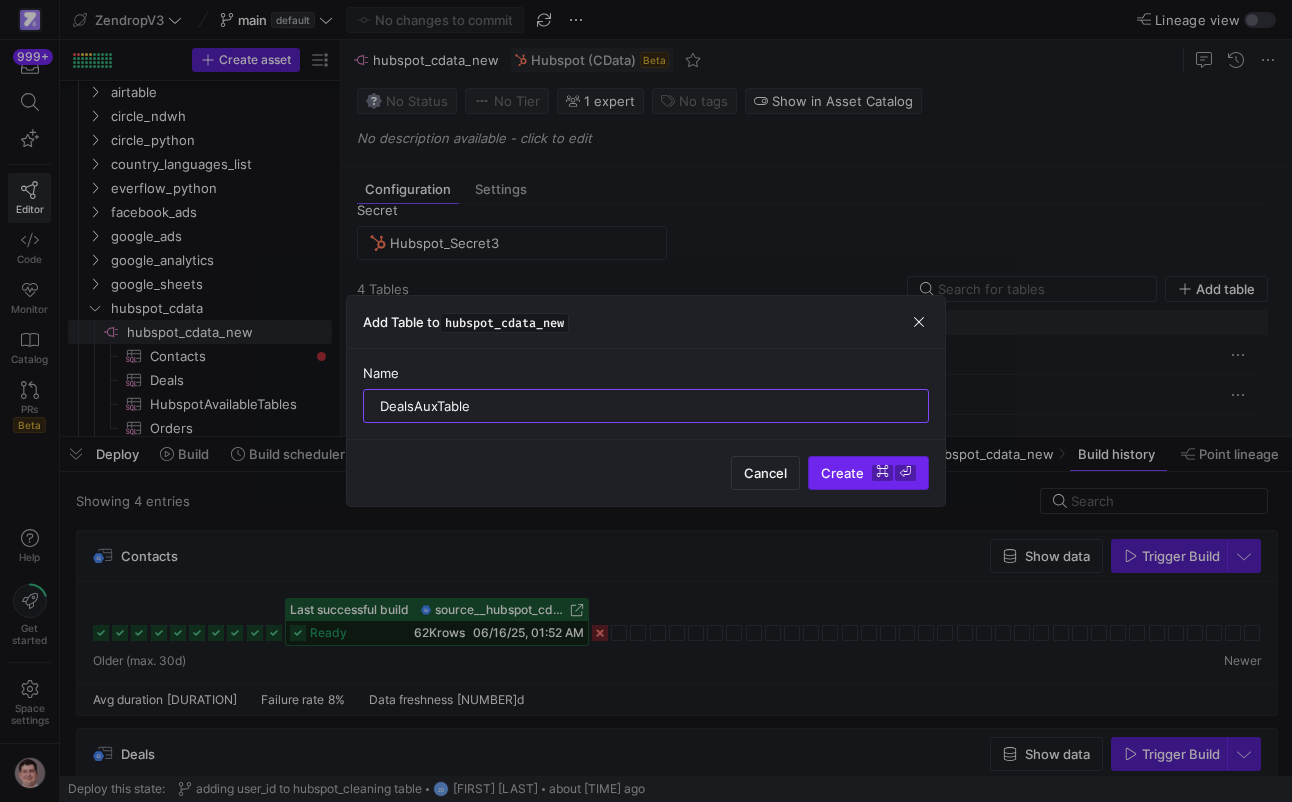 type on "DealsAuxTable" 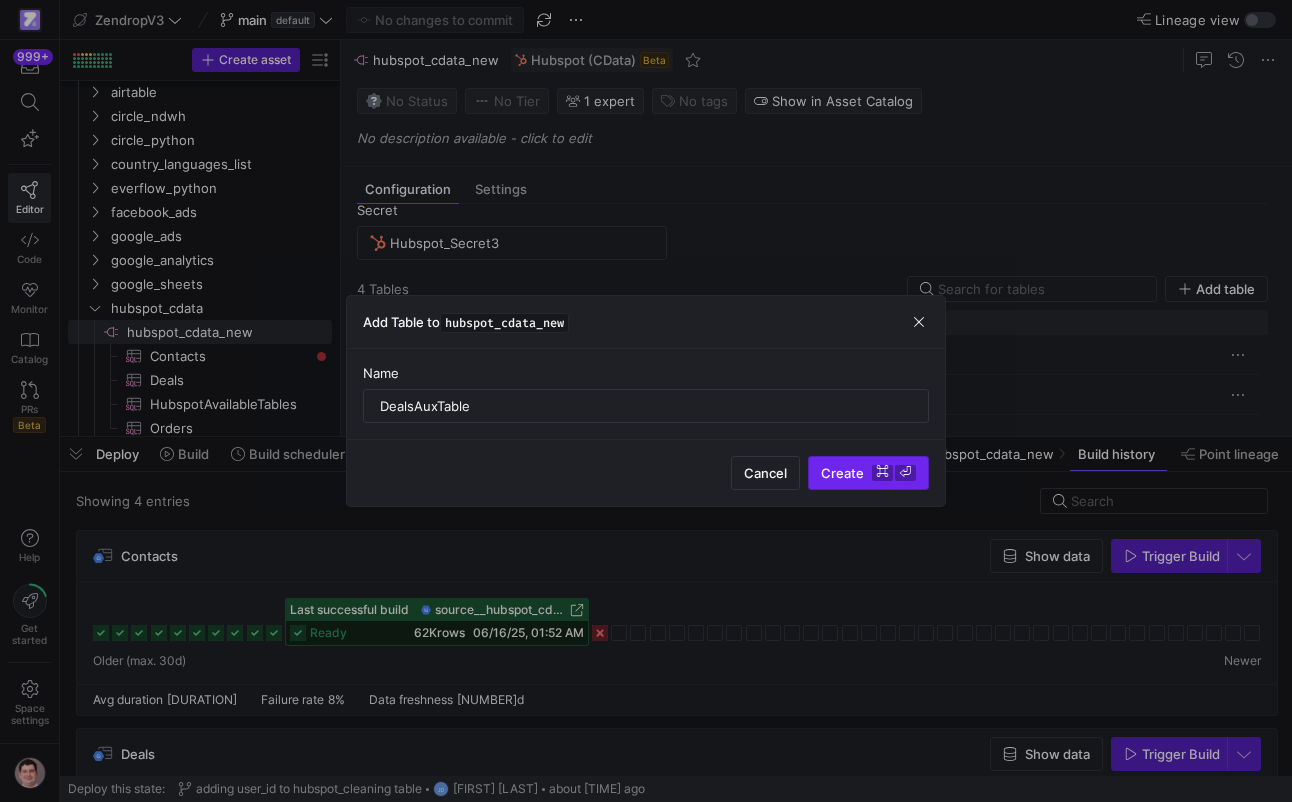 click on "Create  ⌘ ⏎" at bounding box center [868, 473] 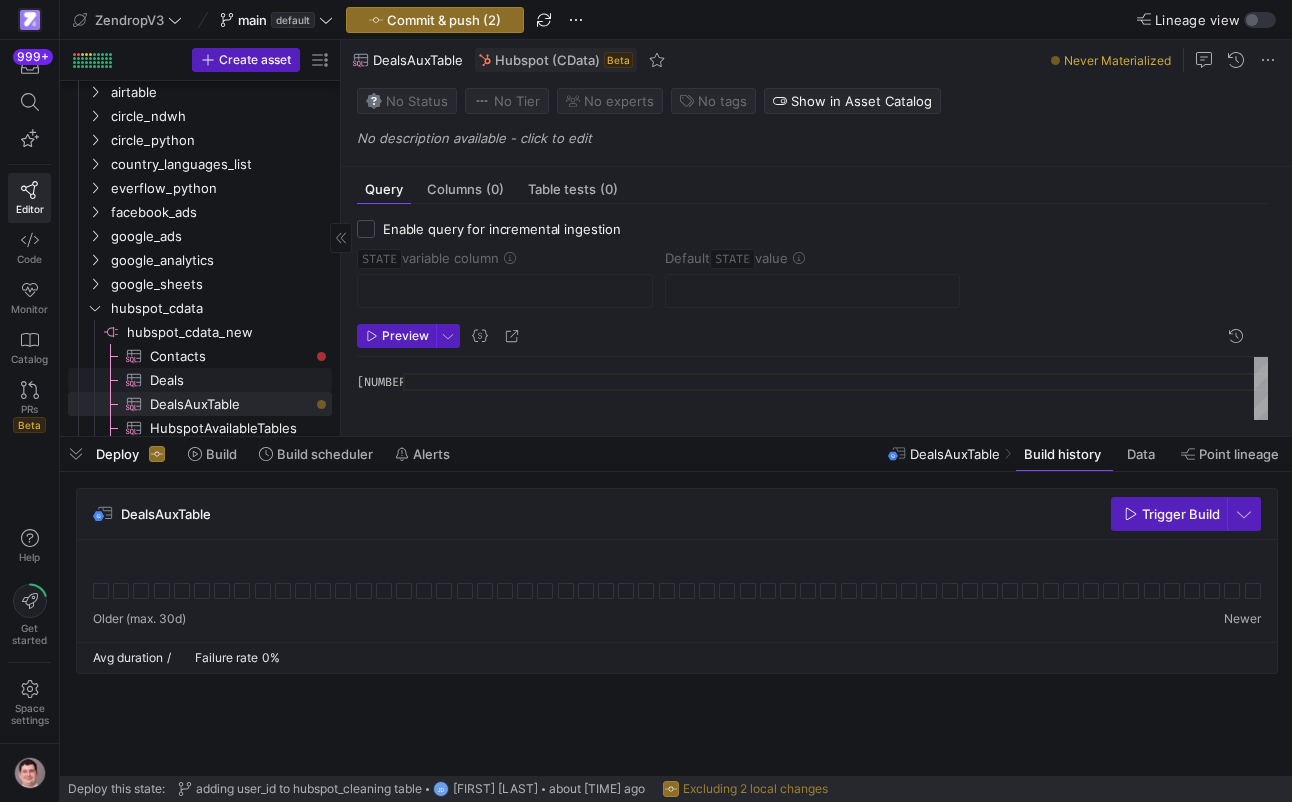 click on "Deals​​​​​​​​​" at bounding box center (229, 380) 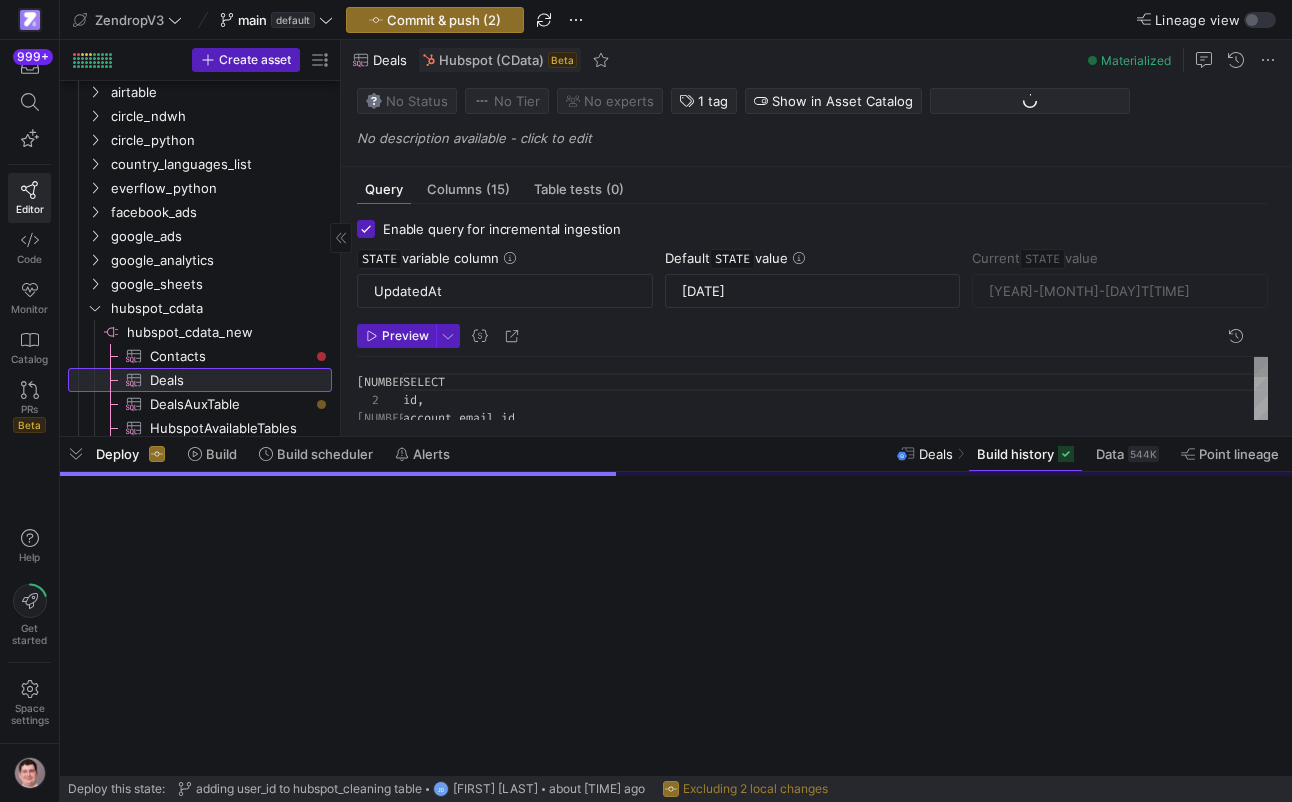 scroll, scrollTop: 180, scrollLeft: 0, axis: vertical 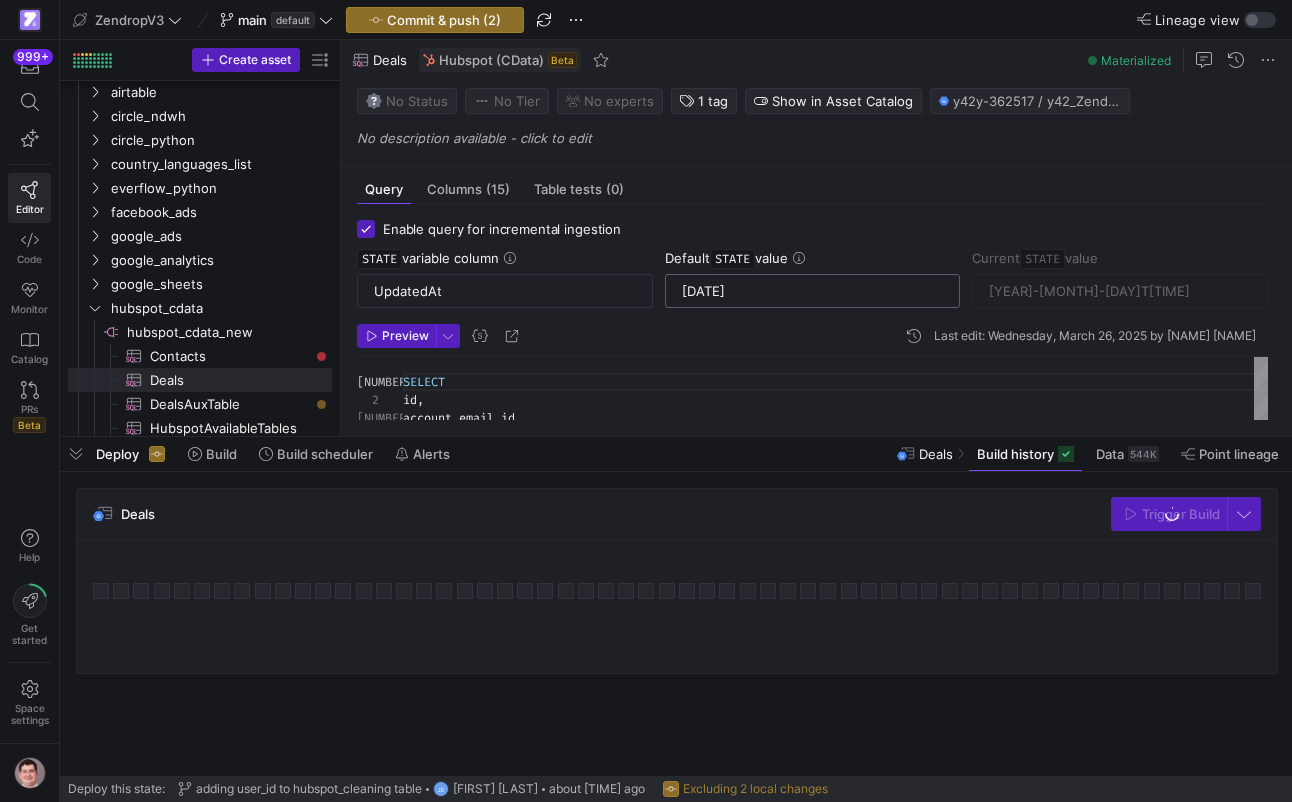 click on "2023-01-01 00:00:00Z" at bounding box center (813, 291) 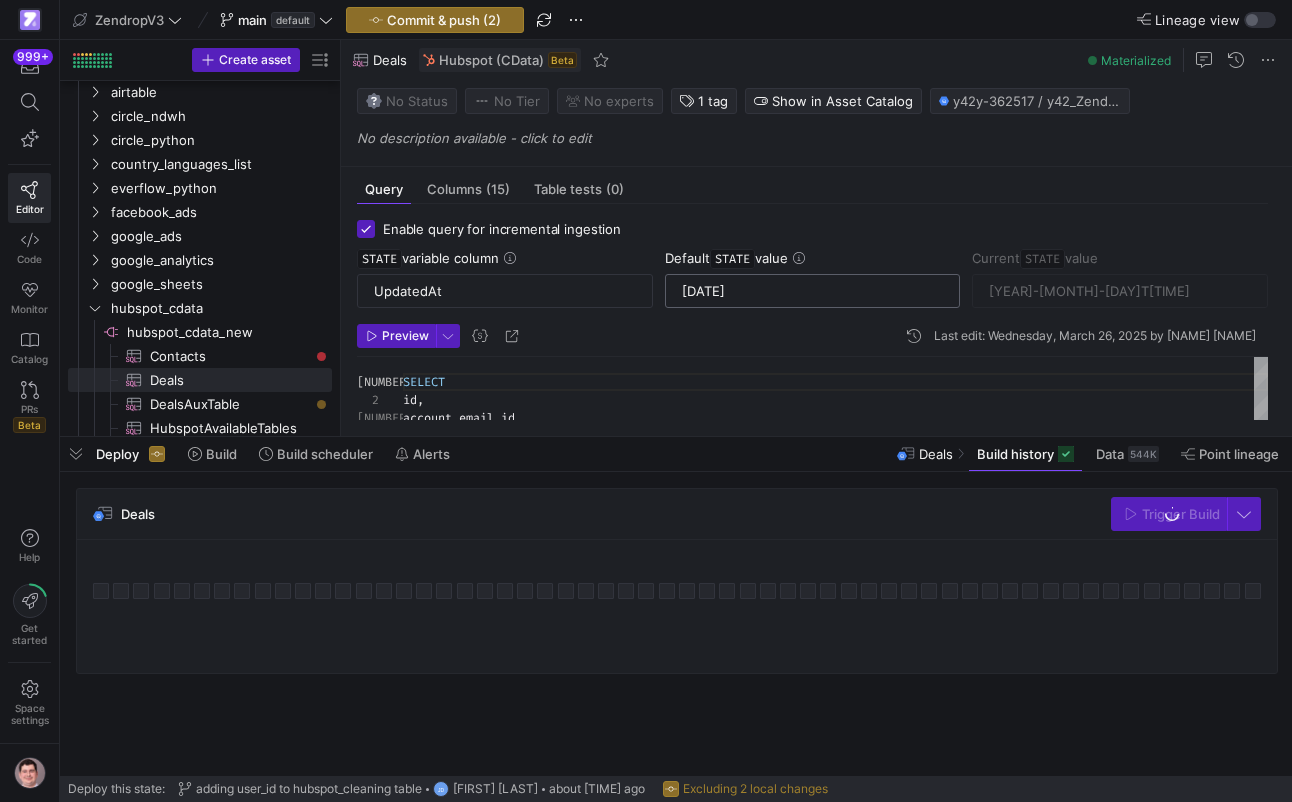 click on "2023-01-01 00:00:00Z" at bounding box center [813, 291] 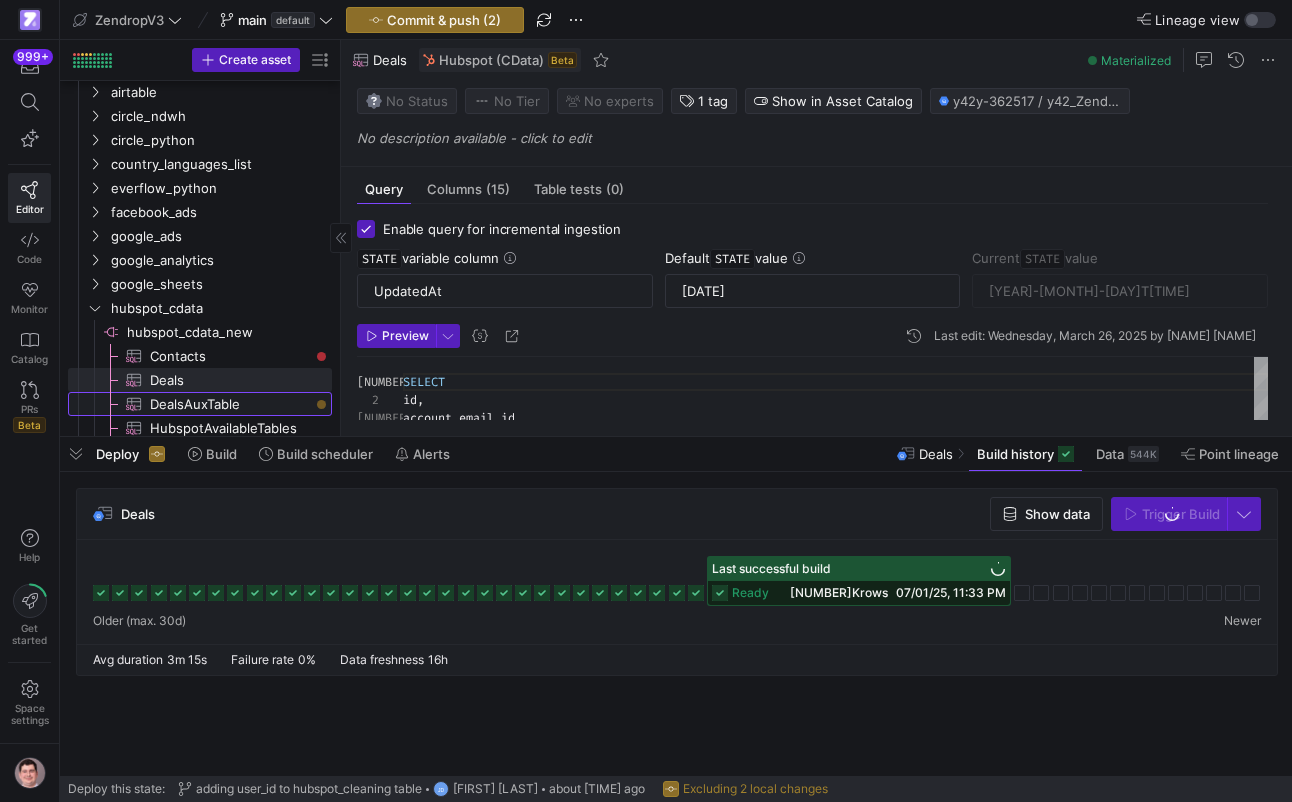 click on "DealsAuxTable​​​​​​​​​" at bounding box center [229, 404] 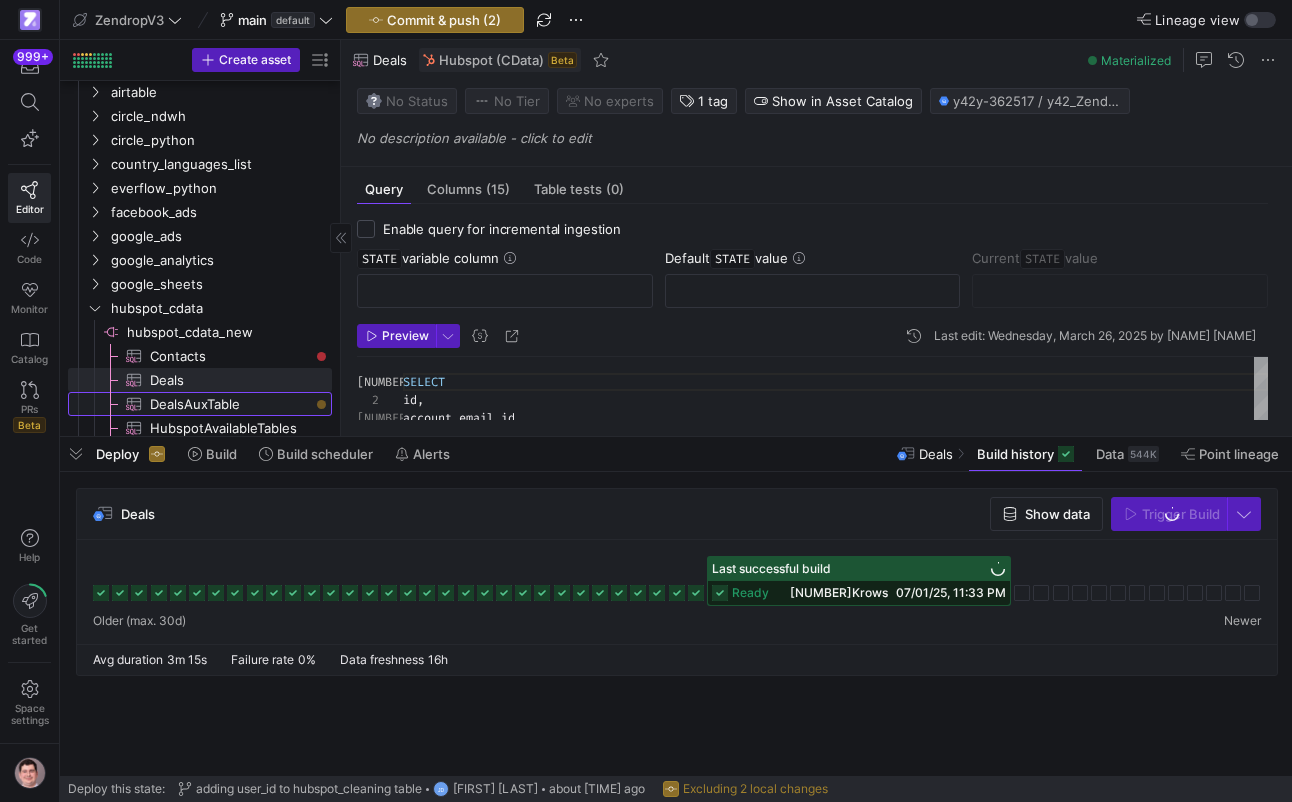 scroll, scrollTop: 0, scrollLeft: 0, axis: both 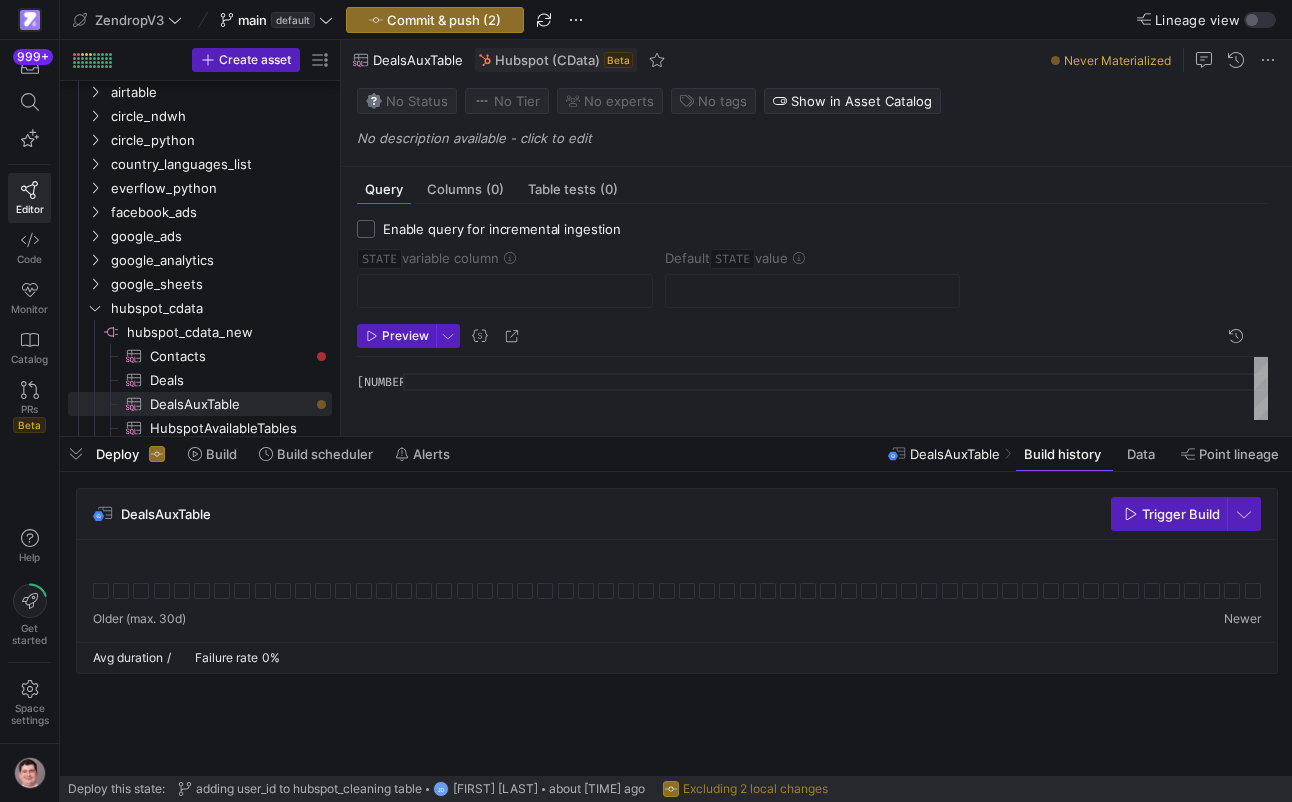 click on "Enable query for incremental ingestion" at bounding box center (366, 229) 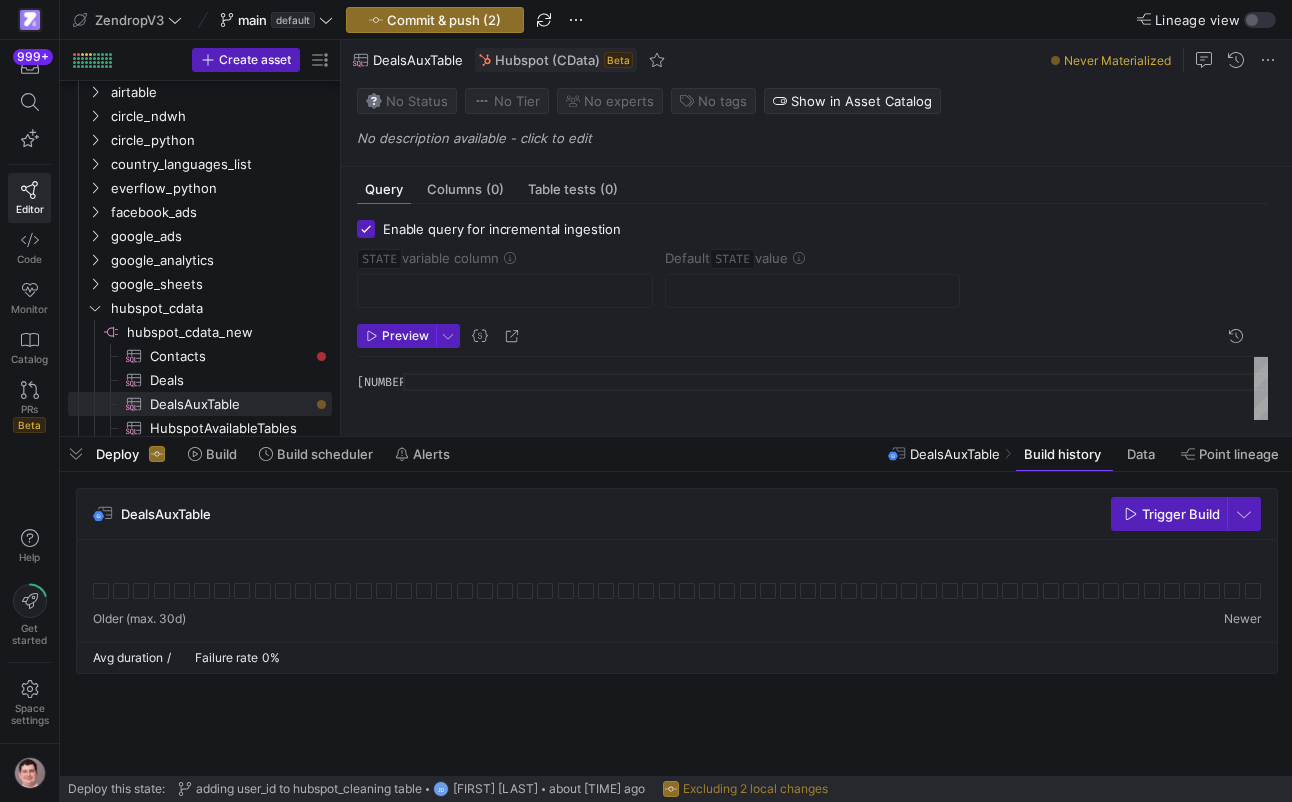 checkbox on "true" 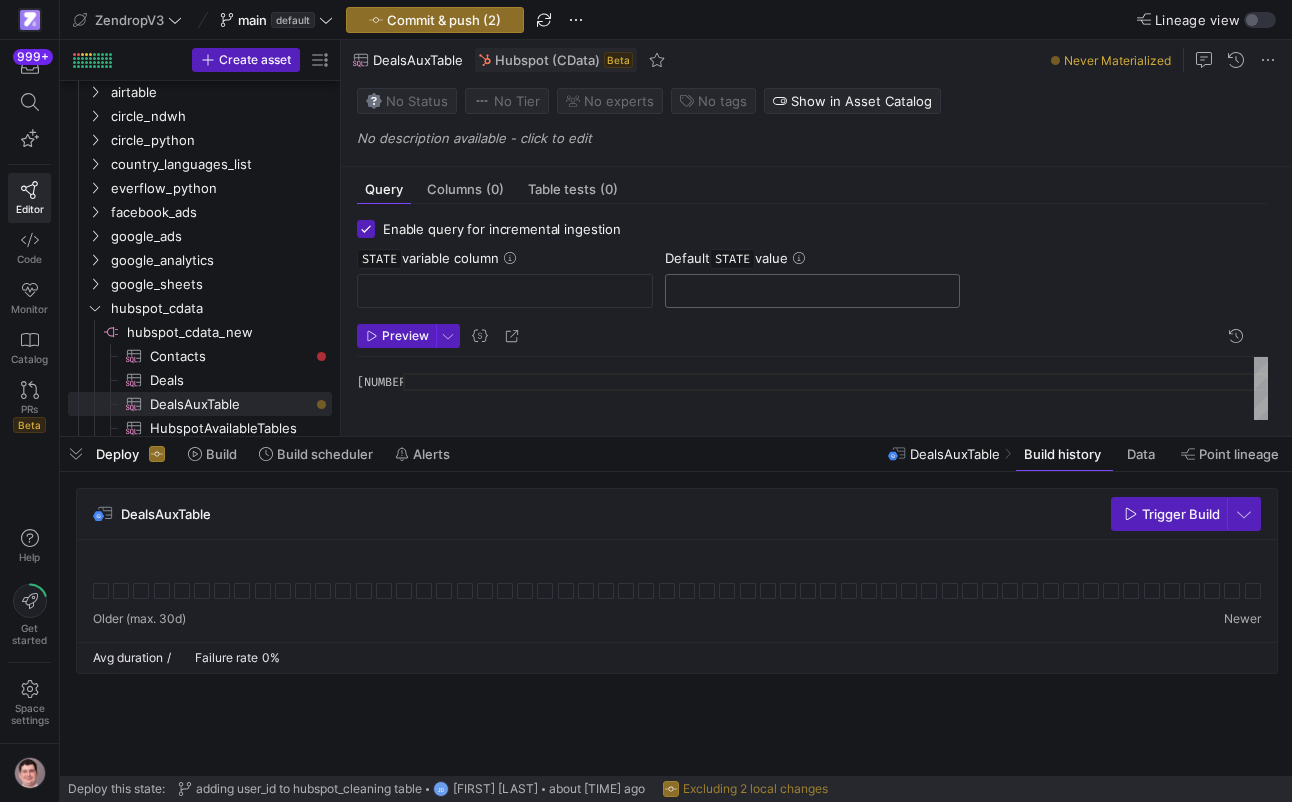 click at bounding box center [813, 291] 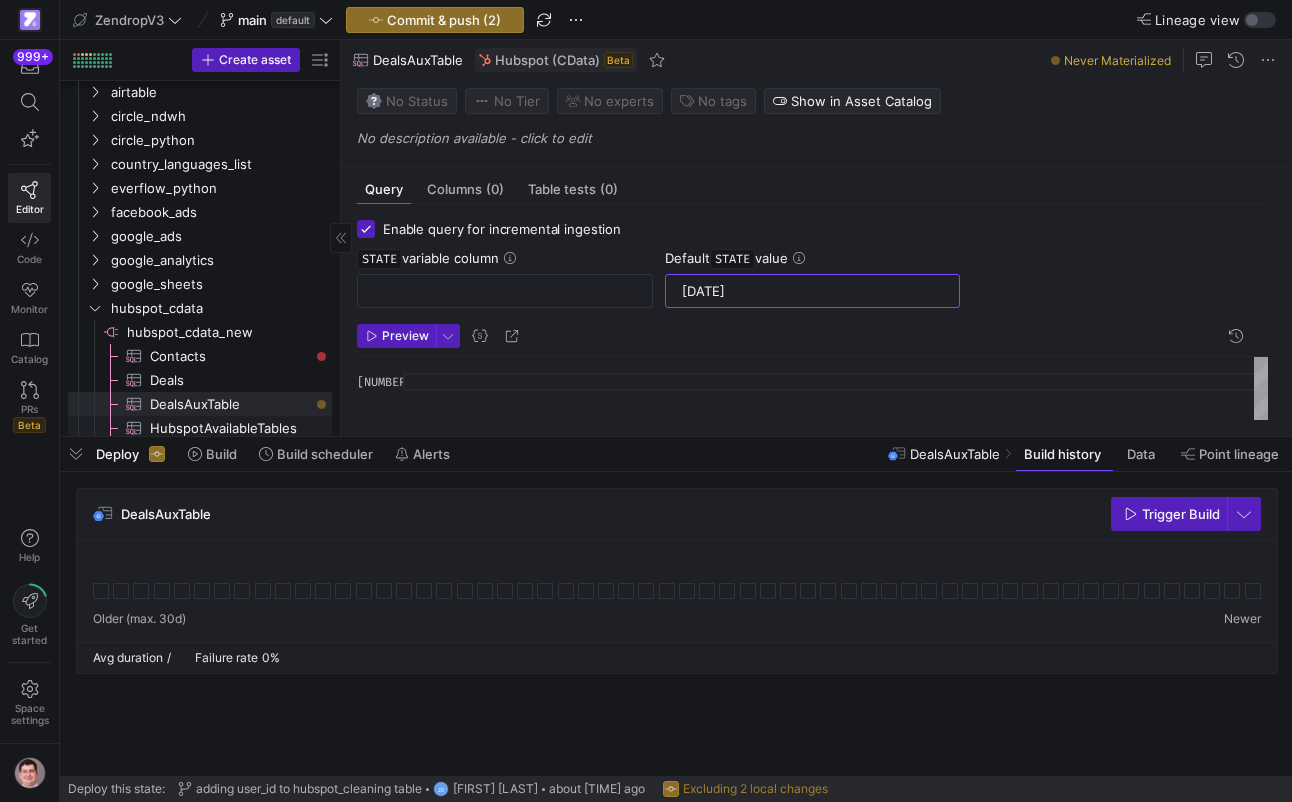 scroll, scrollTop: 446, scrollLeft: 0, axis: vertical 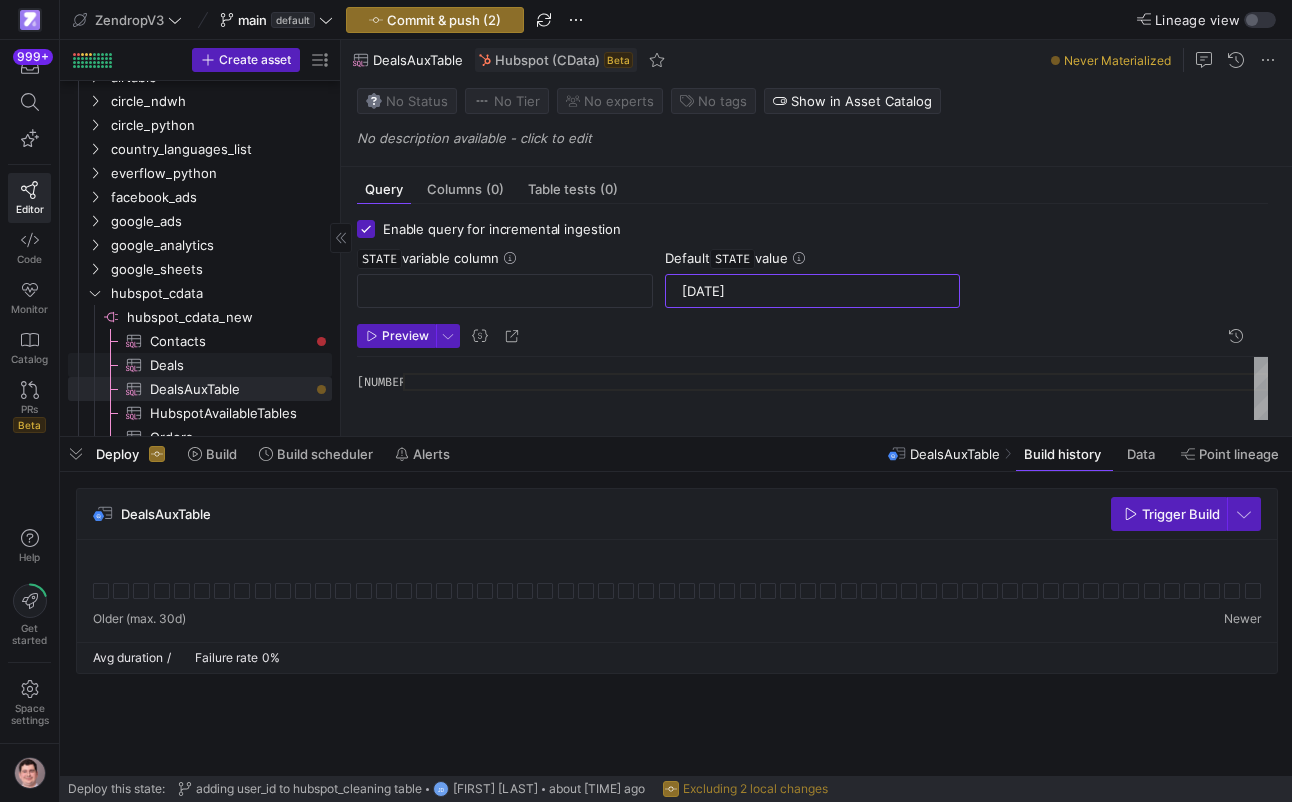 type on "2023-01-01 00:00:00Z" 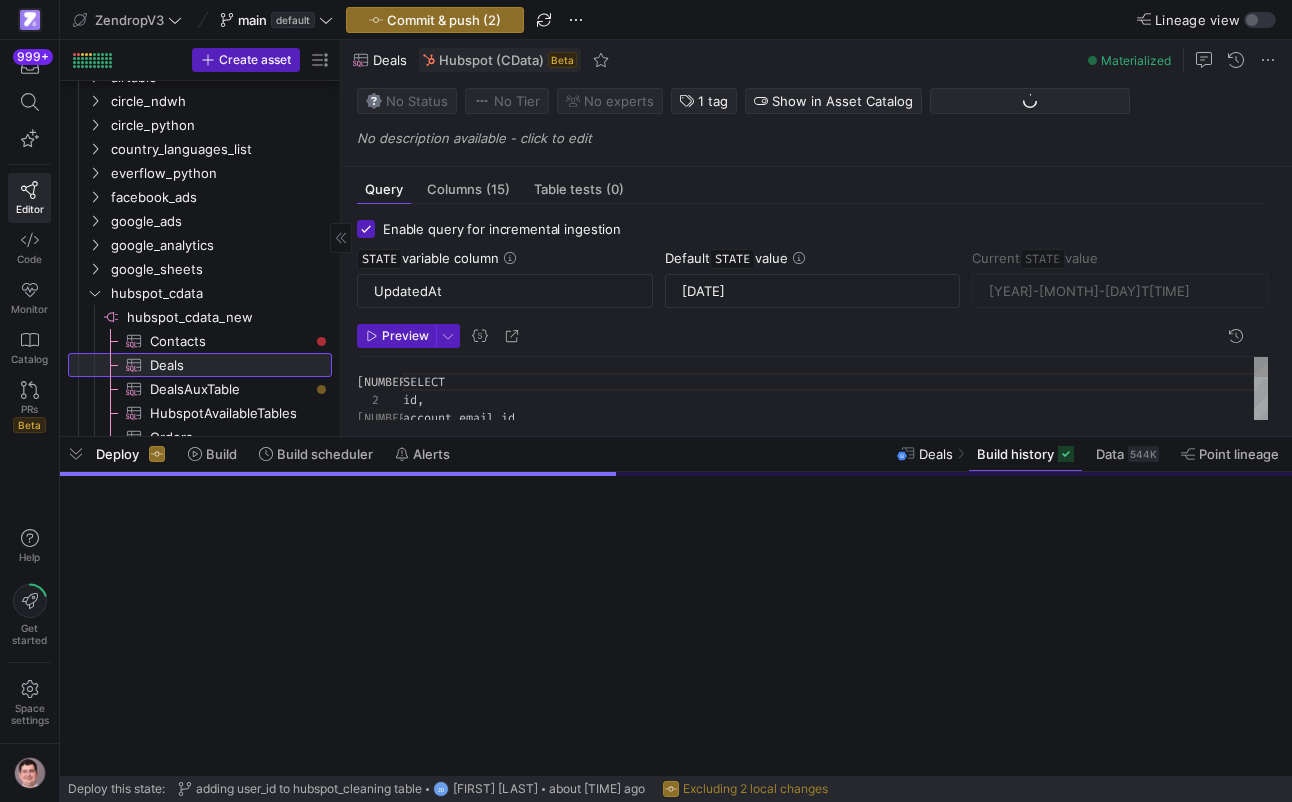 scroll, scrollTop: 180, scrollLeft: 0, axis: vertical 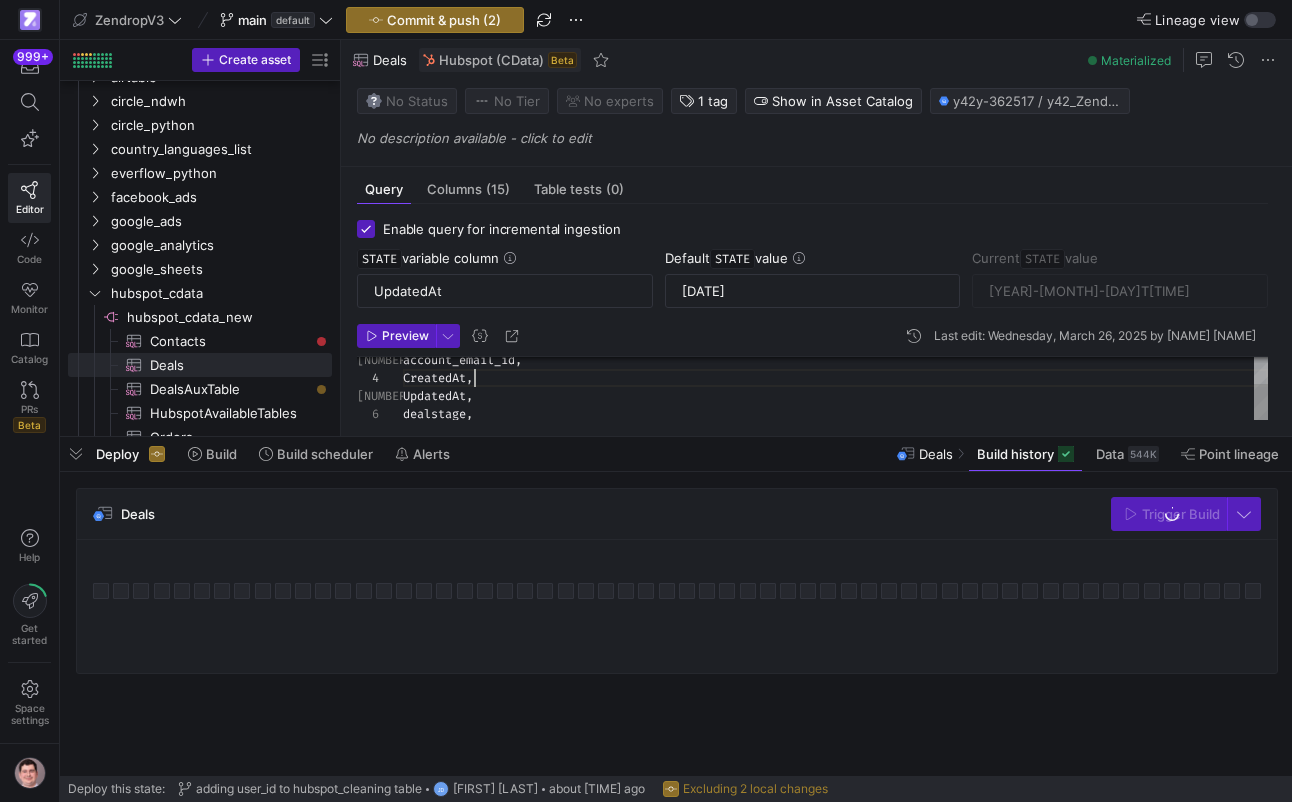 click on "CreatedAt , UpdatedAt , dealstage , closed_lost_reasoning , dealname , pipeline , closedate , date_first_contacted ,     days_to_close , account_email_id ," at bounding box center (835, 478) 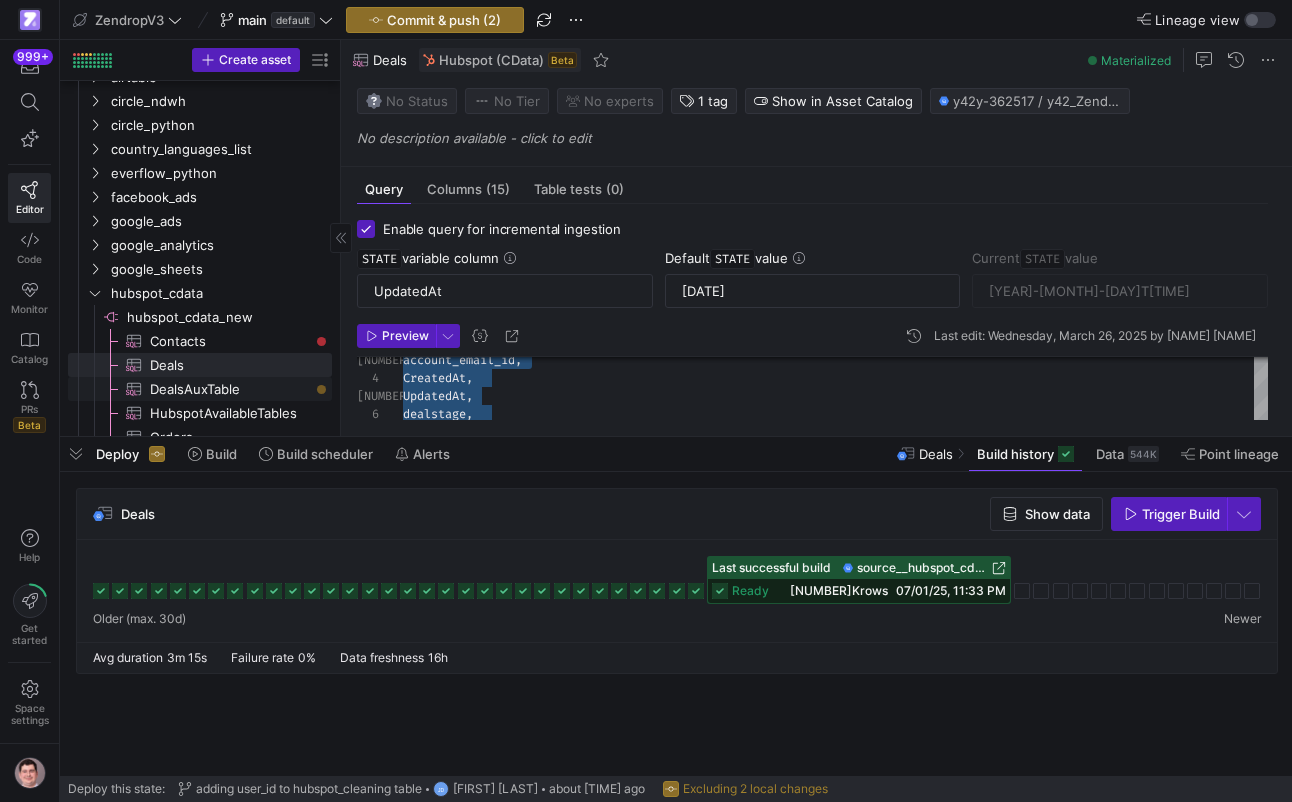 click on "DealsAuxTable​​​​​​​​​" at bounding box center [229, 389] 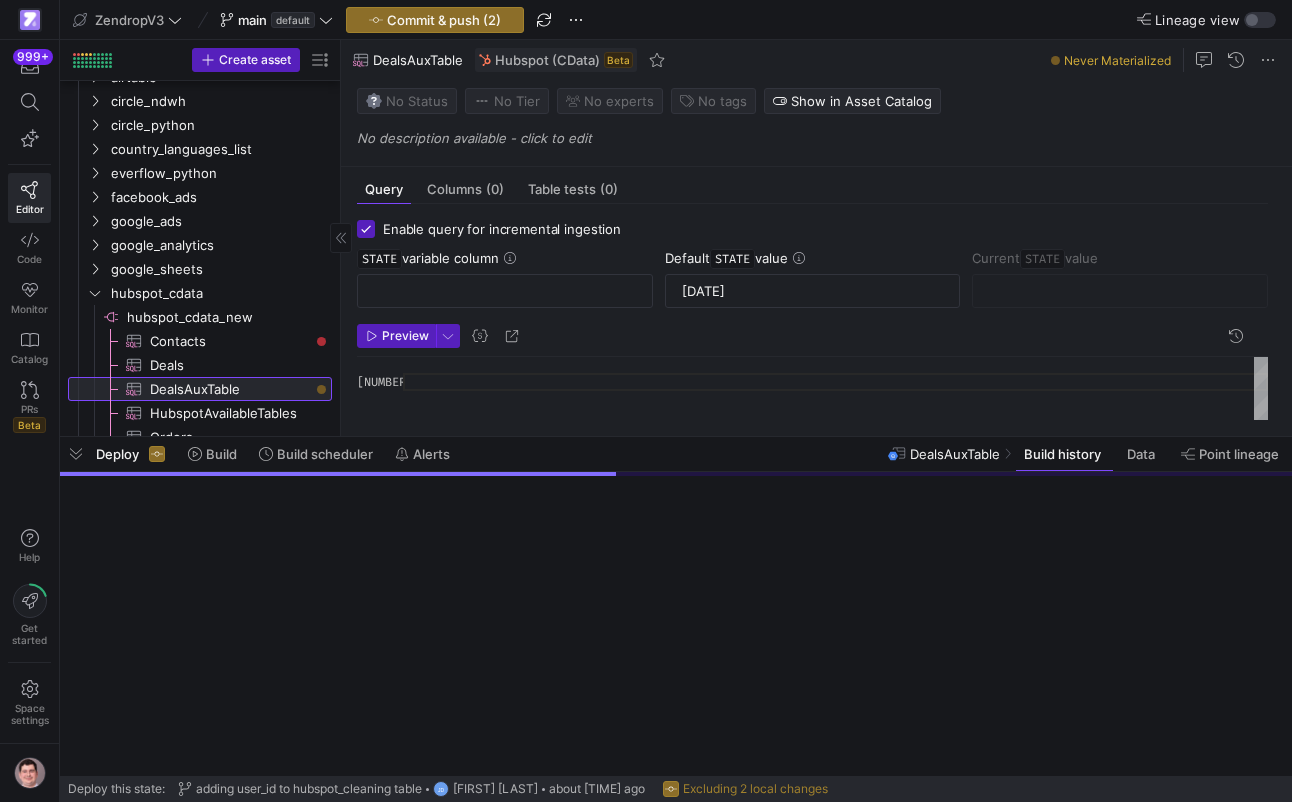scroll, scrollTop: 0, scrollLeft: 0, axis: both 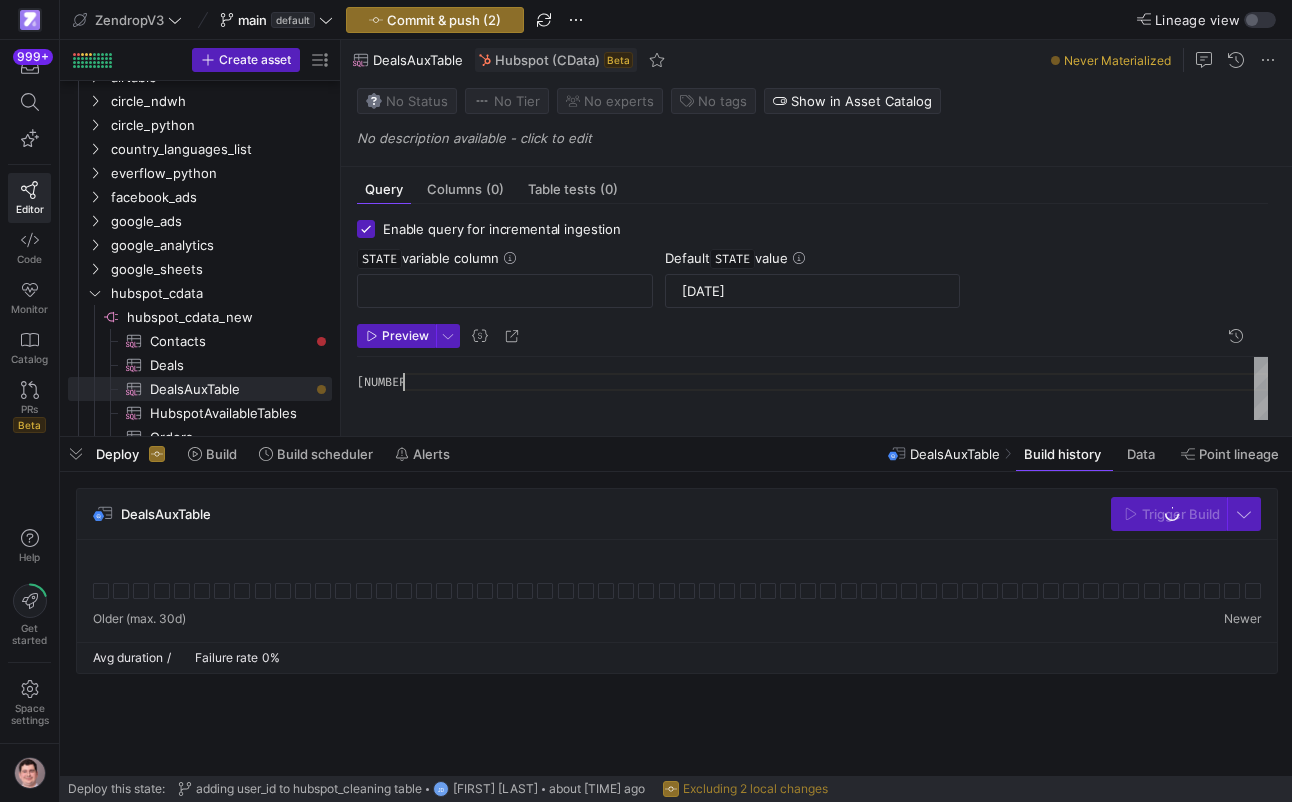 click at bounding box center [835, 440] 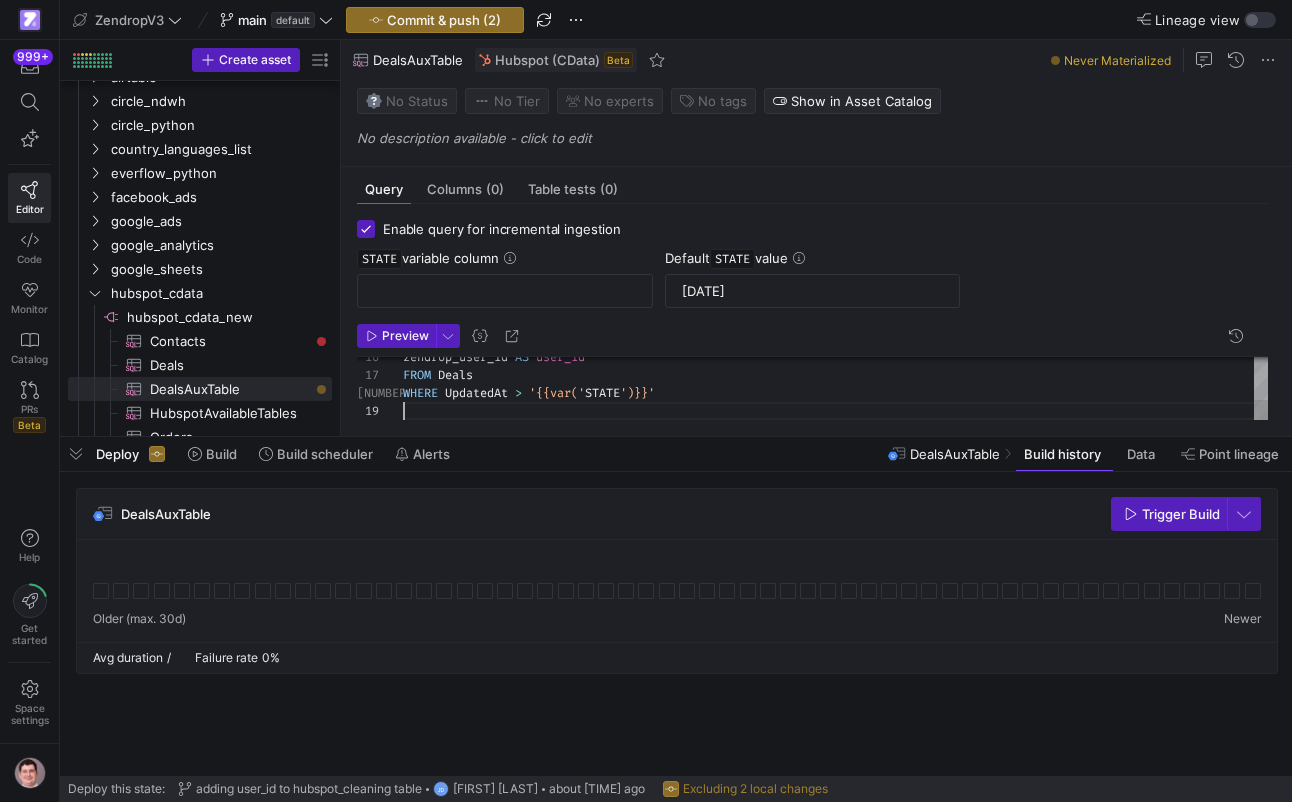scroll, scrollTop: 144, scrollLeft: 0, axis: vertical 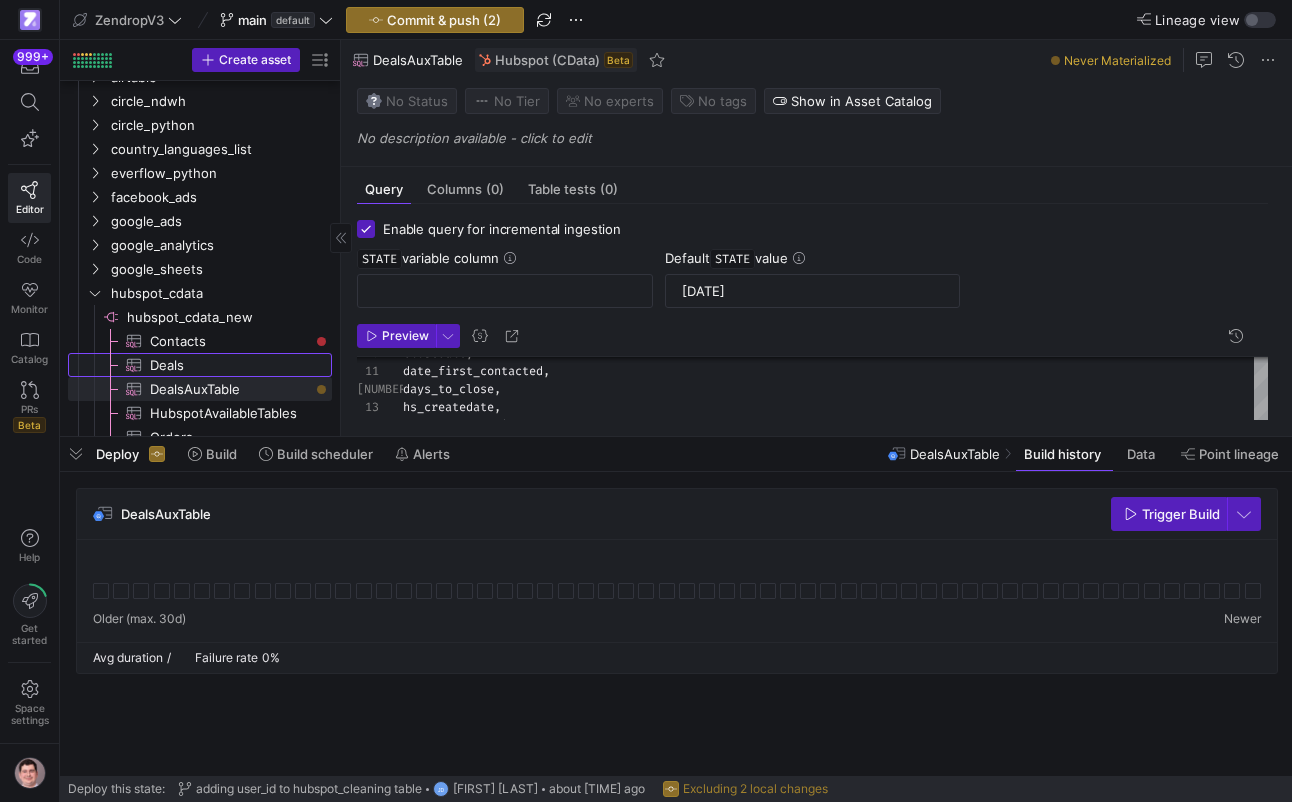 click on "Deals​​​​​​​​​" at bounding box center (229, 365) 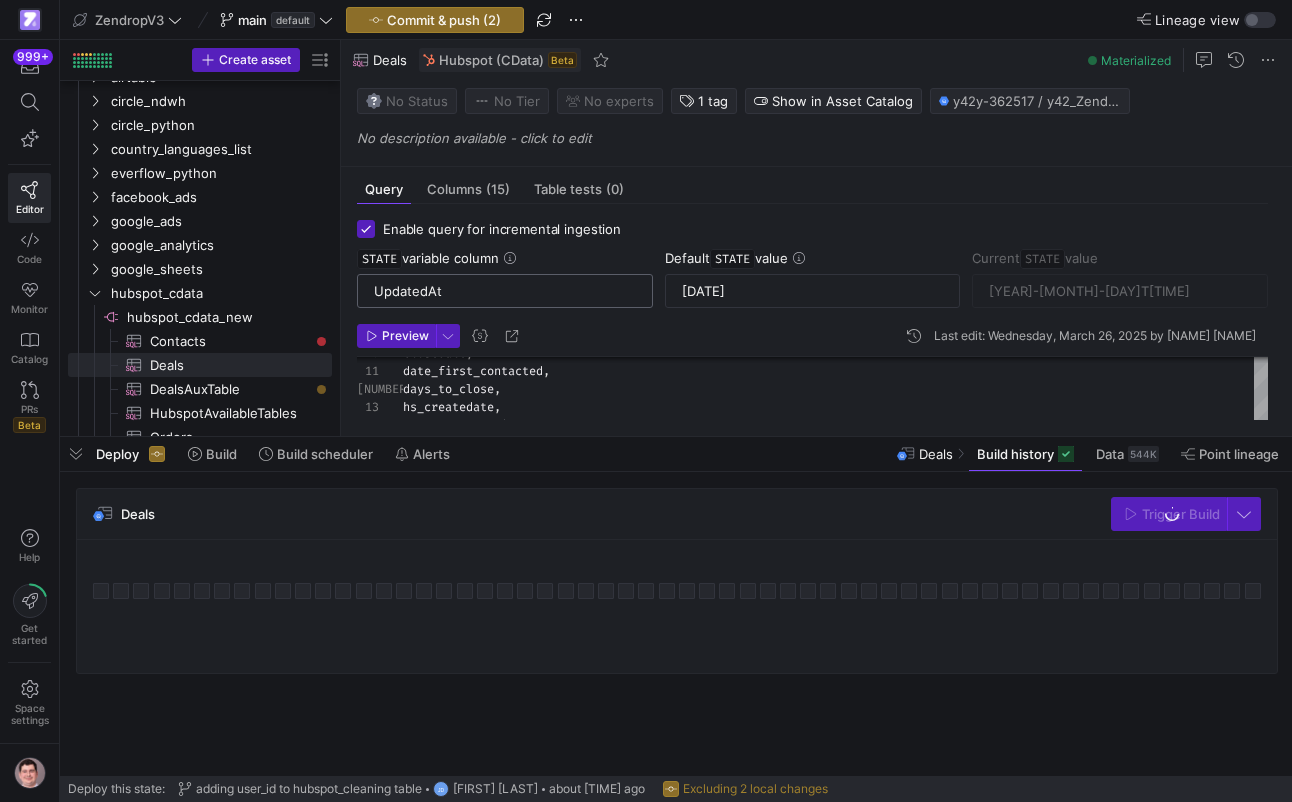 click on "UpdatedAt" at bounding box center (505, 291) 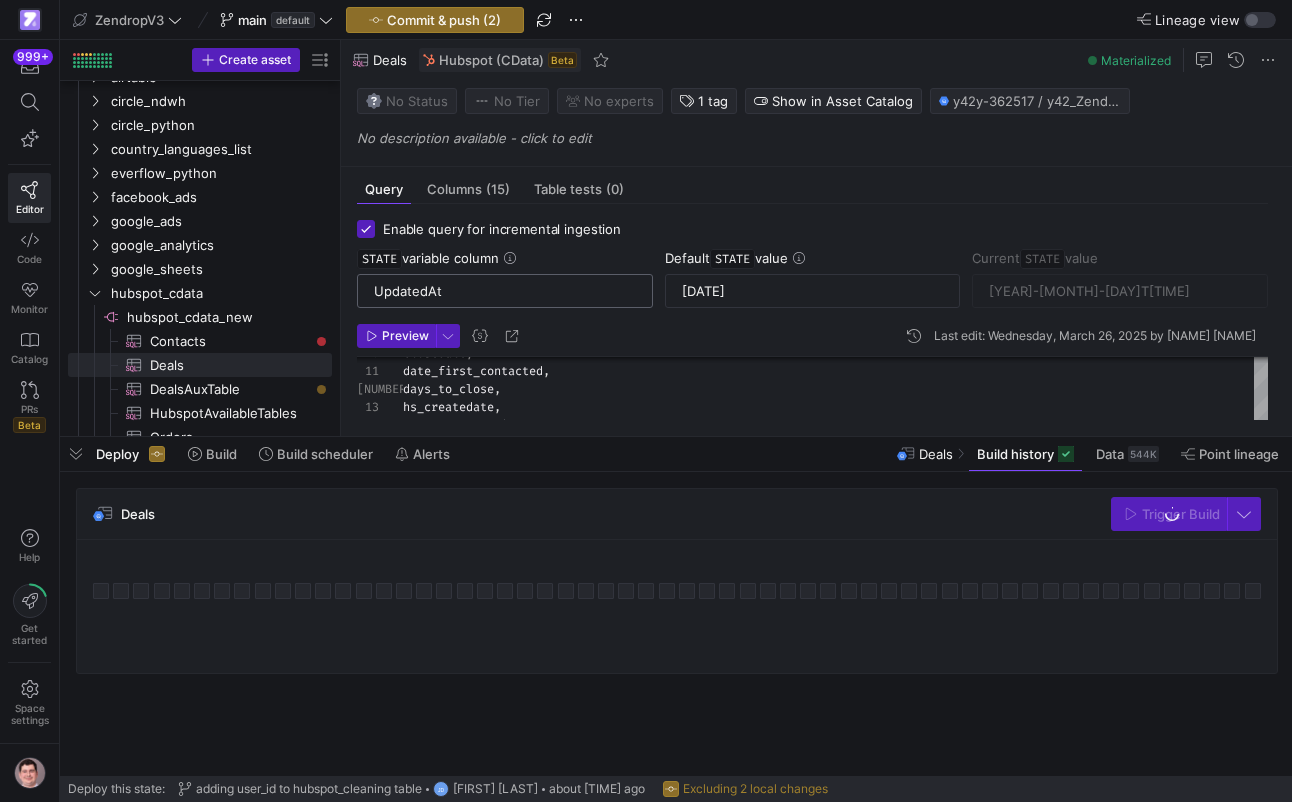 click on "UpdatedAt" at bounding box center [505, 291] 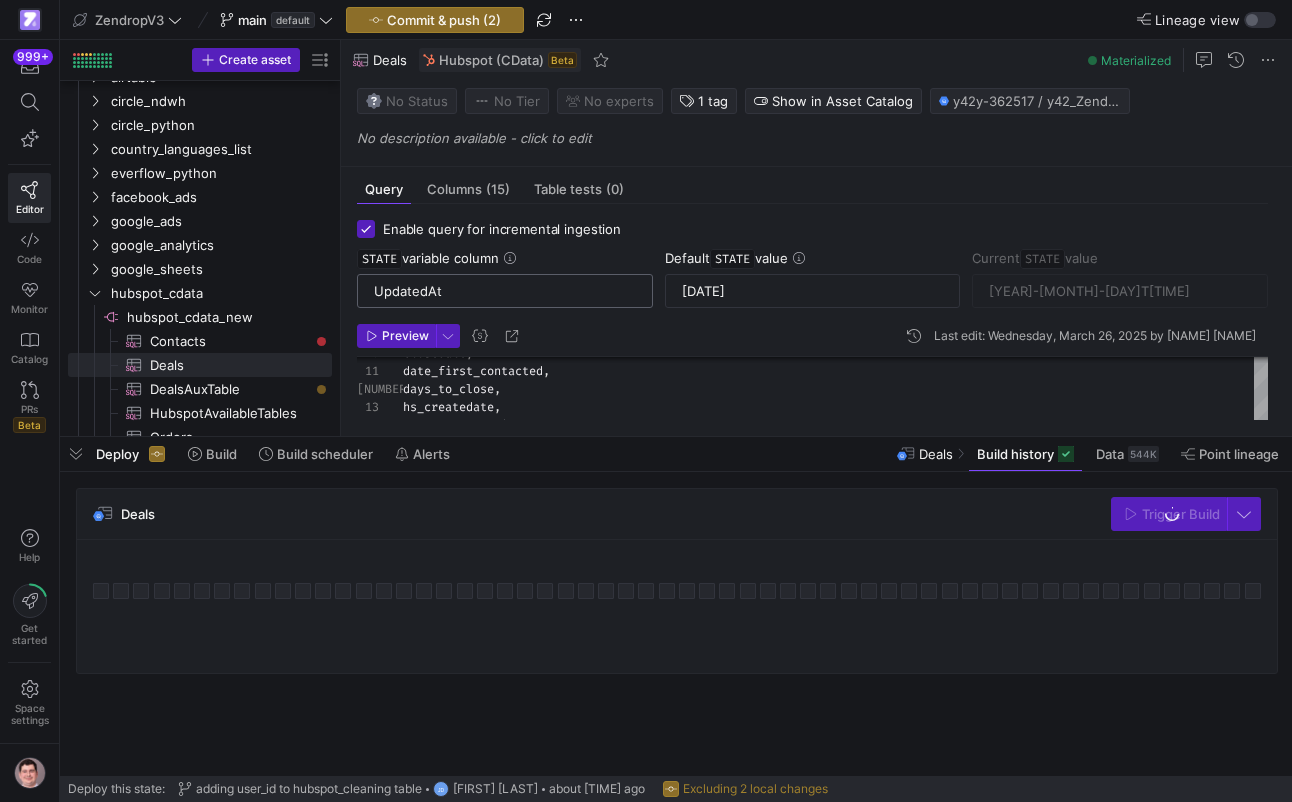 click on "UpdatedAt" at bounding box center (505, 291) 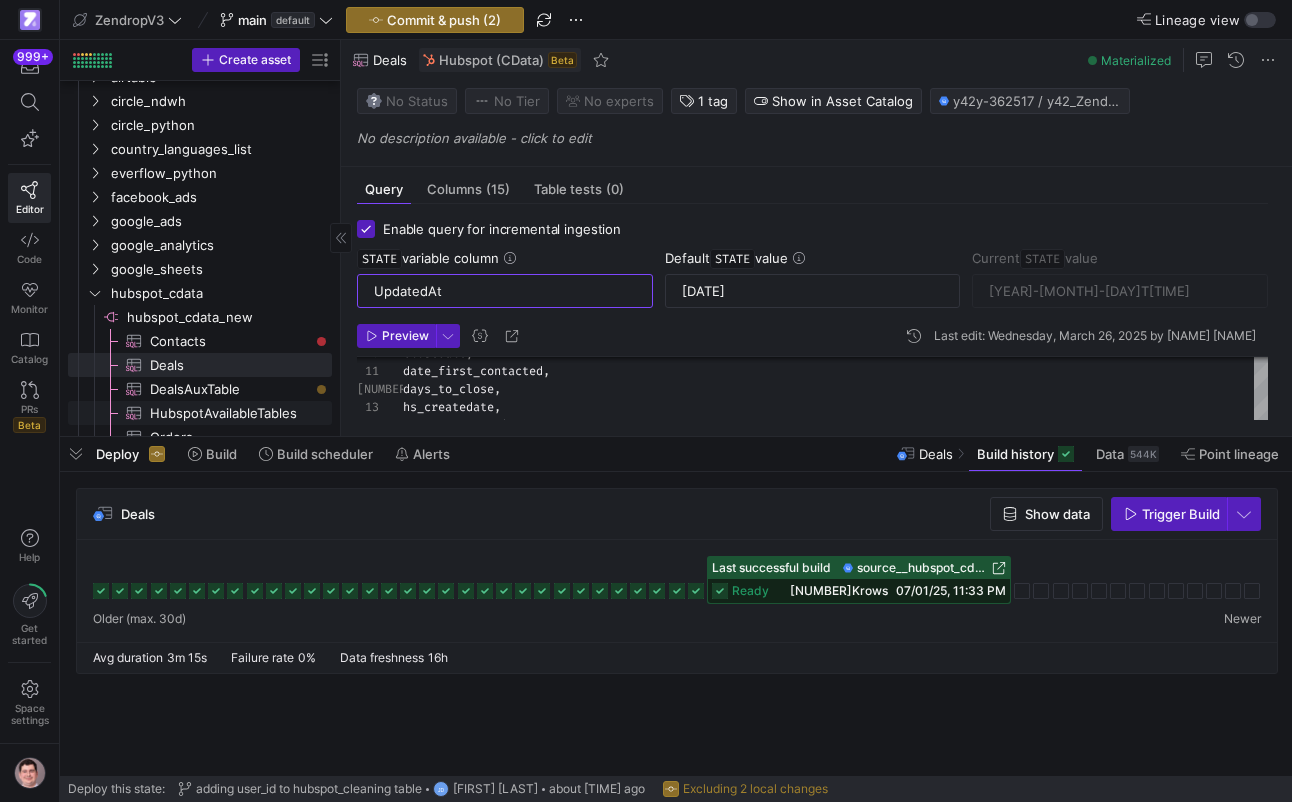 click on "HubspotAvailableTables​​​​​​​​​" at bounding box center [229, 413] 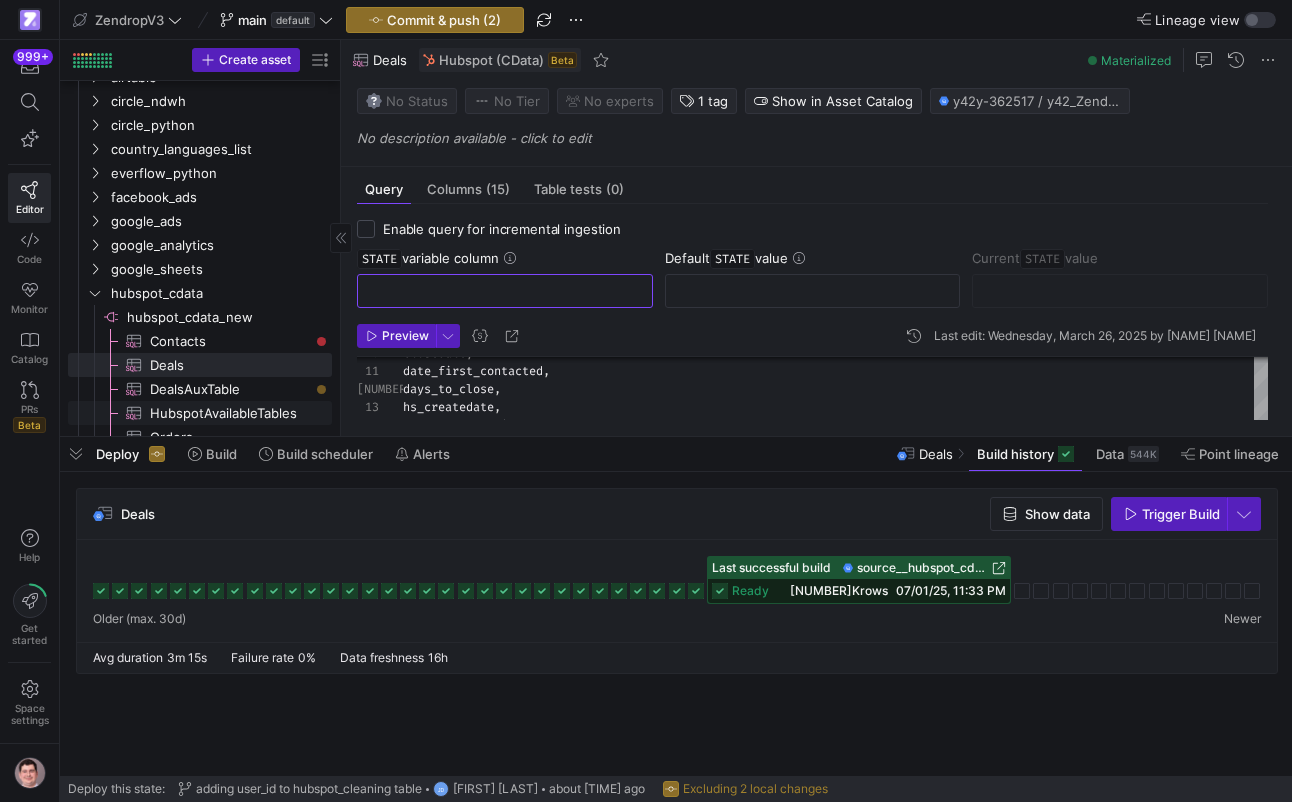 scroll, scrollTop: 18, scrollLeft: 0, axis: vertical 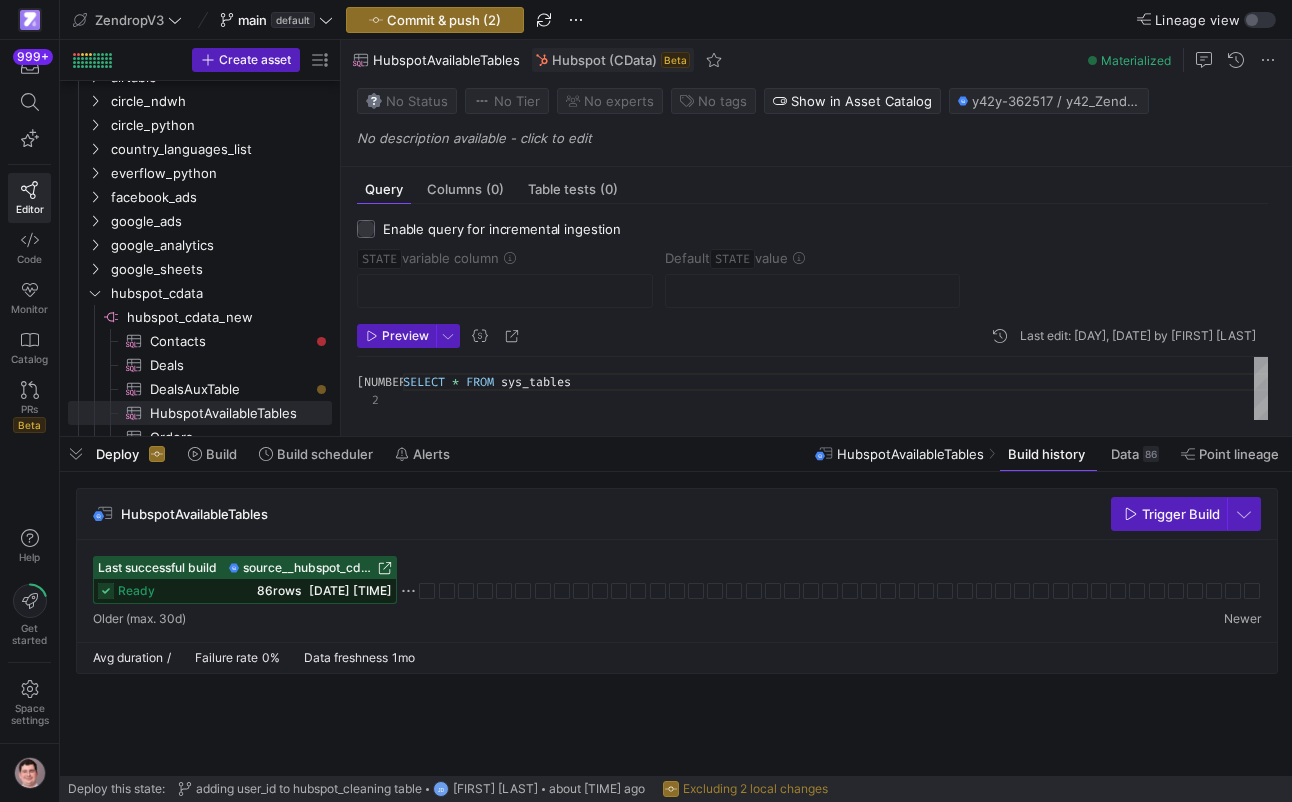 click on "Enable query for incremental ingestion" at bounding box center (366, 229) 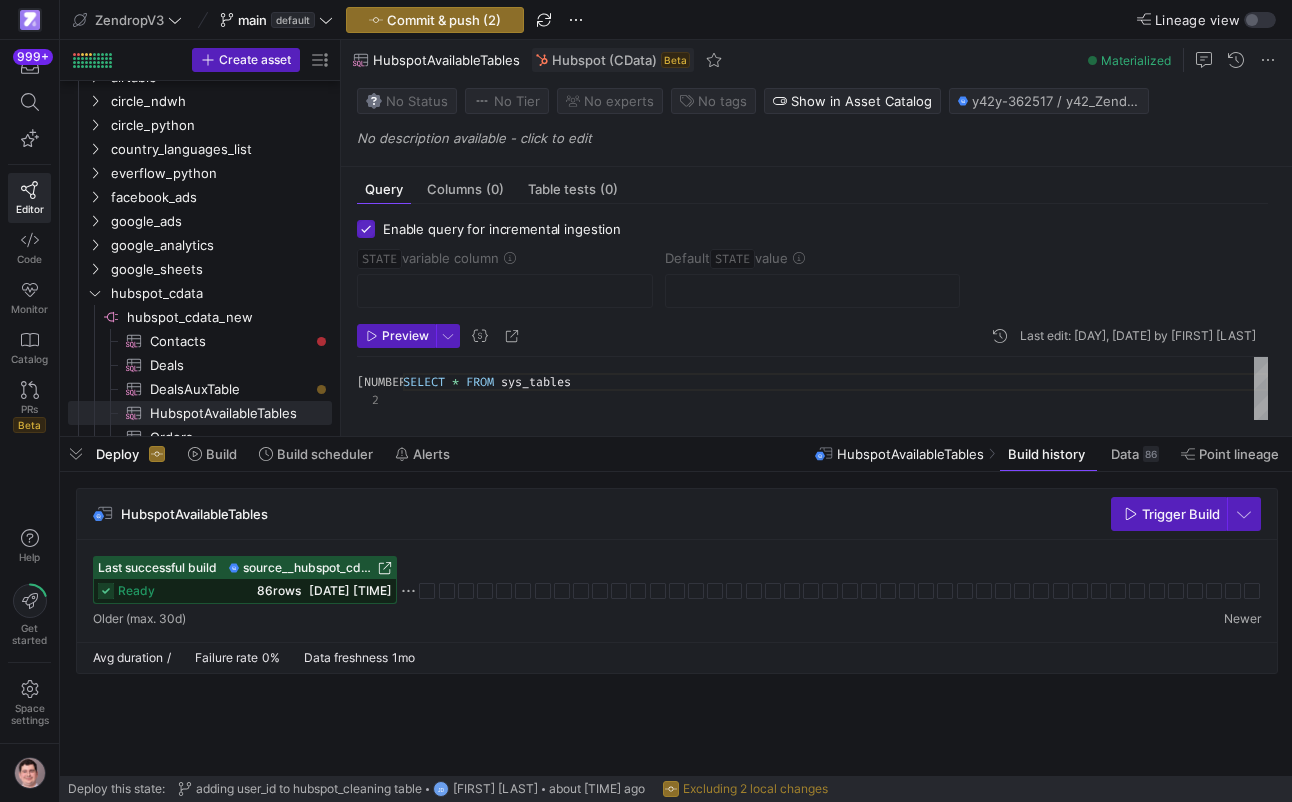 checkbox on "true" 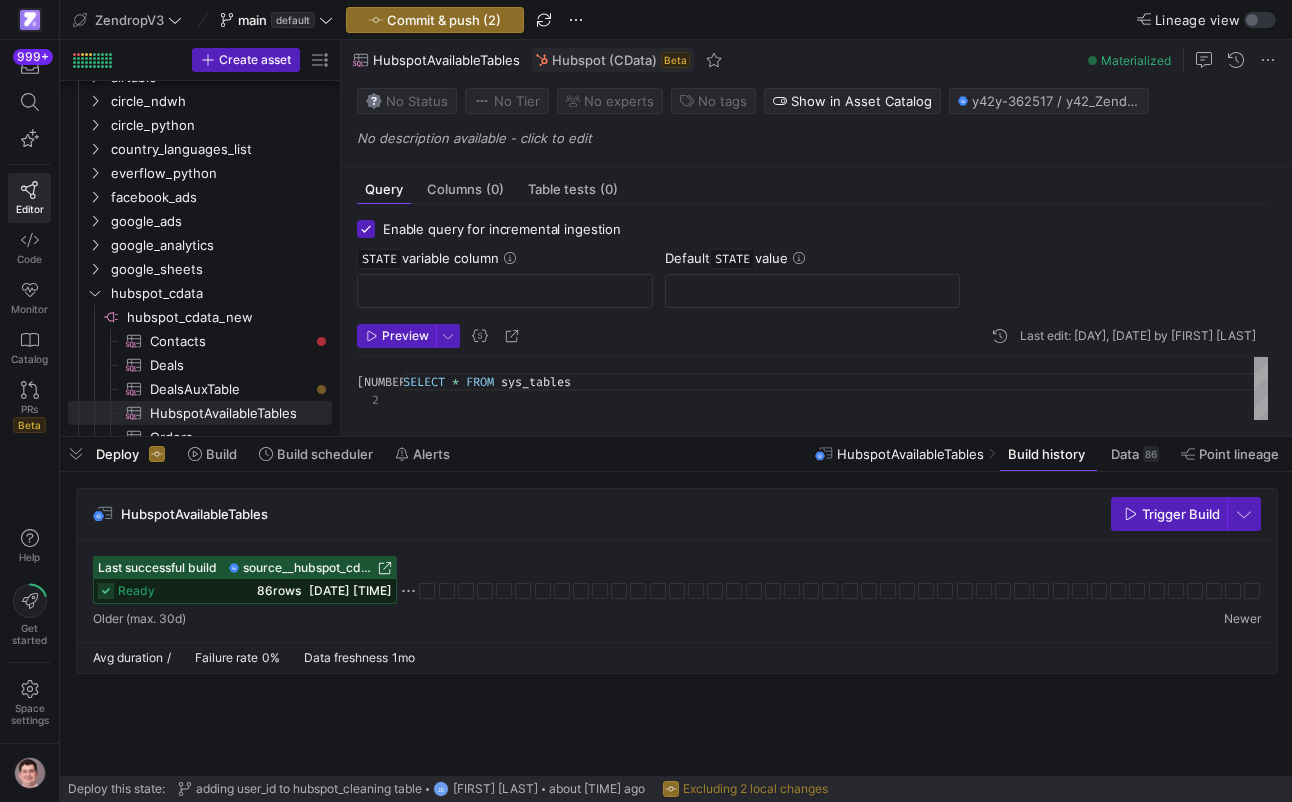 click on "Enable query for incremental ingestion  STATE  variable column   Default  STATE  value" at bounding box center [812, 272] 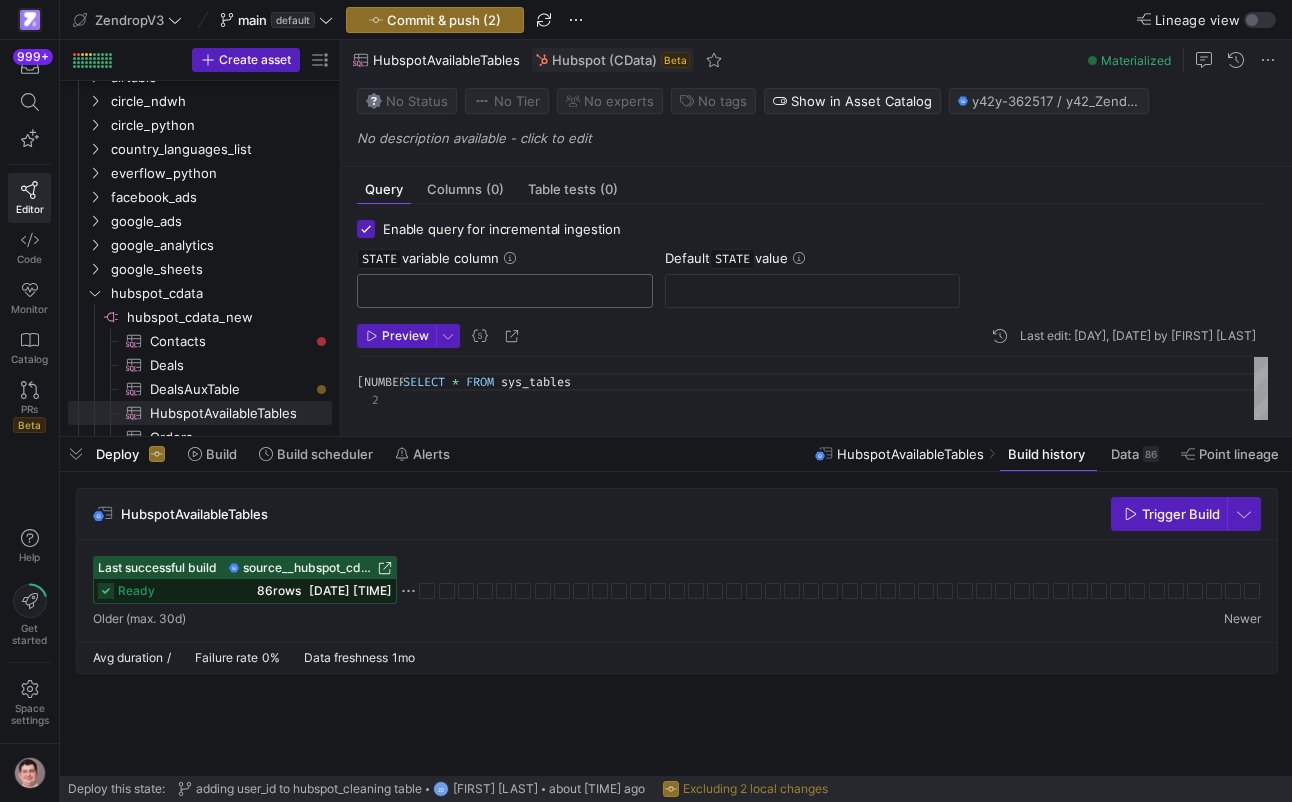 click at bounding box center (505, 291) 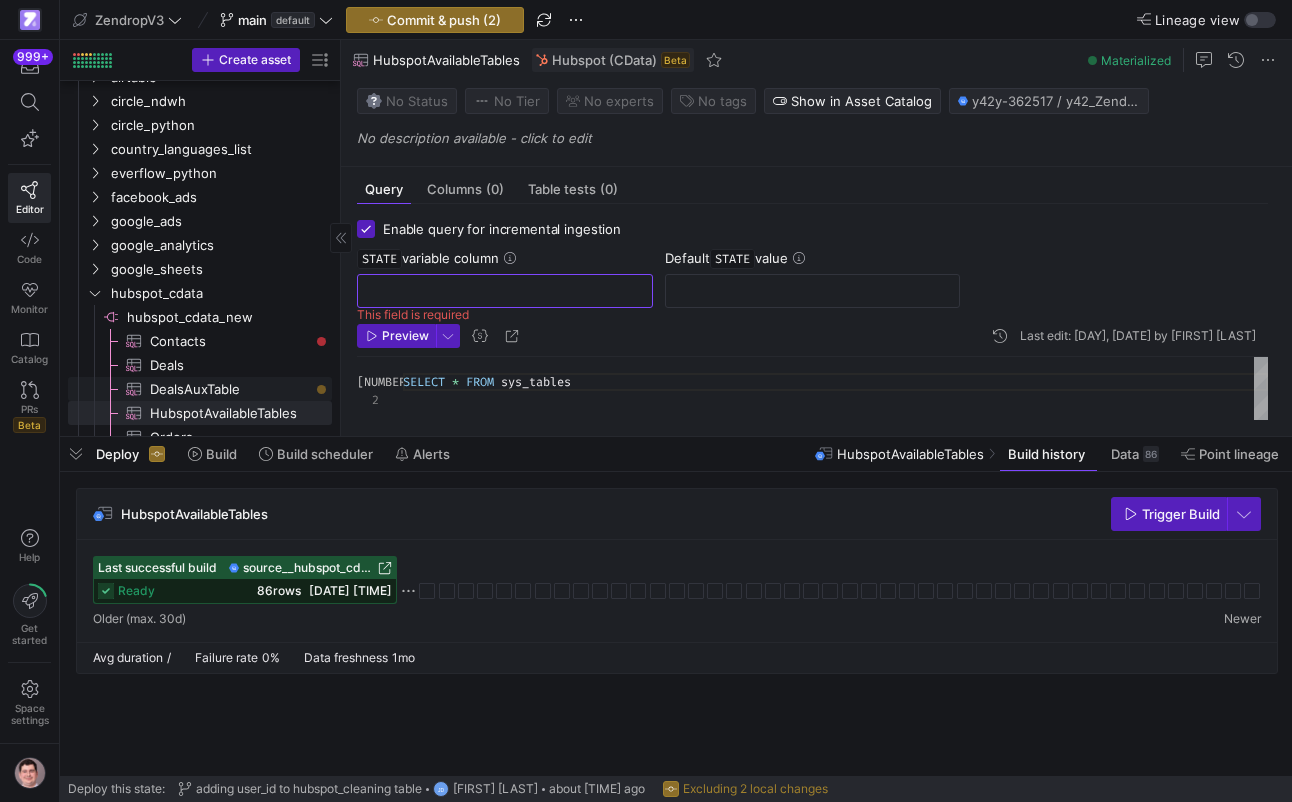 click on "DealsAuxTable​​​​​​​​​" at bounding box center [229, 389] 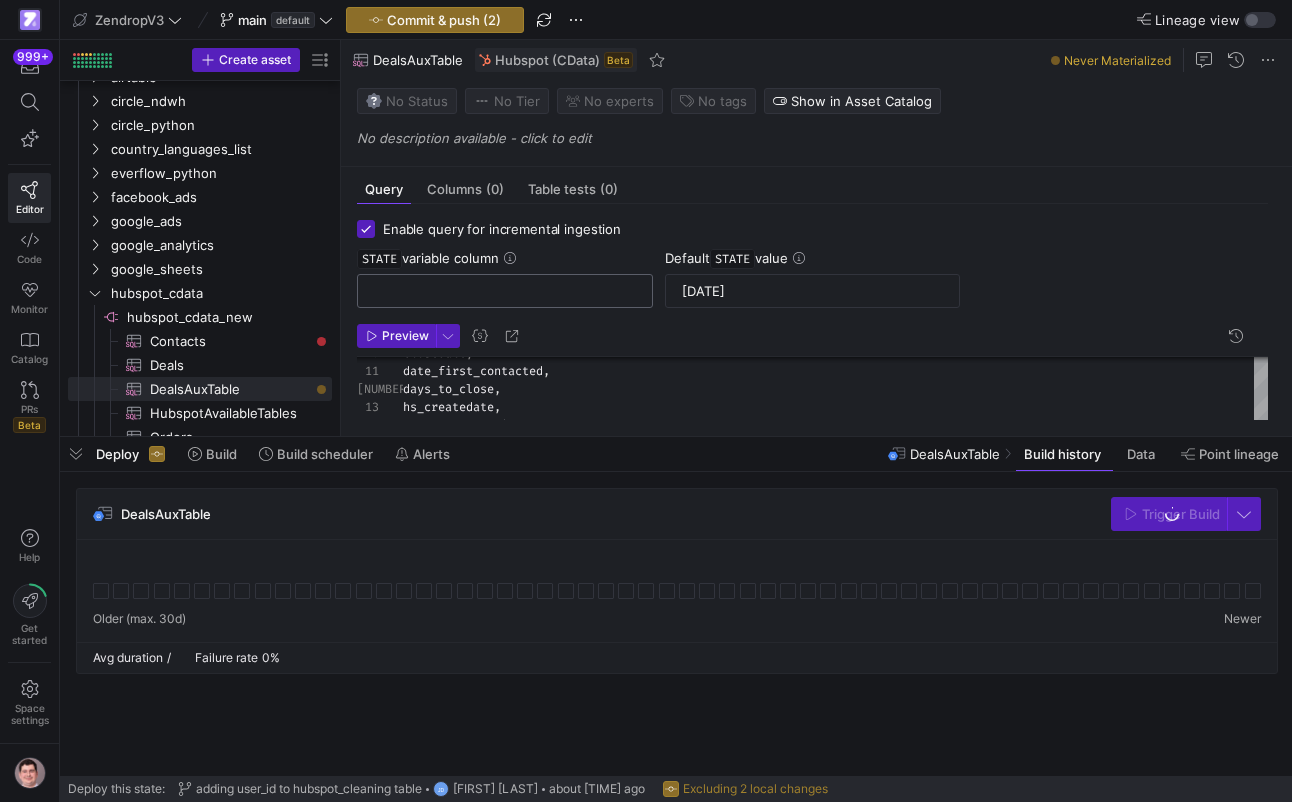click at bounding box center [505, 291] 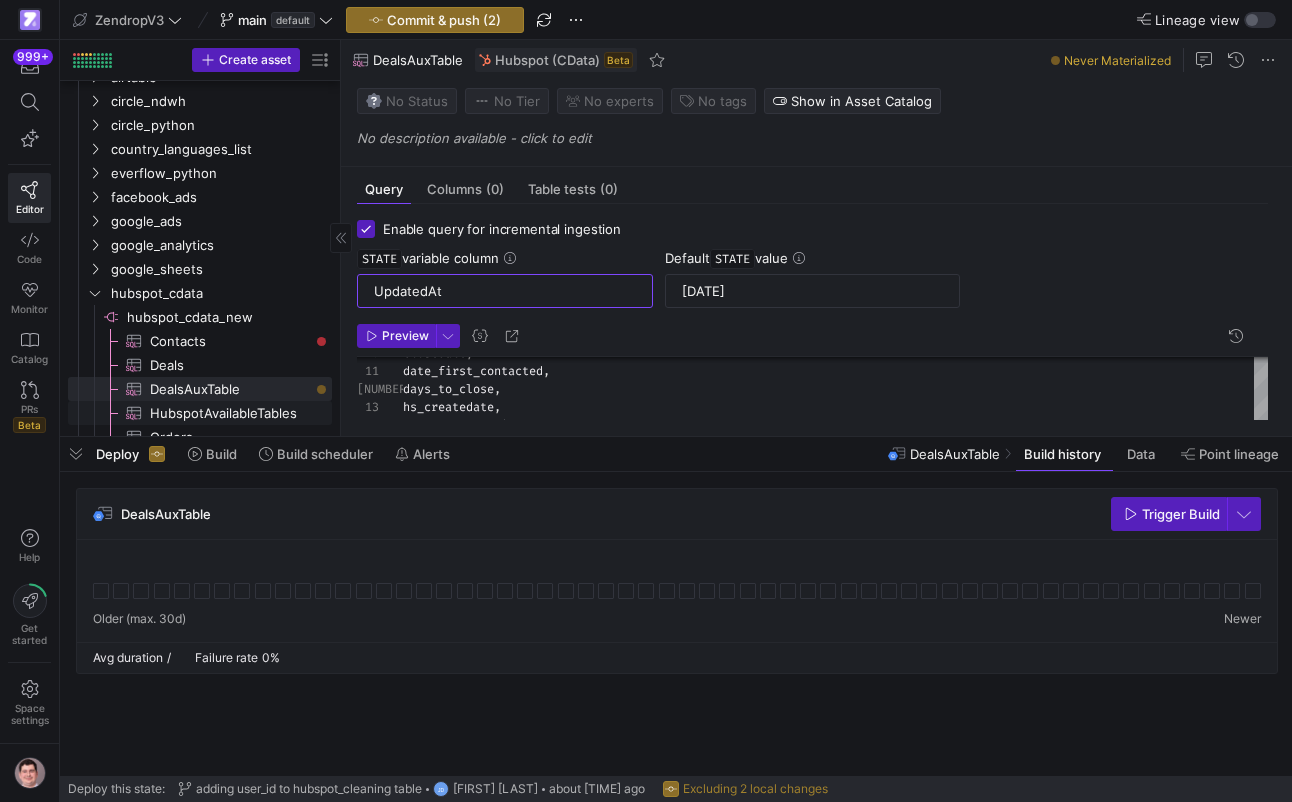 type on "UpdatedAt" 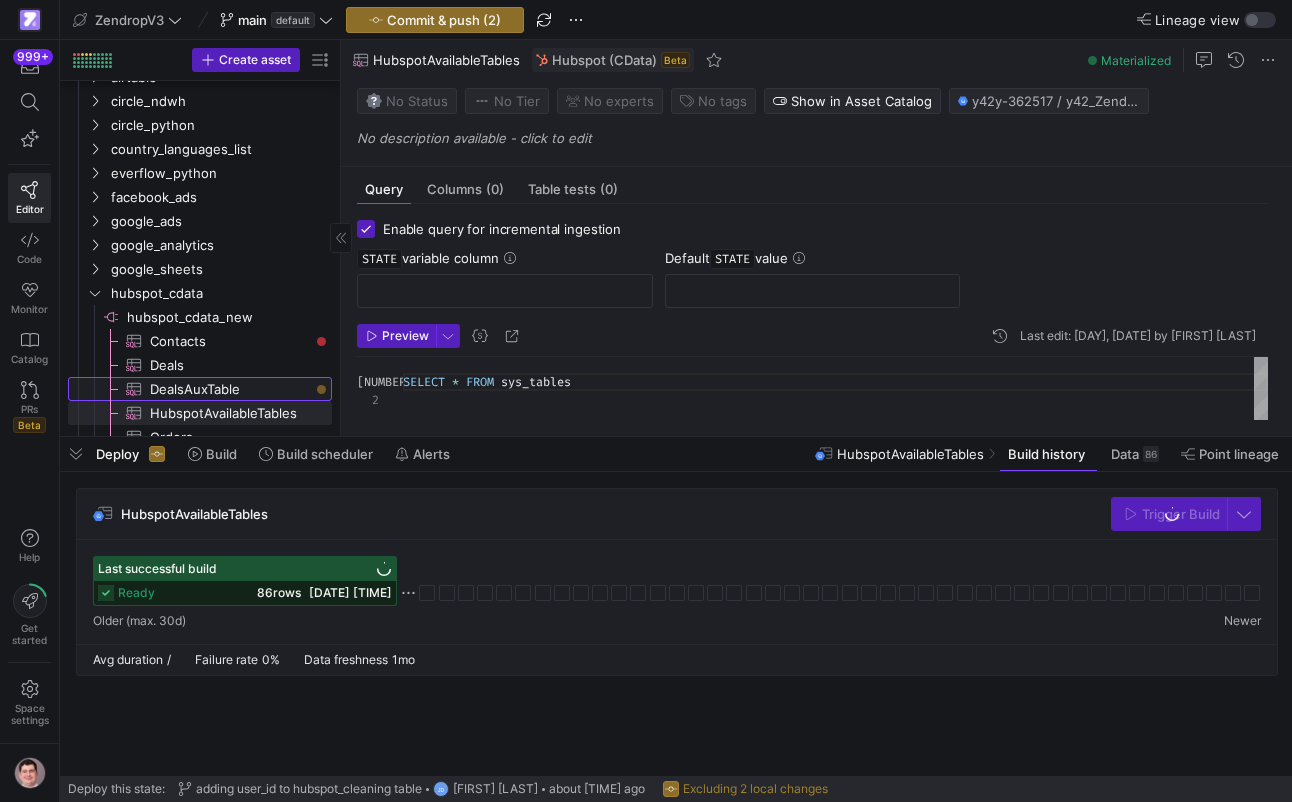 click on "DealsAuxTable​​​​​​​​​" at bounding box center (229, 389) 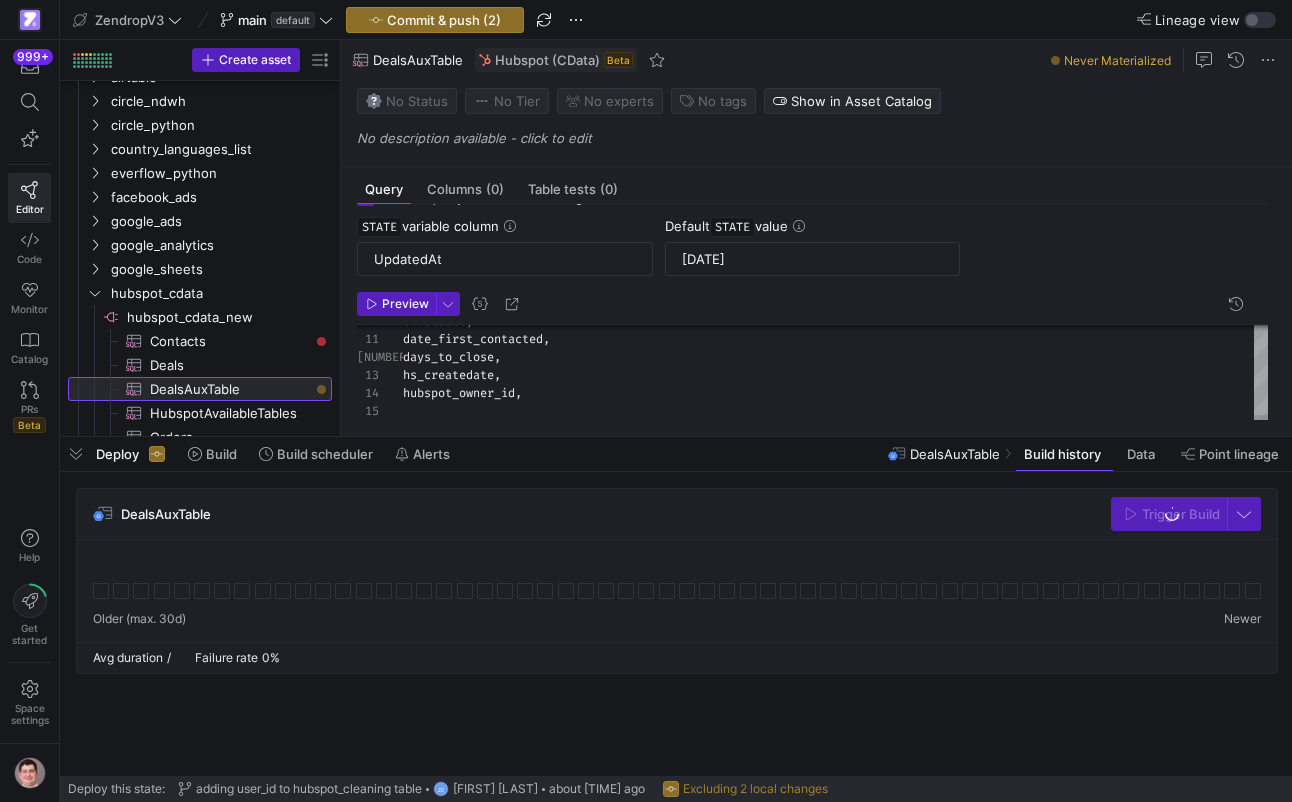 scroll, scrollTop: 44, scrollLeft: 0, axis: vertical 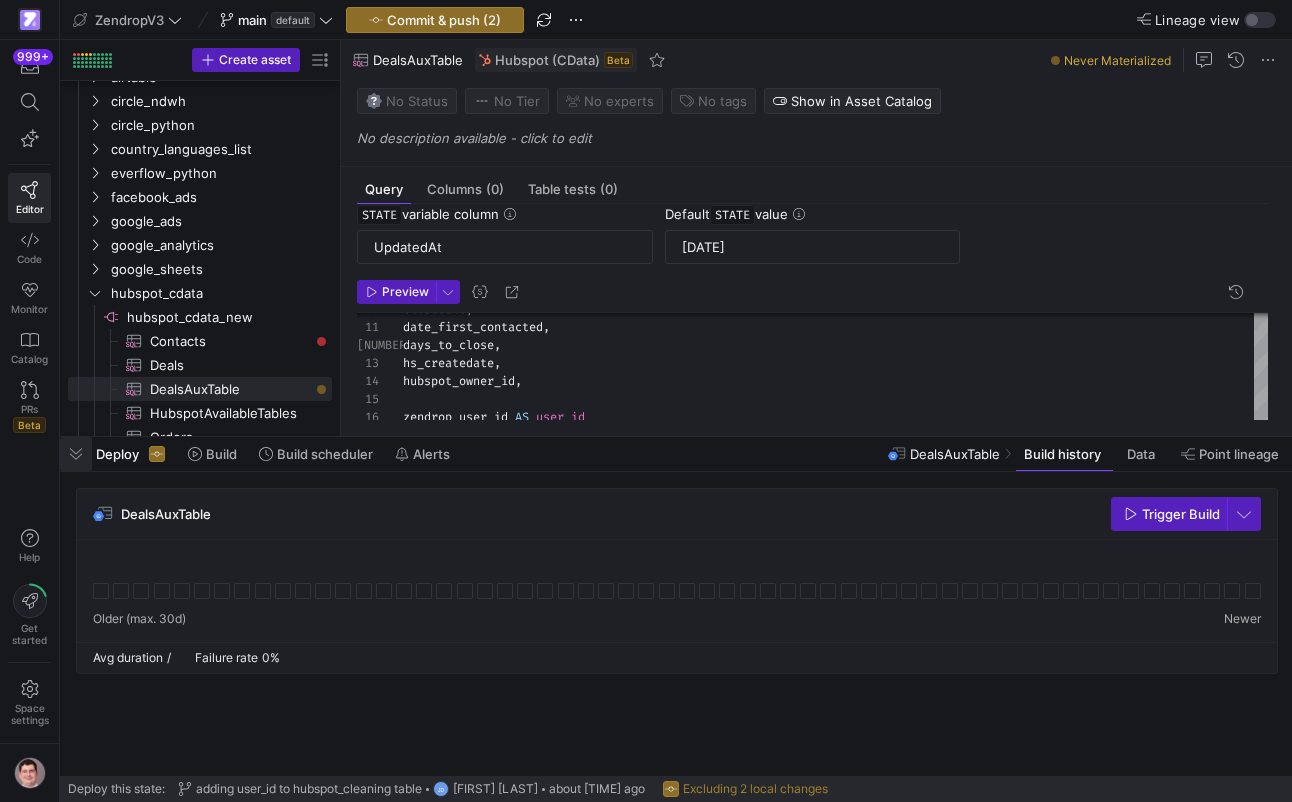 click at bounding box center (76, 454) 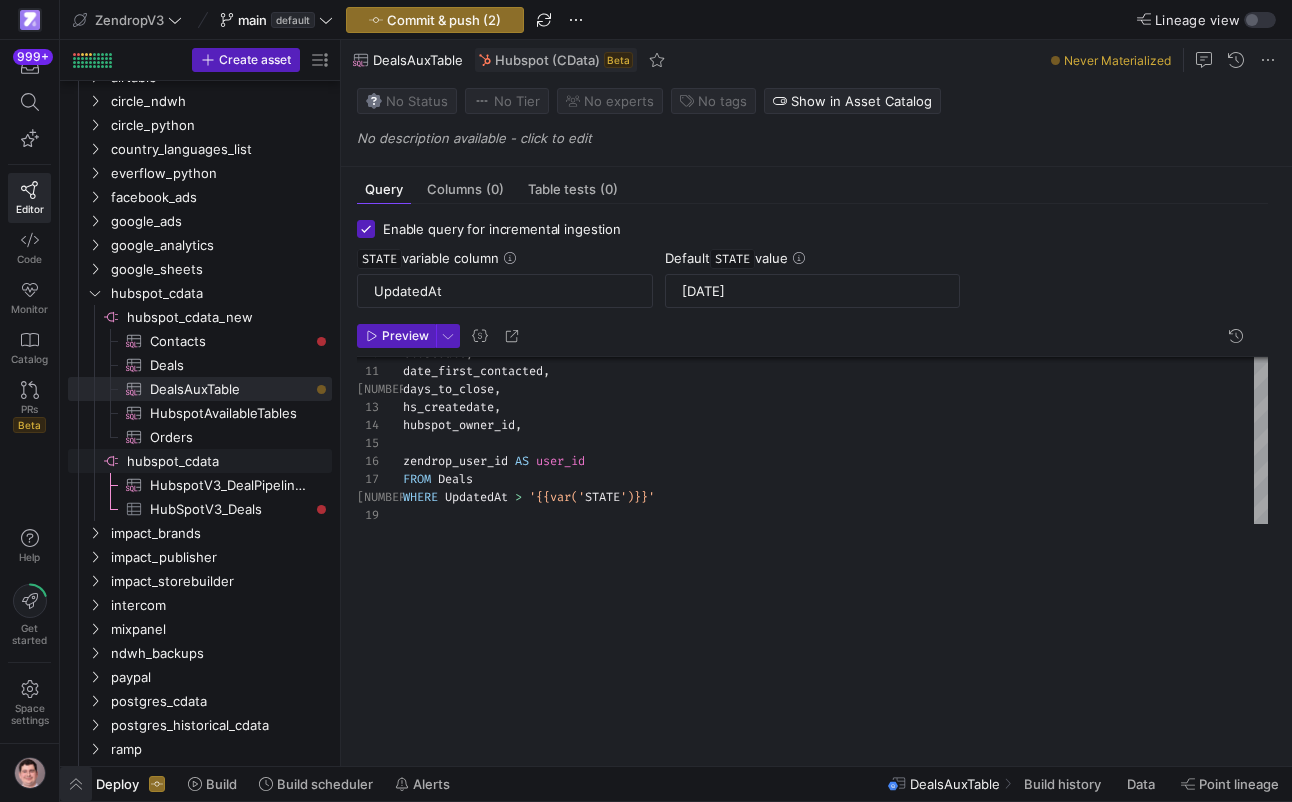 scroll, scrollTop: 0, scrollLeft: 0, axis: both 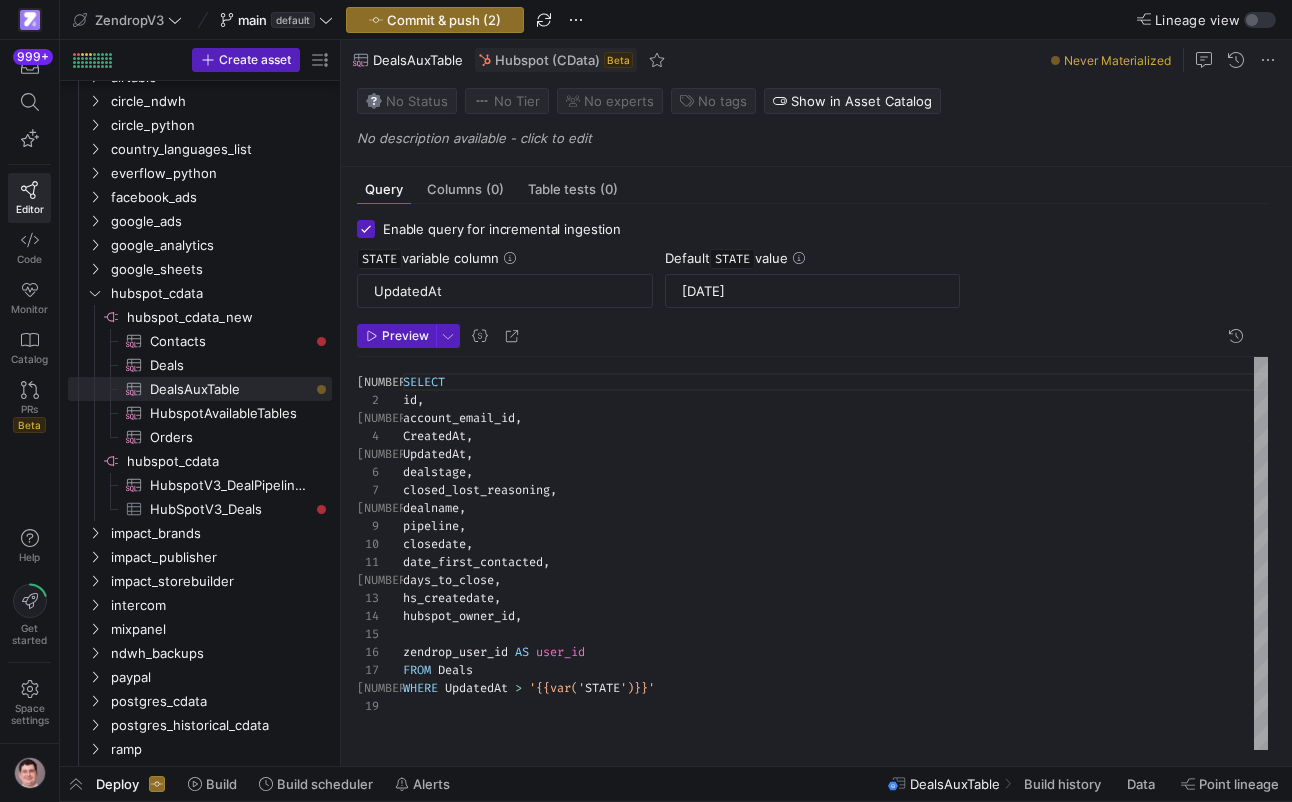 click on "closedate , date_first_contacted ,     days_to_close , hs_createdate , hubspot_owner_id , zendrop_user_id   AS   user_id FROM   Deals WHERE   UpdatedAt   >   '{{var(' STATE ')}}' SELECT    id , account_email_id , CreatedAt , UpdatedAt , dealstage , closed_lost_reasoning , dealname , pipeline ," at bounding box center [835, 553] 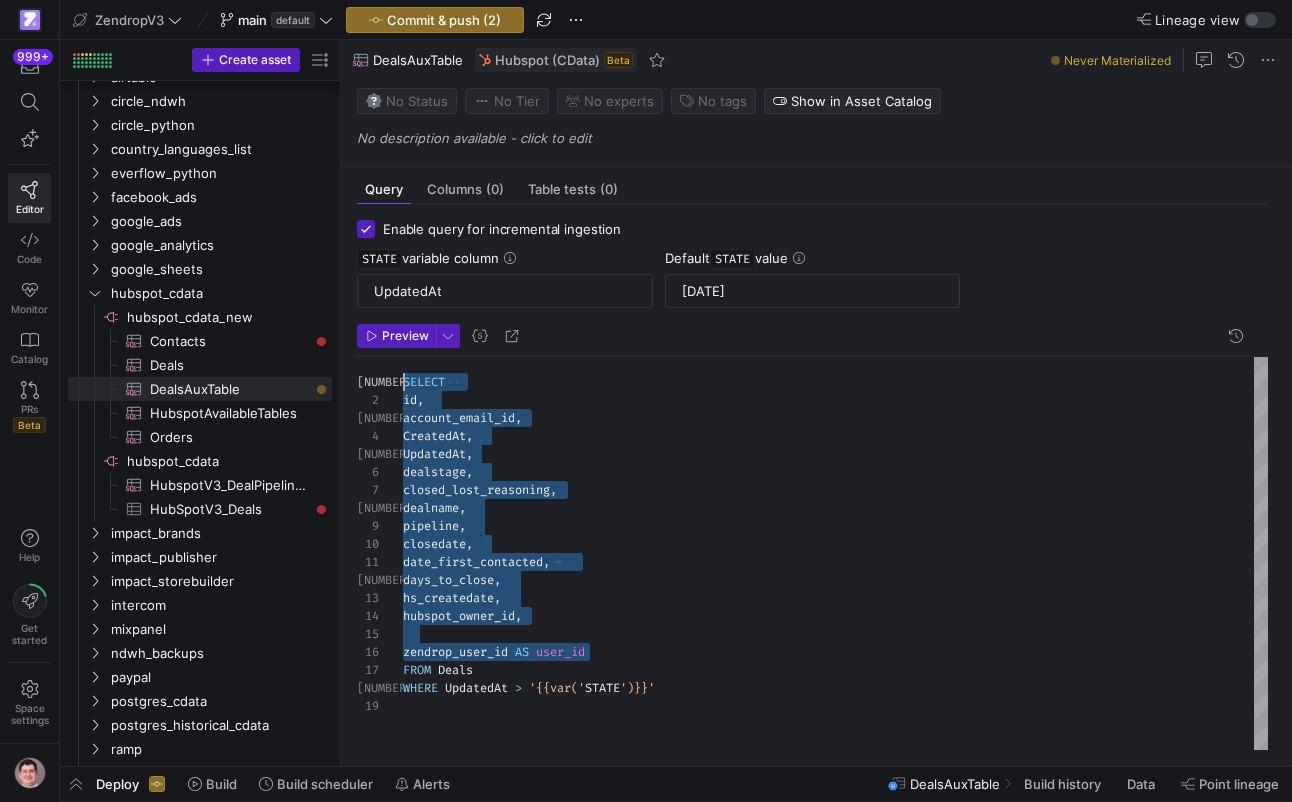 scroll, scrollTop: 18, scrollLeft: 0, axis: vertical 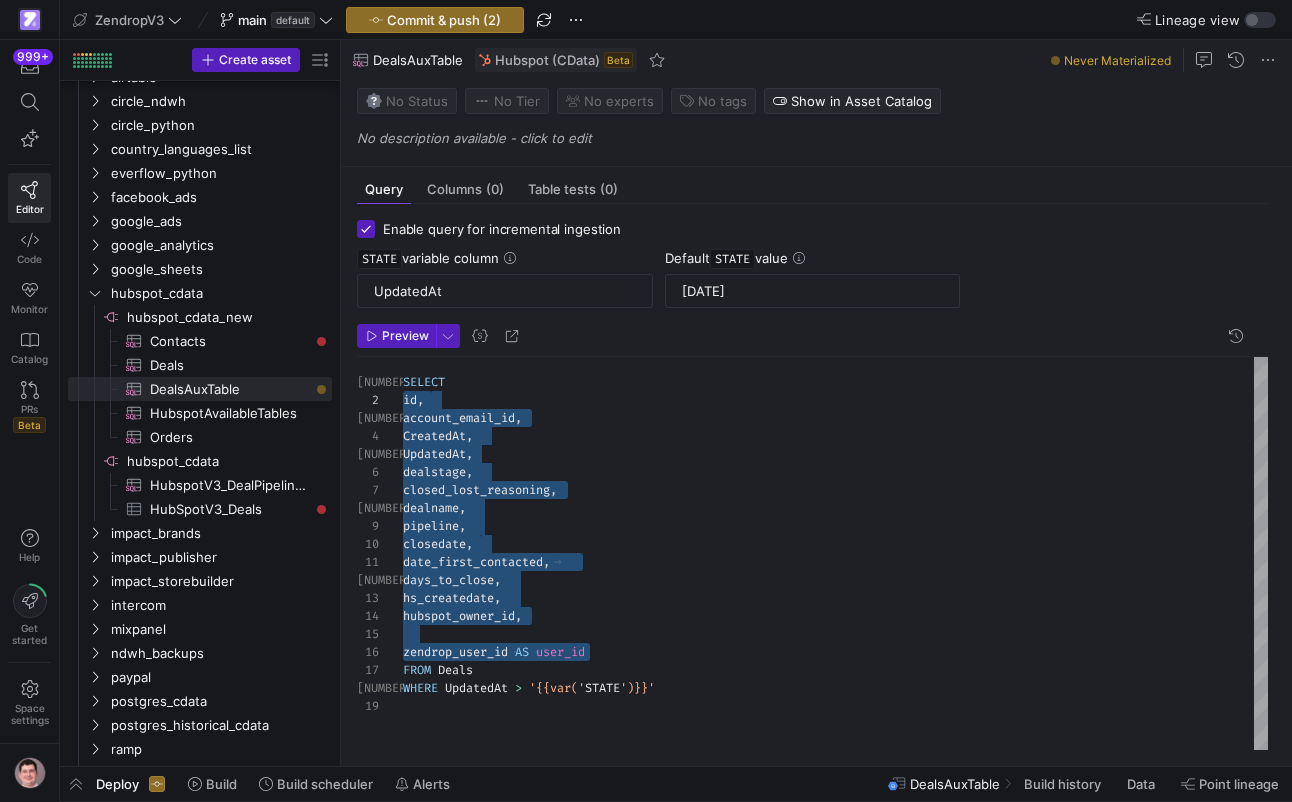 drag, startPoint x: 608, startPoint y: 652, endPoint x: 390, endPoint y: 396, distance: 336.24396 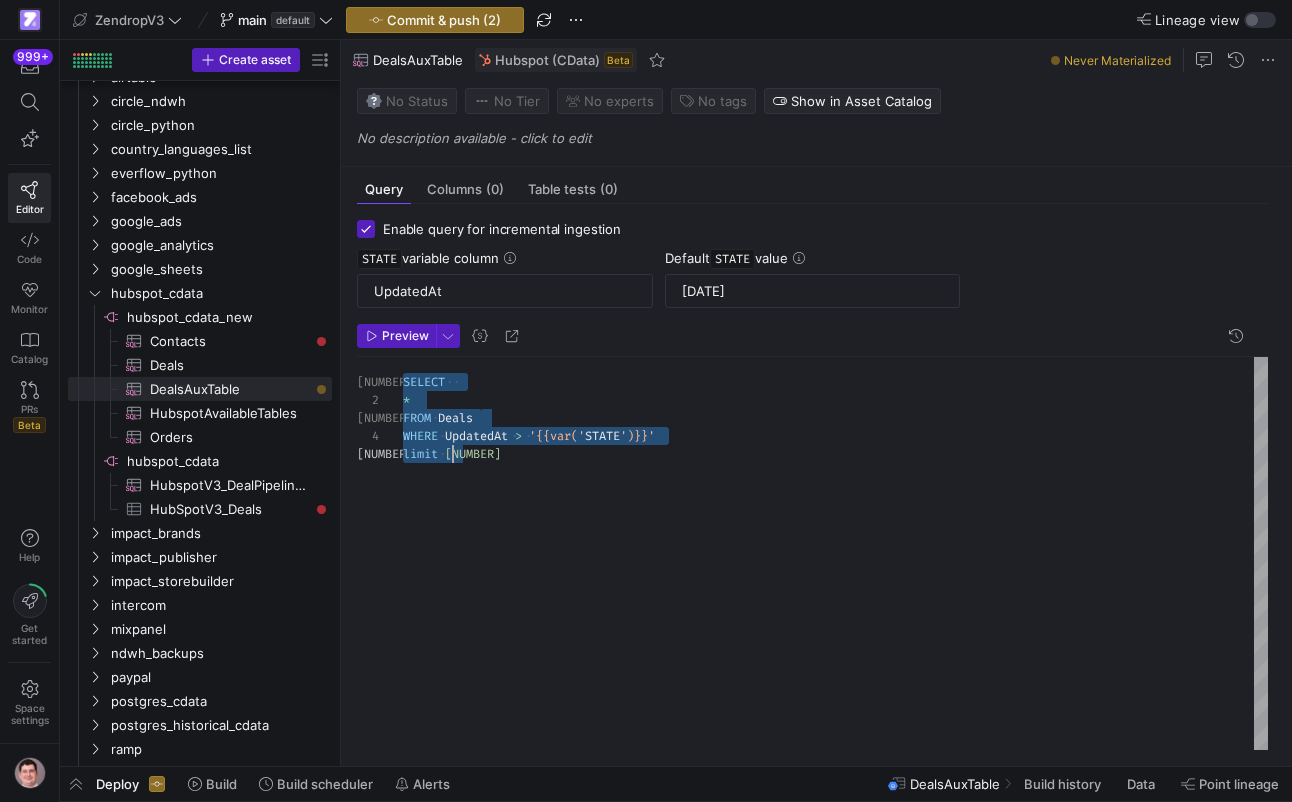 scroll, scrollTop: 0, scrollLeft: 50, axis: horizontal 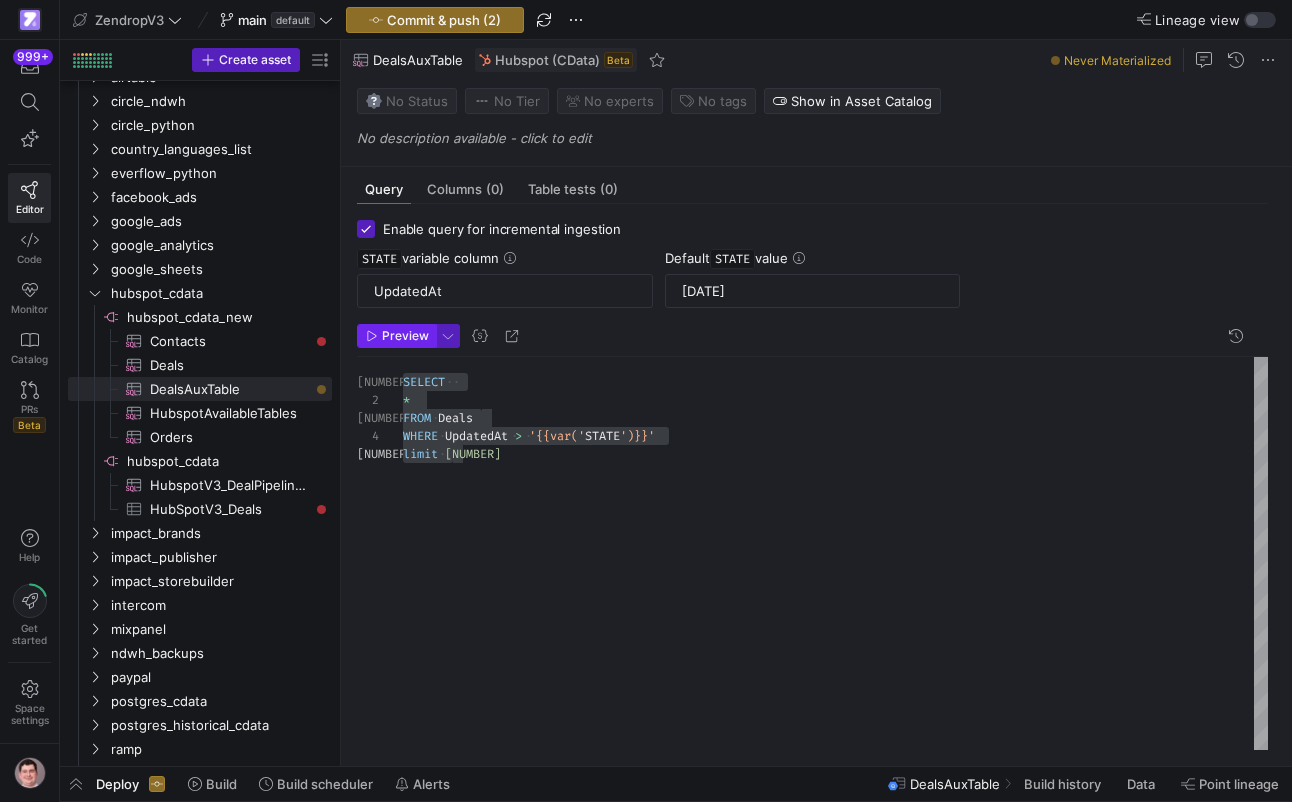 click on "Preview" at bounding box center [405, 336] 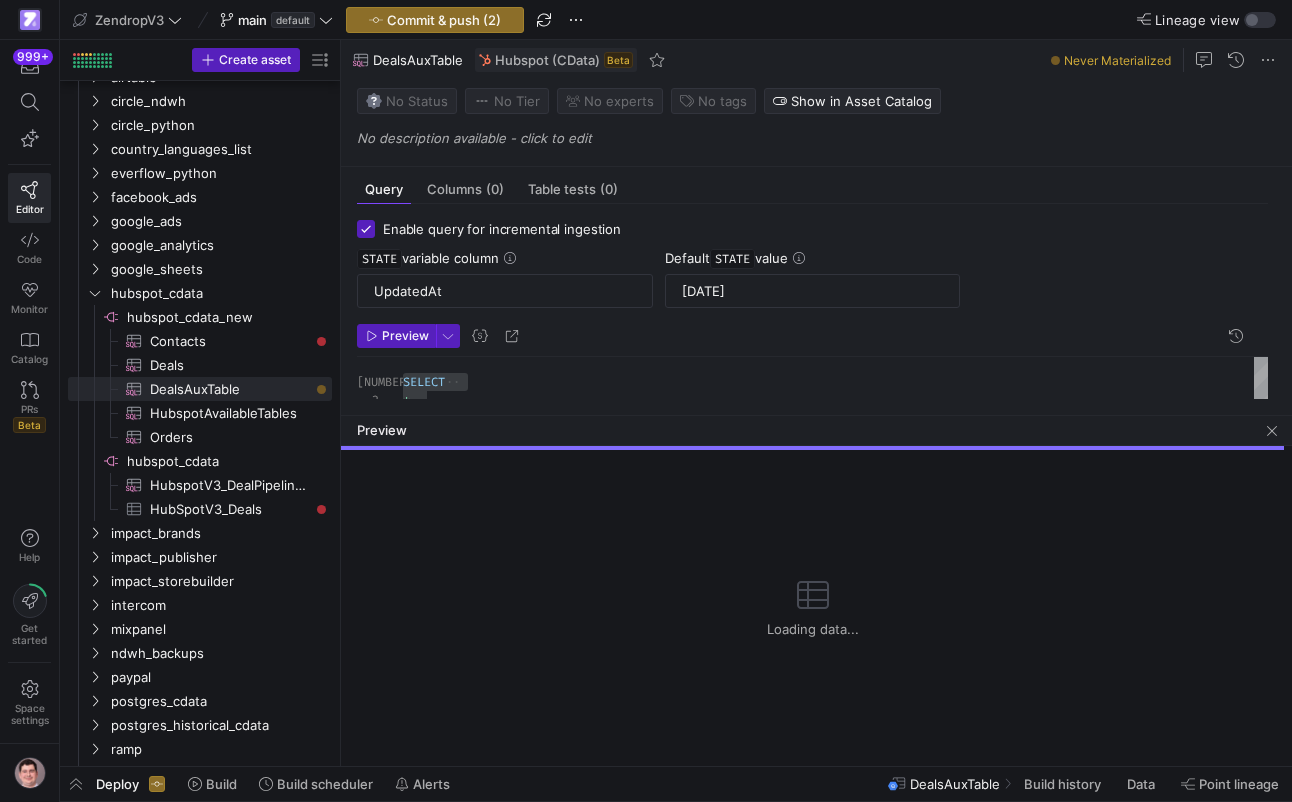 scroll, scrollTop: 0, scrollLeft: 58, axis: horizontal 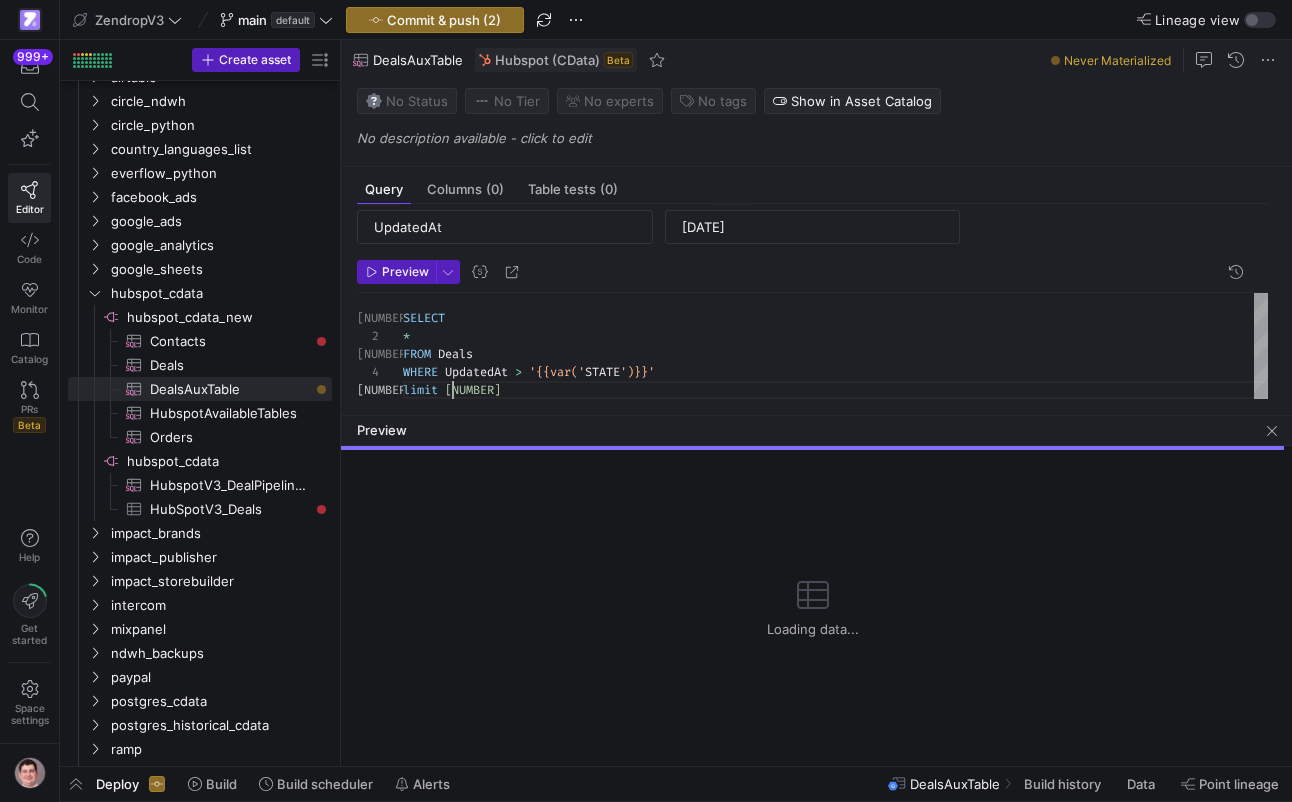 drag, startPoint x: 587, startPoint y: 397, endPoint x: 595, endPoint y: 336, distance: 61.522354 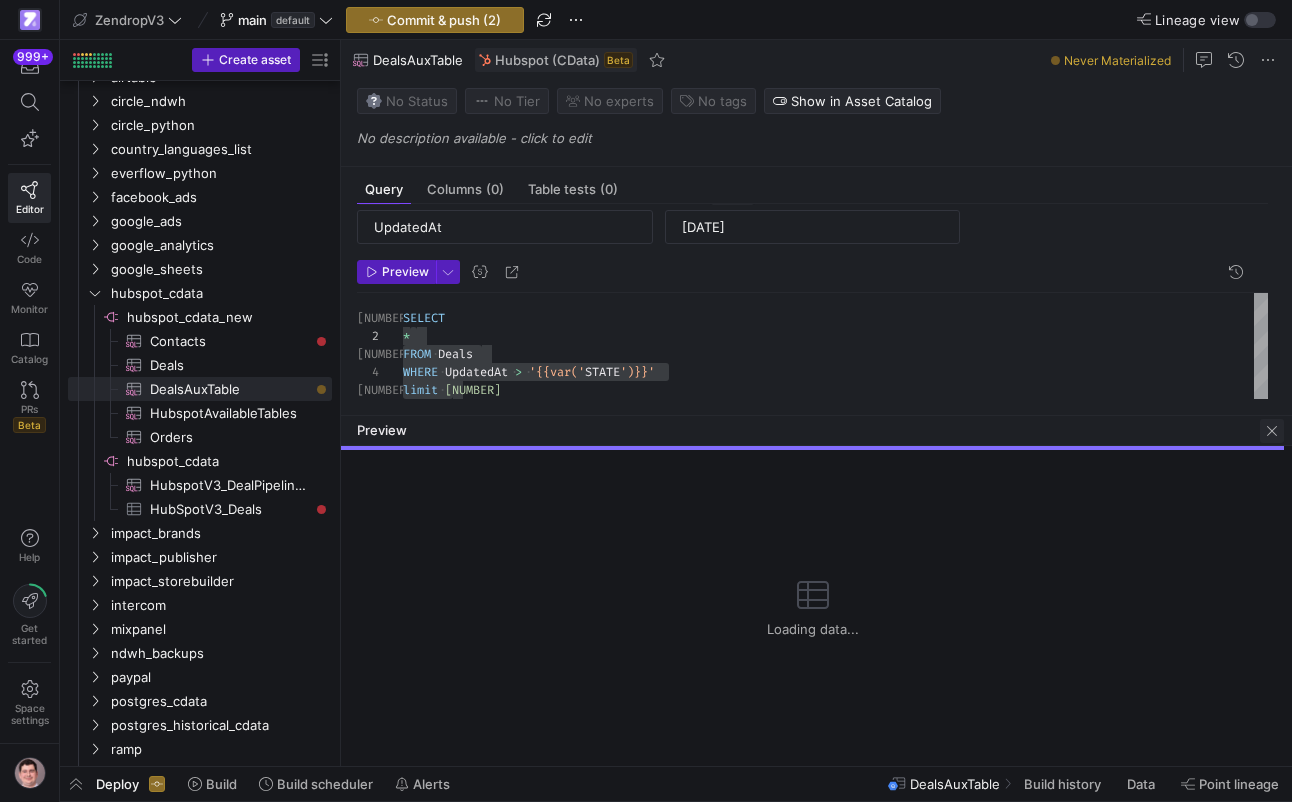 click at bounding box center [1272, 431] 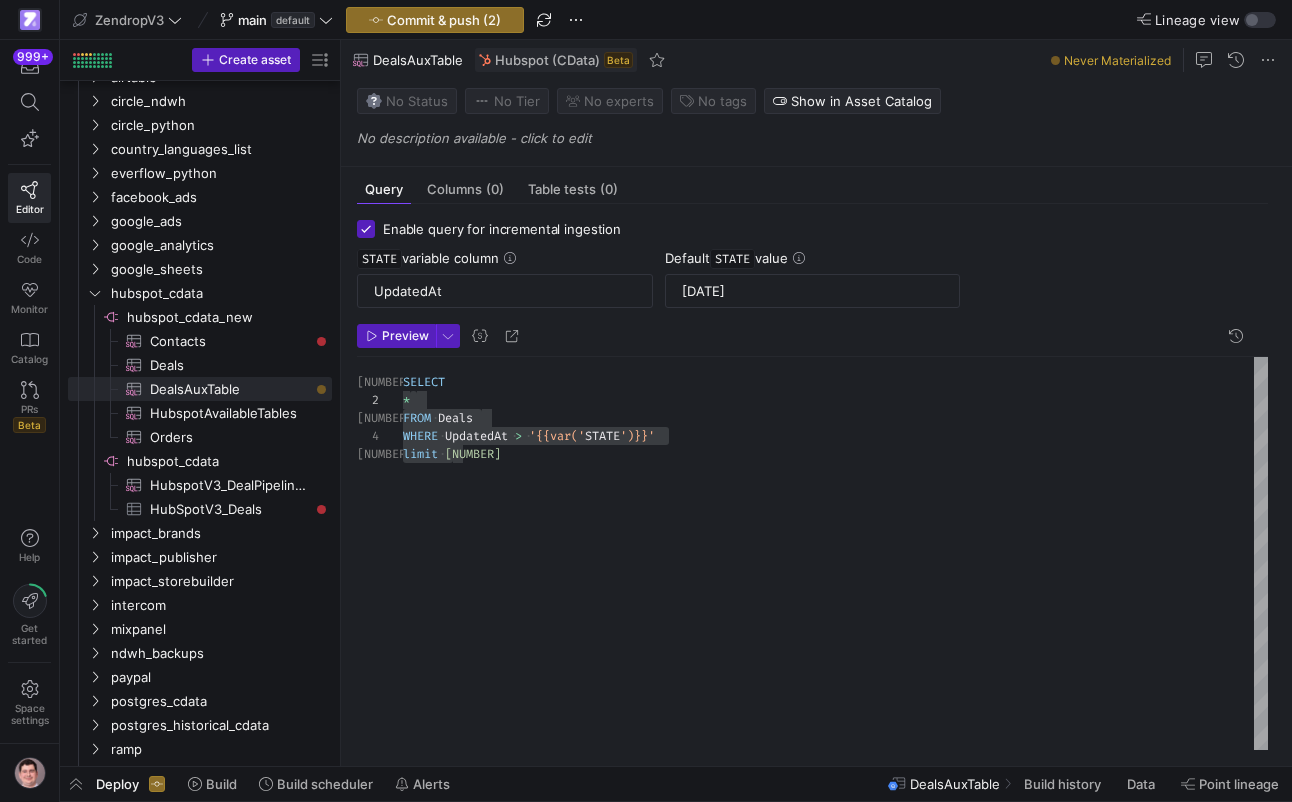 click on "FROM   Deals WHERE   UpdatedAt   >   '{{var(' STATE ')}}' limit   1 SELECT    *" at bounding box center [835, 553] 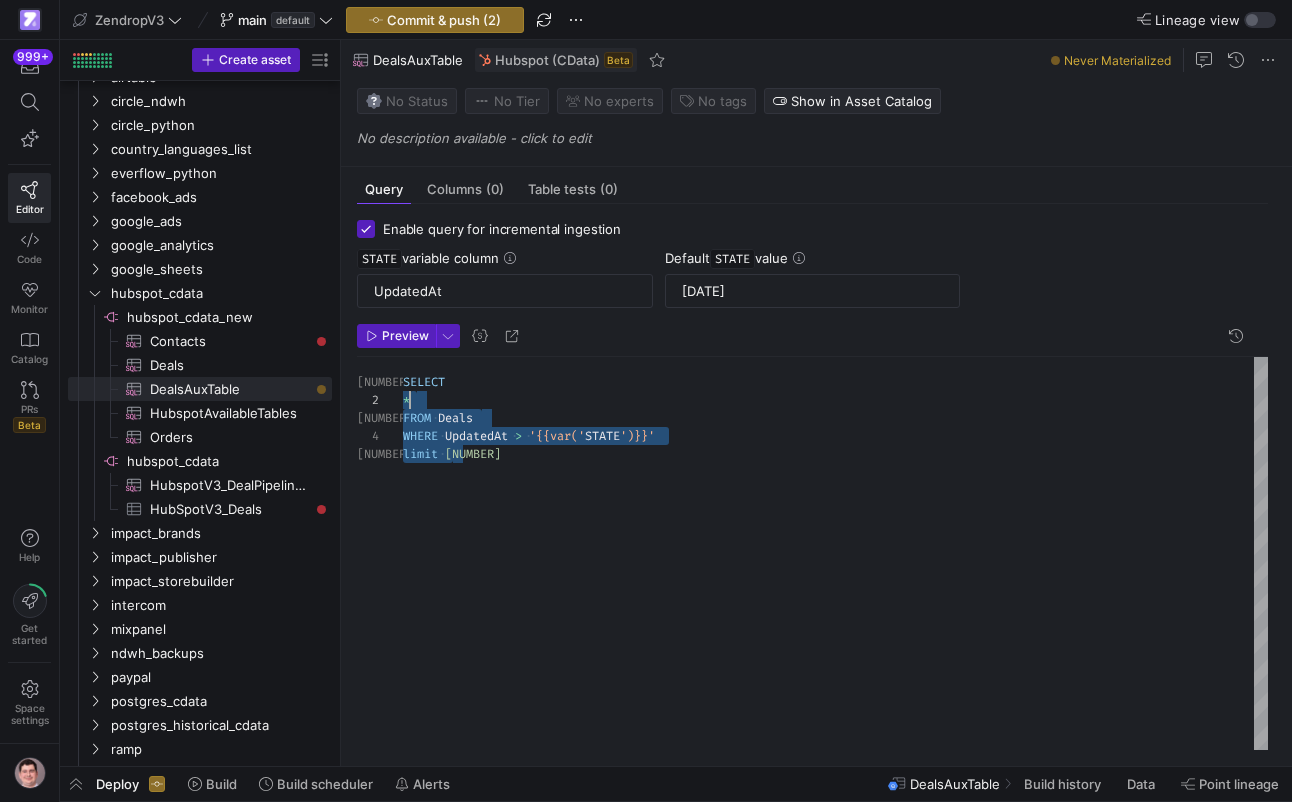 click on "FROM   Deals WHERE   UpdatedAt   >   '{{var(' STATE ')}}' limit   1 SELECT    *" at bounding box center (835, 553) 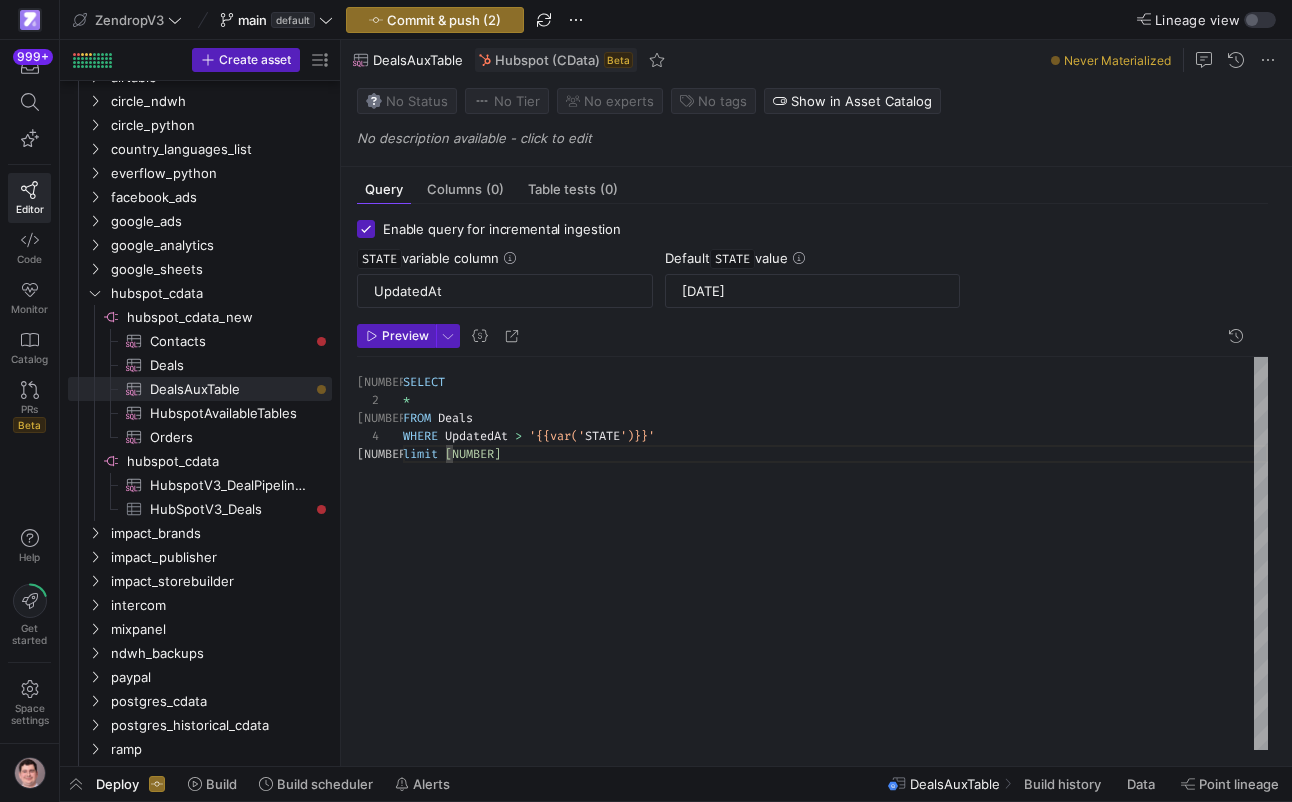 scroll, scrollTop: 54, scrollLeft: 202, axis: both 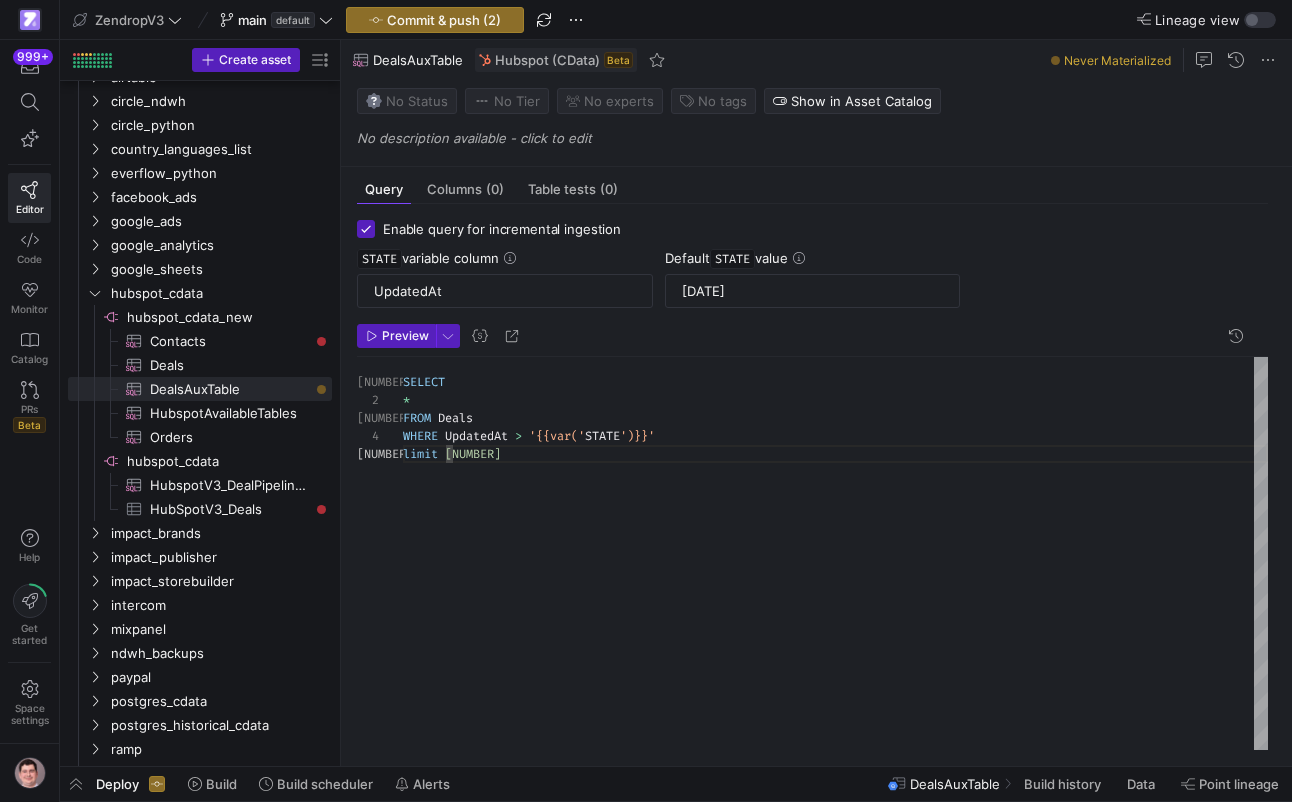 click on "FROM   Deals WHERE   UpdatedAt   >   '{{var(' STATE ')}}' limit   1 SELECT    *" at bounding box center (835, 553) 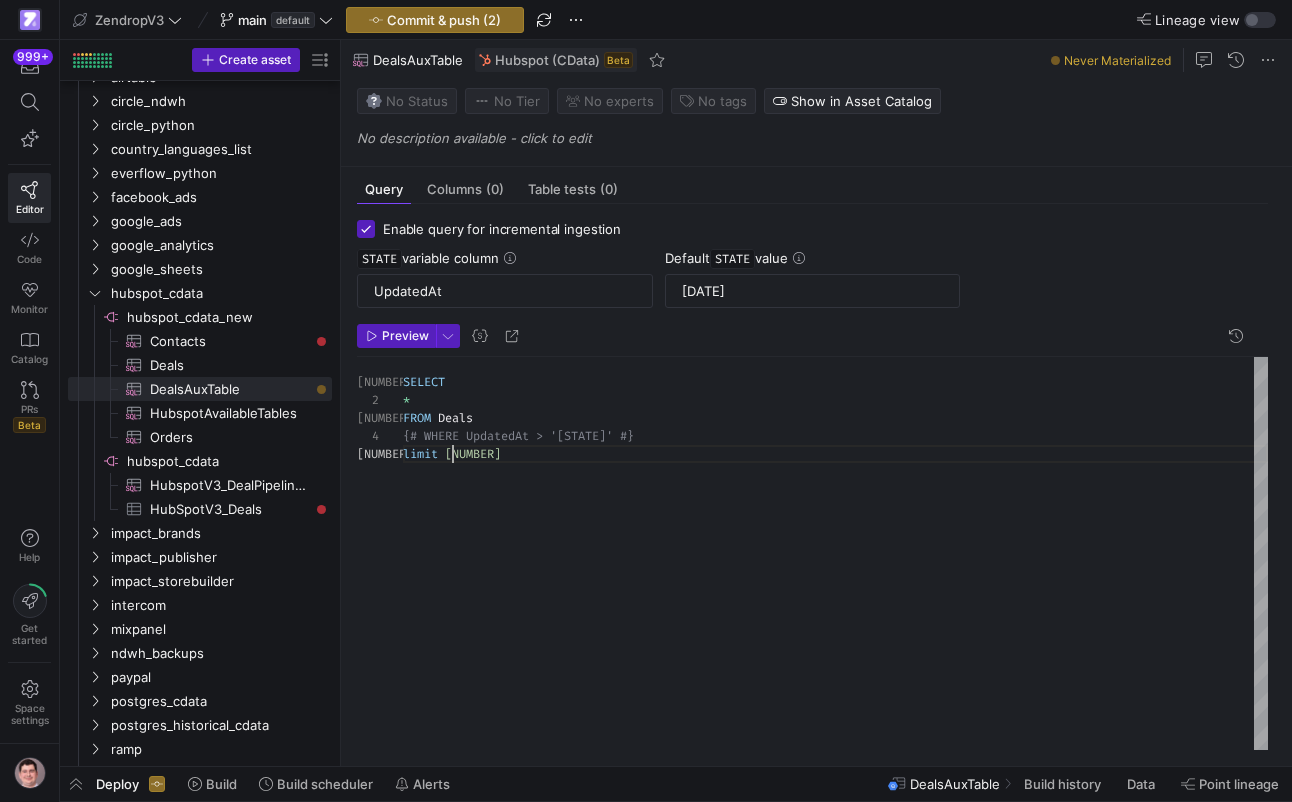 scroll, scrollTop: 72, scrollLeft: 50, axis: both 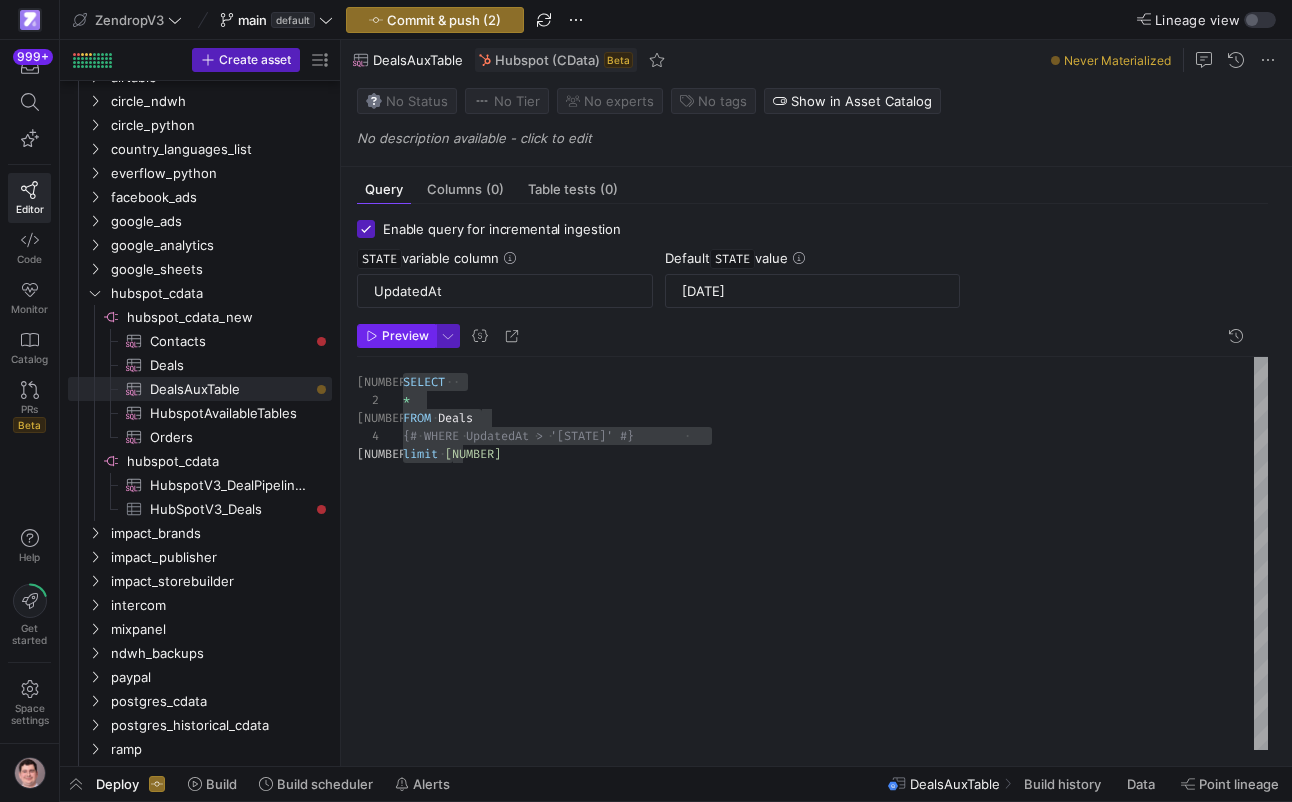 click on "Preview" at bounding box center (405, 336) 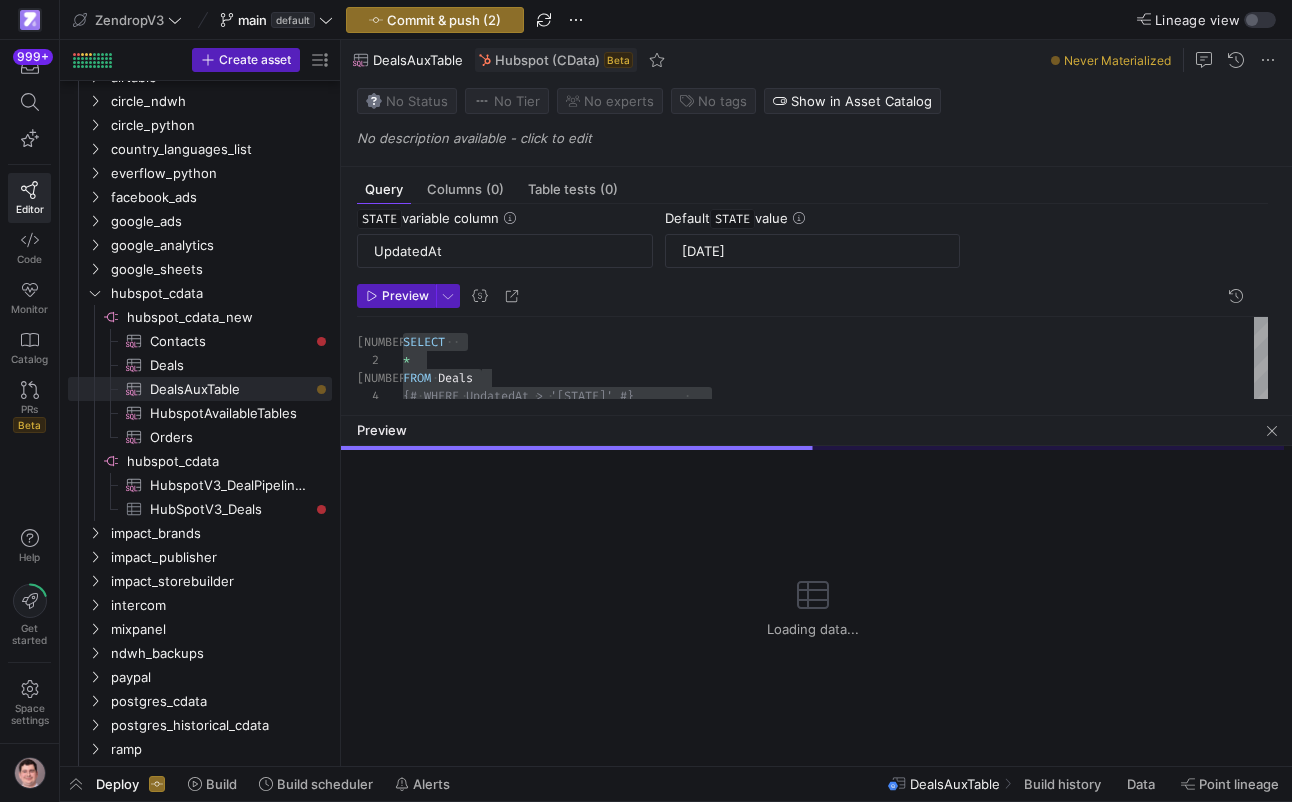 scroll, scrollTop: 64, scrollLeft: 0, axis: vertical 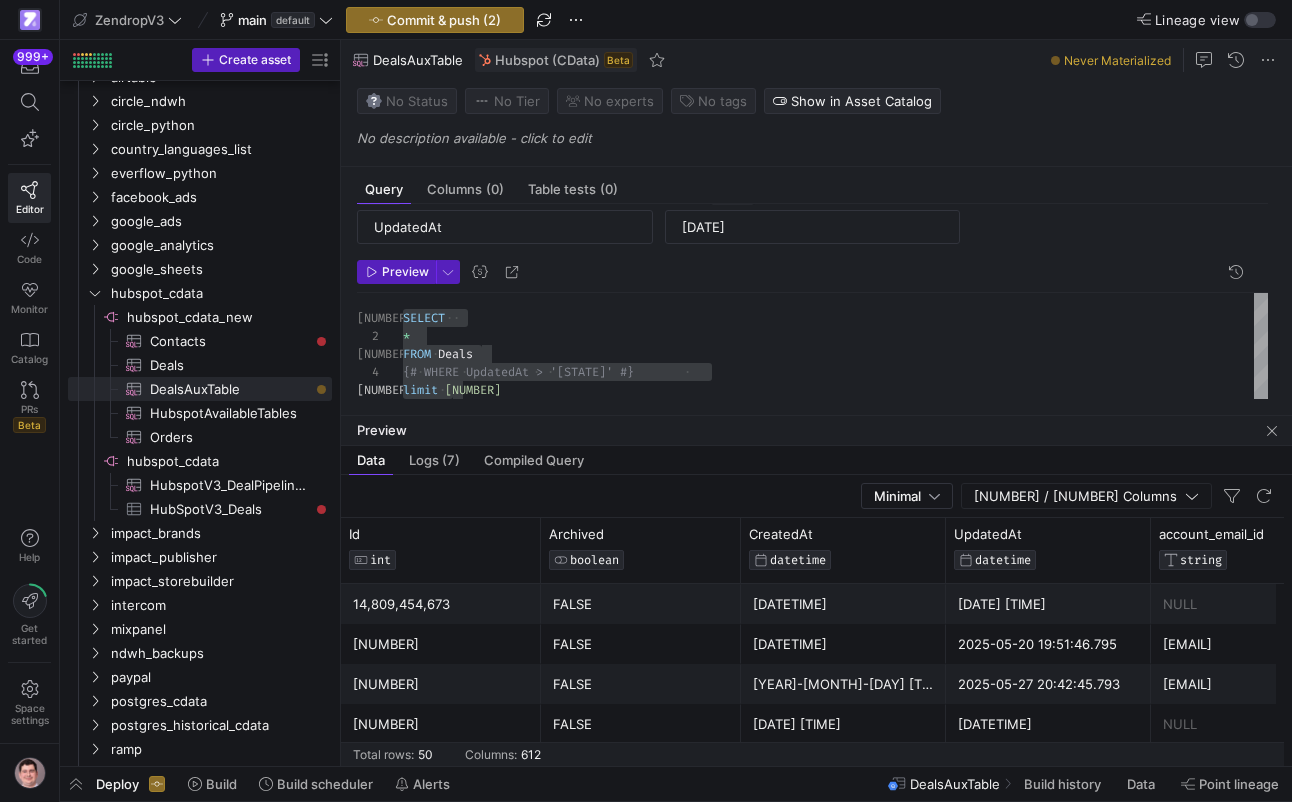 click on "FROM   Deals {# WHERE UpdatedAt > '{{var('STATE')}}' #} limit   1 SELECT    *" at bounding box center (835, 346) 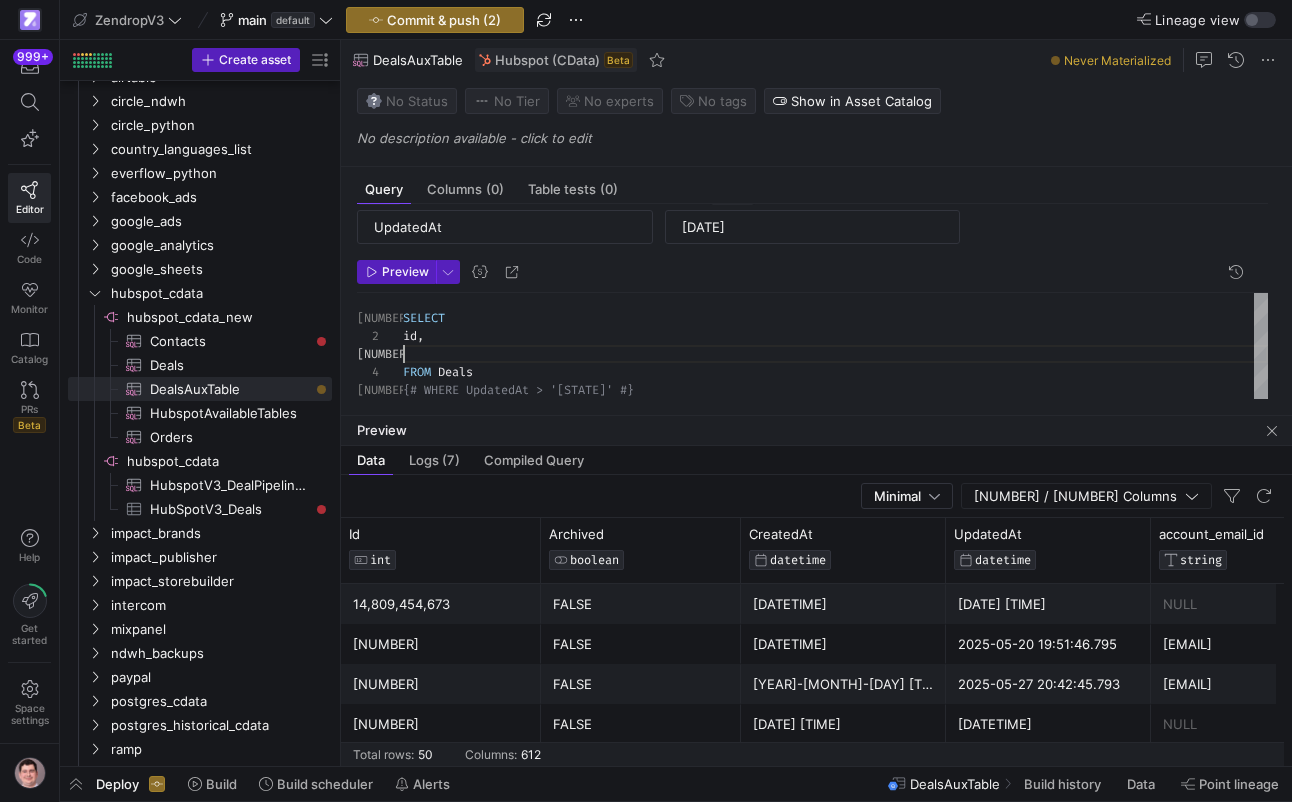 scroll, scrollTop: 36, scrollLeft: 0, axis: vertical 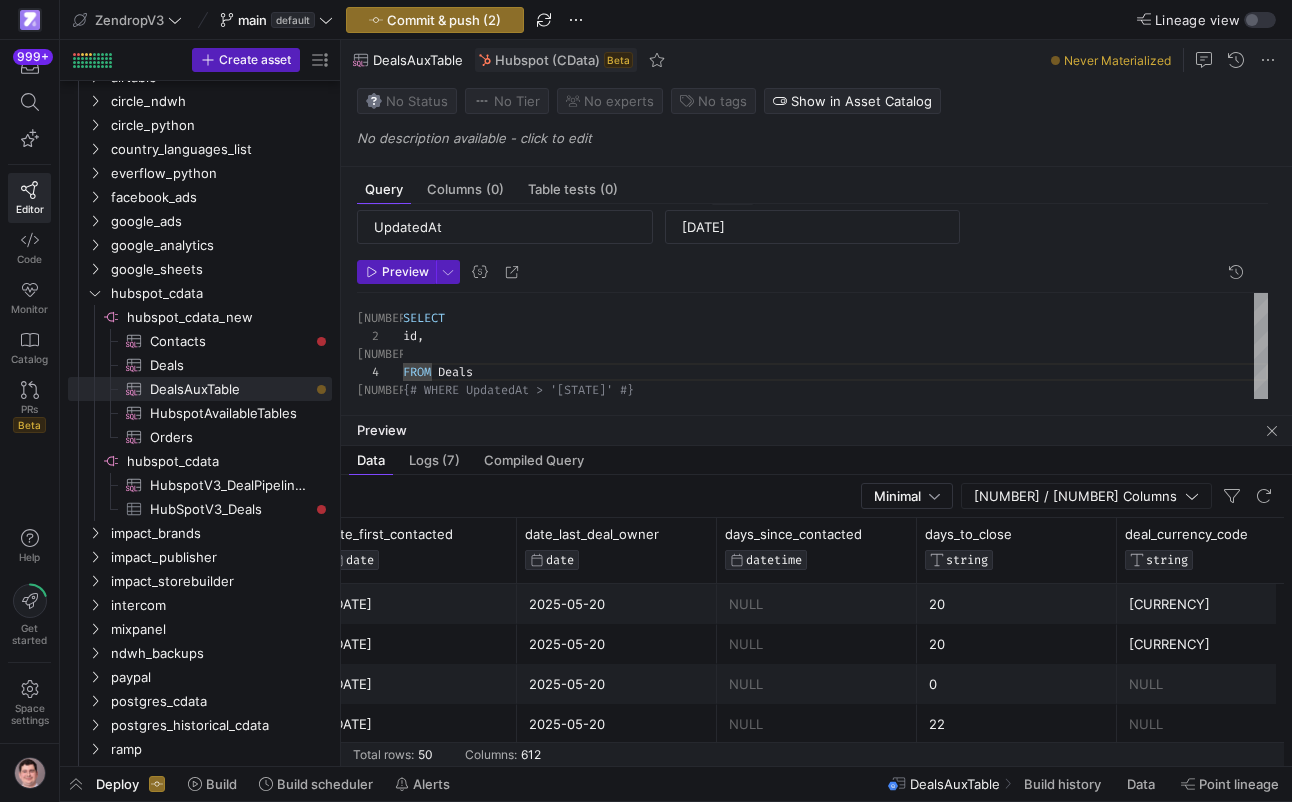 click on "FROM   Deals SELECT    id , {# WHERE UpdatedAt > '{{var('STATE')}}' #} limit   1" at bounding box center [835, 364] 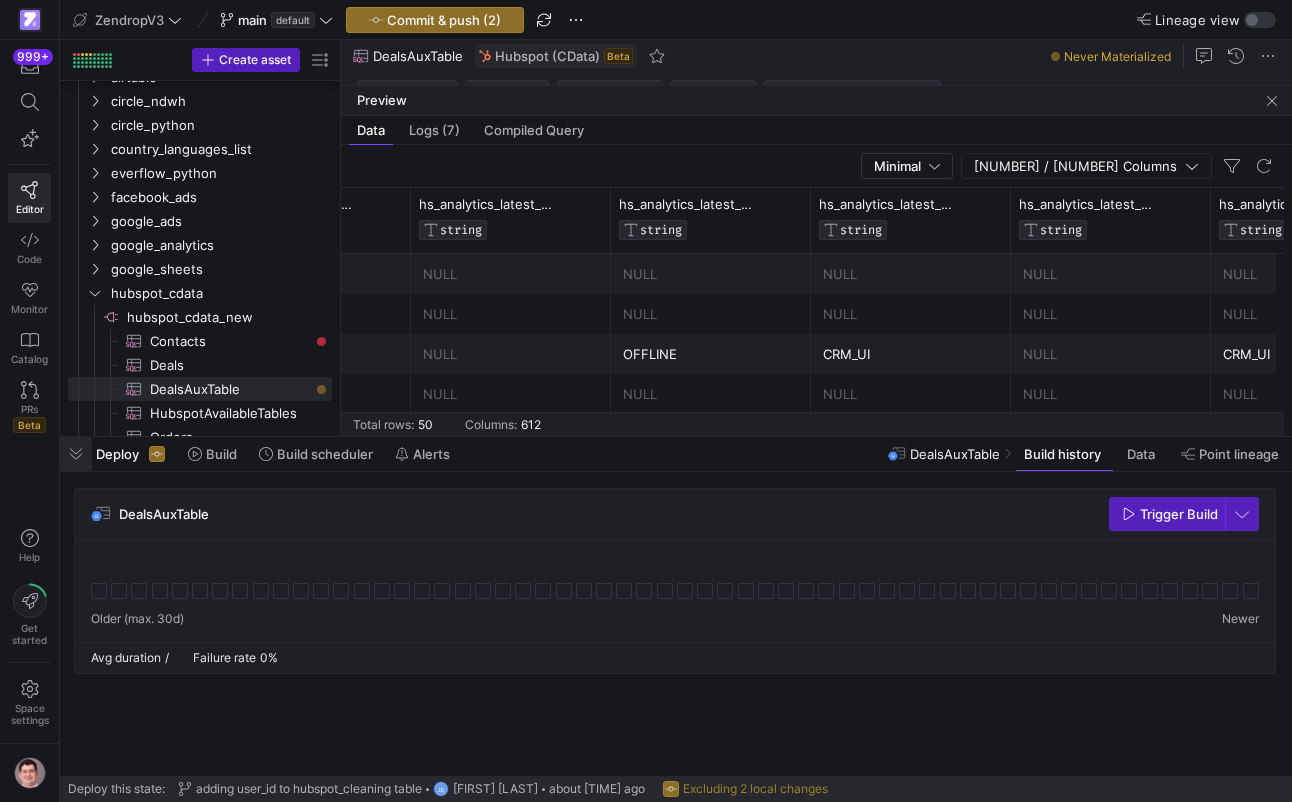 click at bounding box center (76, 454) 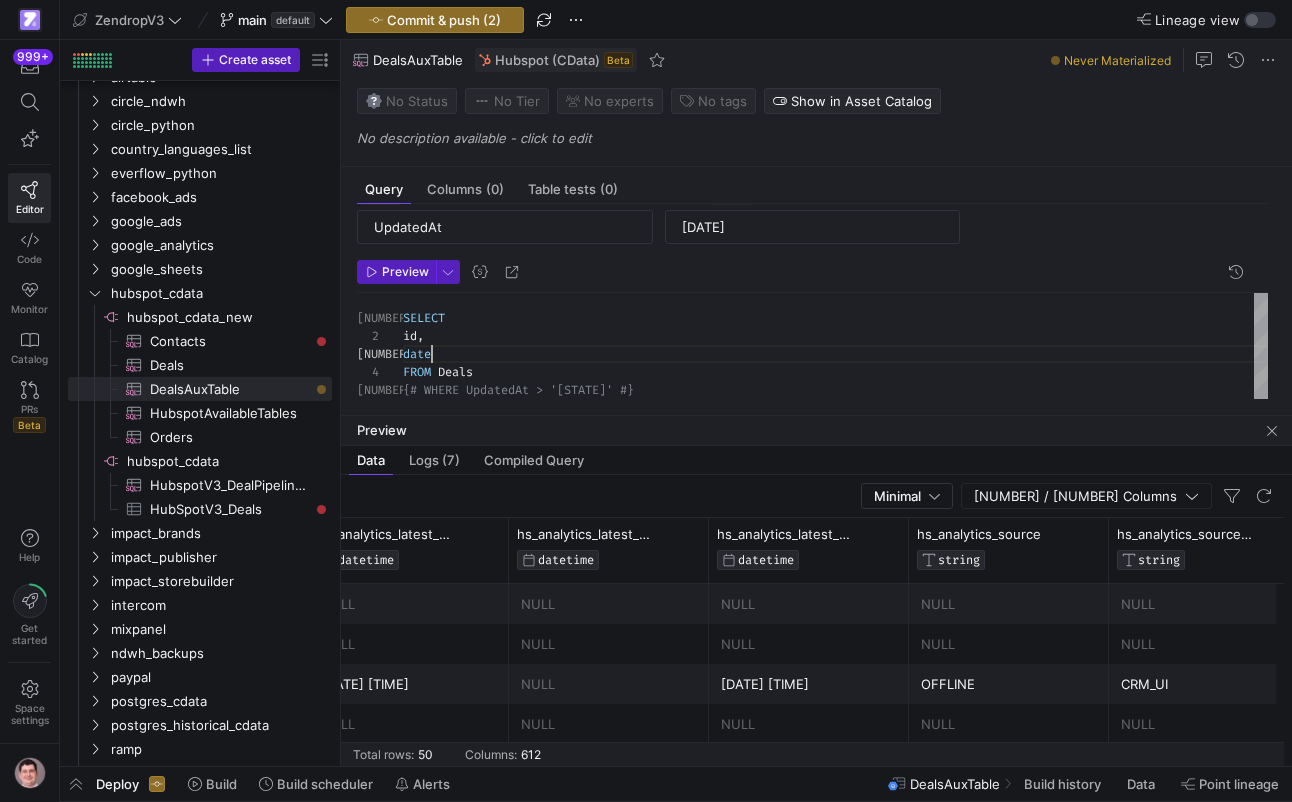 click on "SELECT    id , date FROM   Deals {# WHERE UpdatedAt > '{{var('STATE')}}' #} limit   1" at bounding box center (835, 355) 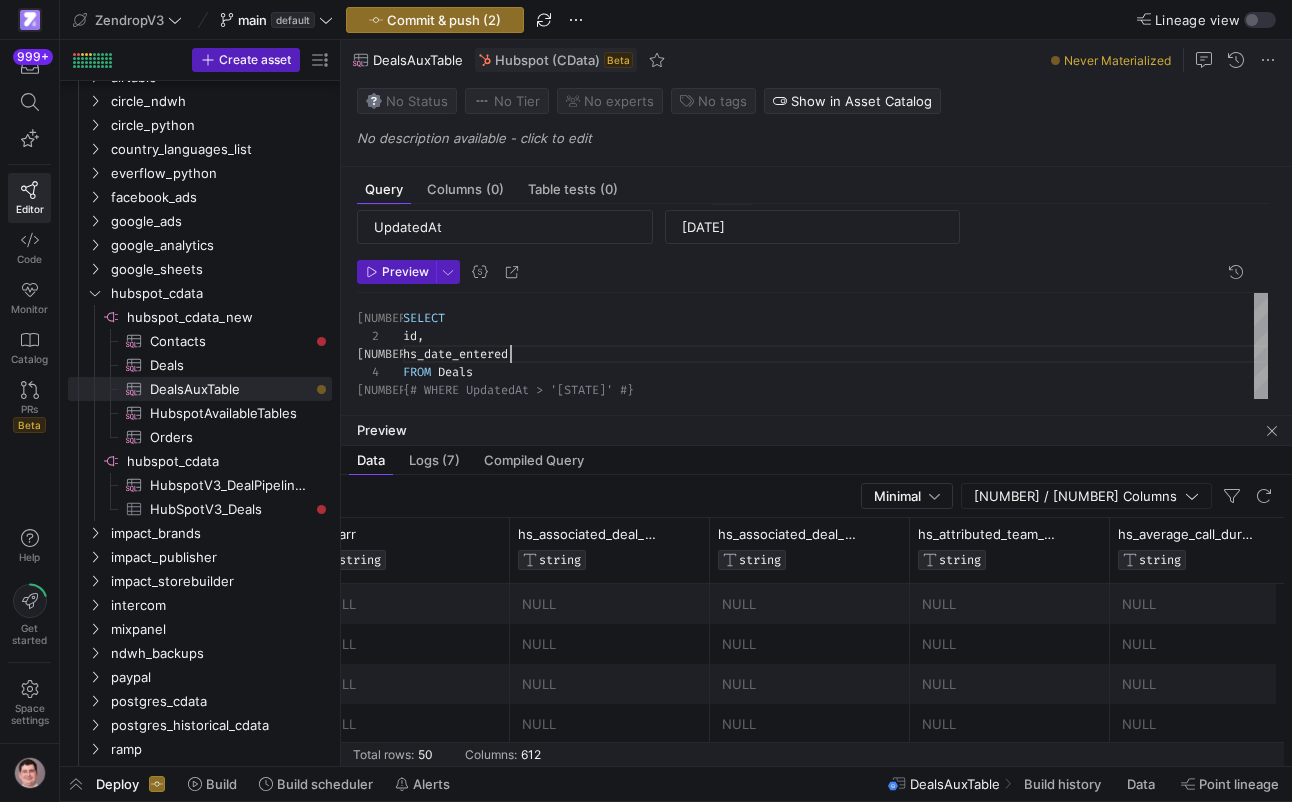 click on "SELECT    id , hs_date_entered FROM   Deals {# WHERE UpdatedAt > '{{var('STATE')}}' #} limit   1" at bounding box center [835, 355] 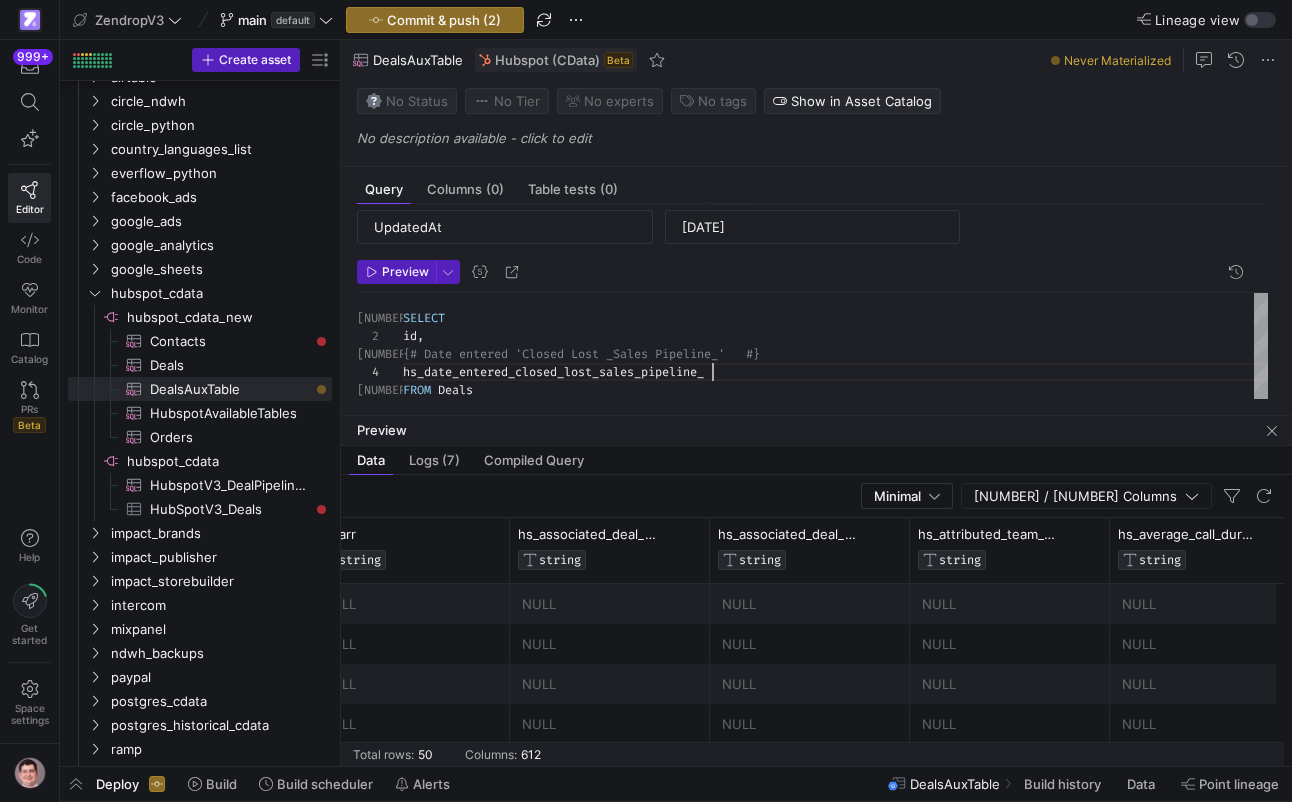 scroll, scrollTop: 0, scrollLeft: 50, axis: horizontal 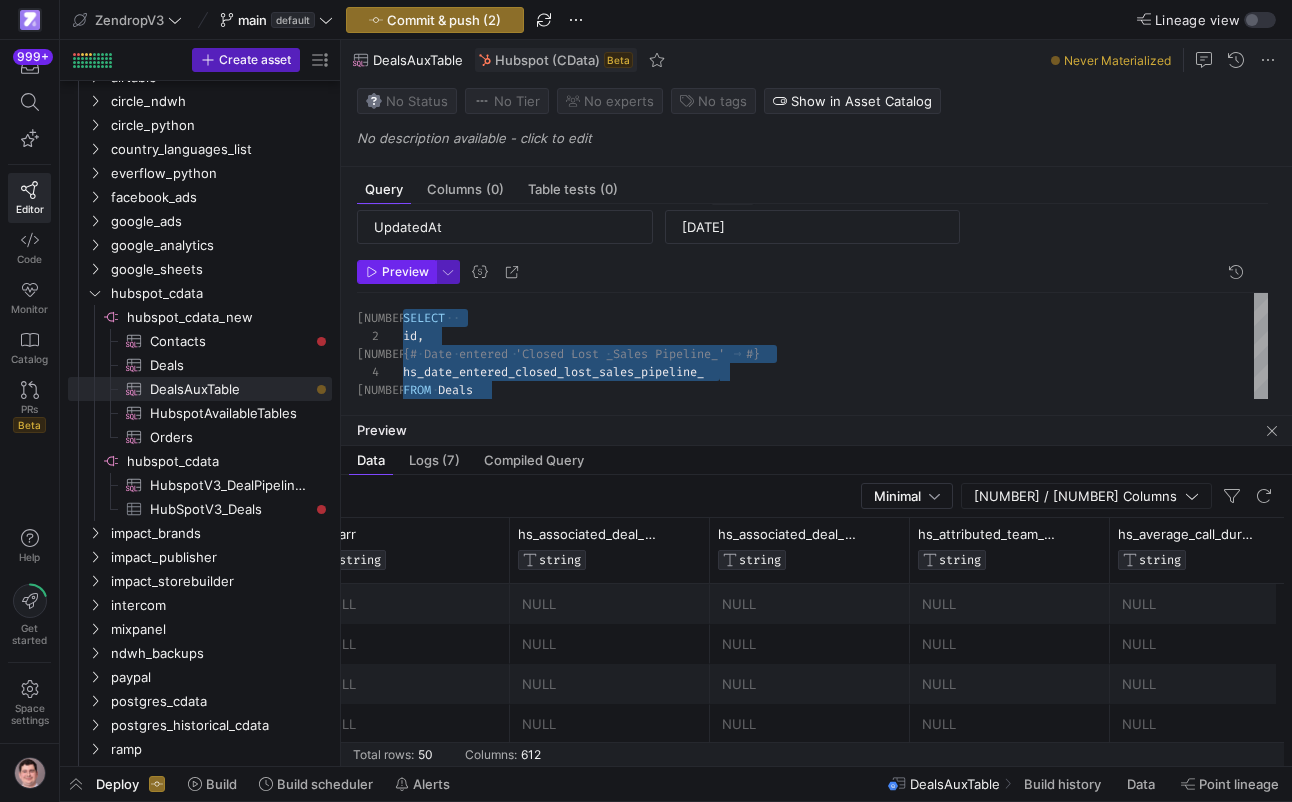 click on "Preview" at bounding box center [405, 272] 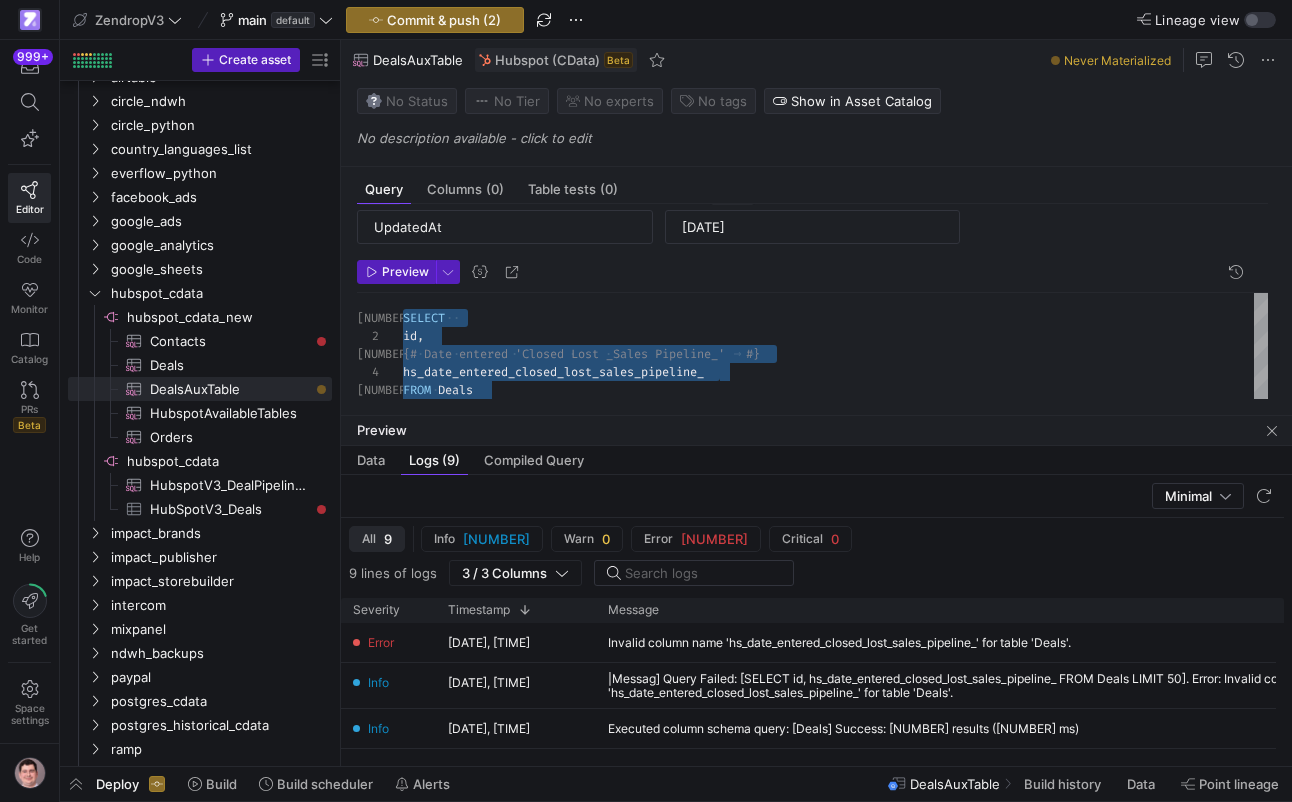 click on "SELECT    id , hs_date_entered_closed_lost_sales_pipeline_ FROM   Deals {# Date entered 'Closed Lost _Sales Pipeline_'   #} {# WHERE UpdatedAt > '{{var('STATE')}}' #} limit   1" at bounding box center [835, 364] 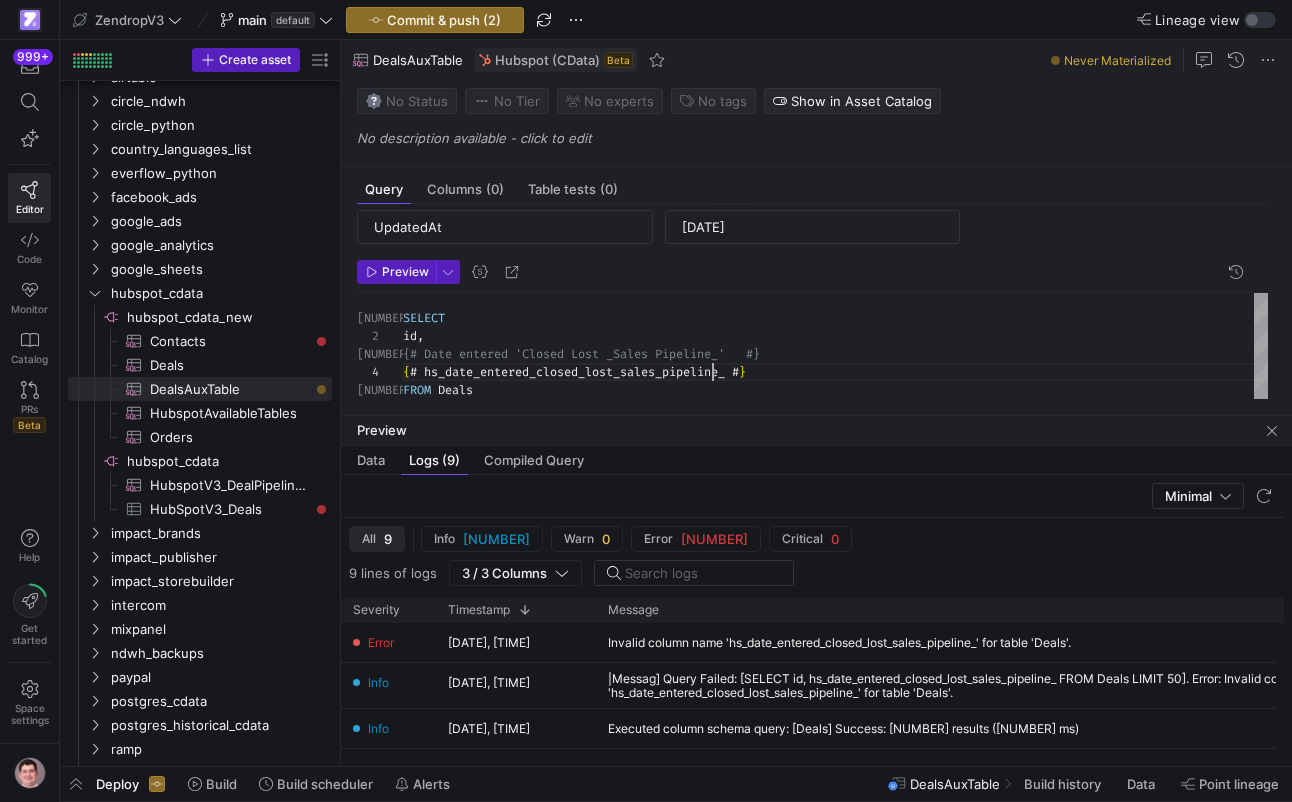scroll, scrollTop: 54, scrollLeft: 310, axis: both 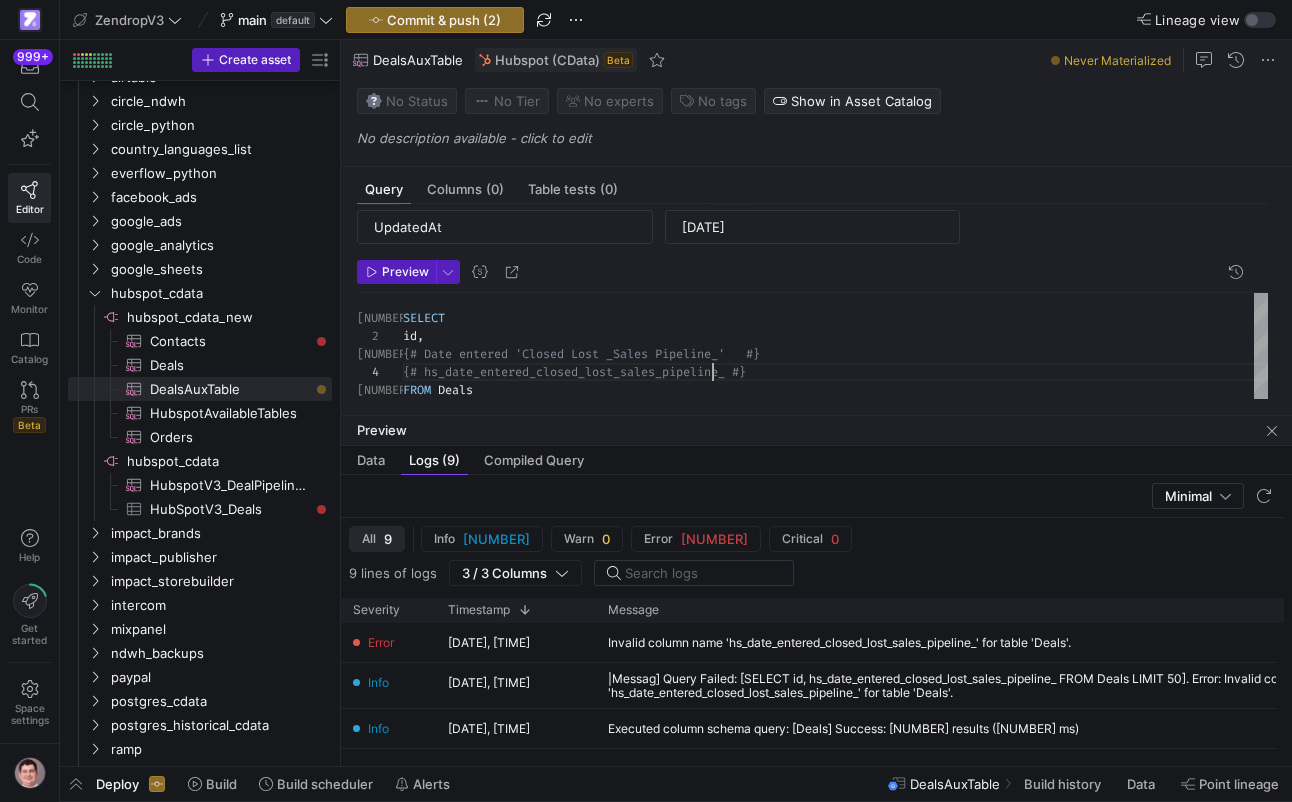 click on "SELECT    id , {# hs_date_entered_closed_lost_sales_pipeline_ #} FROM   Deals {# Date entered 'Closed Lost _Sales Pipeline_'   #} {# WHERE UpdatedAt > '{{var('STATE')}}' #} limit   1" at bounding box center [835, 364] 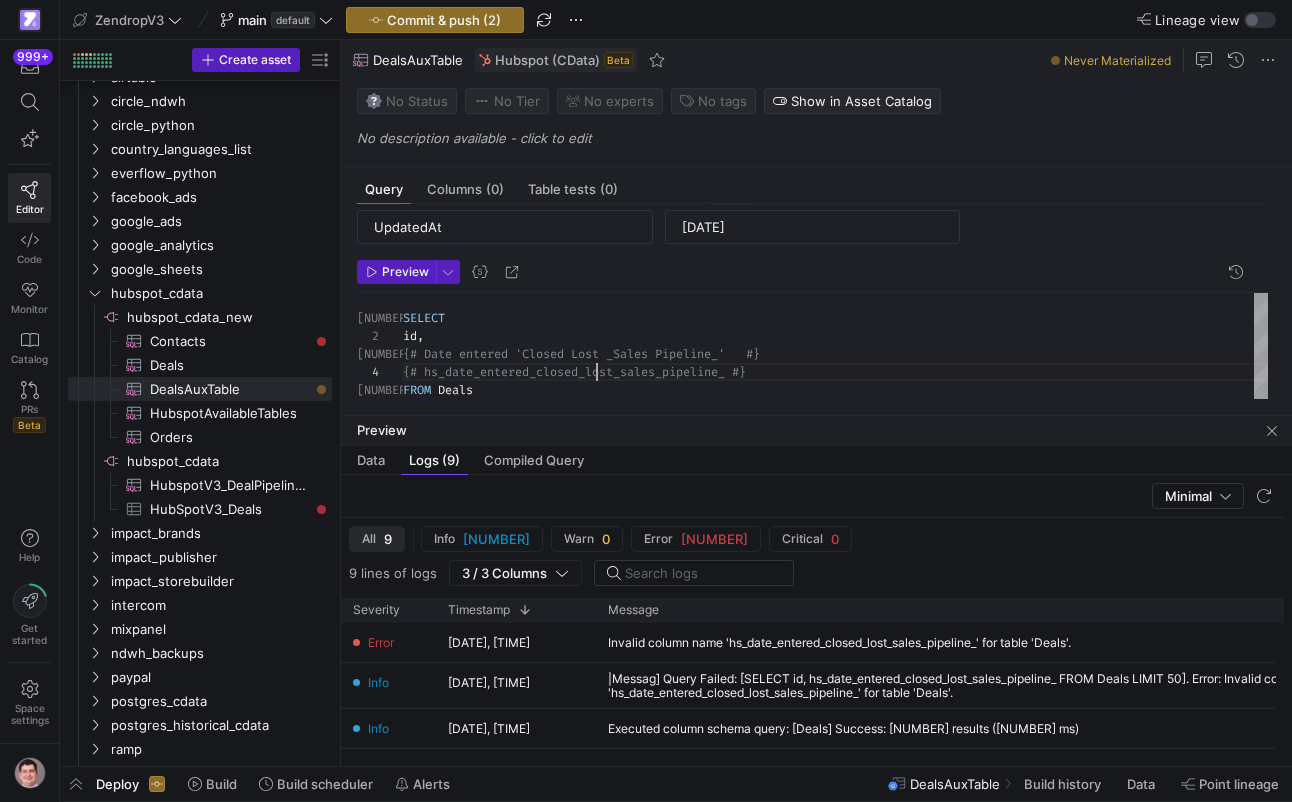scroll, scrollTop: 54, scrollLeft: 331, axis: both 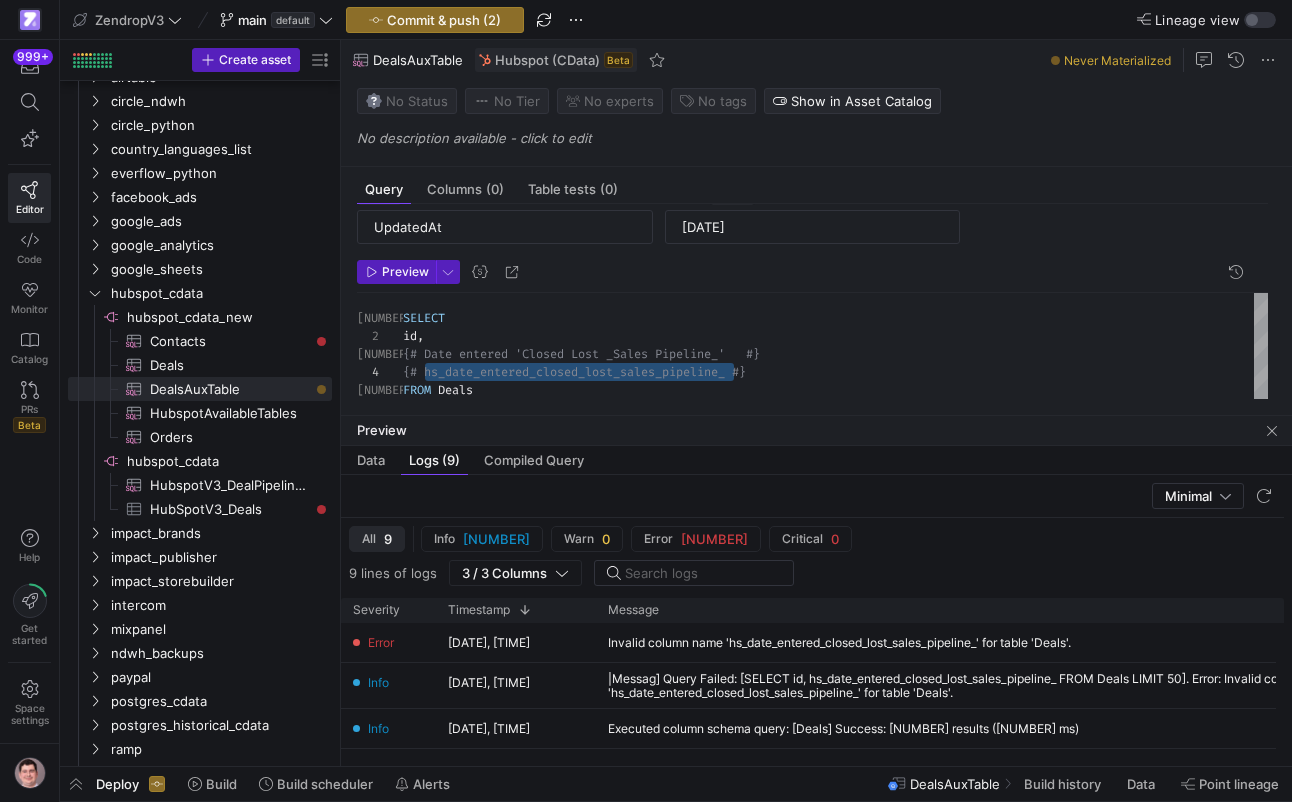 click on "SELECT    id , {# hs_date_entered_closed_lost_sales_pipeline_ #} FROM   Deals {# Date entered 'Closed Lost _Sales Pipeline_'   #} {# WHERE UpdatedAt > '{{var('STATE')}}' #} limit   1" at bounding box center [835, 364] 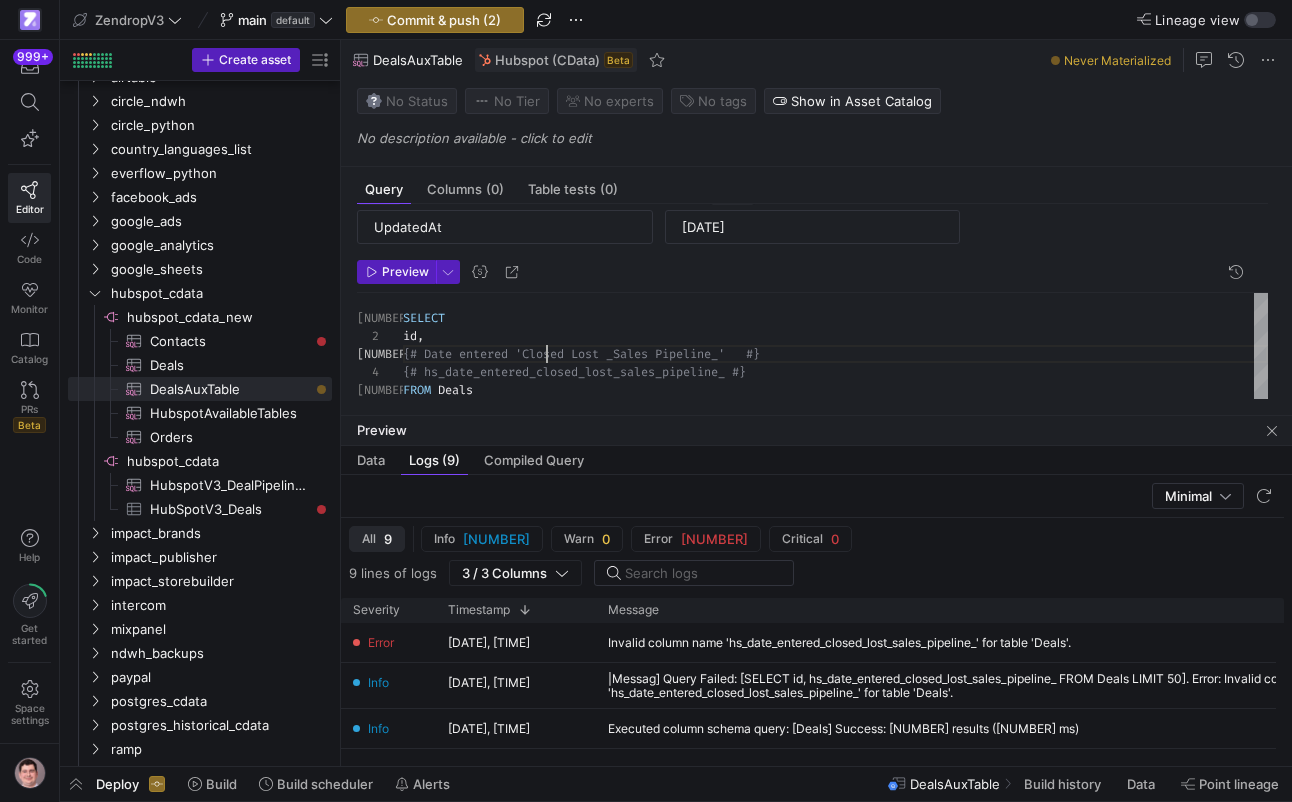 click on "SELECT    id , {# hs_date_entered_closed_lost_sales_pipeline_ #} FROM   Deals {# Date entered 'Closed Lost _Sales Pipeline_'   #} {# WHERE UpdatedAt > '{{var('STATE')}}' #} limit   1" at bounding box center [835, 364] 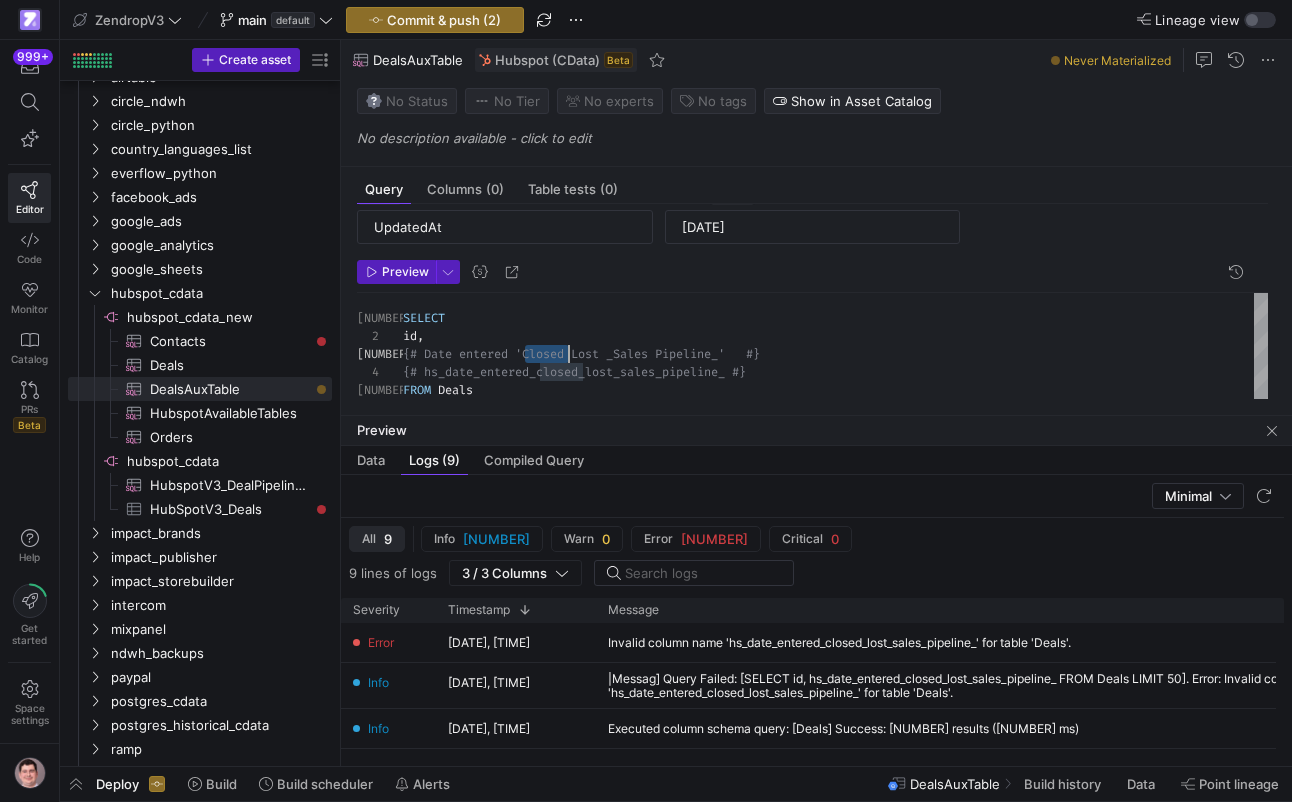 click on "SELECT    id , {# hs_date_entered_closed_lost_sales_pipeline_ #} FROM   Deals {# Date entered 'Closed Lost _Sales Pipeline_'   #} {# WHERE UpdatedAt > '{{var('STATE')}}' #} limit   1" at bounding box center (835, 364) 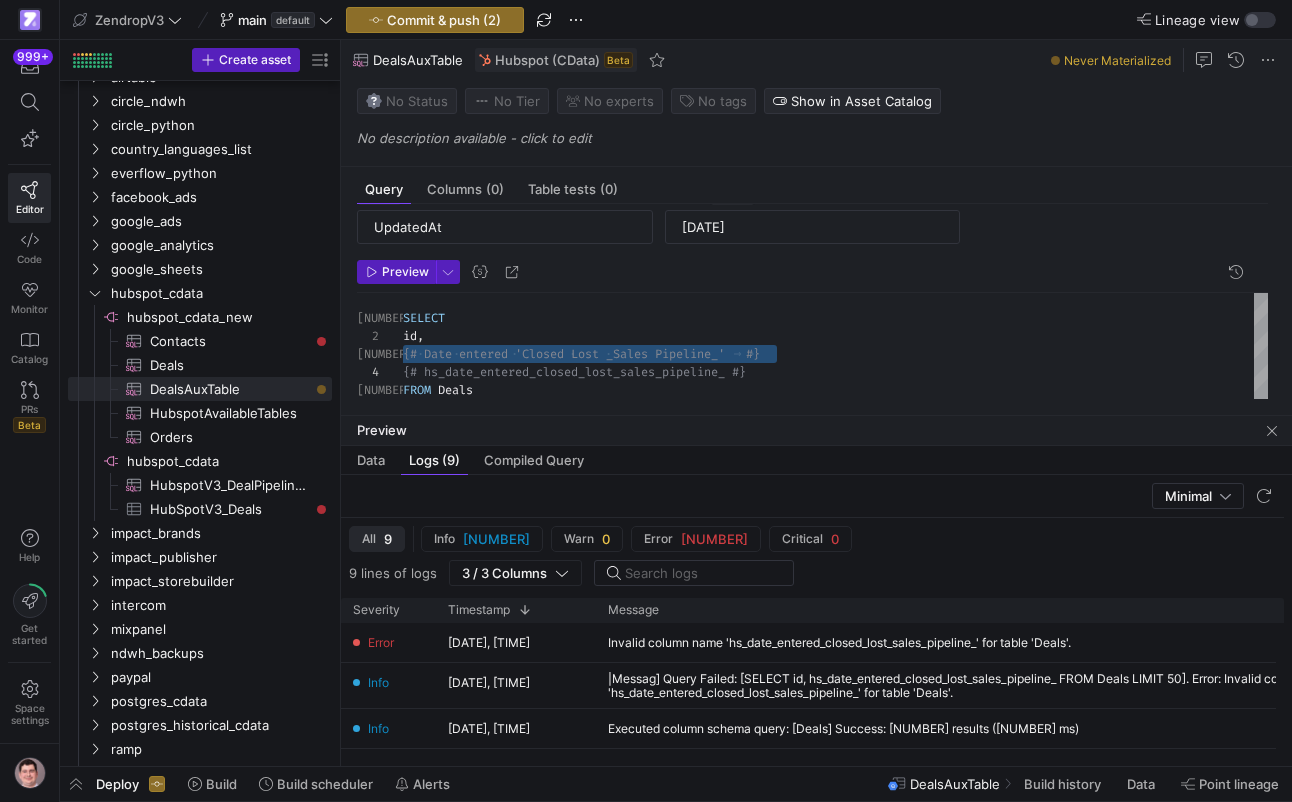 click on "SELECT    id , {# hs_date_entered_closed_lost_sales_pipeline_ #} FROM   Deals {# Date entered 'Closed Lost _Sales Pipeline_'   #} {# WHERE UpdatedAt > '{{var('STATE')}}' #} limit   1" at bounding box center [835, 364] 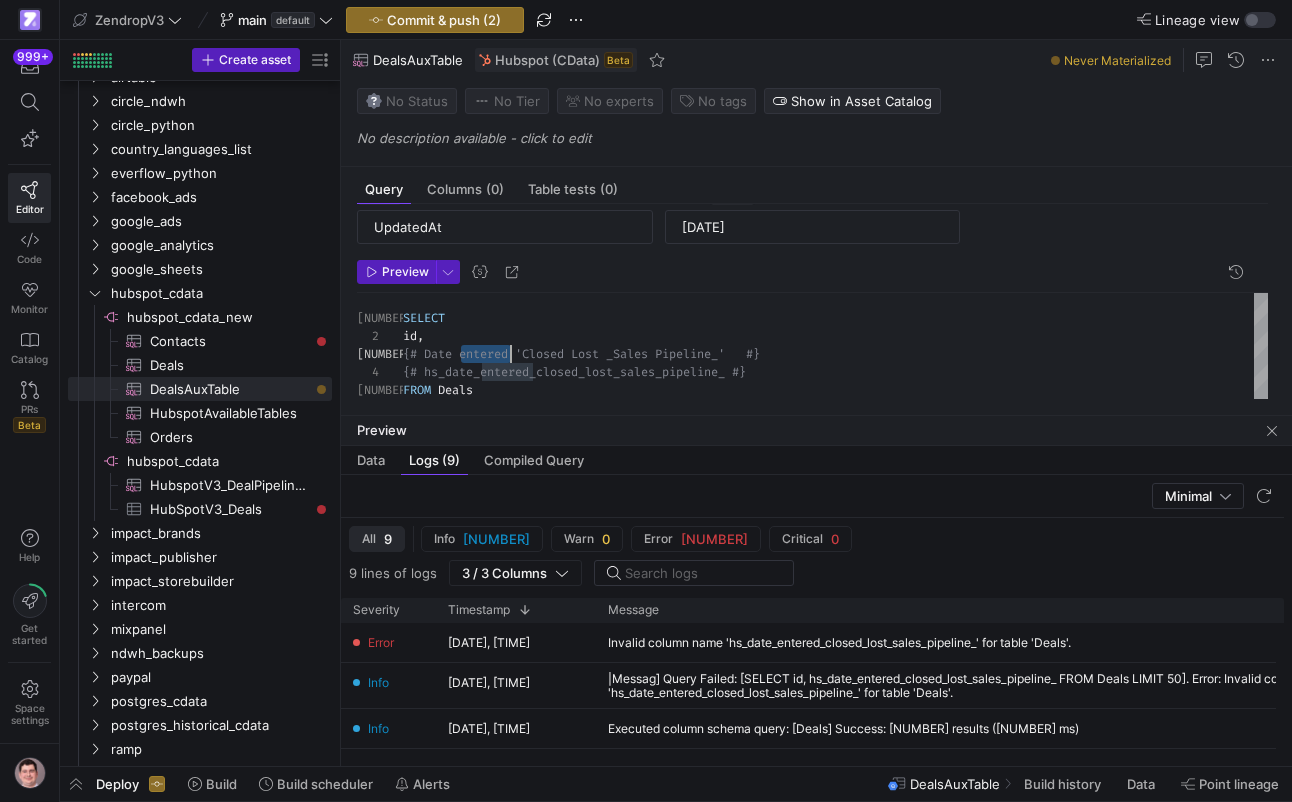 click on "SELECT    id , {# hs_date_entered_closed_lost_sales_pipeline_ #} FROM   Deals {# Date entered 'Closed Lost _Sales Pipeline_'   #} {# WHERE UpdatedAt > '{{var('STATE')}}' #} limit   1" at bounding box center [835, 364] 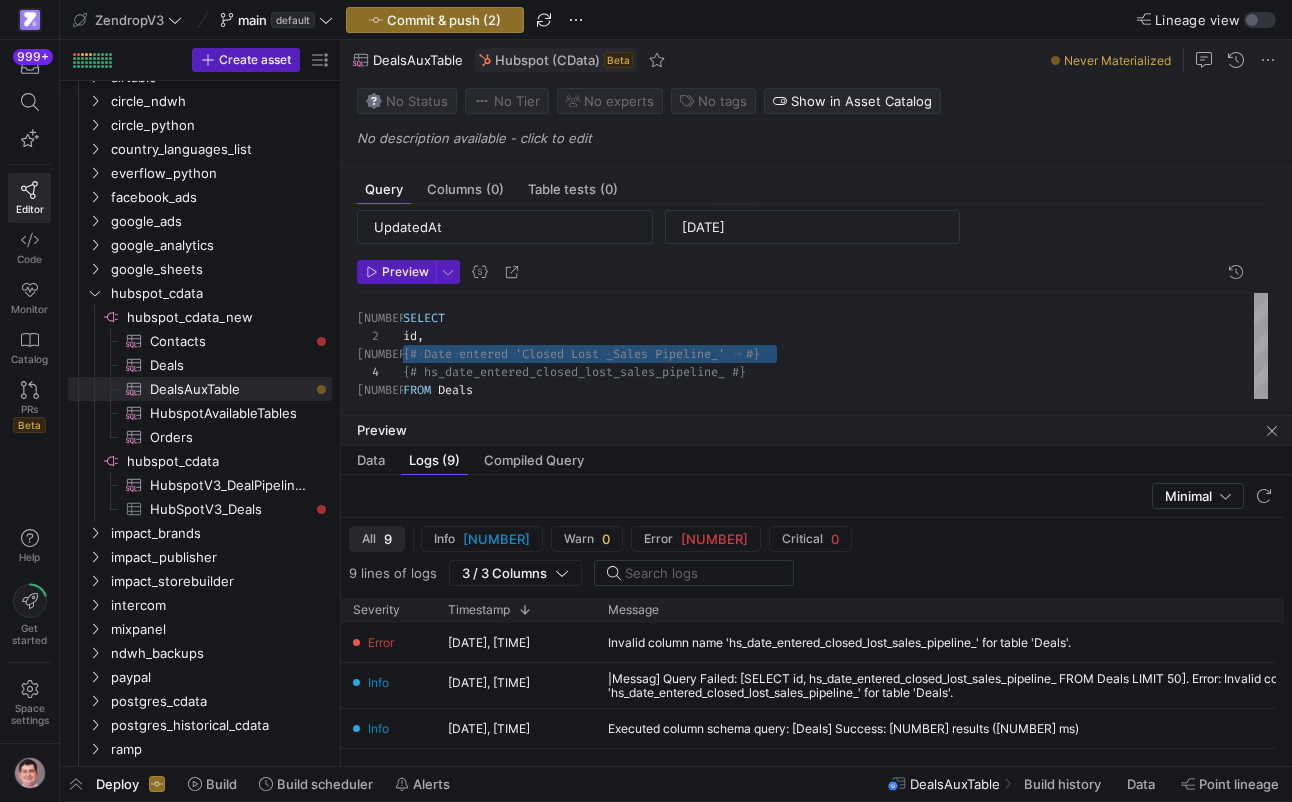 click on "SELECT    id , {# hs_date_entered_closed_lost_sales_pipeline_ #} FROM   Deals {# Date entered 'Closed Lost _Sales Pipeline_'   #} {# WHERE UpdatedAt > '{{var('STATE')}}' #} limit   1" at bounding box center [835, 364] 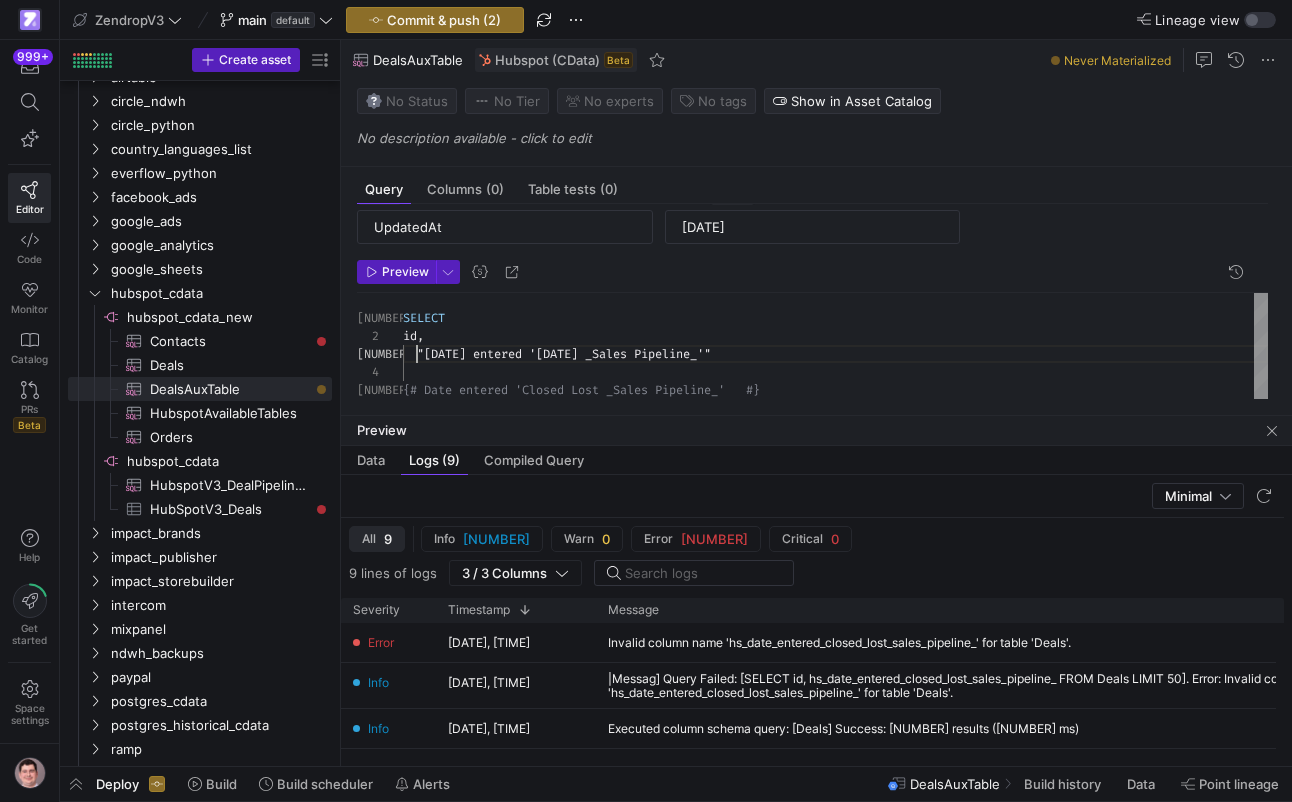 scroll, scrollTop: 36, scrollLeft: 0, axis: vertical 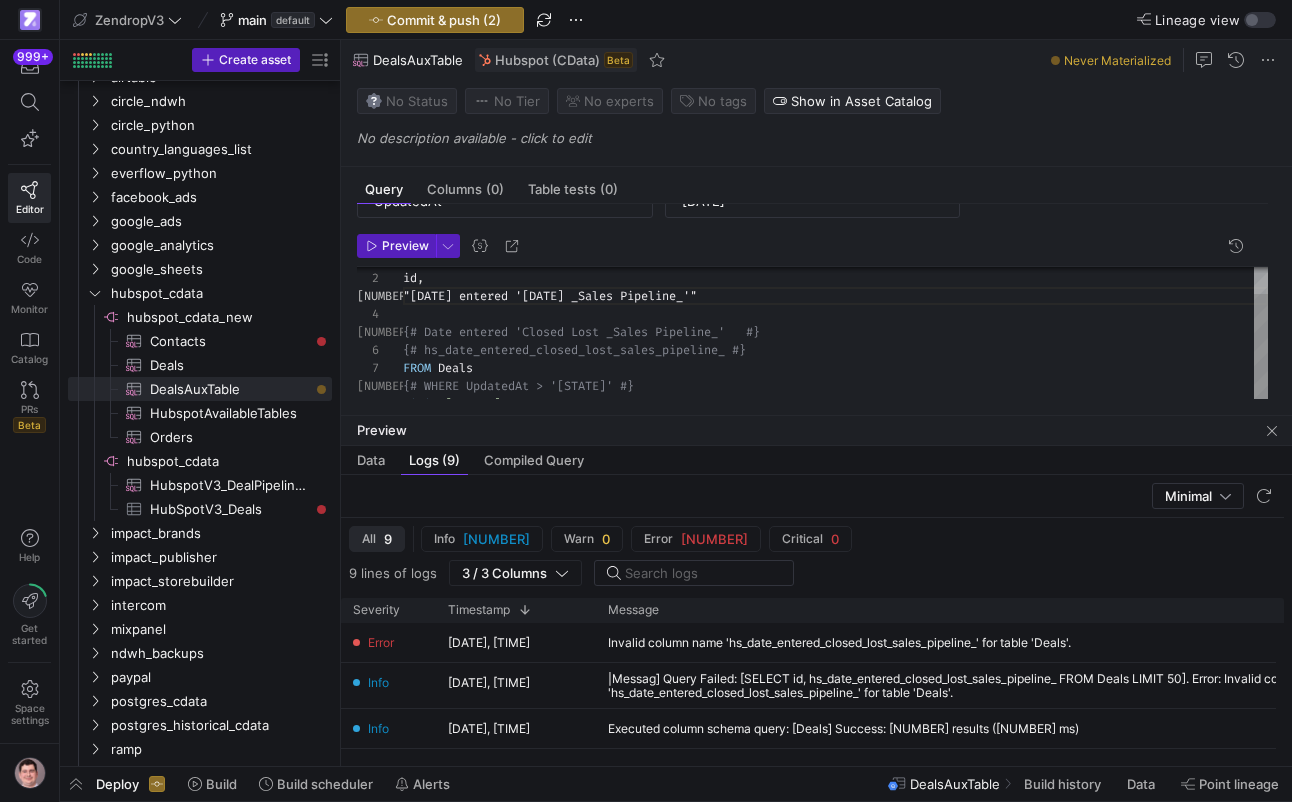 click on "SELECT    id , {# hs_date_entered_closed_lost_sales_pipeline_ #} FROM   Deals {# Date entered 'Closed Lost _Sales Pipeline_'   #} "Date entered 'Closed Lost _Sales Pipeline_'" {# WHERE UpdatedAt > '{{var('STATE')}}' #} limit   1" at bounding box center (835, 324) 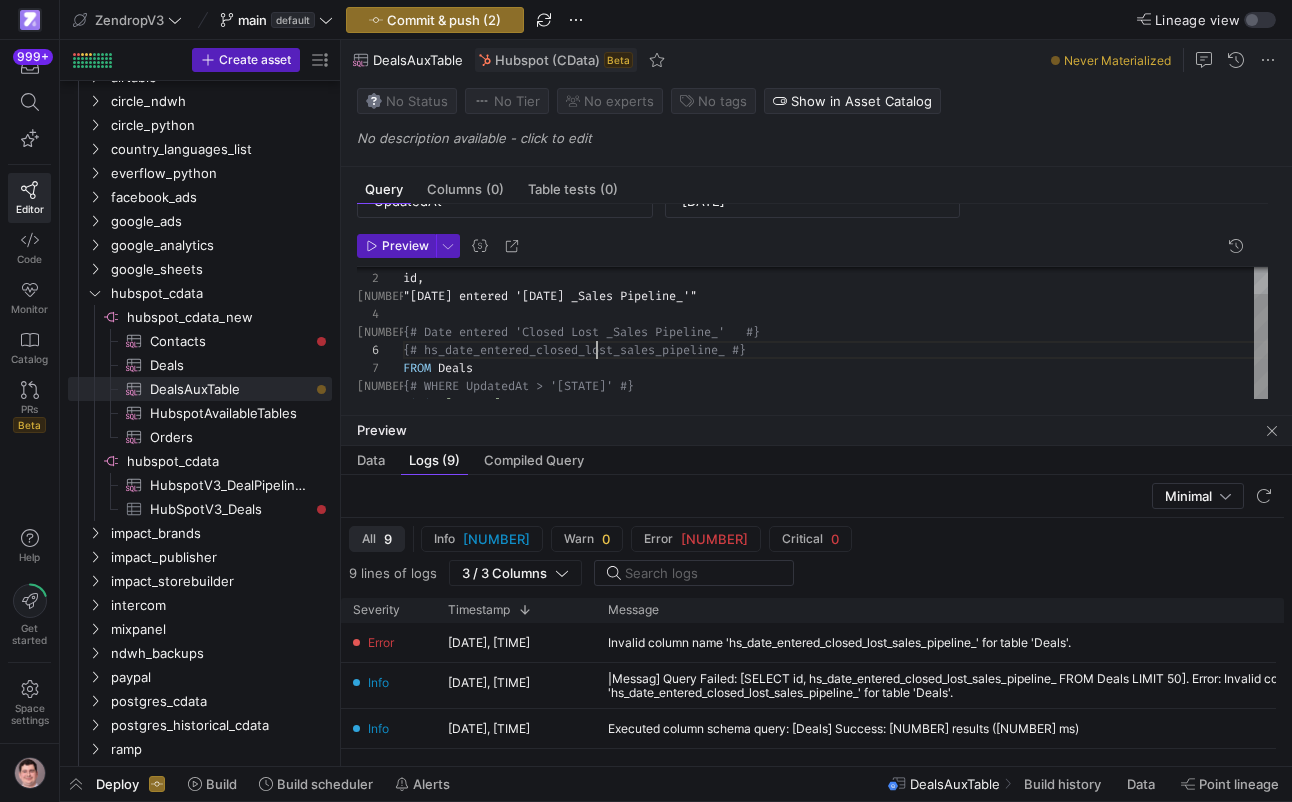 click on "SELECT    id , {# hs_date_entered_closed_lost_sales_pipeline_ #} FROM   Deals {# Date entered 'Closed Lost _Sales Pipeline_'   #} "Date entered 'Closed Lost _Sales Pipeline_'" {# WHERE UpdatedAt > '{{var('STATE')}}' #} limit   1" at bounding box center (835, 324) 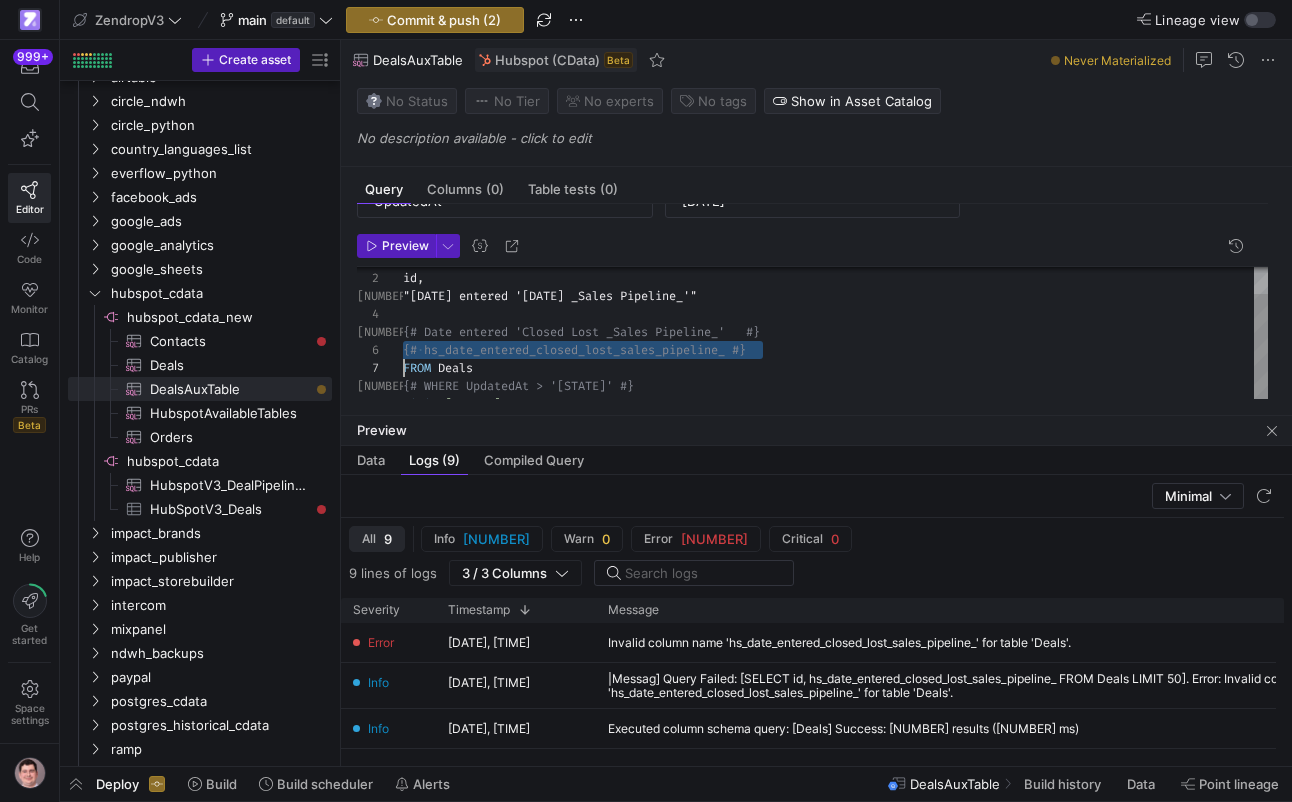 click on "SELECT    id , {# hs_date_entered_closed_lost_sales_pipeline_ #} FROM   Deals {# Date entered 'Closed Lost _Sales Pipeline_'   #} "Date entered 'Closed Lost _Sales Pipeline_'" {# WHERE UpdatedAt > '{{var('STATE')}}' #} limit   1" at bounding box center (835, 324) 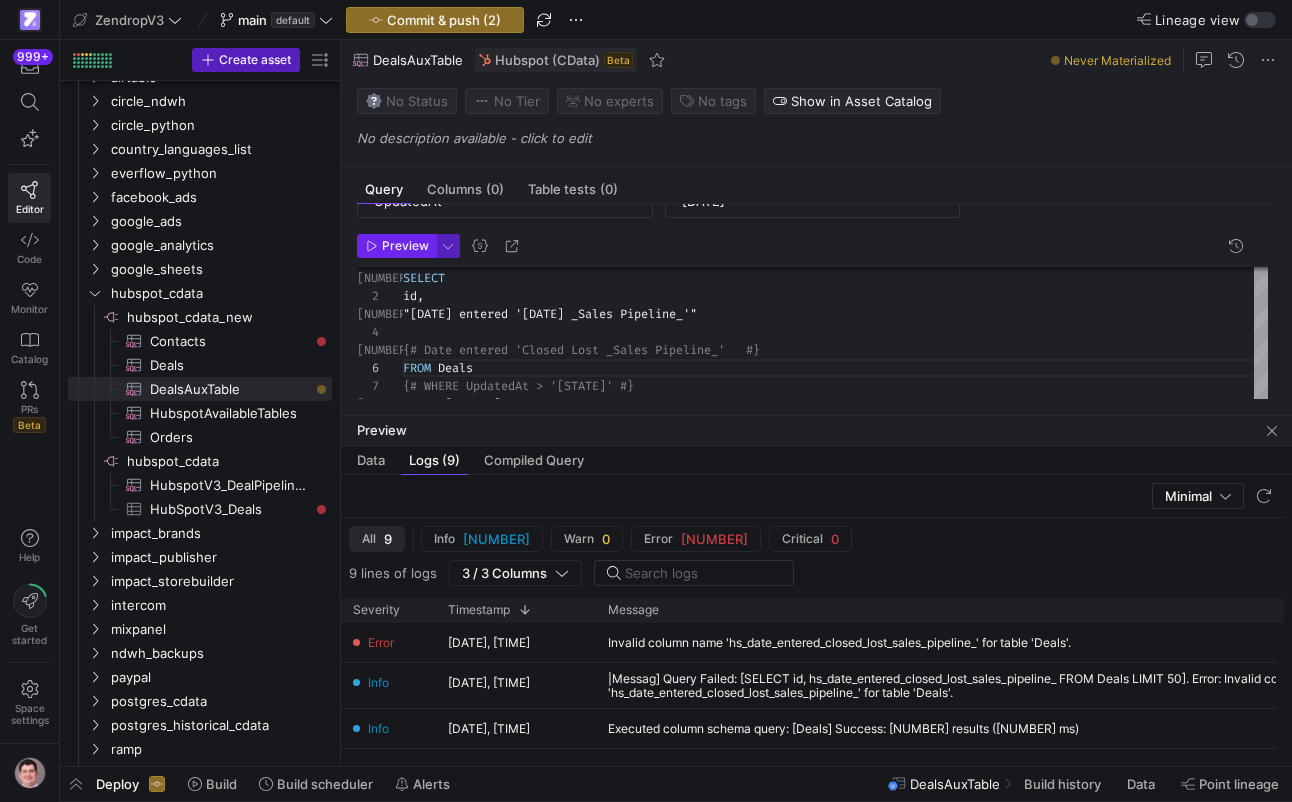 click on "Preview" at bounding box center [405, 246] 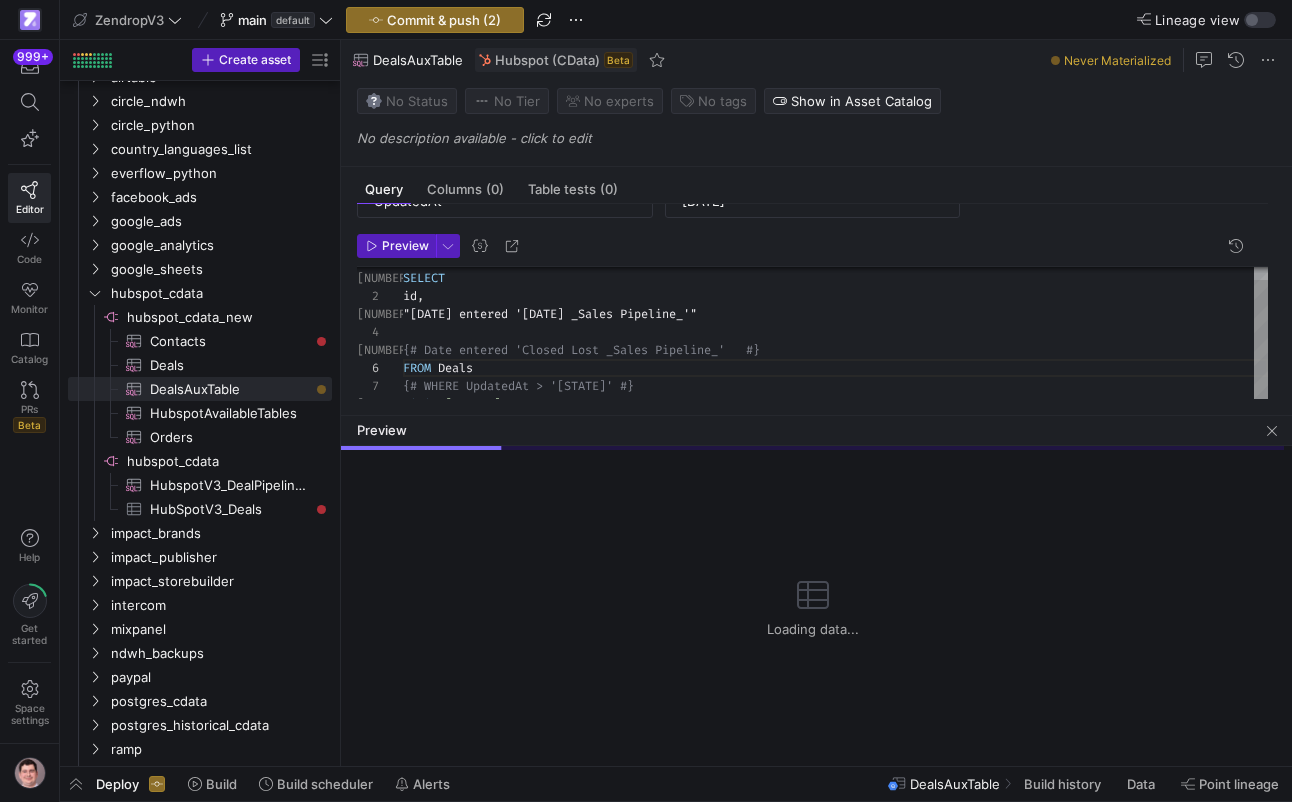 scroll, scrollTop: 104, scrollLeft: 0, axis: vertical 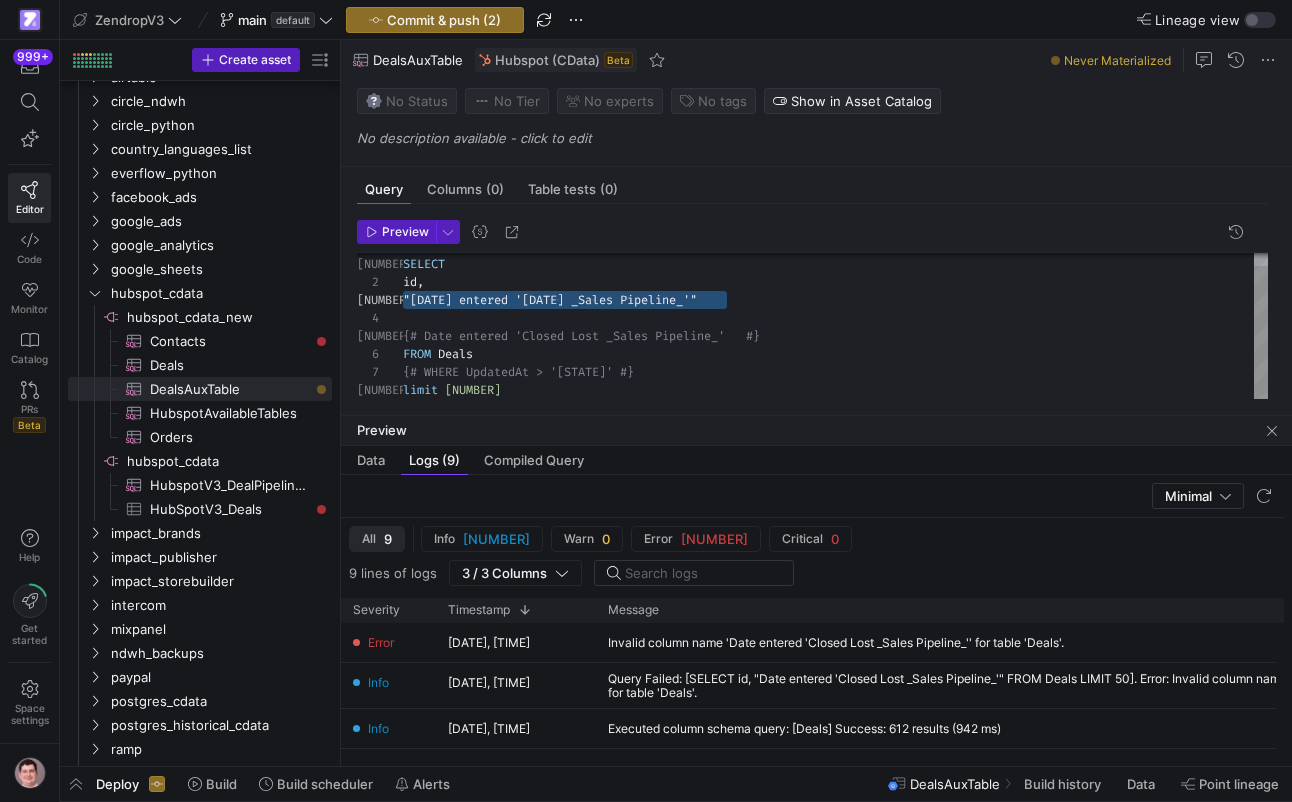 drag, startPoint x: 743, startPoint y: 301, endPoint x: 399, endPoint y: 295, distance: 344.0523 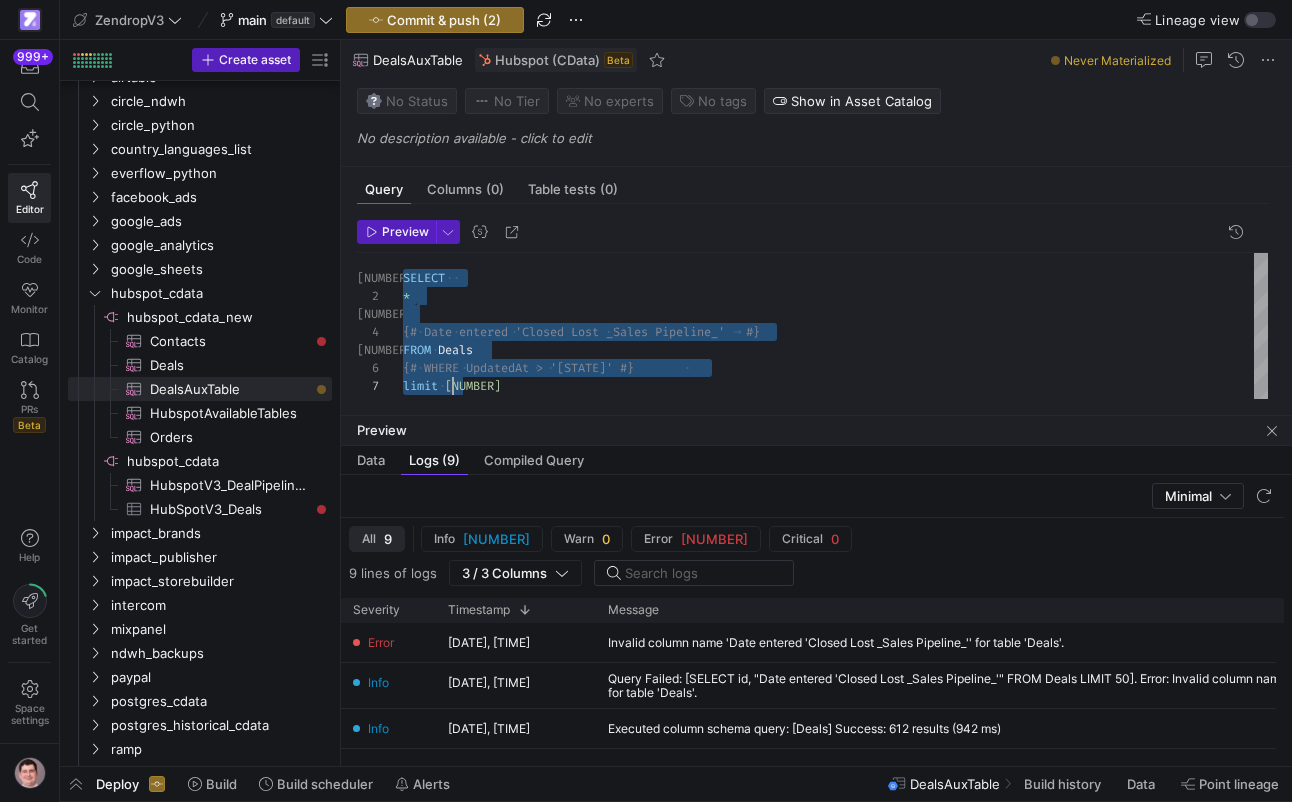 scroll, scrollTop: 0, scrollLeft: 50, axis: horizontal 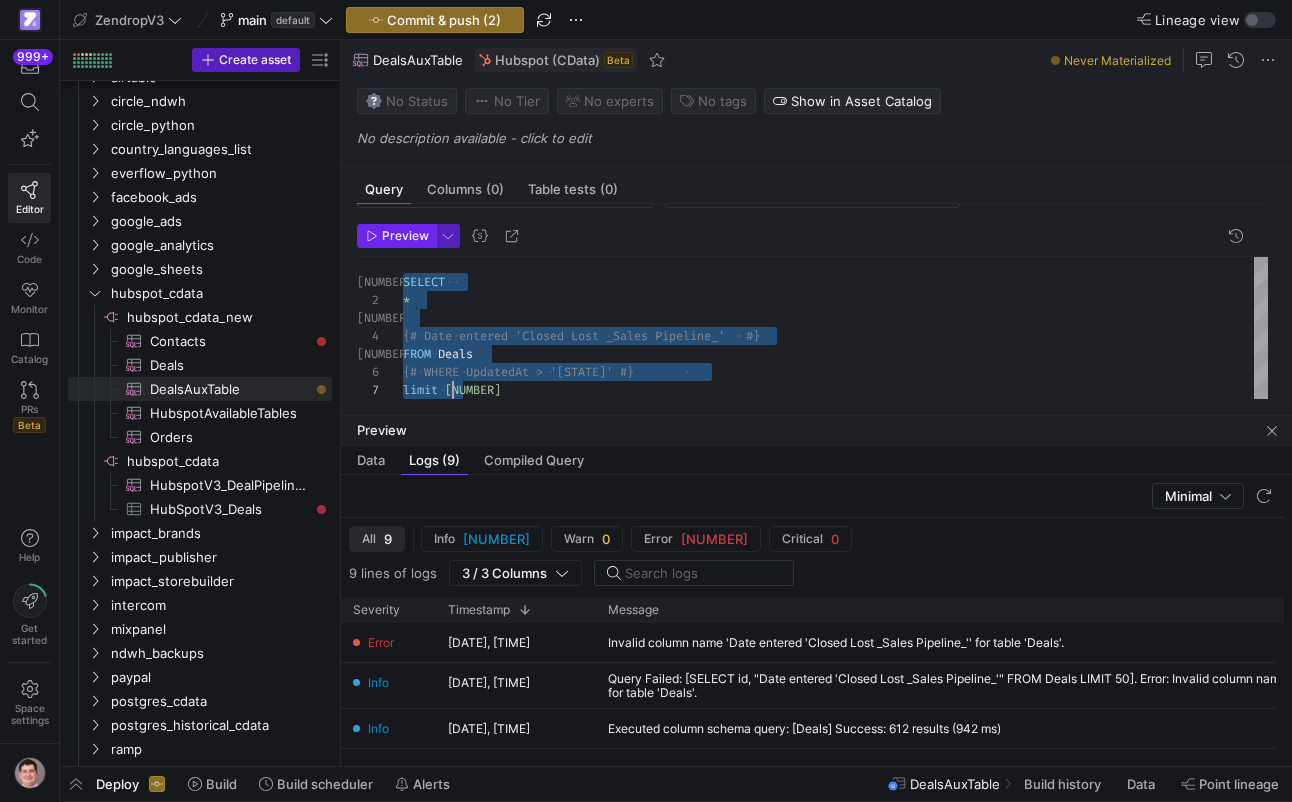 type on "SELECT
*
{# Date entered 'Closed Lost _Sales Pipeline_'	 #}
FROM Deals
{# WHERE UpdatedAt > '{{var('STATE')}}' #}
limit 1" 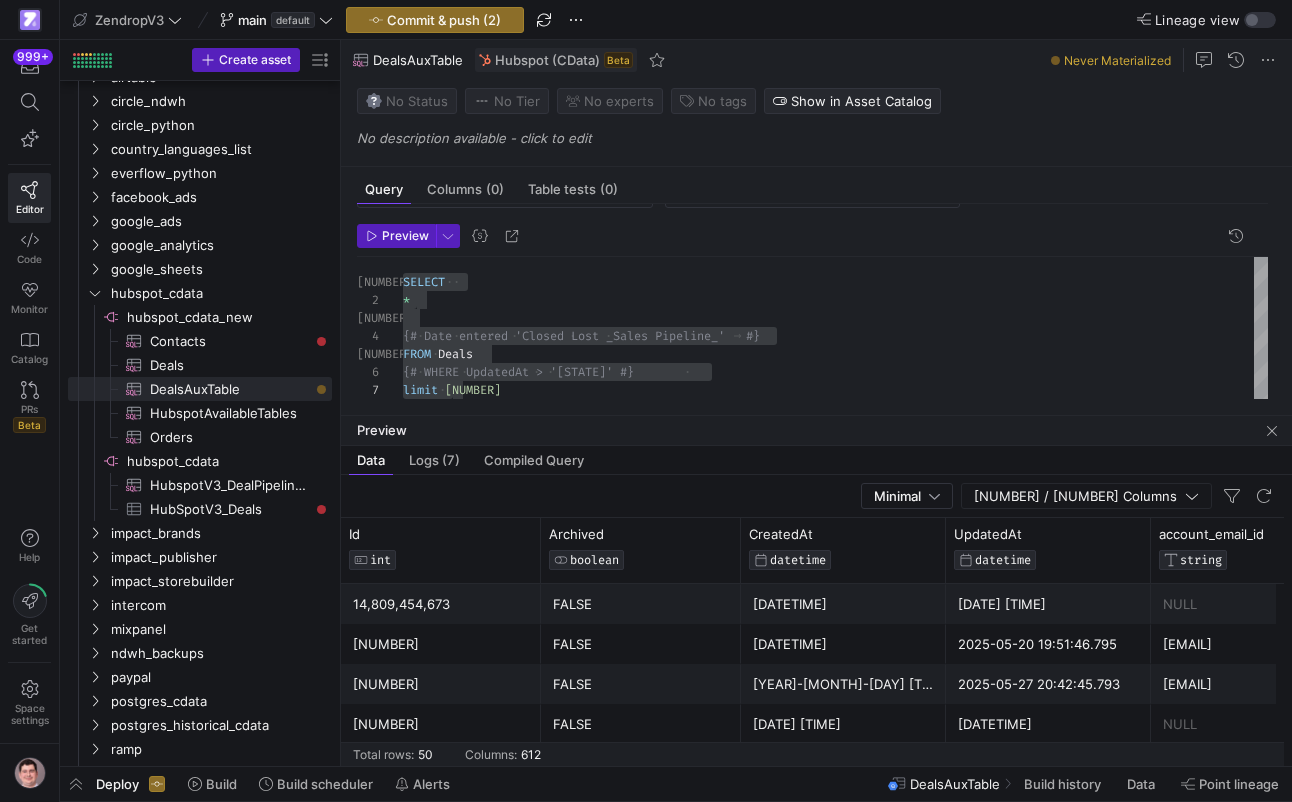scroll, scrollTop: 0, scrollLeft: 825, axis: horizontal 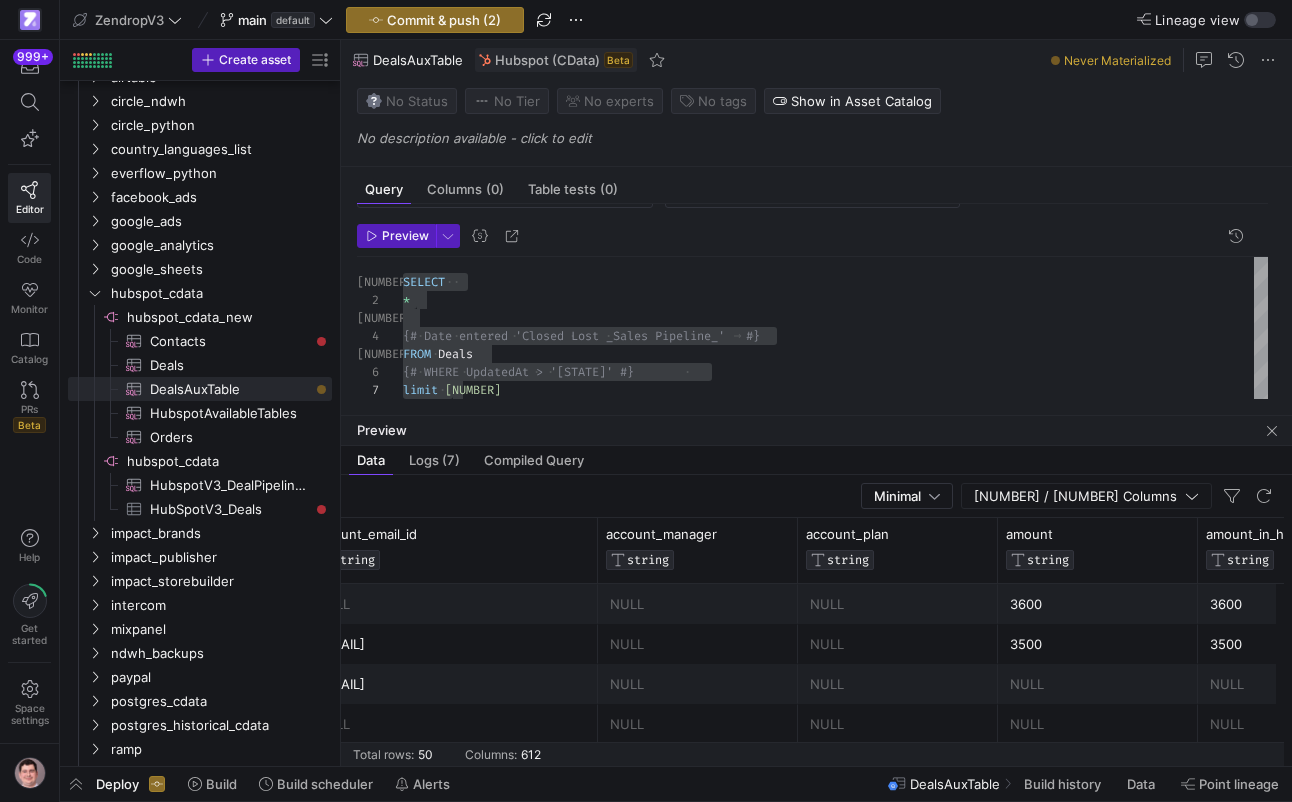 click on "Preview" at bounding box center [816, 431] 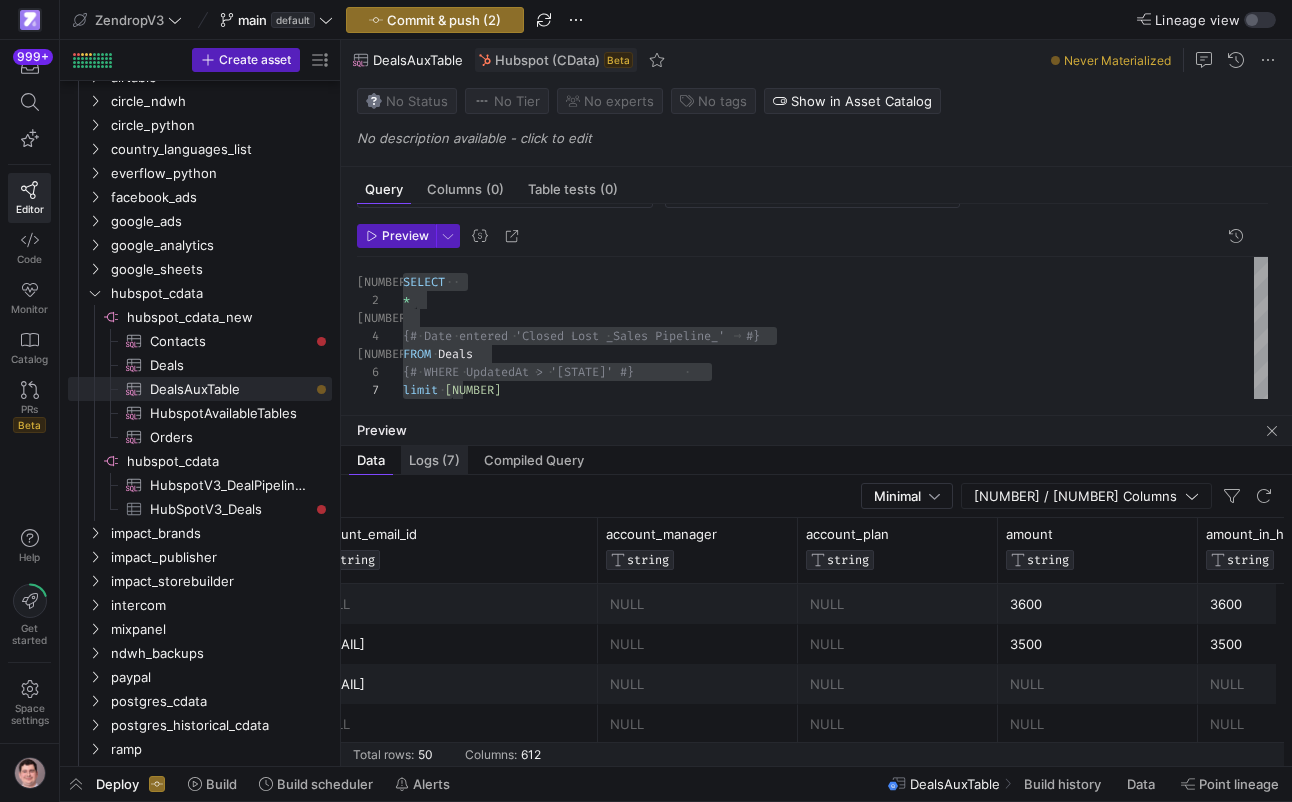 click on "Logs (7)" at bounding box center [434, 460] 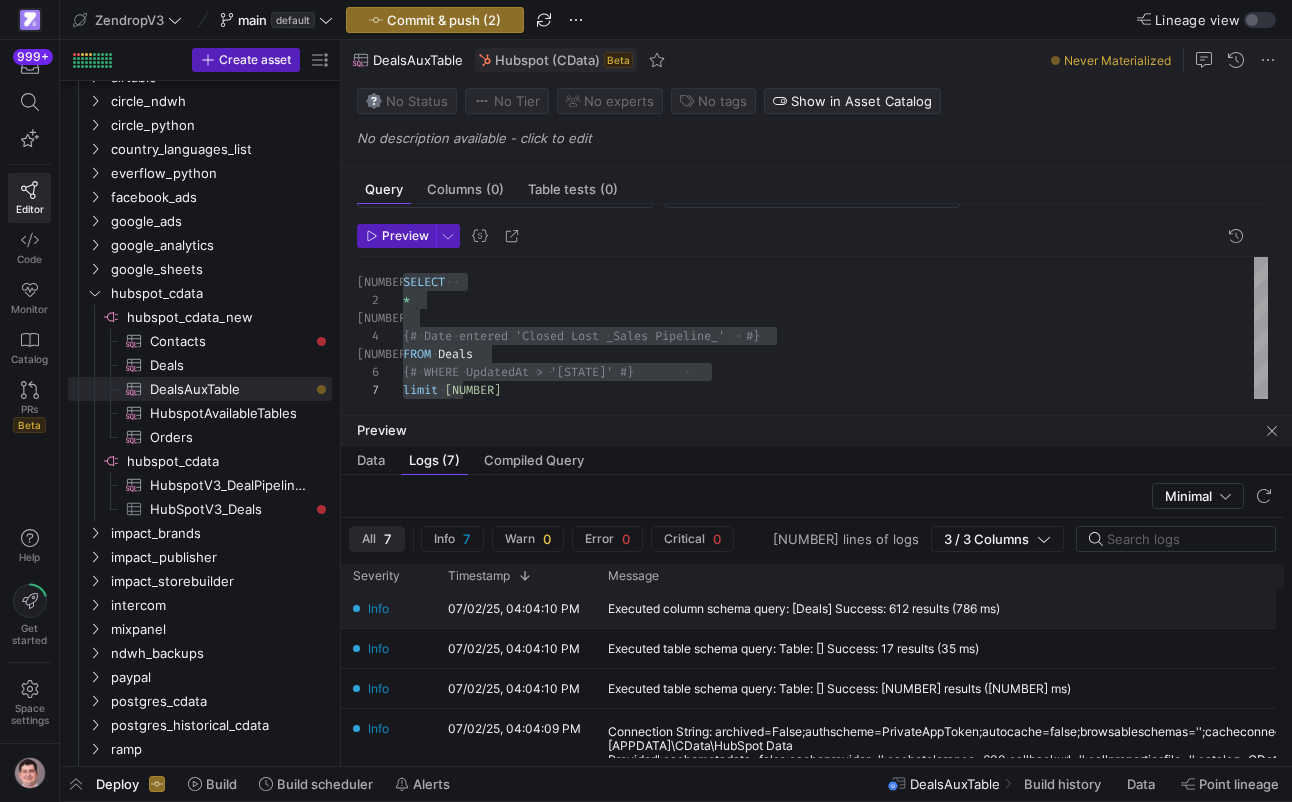click on "Executed  column schema query: [Deals] Success: 612 results (786 ms)" at bounding box center (804, 609) 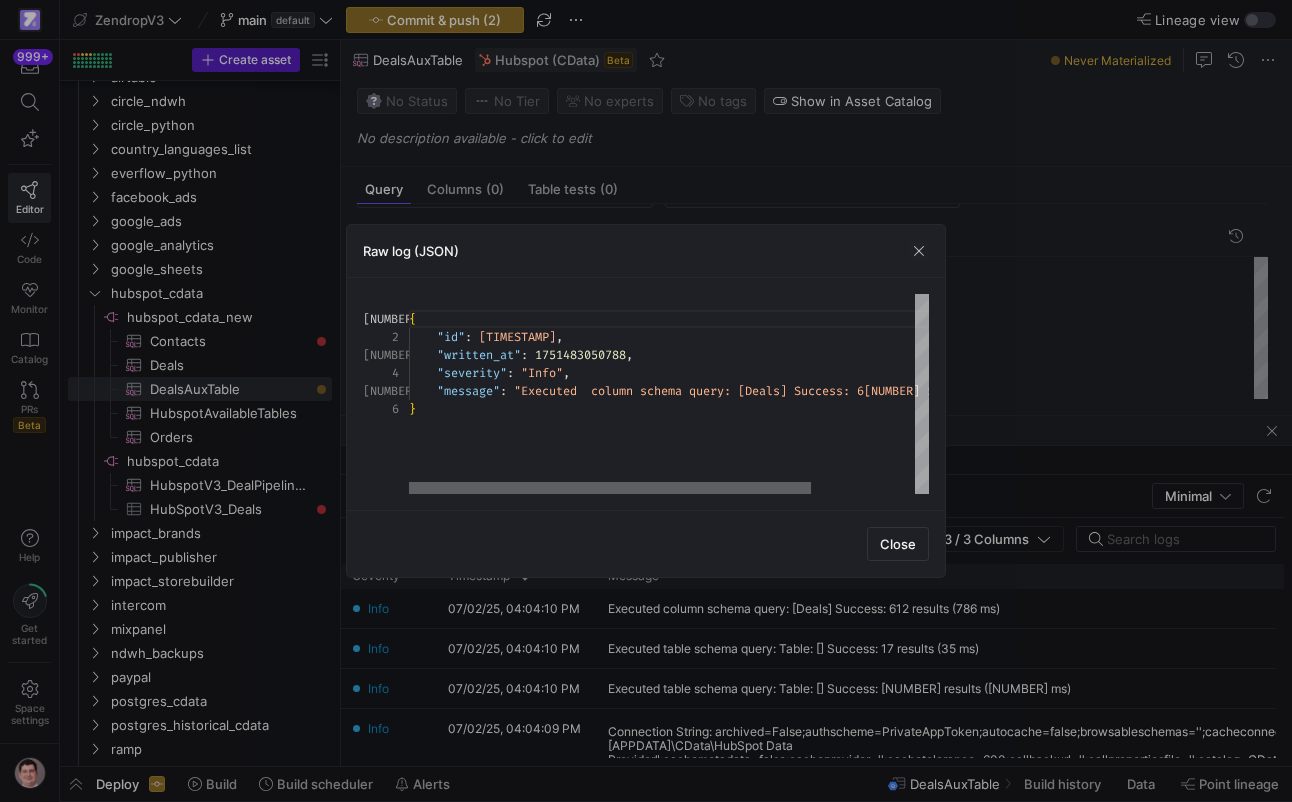 click at bounding box center [610, 488] 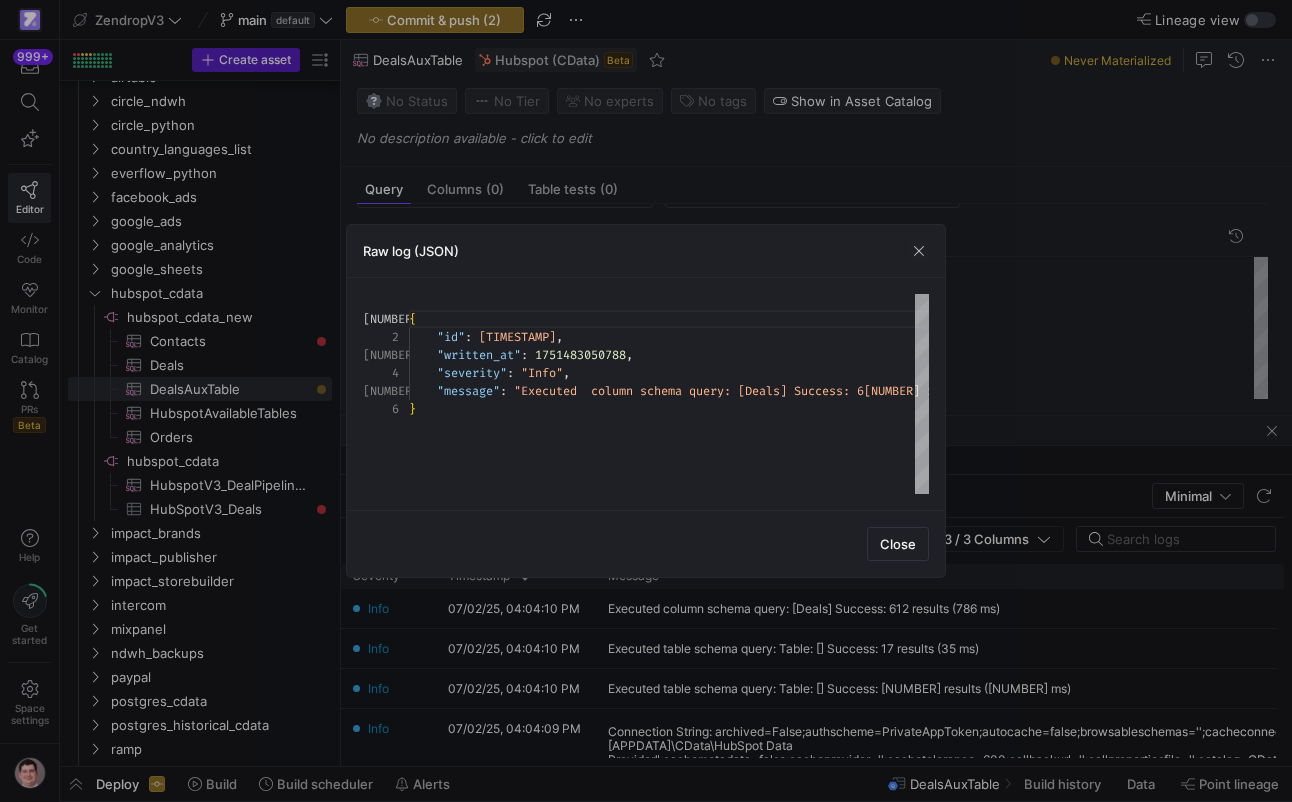 click at bounding box center [646, 401] 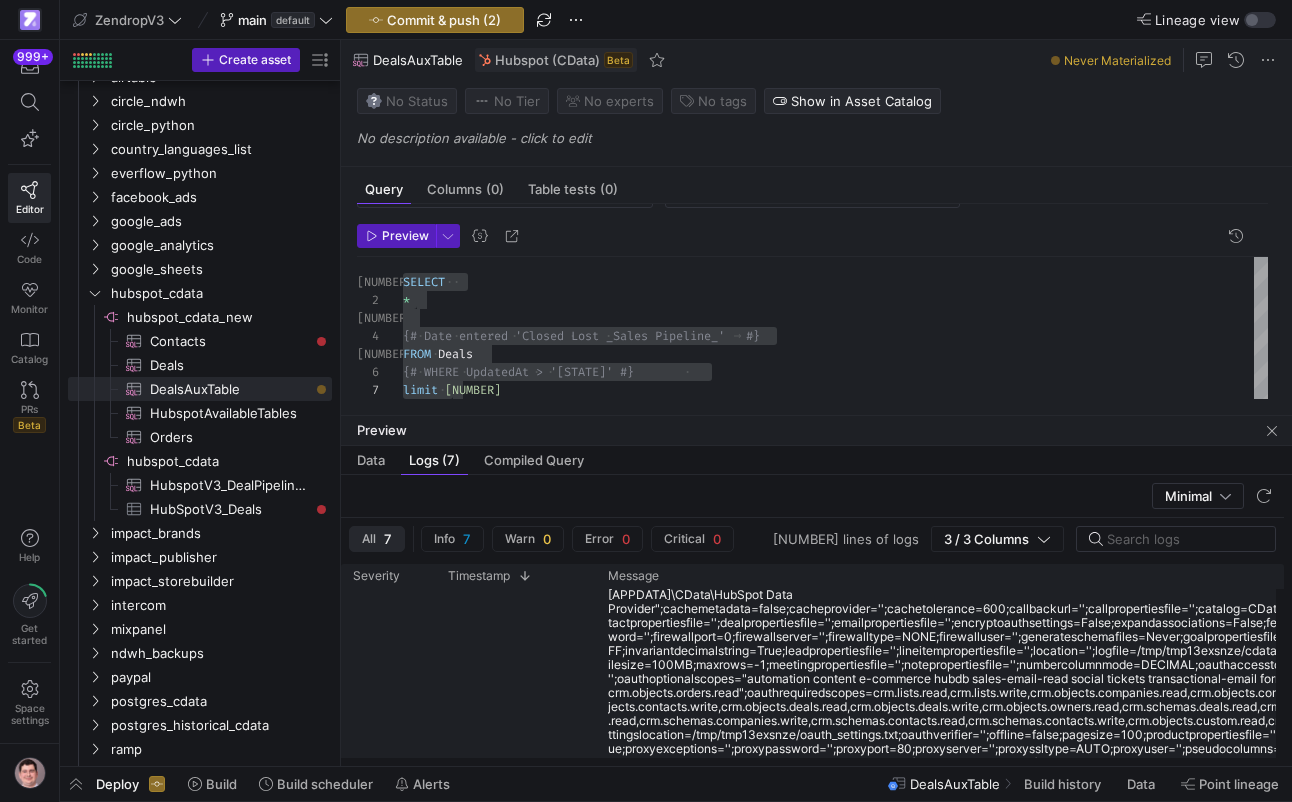 click at bounding box center [1073, 679] 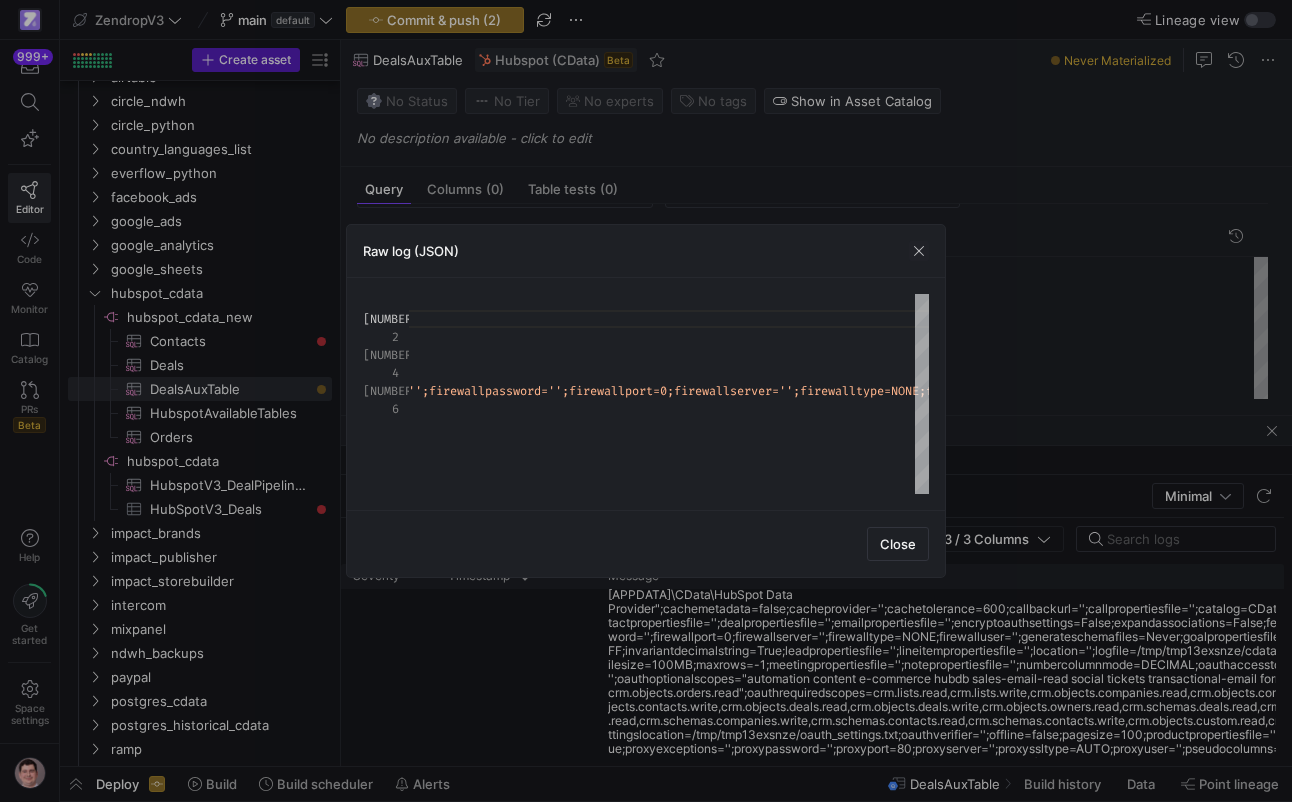 click at bounding box center [646, 401] 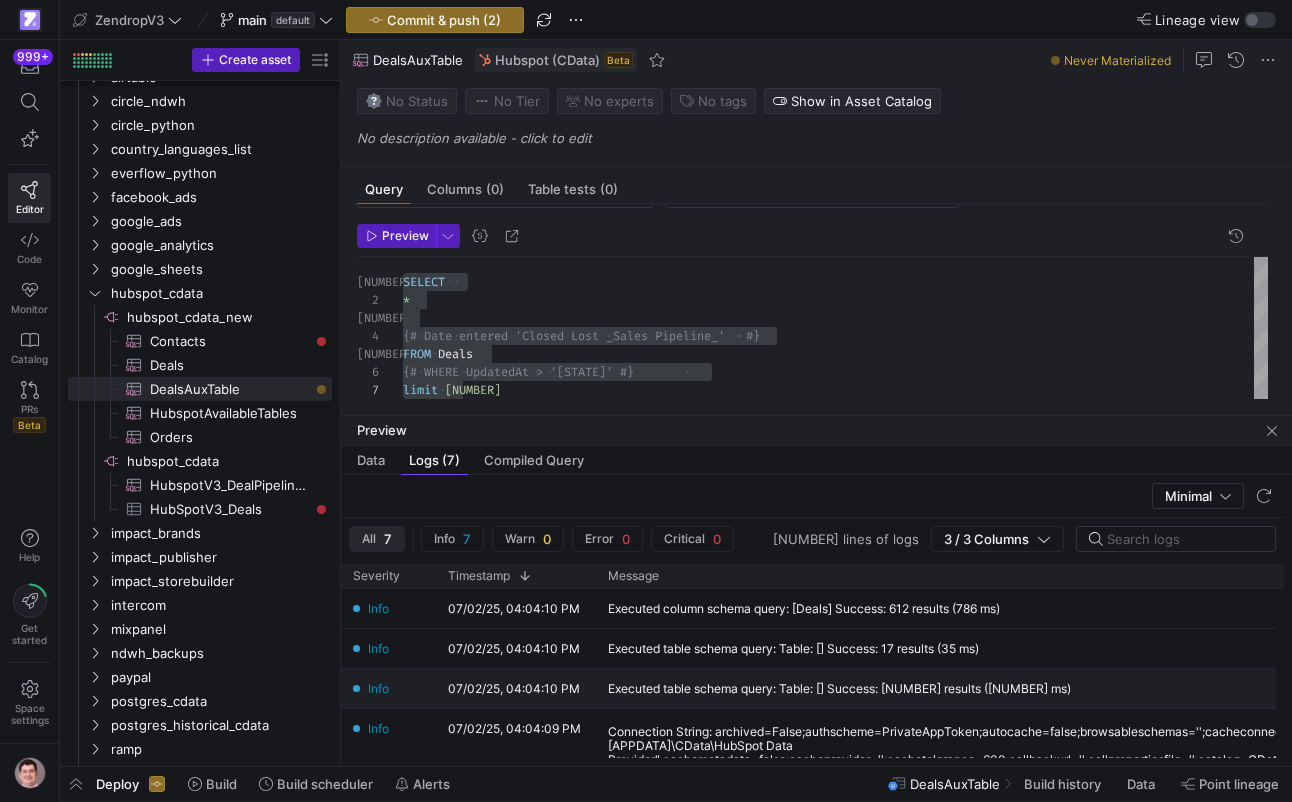 click on "Executed  table schema query: Table: [] Success: 59 results (453 ms)" at bounding box center (839, 689) 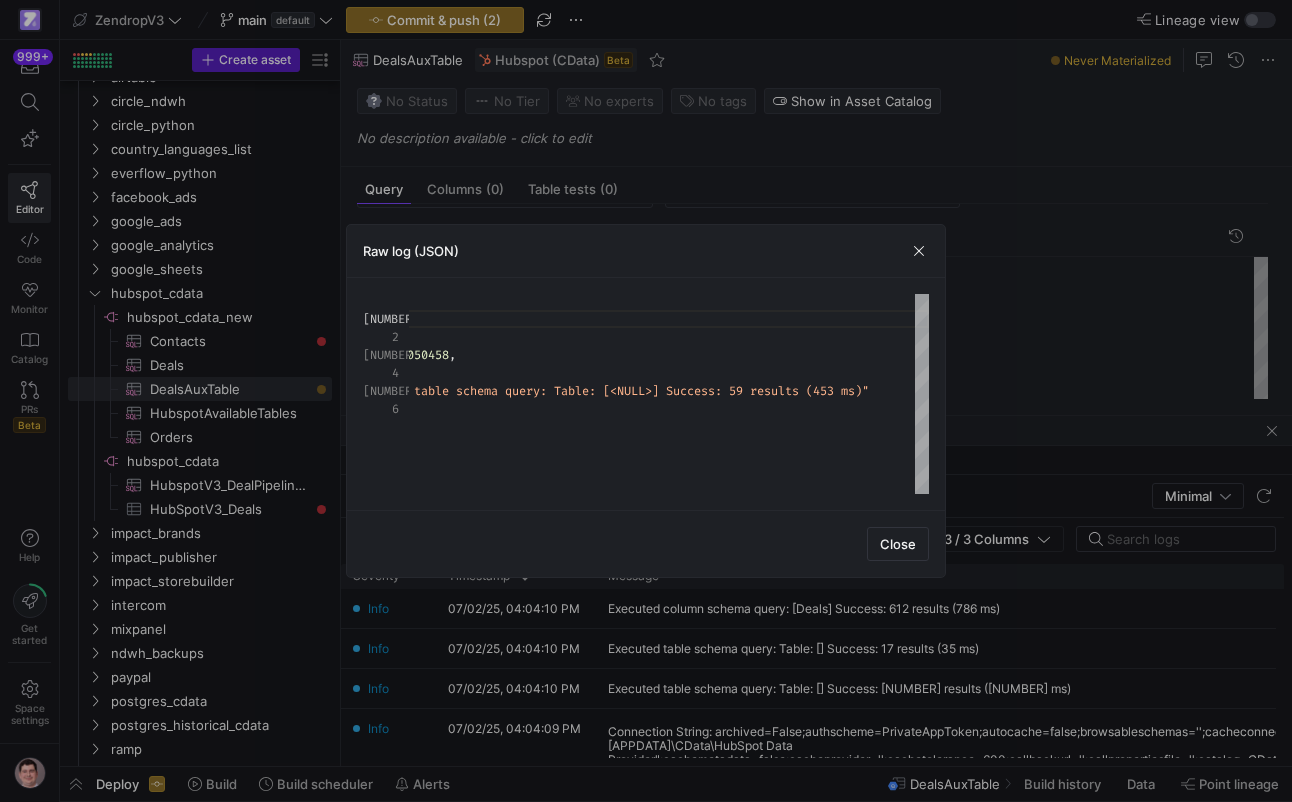 click at bounding box center [646, 401] 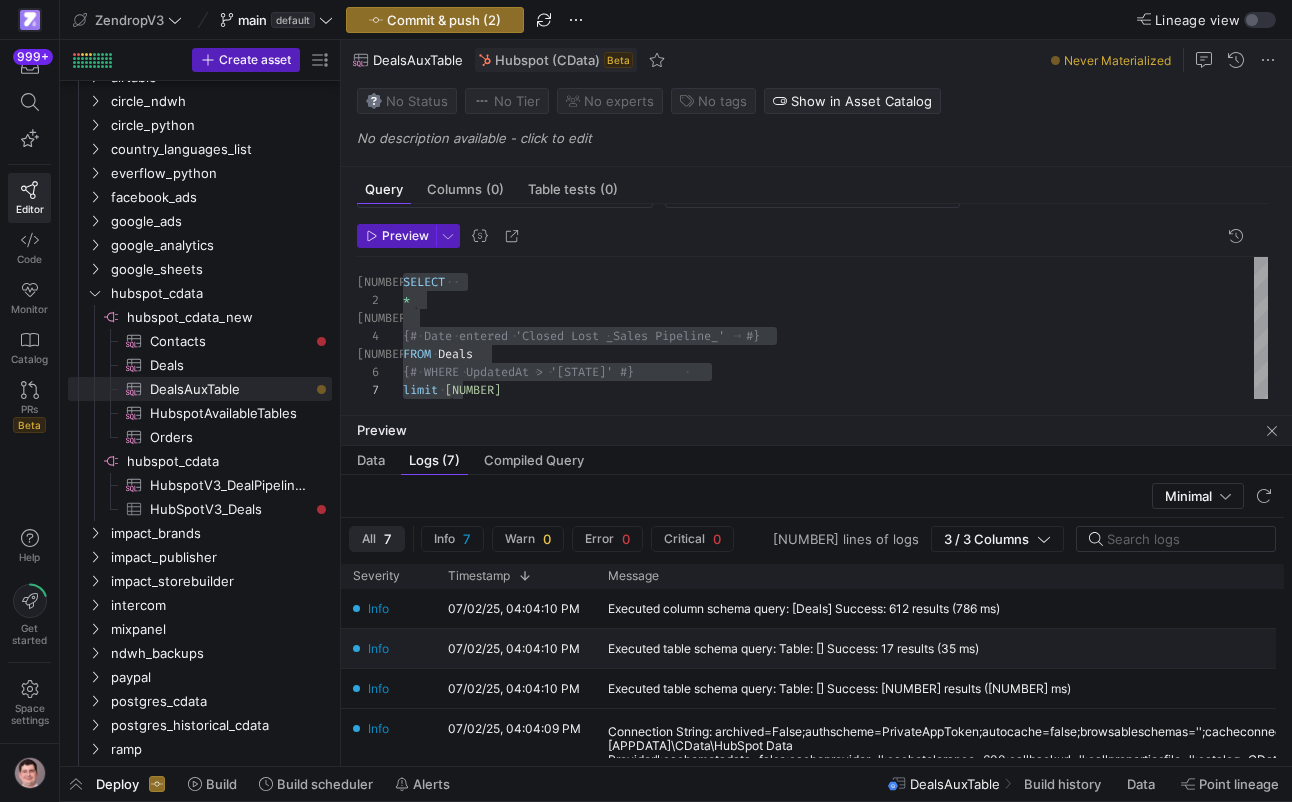 click on "Executed  table schema query: Table: [] Success: 17 results (35 ms)" at bounding box center (793, 649) 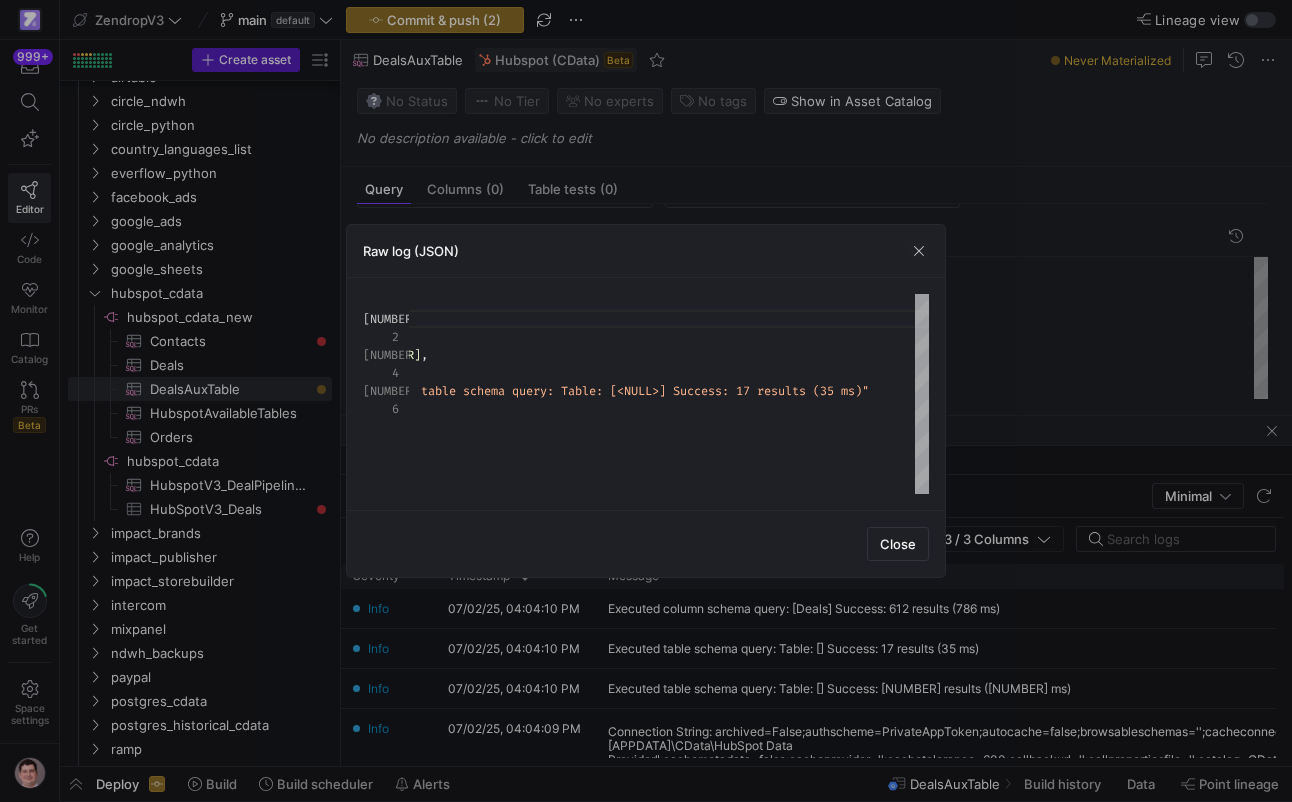 click at bounding box center (646, 401) 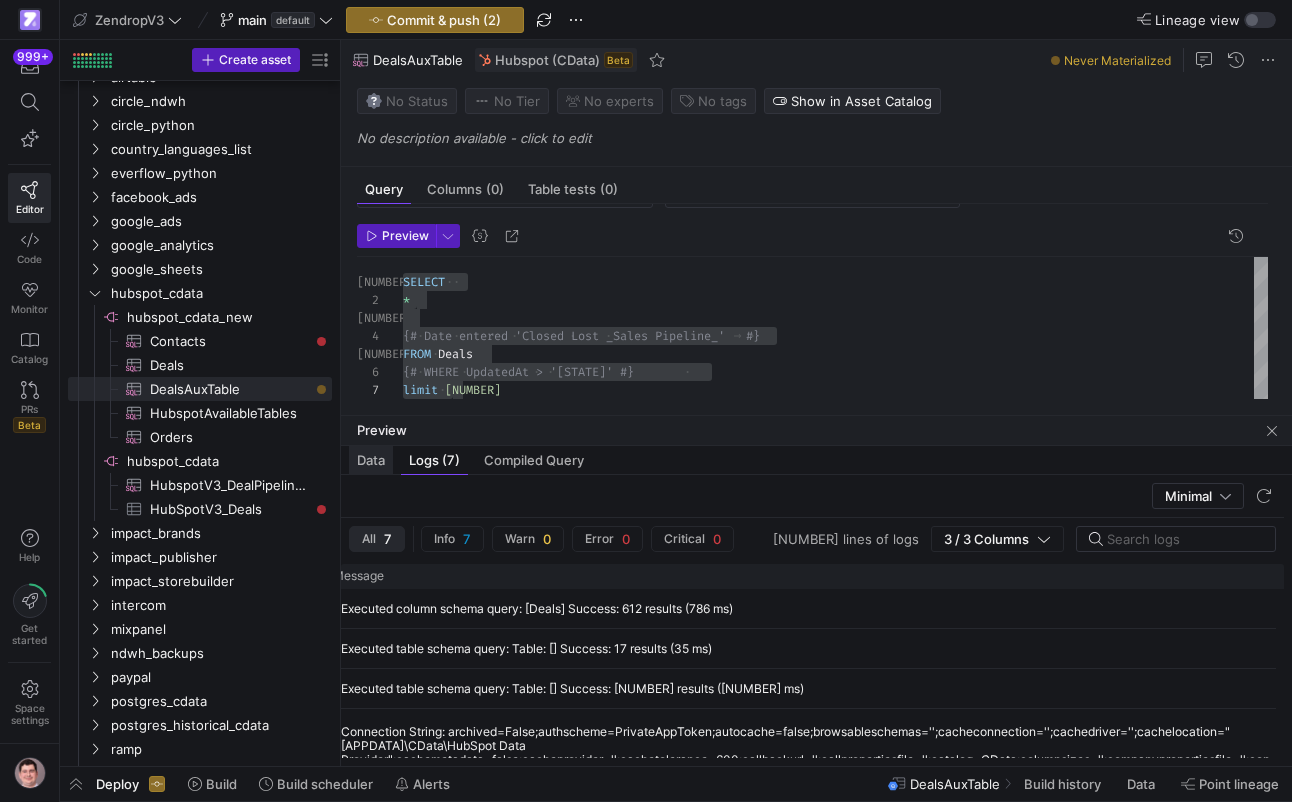 click on "Data" at bounding box center [371, 460] 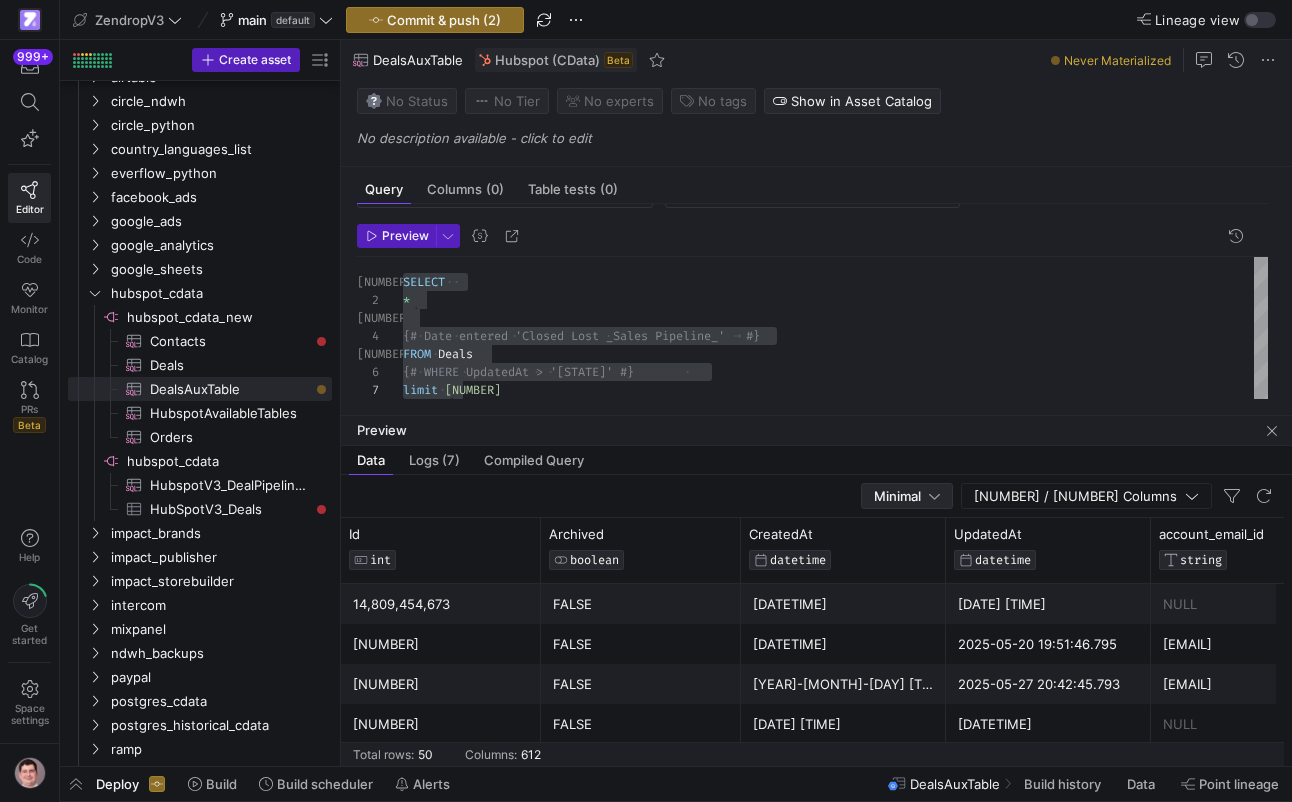 click on "Minimal" at bounding box center [907, 496] 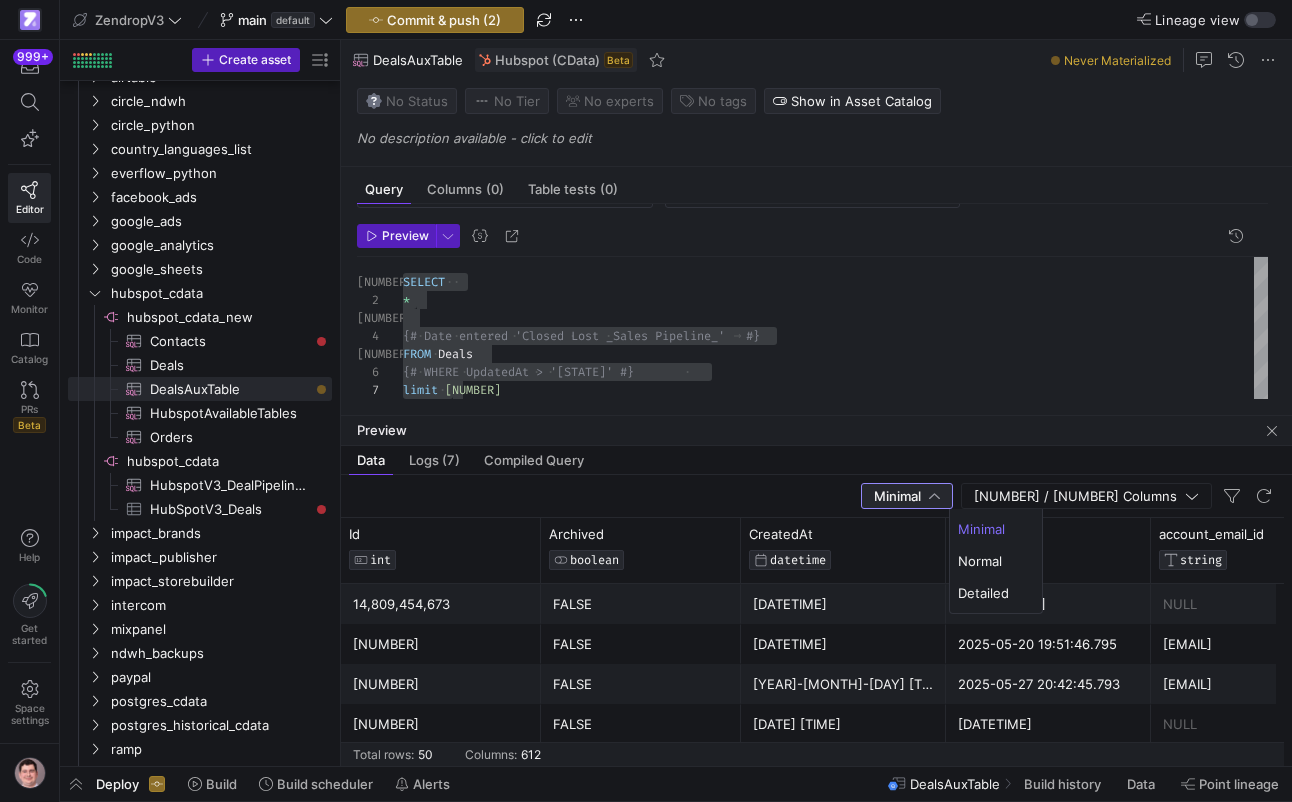 click at bounding box center [646, 401] 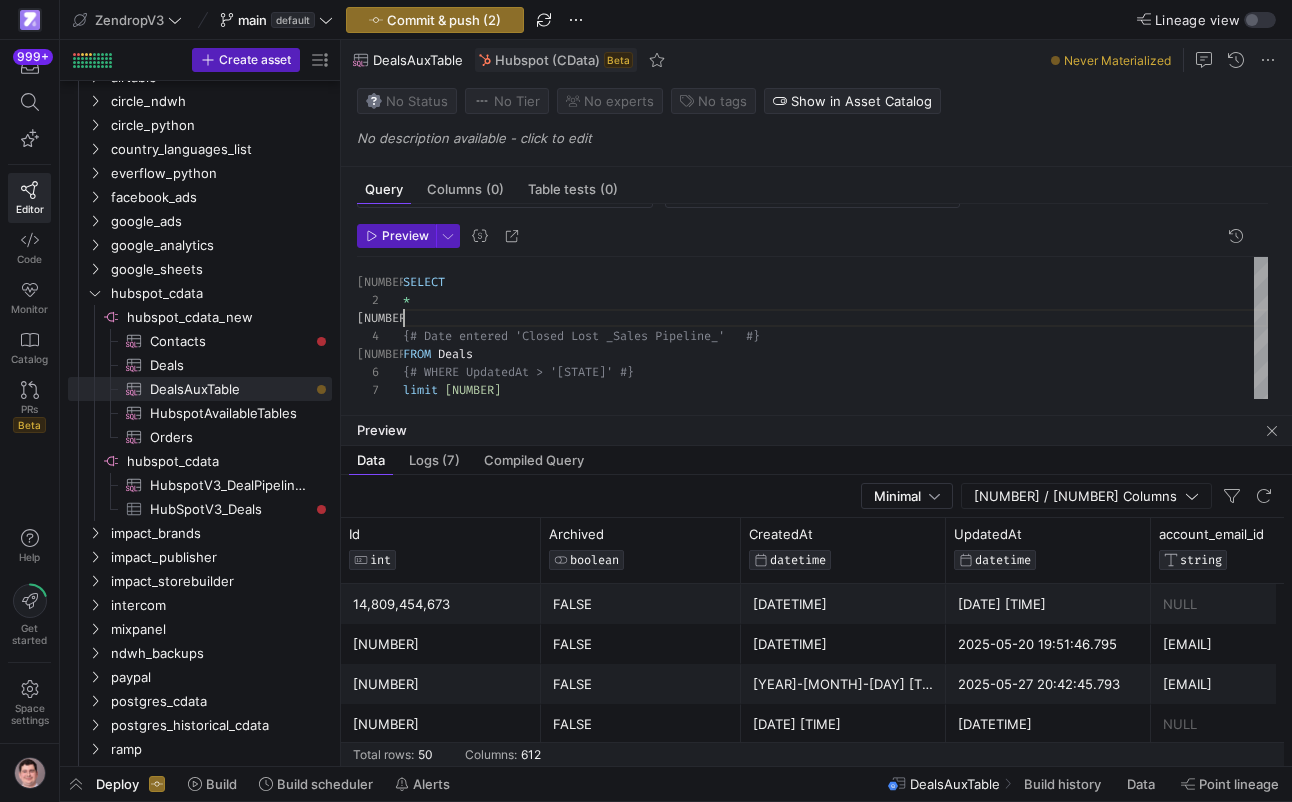 click on "SELECT    * FROM   Deals {# Date entered 'Closed Lost _Sales Pipeline_'   #} {# WHERE UpdatedAt > '{{var('STATE')}}' #} limit   1" at bounding box center (835, 328) 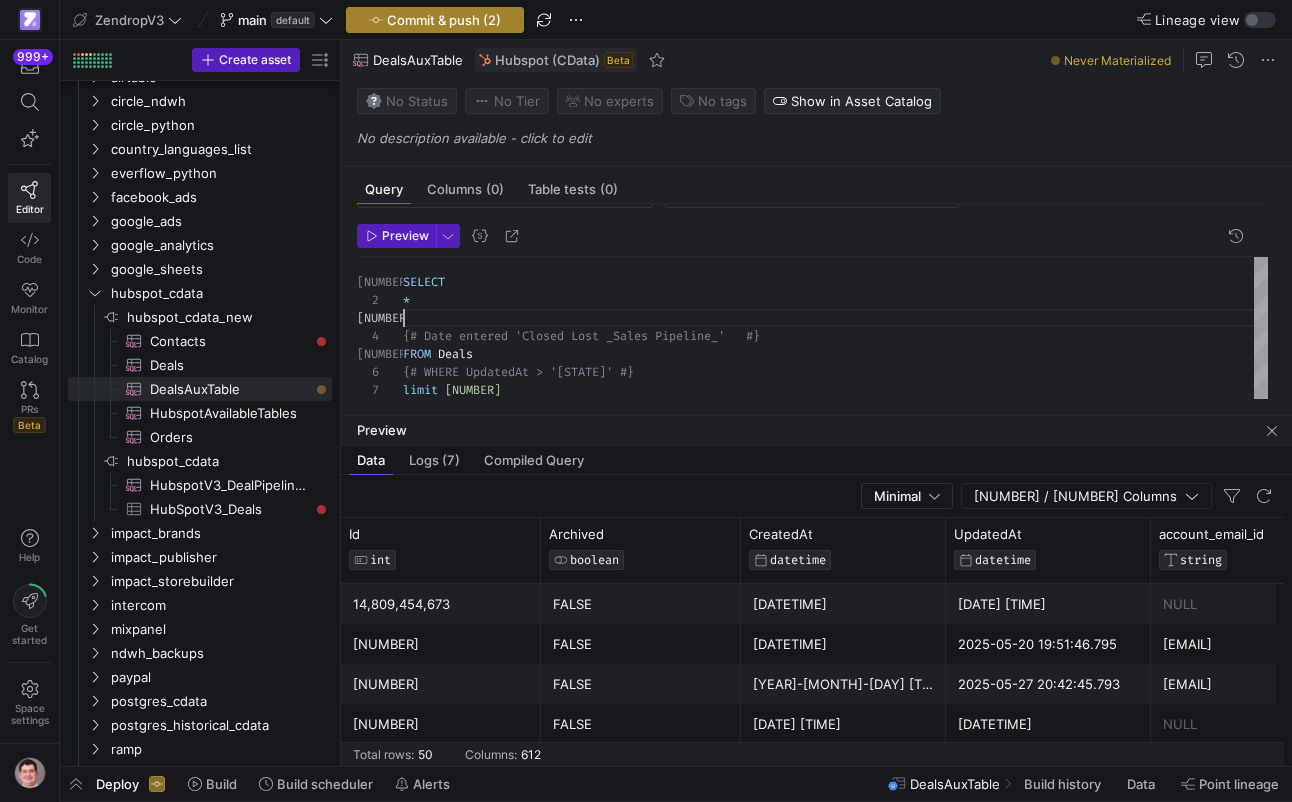 click on "Commit & push (2)" at bounding box center [444, 20] 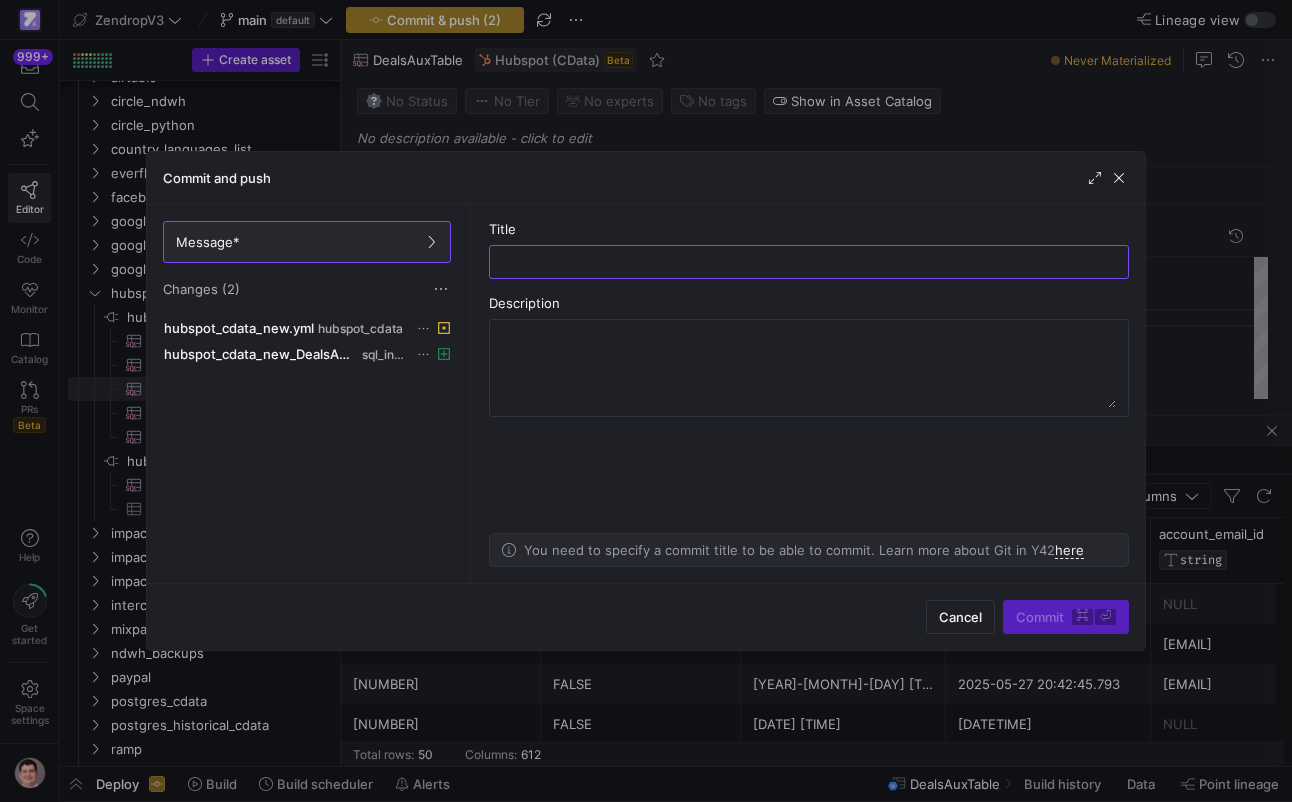 type on "c" 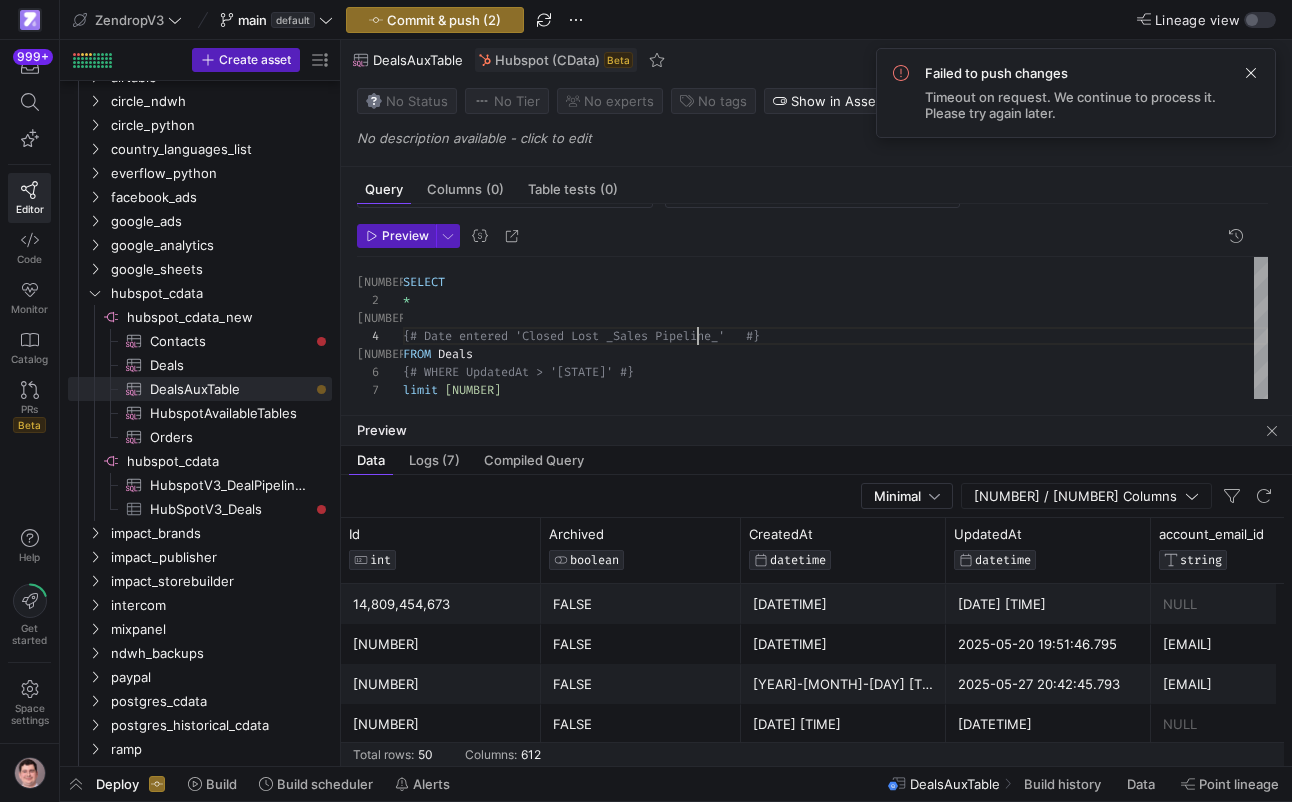 click on "SELECT    * FROM   Deals {# Date entered 'Closed Lost _Sales Pipeline_'   #} {# WHERE UpdatedAt > '{{var('STATE')}}' #} limit   1" at bounding box center (835, 328) 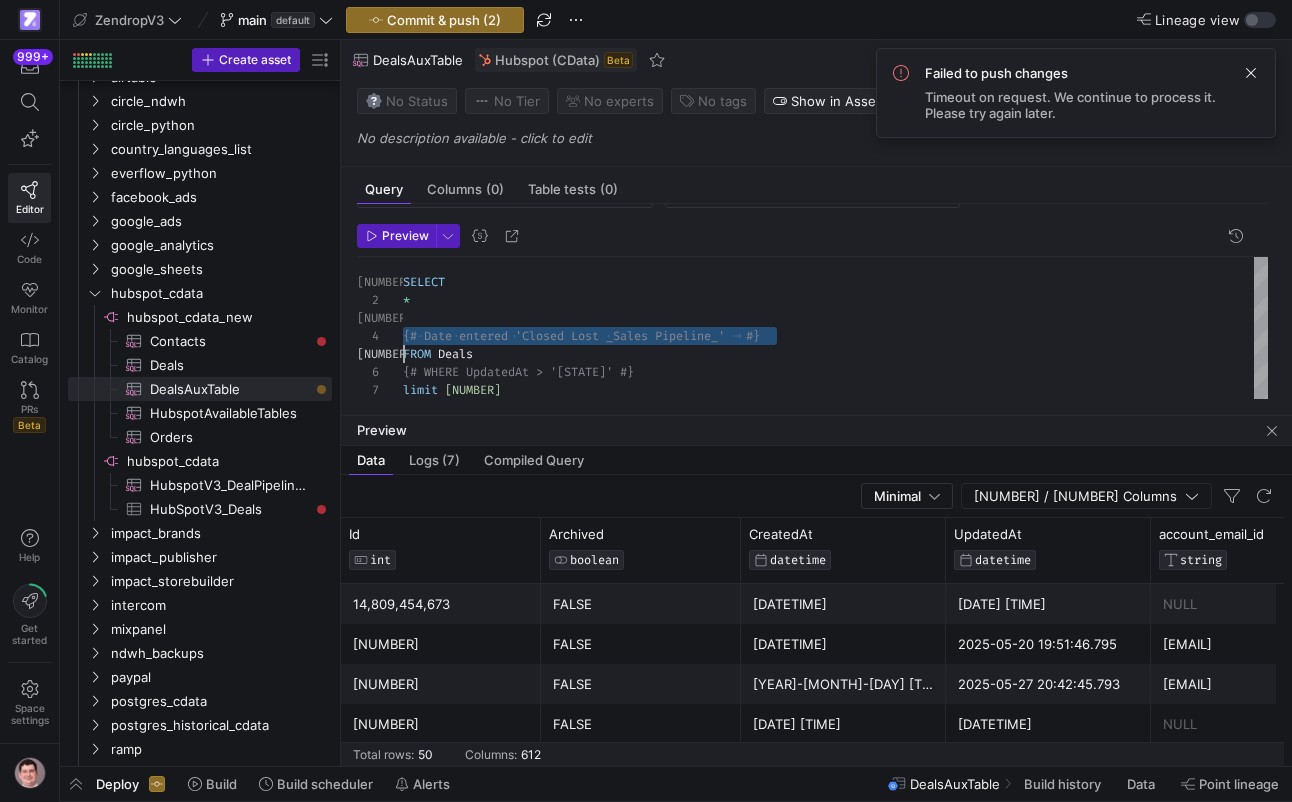 click on "SELECT    * FROM   Deals {# Date entered 'Closed Lost _Sales Pipeline_'   #} {# WHERE UpdatedAt > '{{var('STATE')}}' #} limit   1" at bounding box center [835, 328] 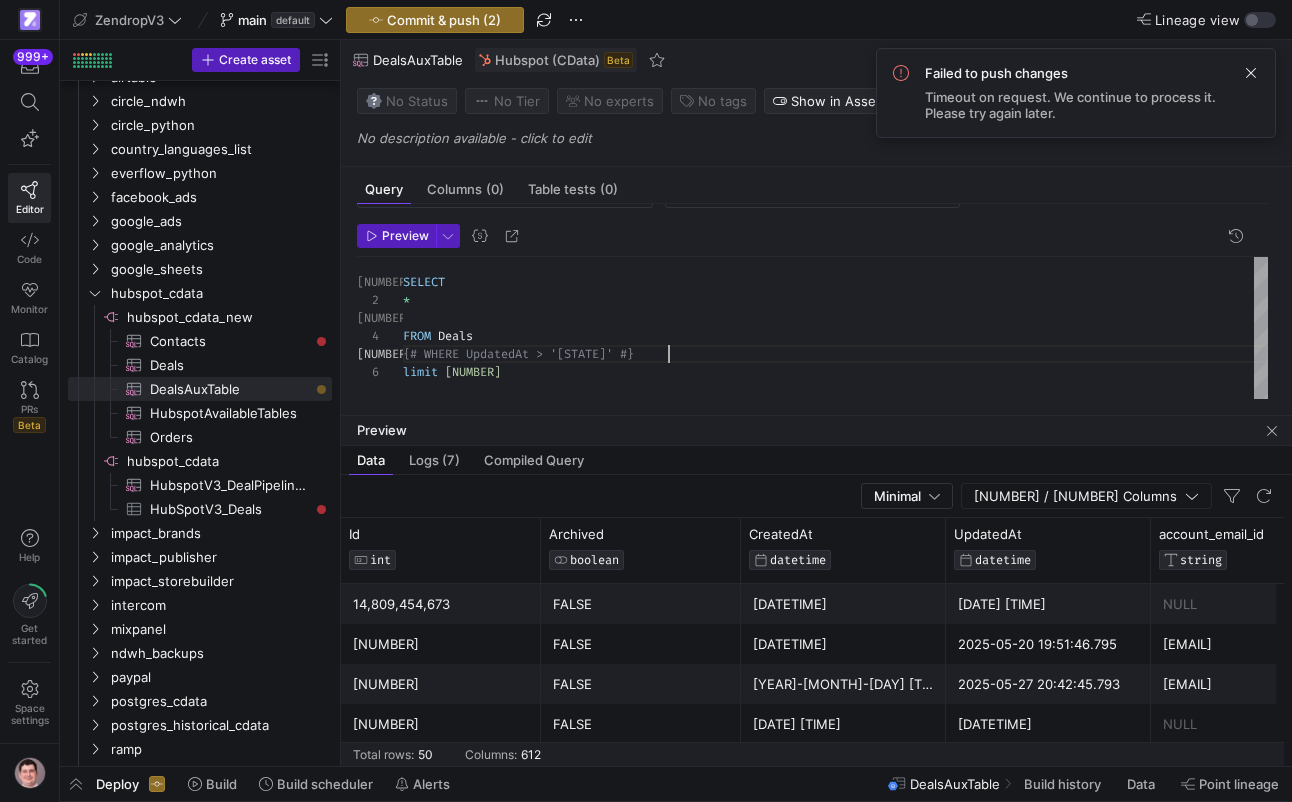 click on "SELECT    * FROM   Deals {# WHERE UpdatedAt > '{{var('STATE')}}' #} limit   1" at bounding box center [835, 328] 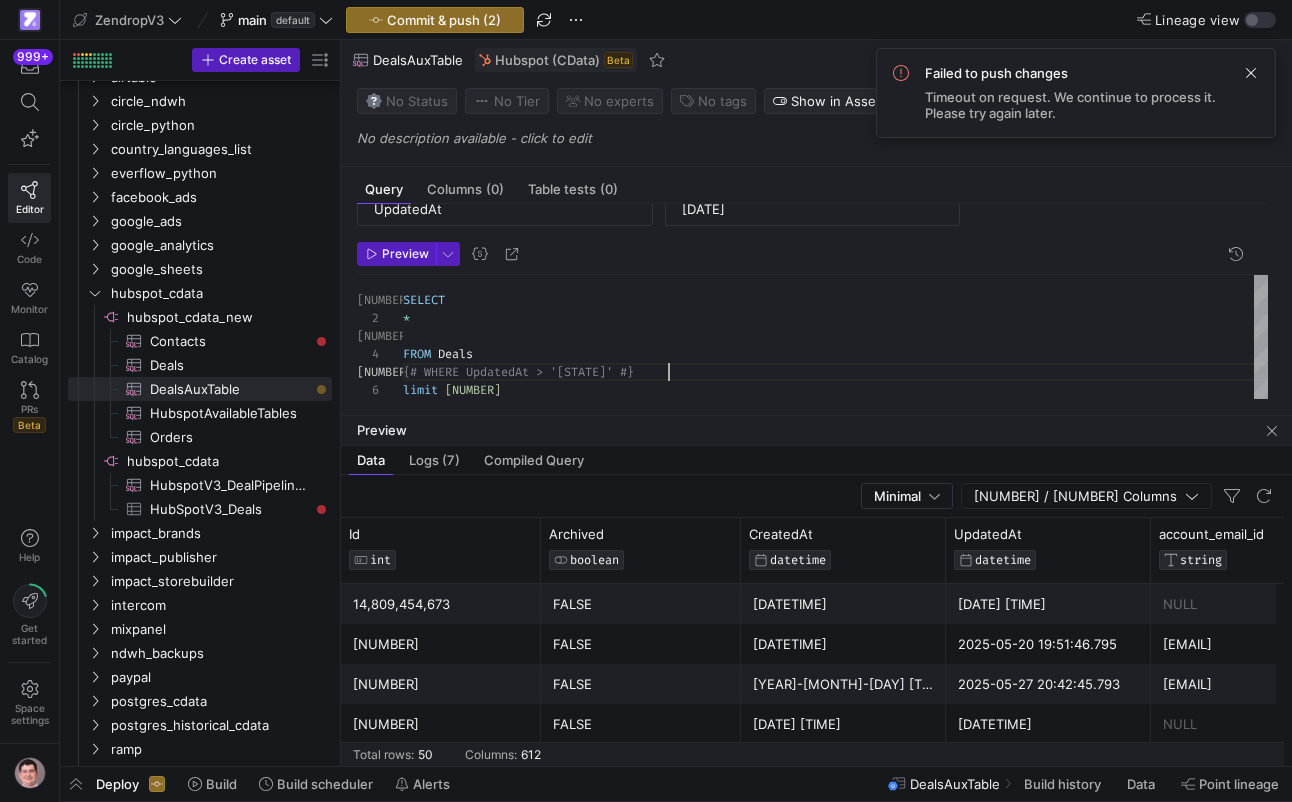 click on "SELECT    * FROM   Deals {# WHERE UpdatedAt > '{{var('STATE')}}' #} limit   1" at bounding box center (835, 346) 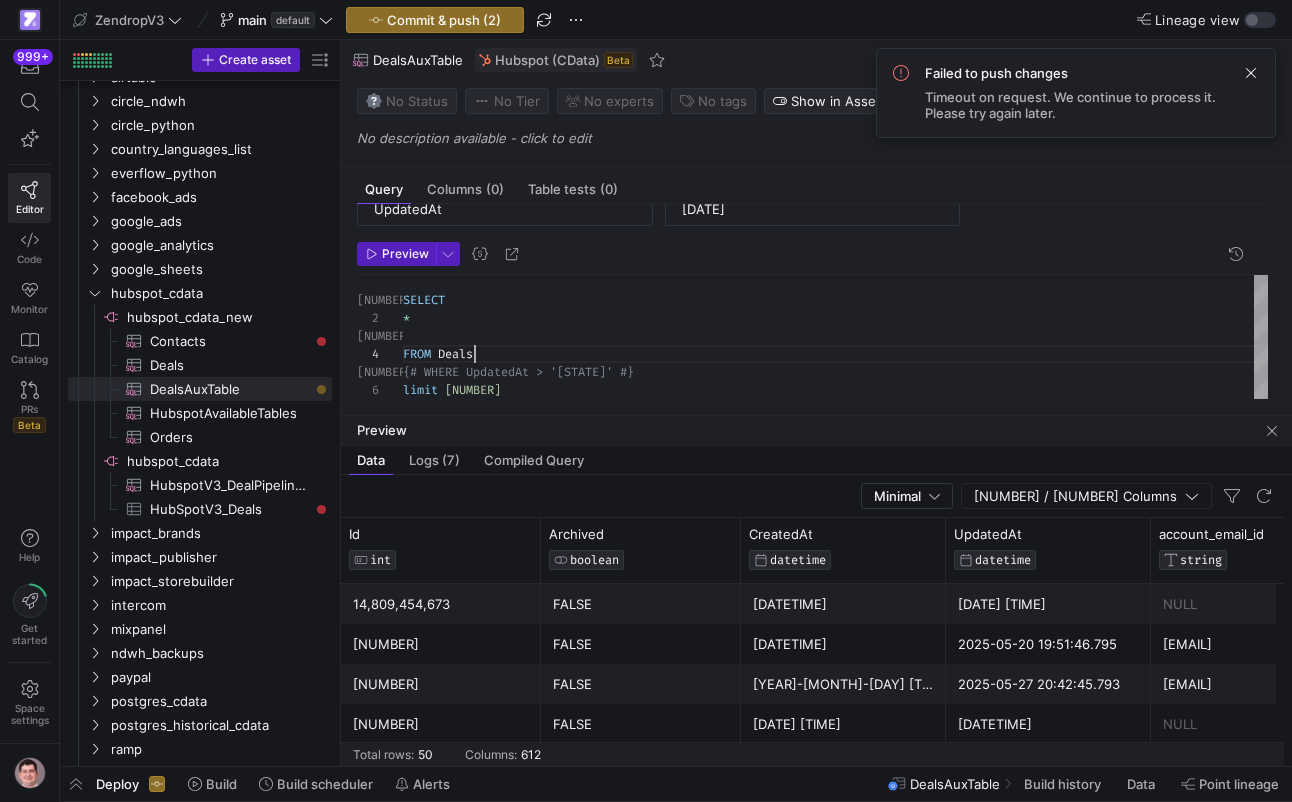 click on "SELECT    * FROM   Deals {# WHERE UpdatedAt > '{{var('STATE')}}' #} limit   1" at bounding box center [835, 337] 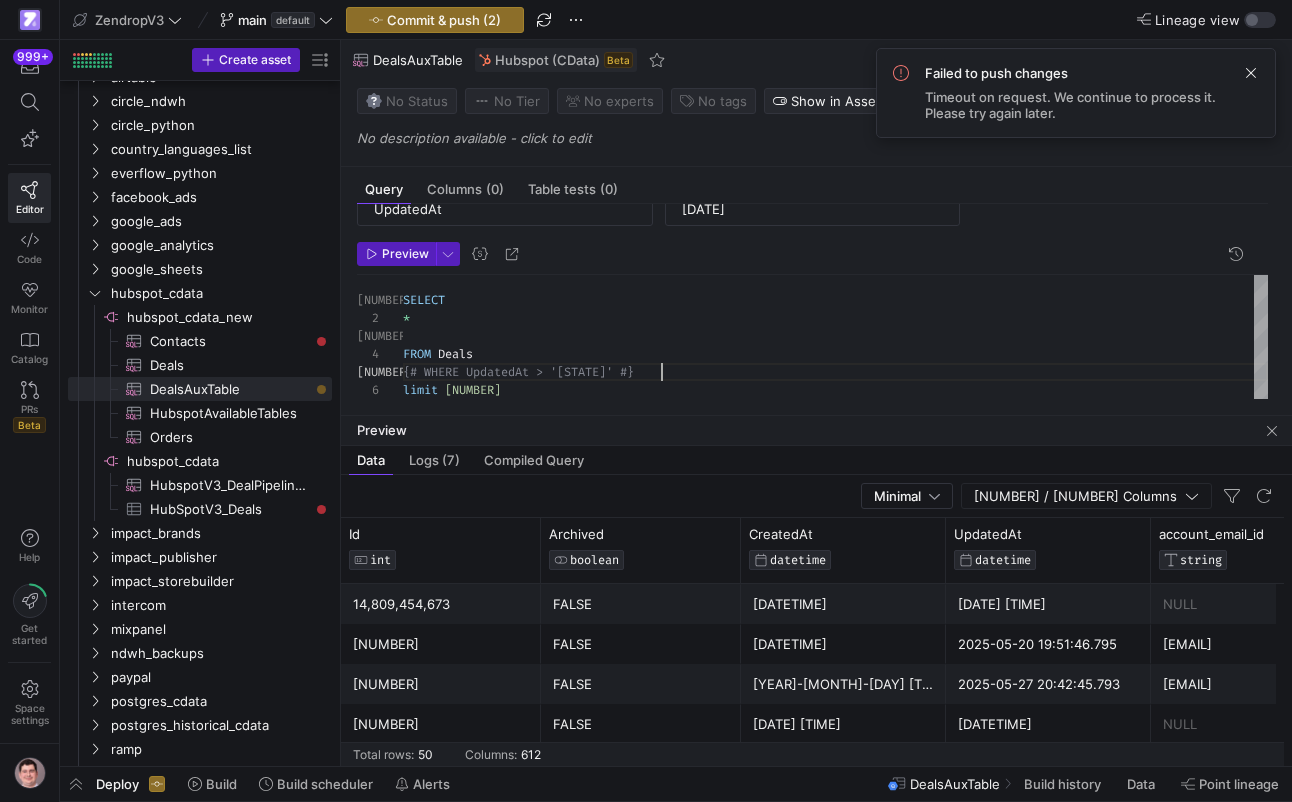 click on "SELECT    * FROM   Deals {# WHERE UpdatedAt > '{{var('STATE')}}' #} limit   1" at bounding box center (835, 337) 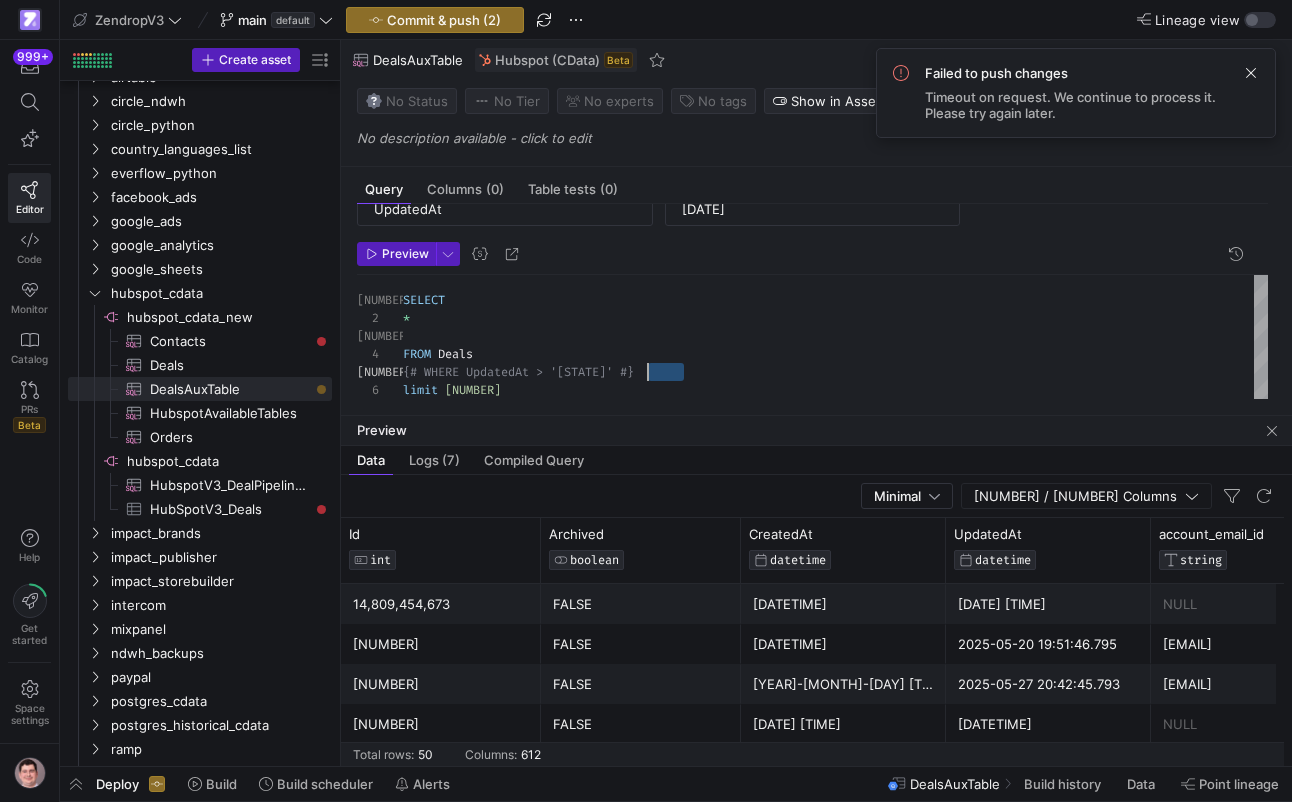 scroll, scrollTop: 72, scrollLeft: 0, axis: vertical 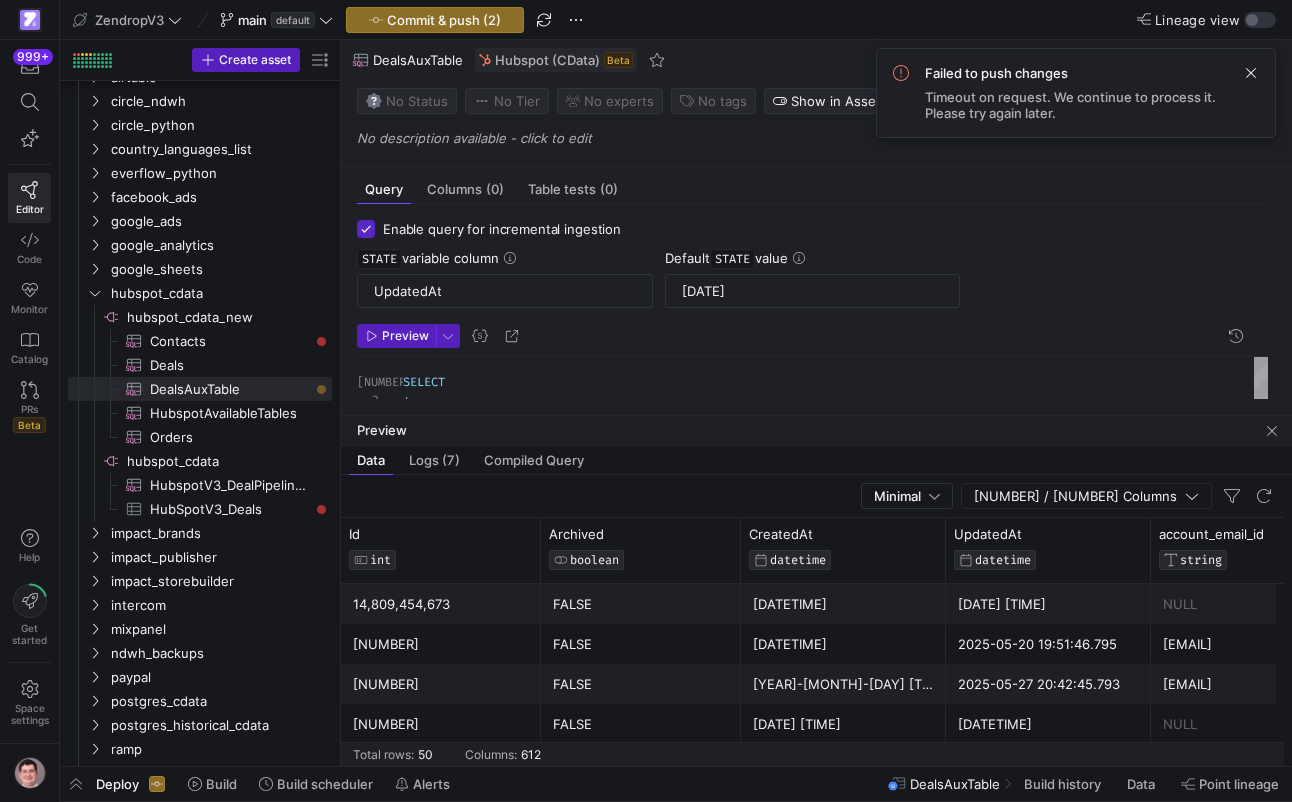 click on "Enable query for incremental ingestion" at bounding box center [366, 229] 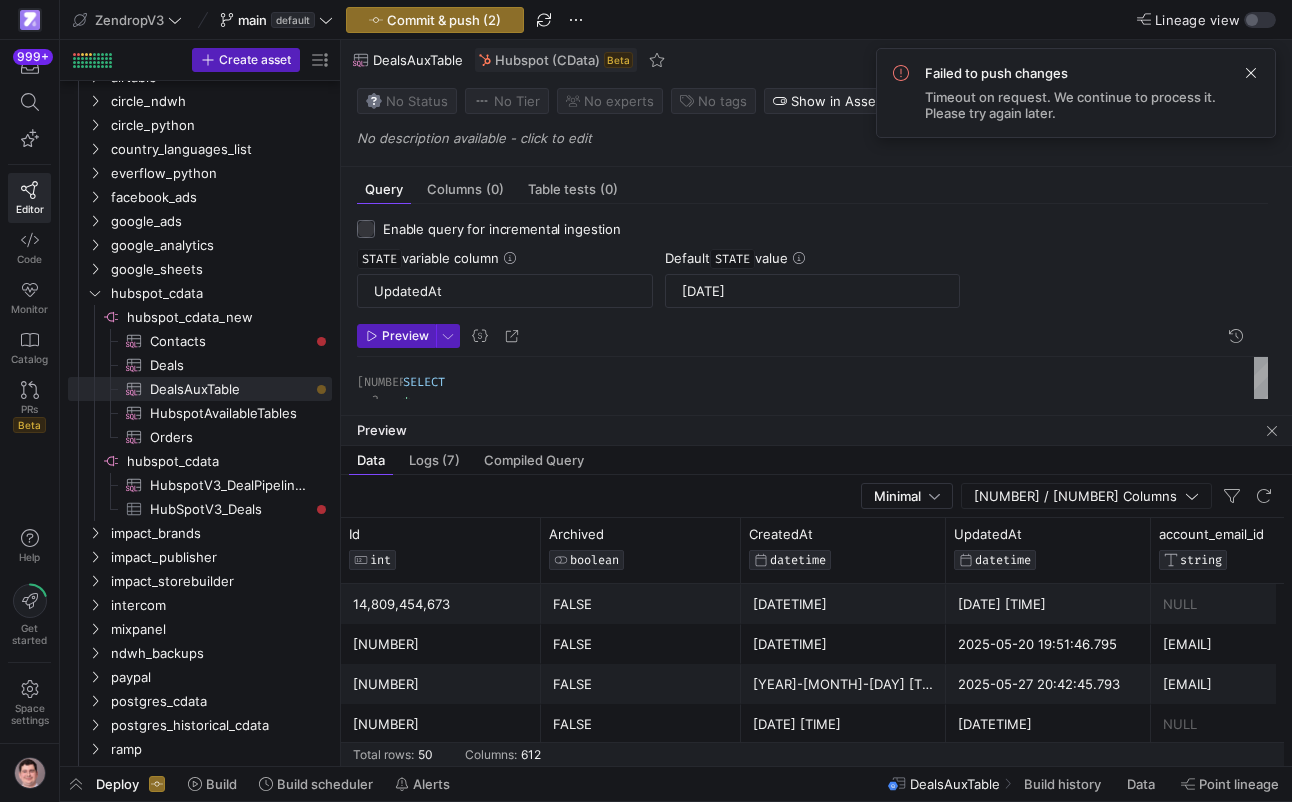 checkbox on "false" 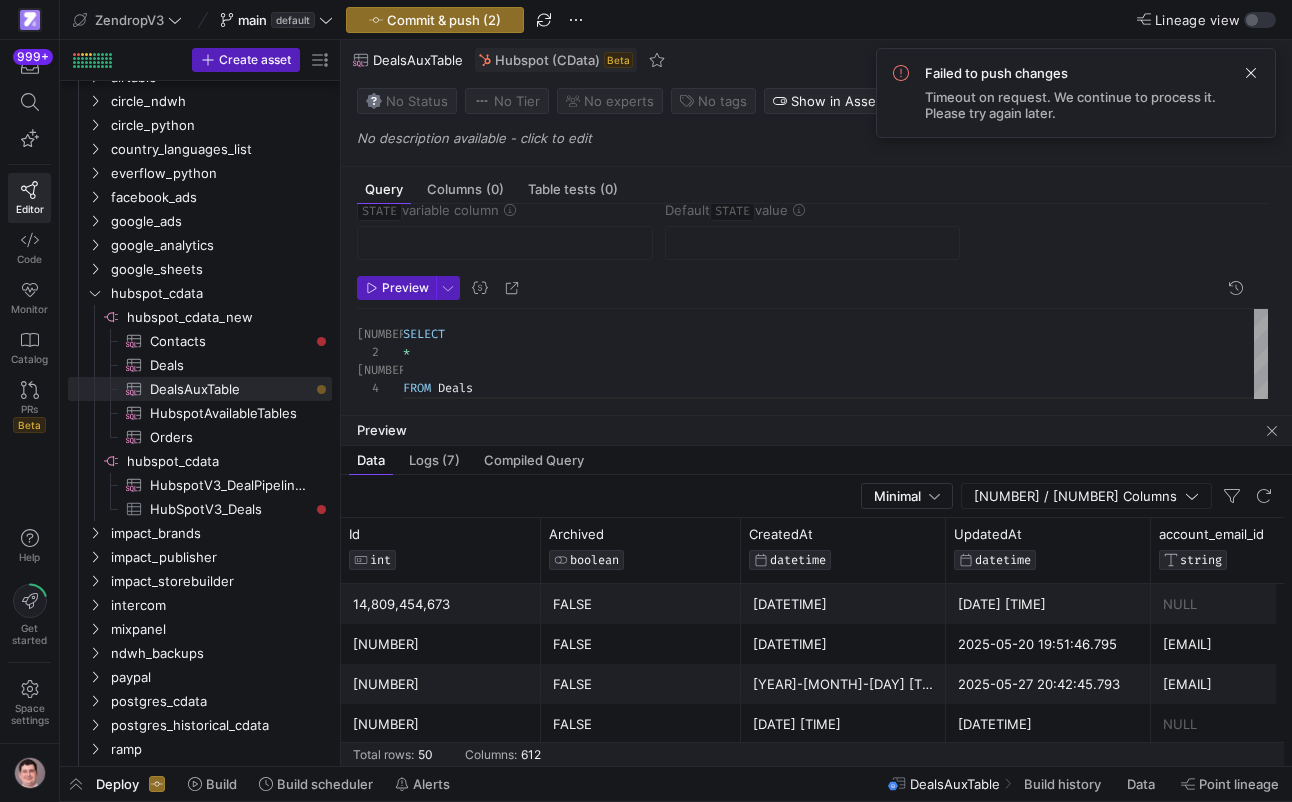 scroll, scrollTop: 64, scrollLeft: 0, axis: vertical 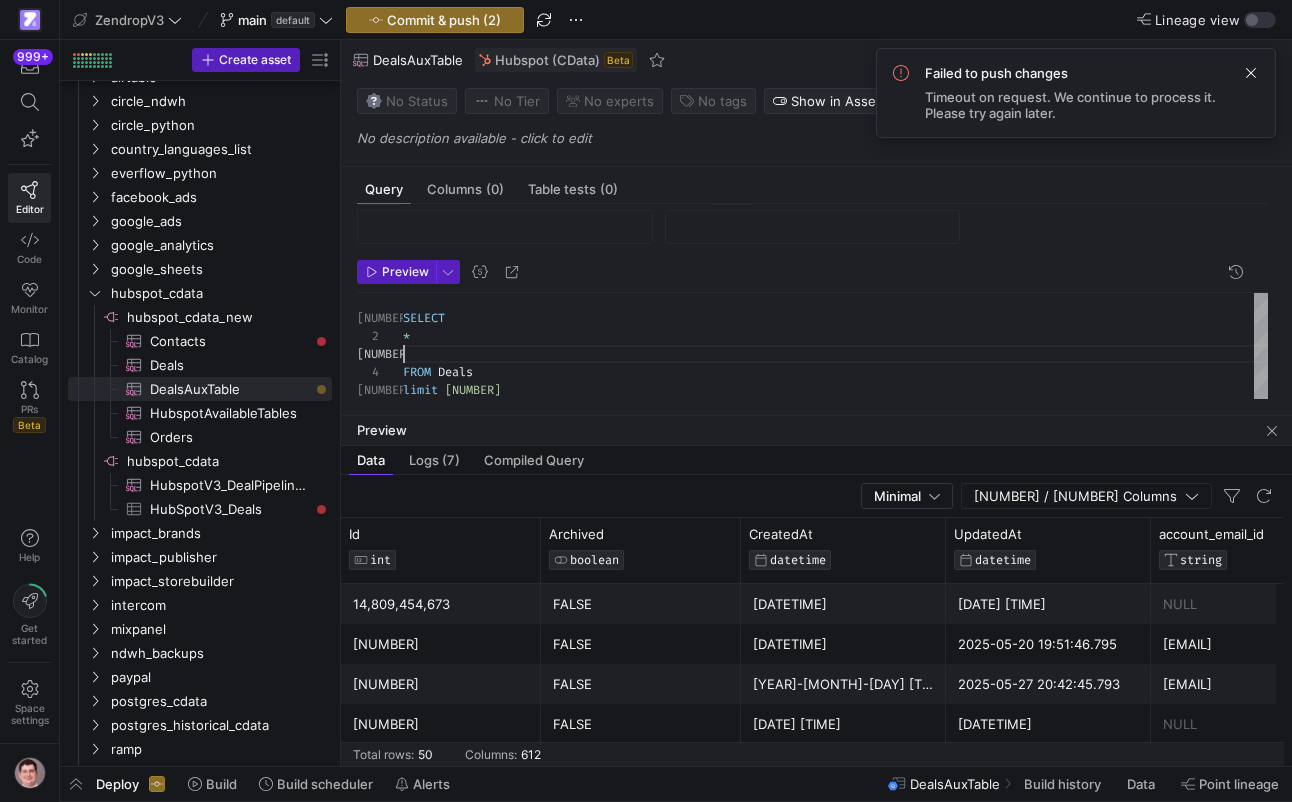 click on "SELECT    * FROM   Deals limit   1" at bounding box center [835, 346] 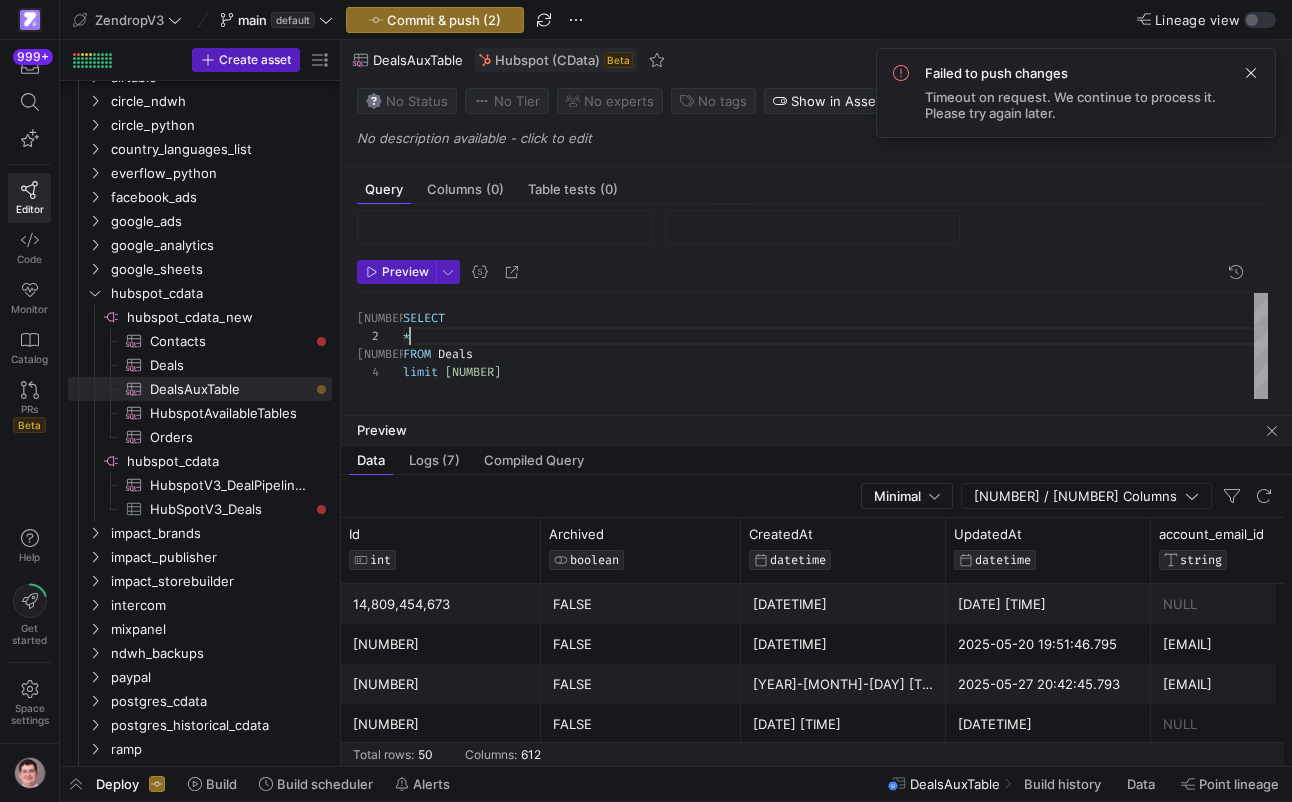 scroll, scrollTop: 18, scrollLeft: 7, axis: both 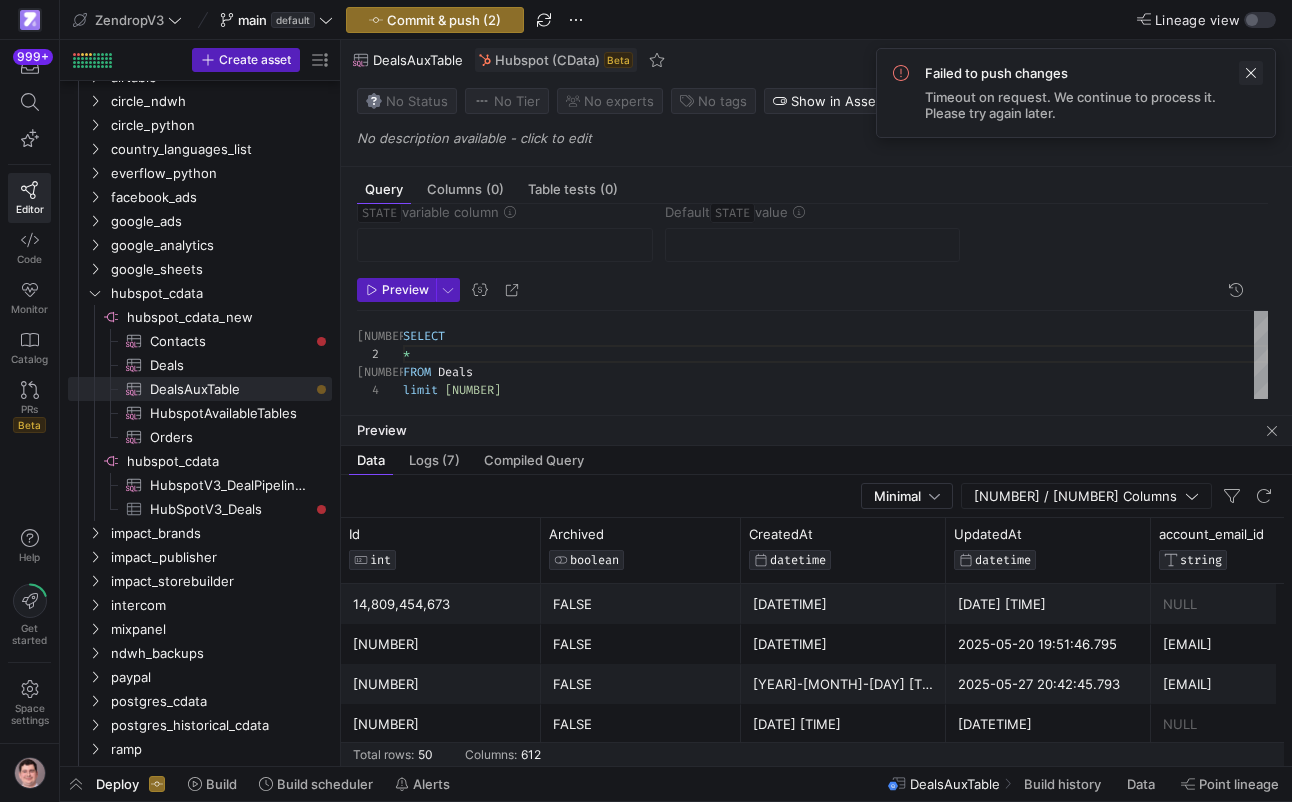 click at bounding box center [1251, 73] 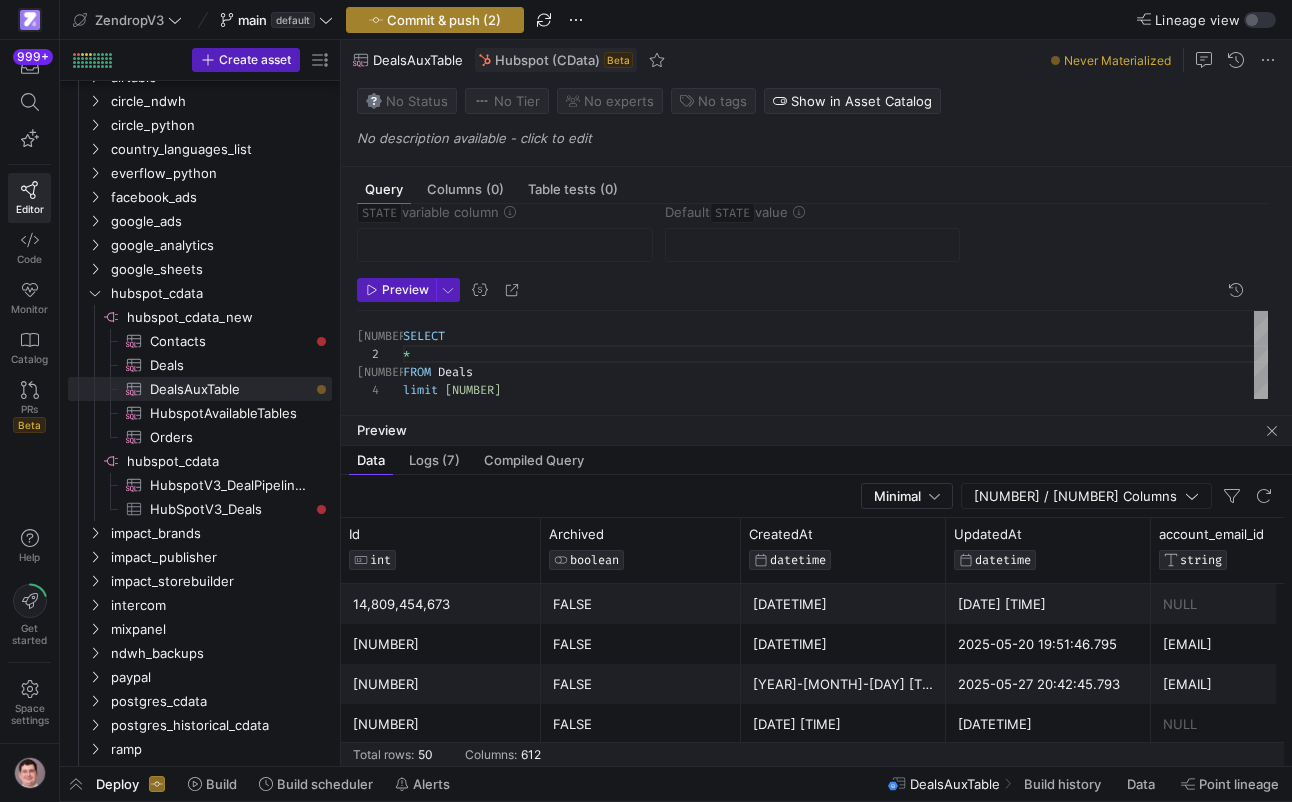 click on "Commit & push (2)" at bounding box center [444, 20] 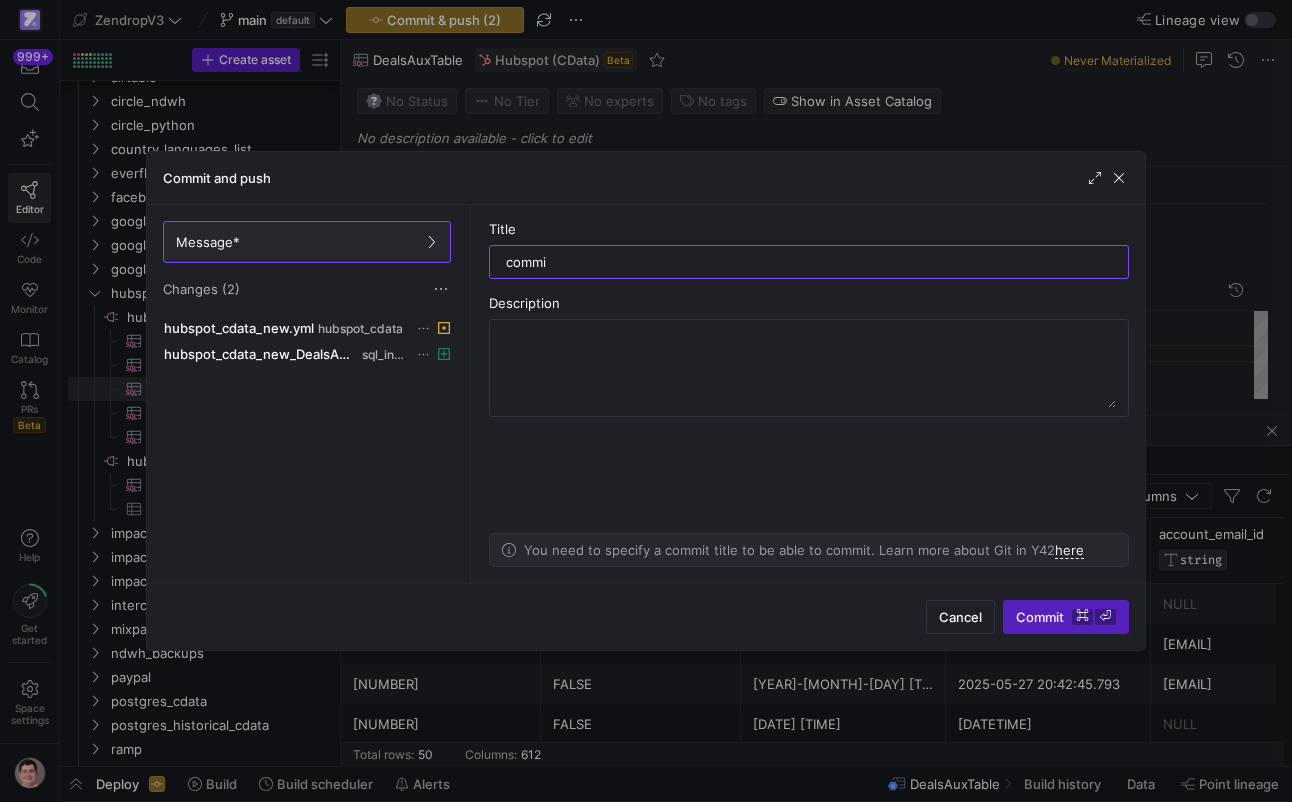 type on "commit" 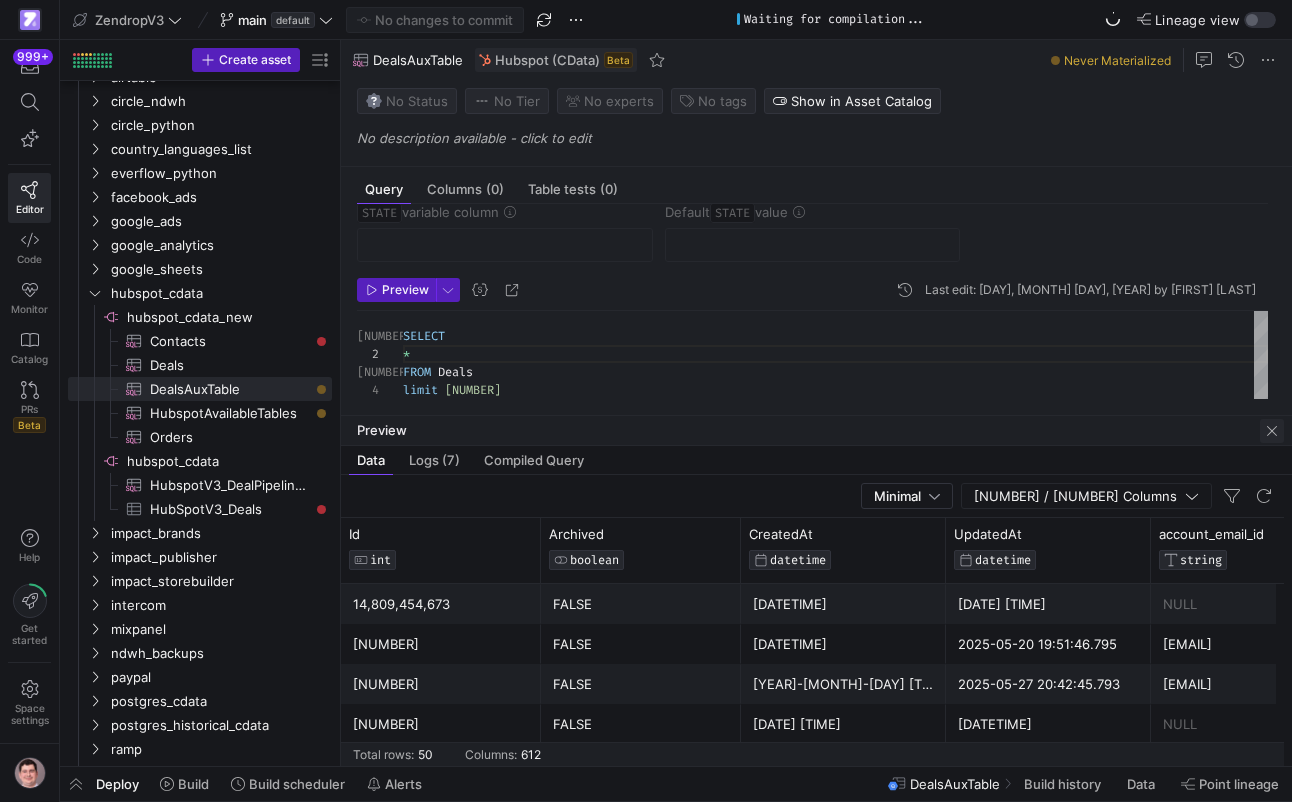 click at bounding box center (1272, 431) 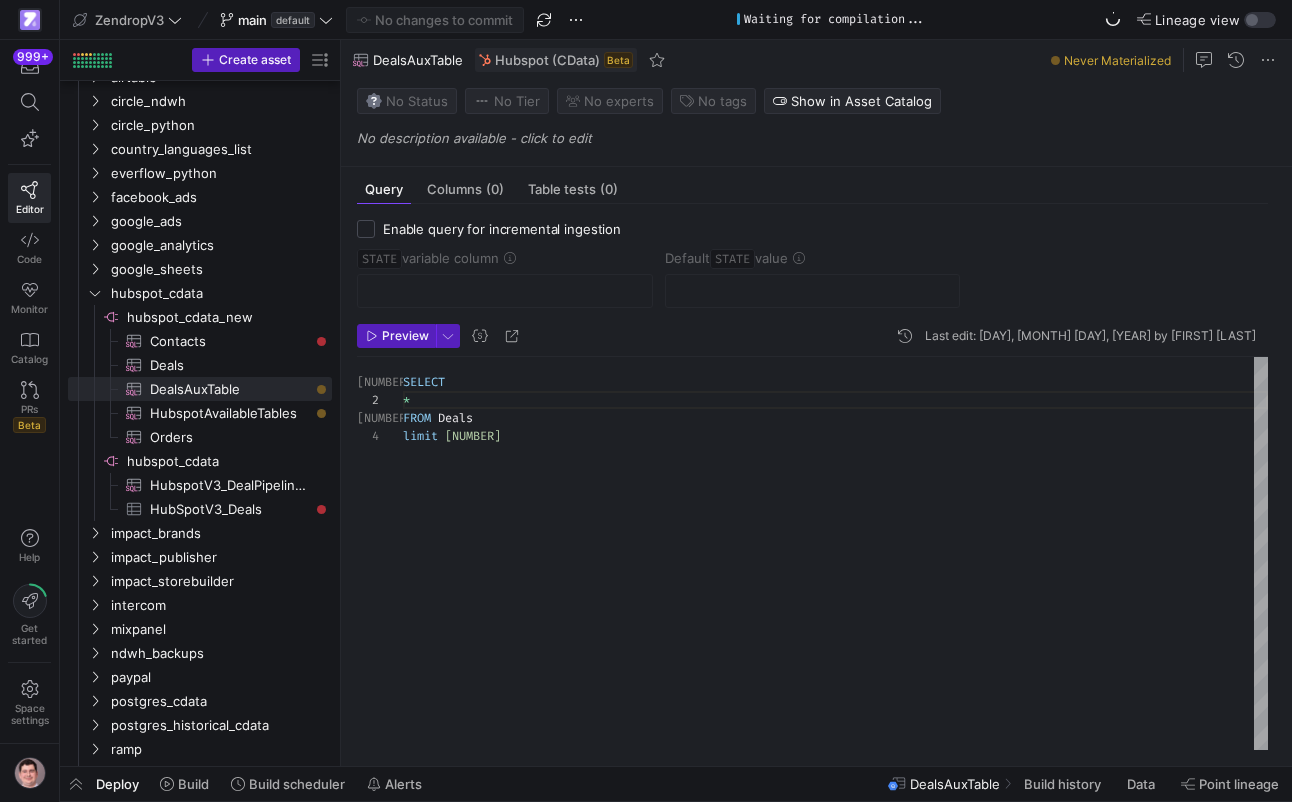 type 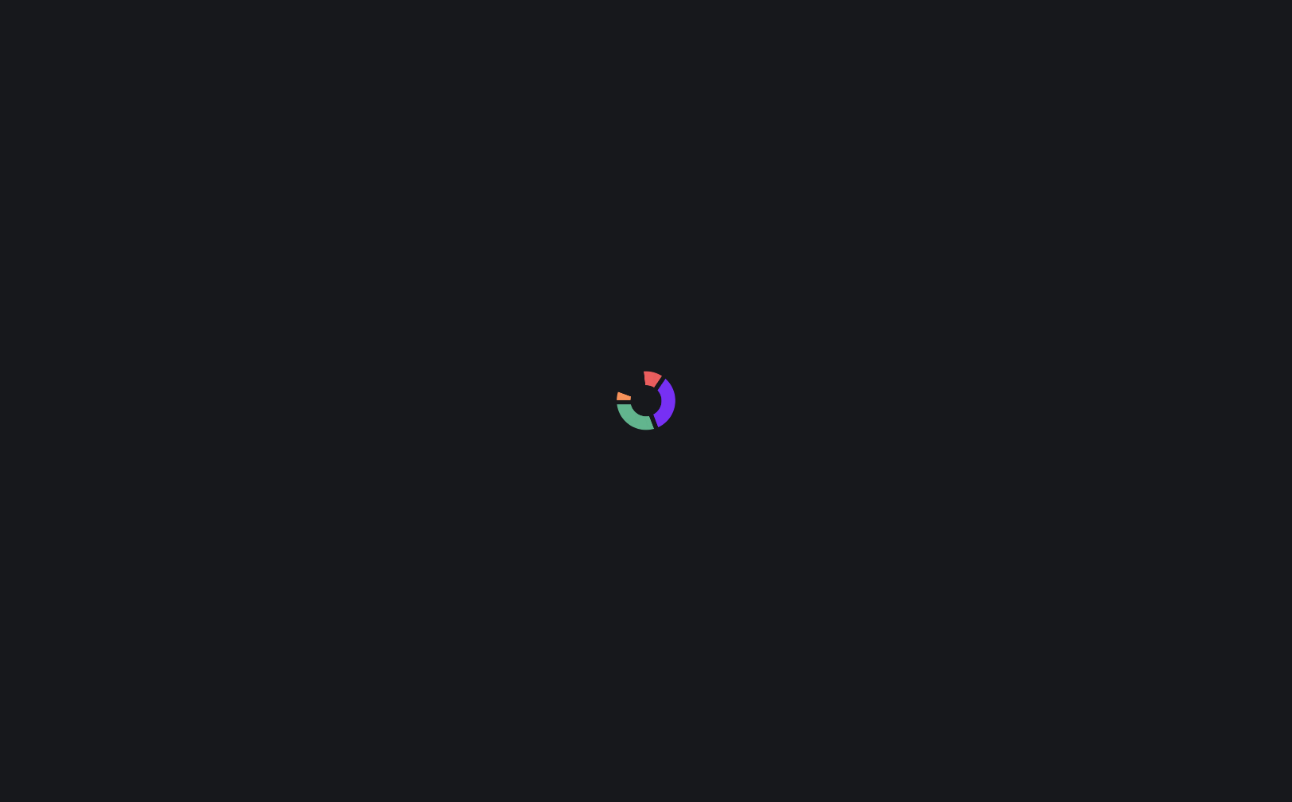 scroll, scrollTop: 0, scrollLeft: 0, axis: both 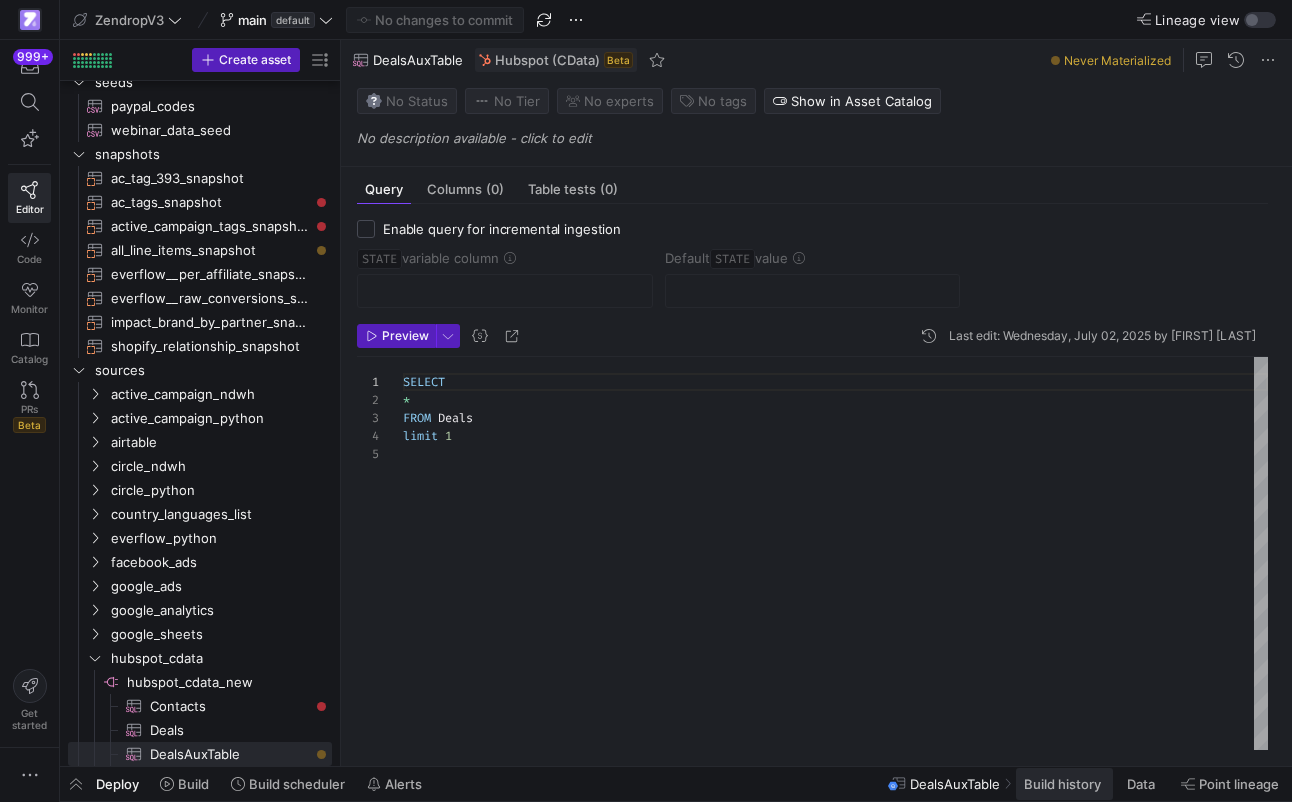 click on "Build history" at bounding box center (1062, 784) 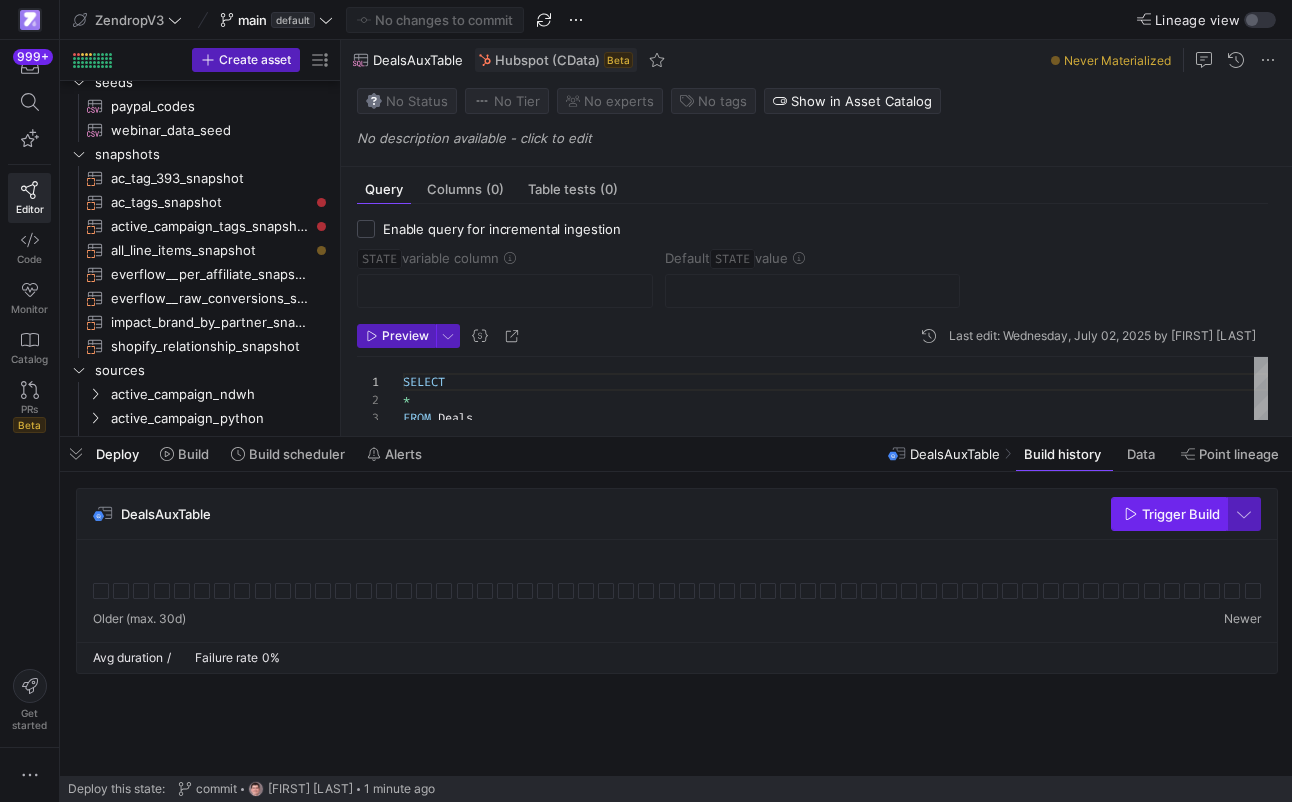 click on "Trigger Build" at bounding box center (1181, 514) 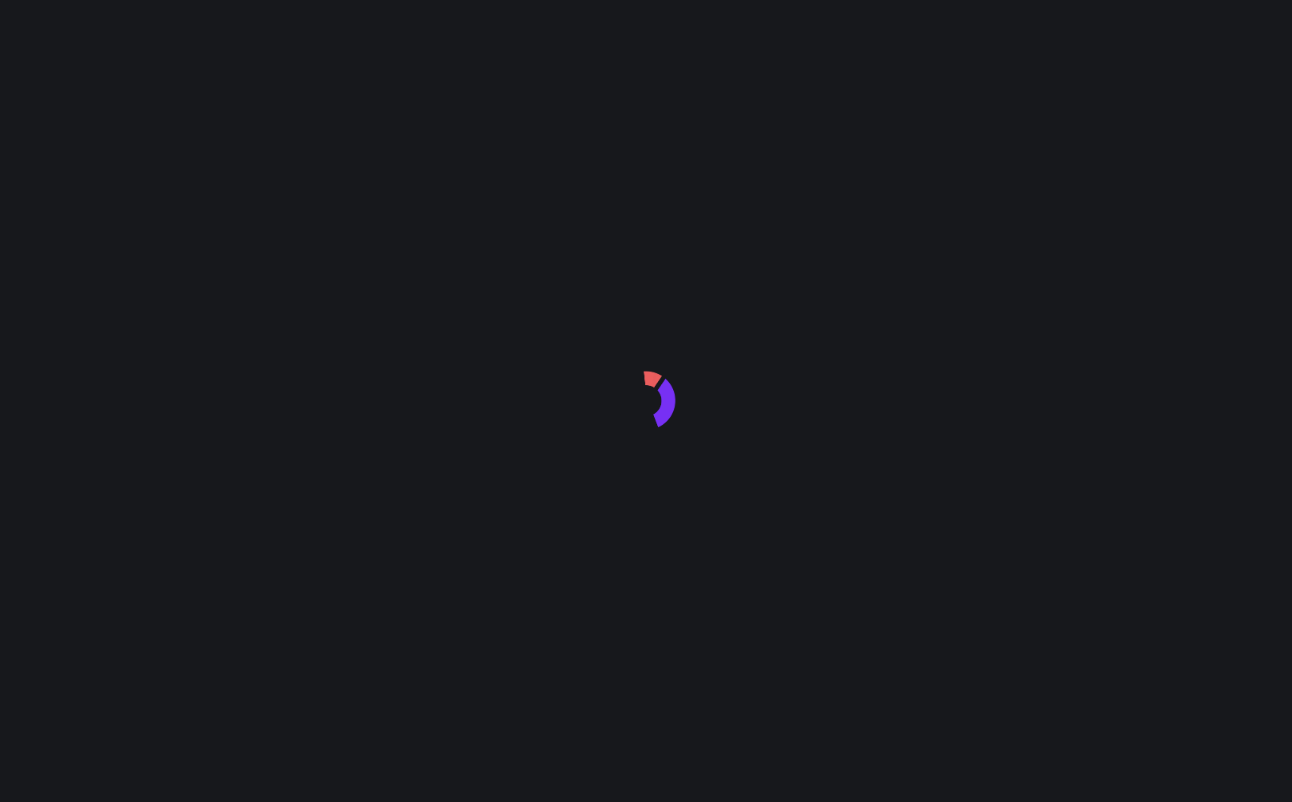 scroll, scrollTop: 0, scrollLeft: 0, axis: both 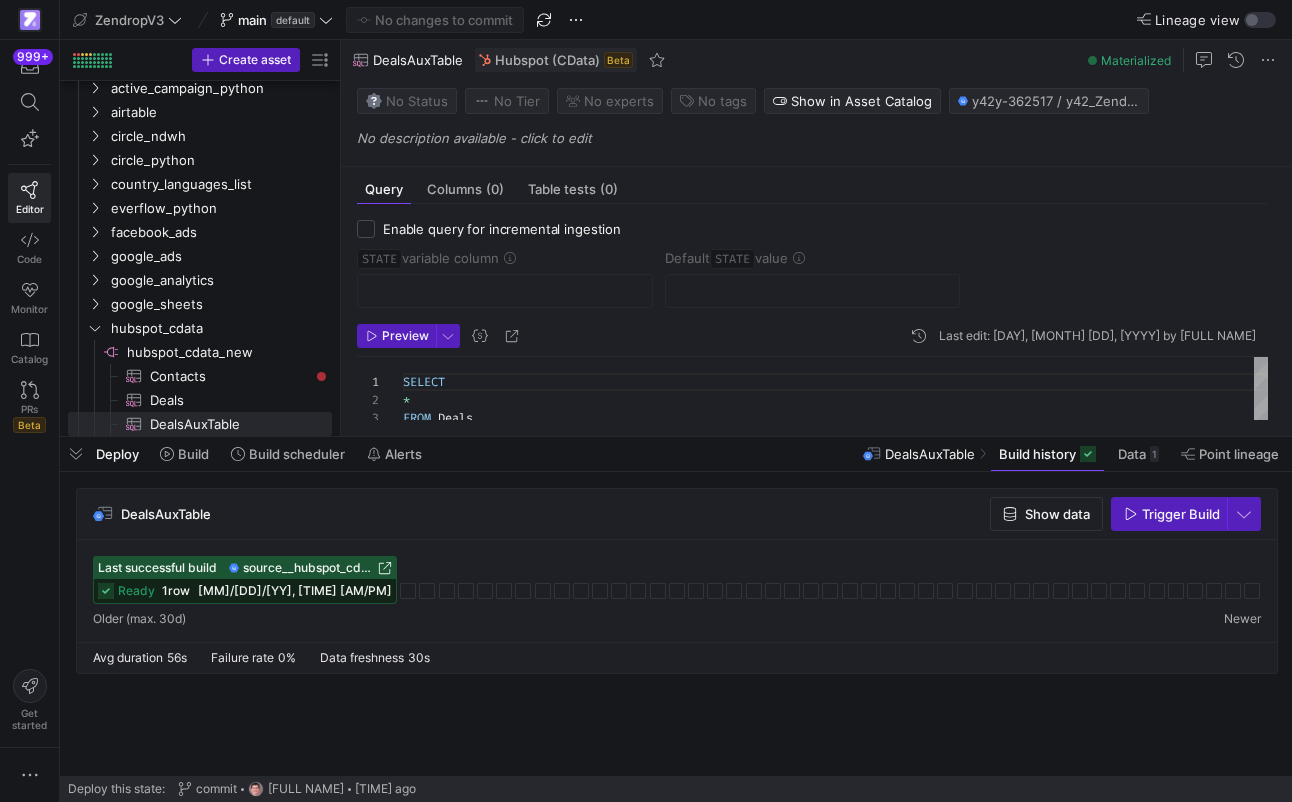 click on "source__hubspot_cdata_new__DealsAuxTable" at bounding box center [308, 568] 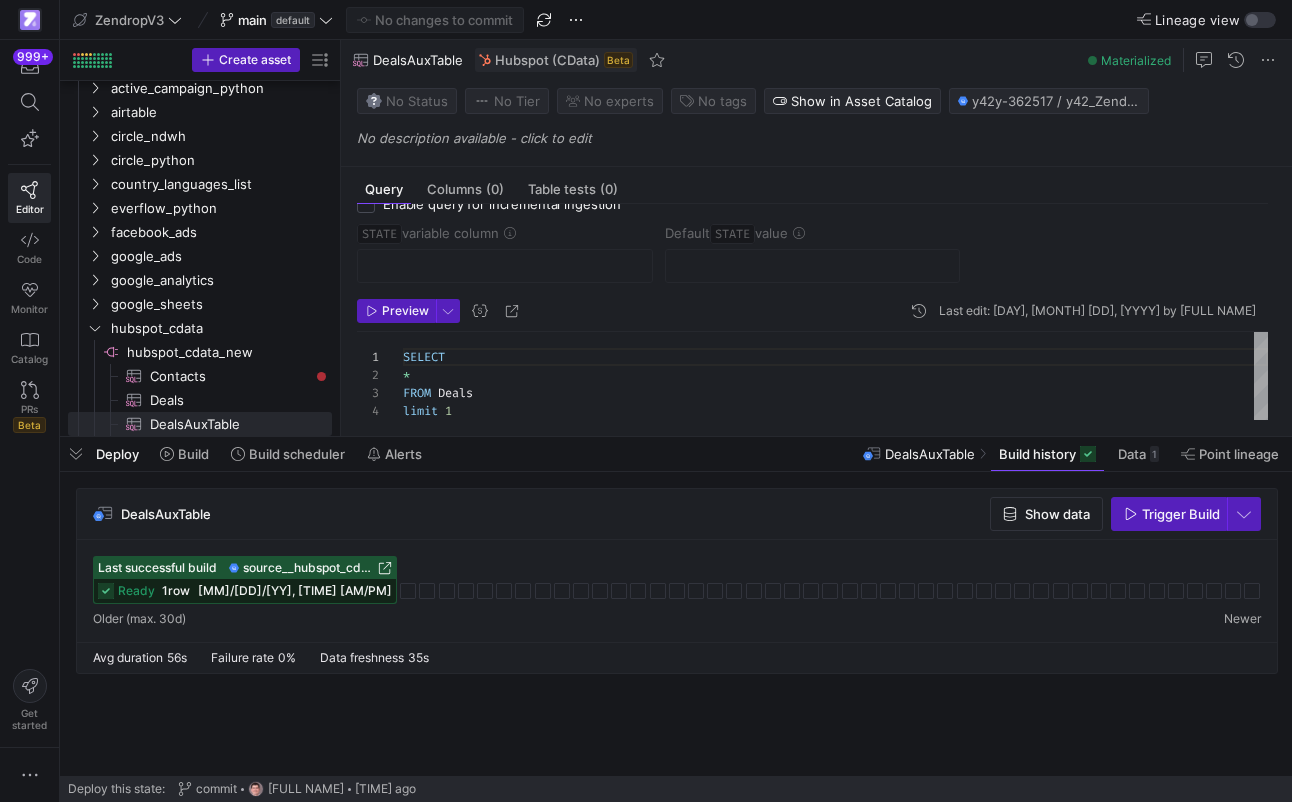 scroll, scrollTop: 27, scrollLeft: 0, axis: vertical 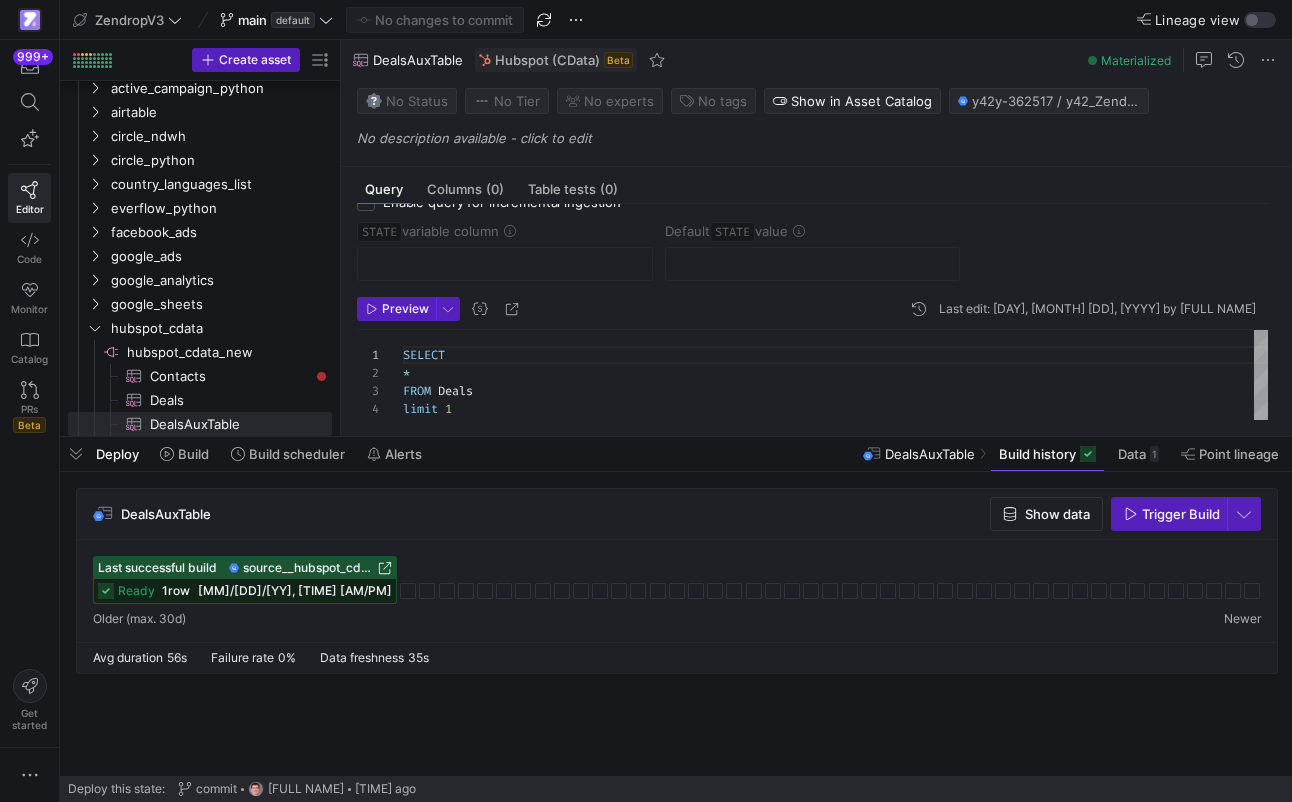click on "SELECT    * FROM   Deals limit   1" at bounding box center [835, 383] 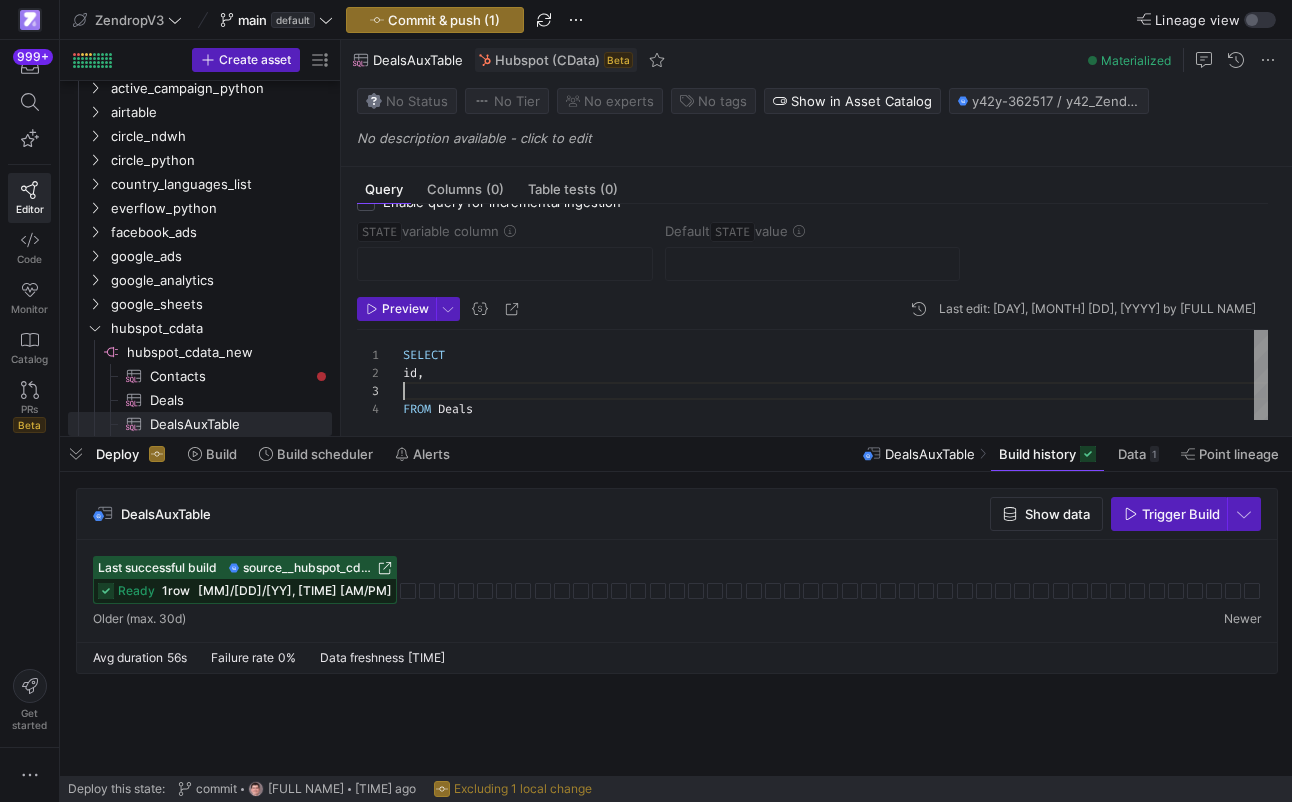 scroll, scrollTop: 36, scrollLeft: 186, axis: both 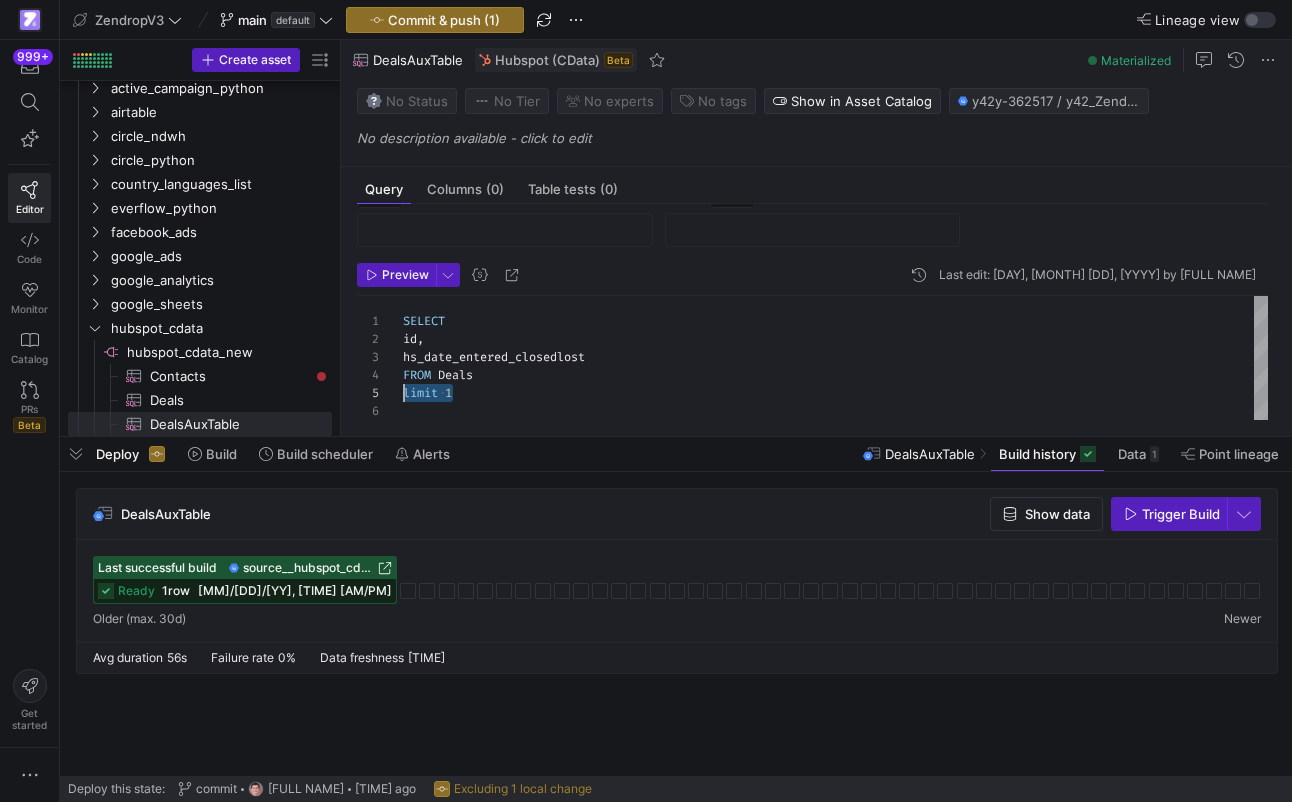 drag, startPoint x: 523, startPoint y: 394, endPoint x: 384, endPoint y: 397, distance: 139.03236 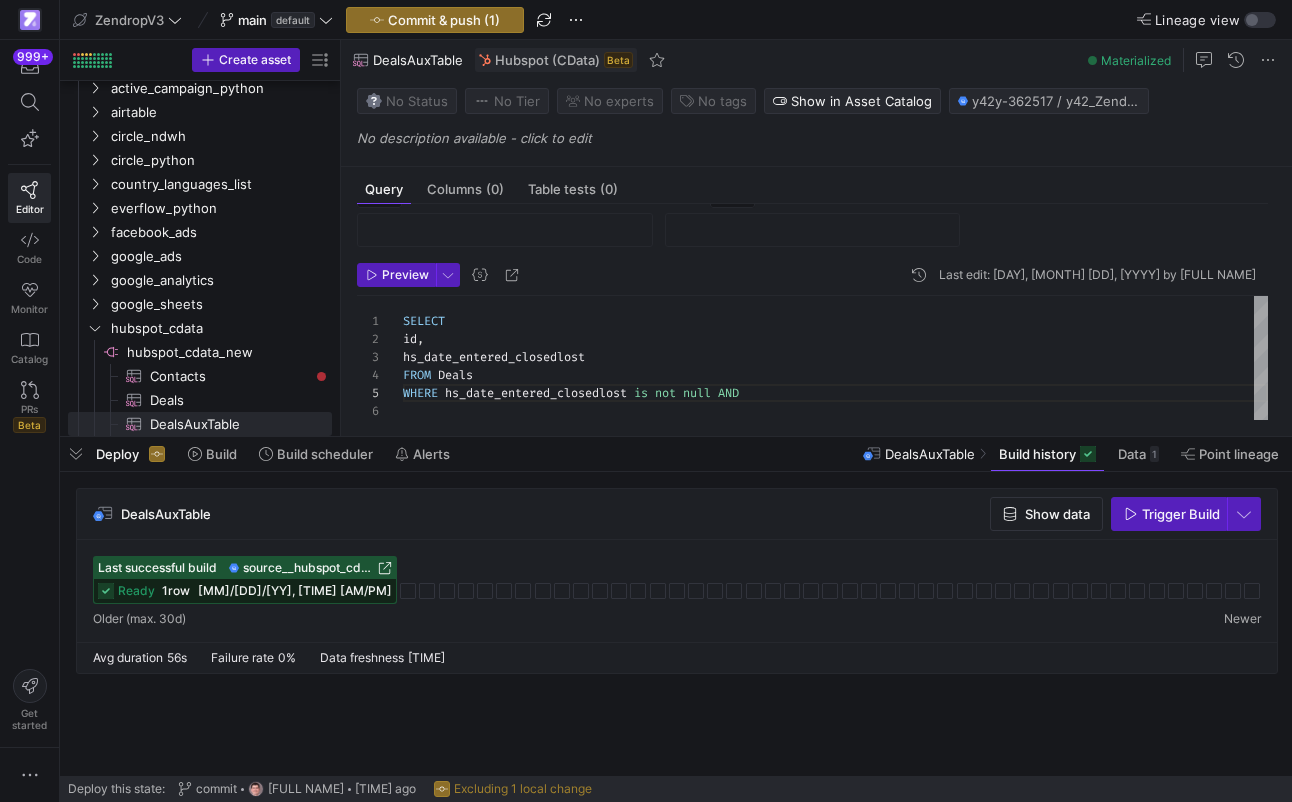scroll, scrollTop: 90, scrollLeft: 0, axis: vertical 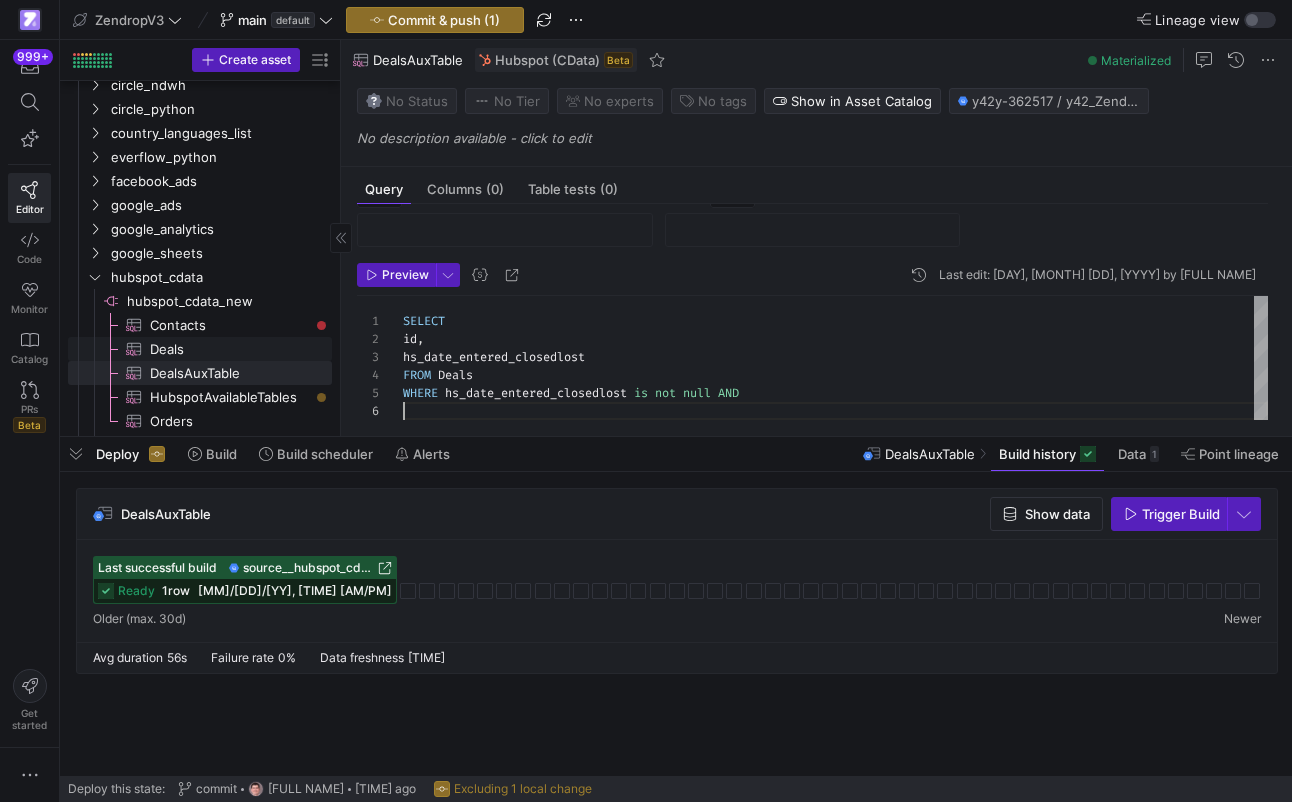type on "SELECT
id,
hs_date_entered_closedlost
FROM Deals
WHERE hs_date_entered_closedlost is not null AND" 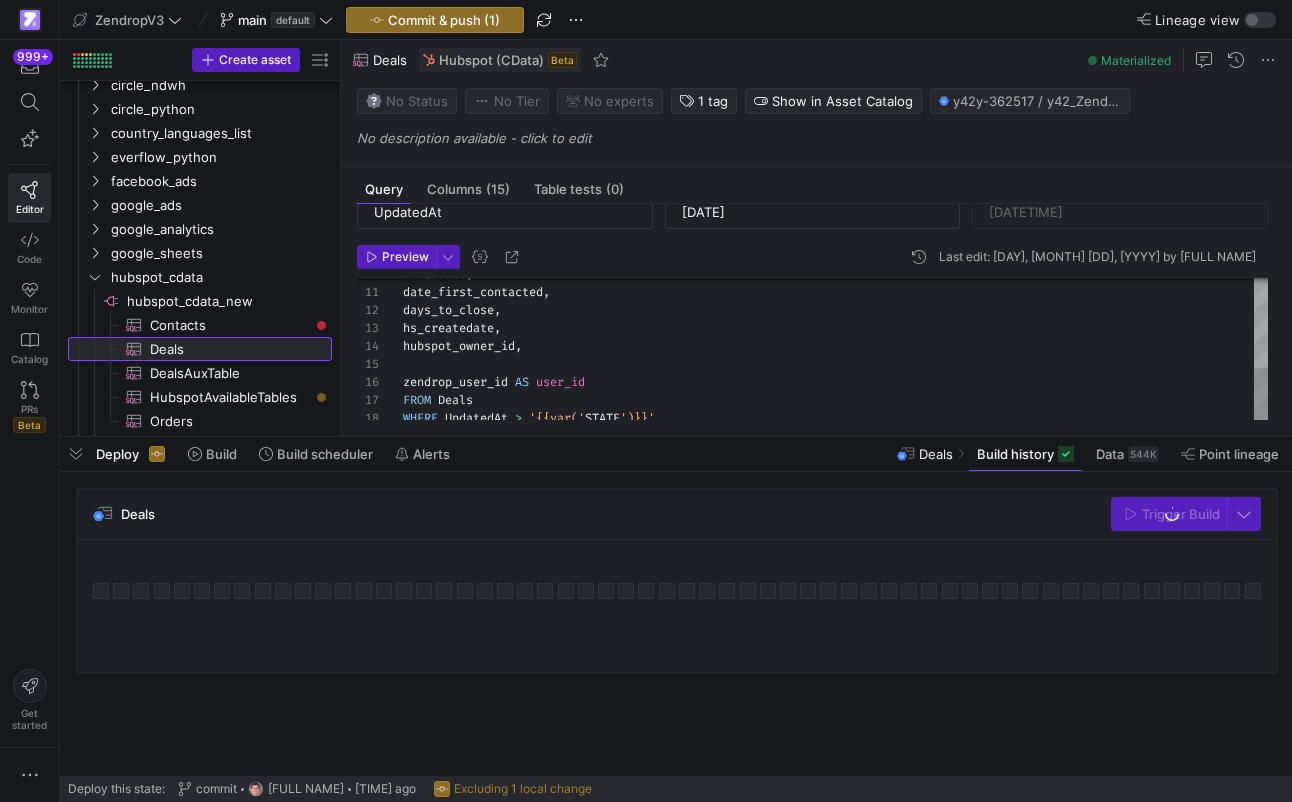 scroll, scrollTop: 104, scrollLeft: 0, axis: vertical 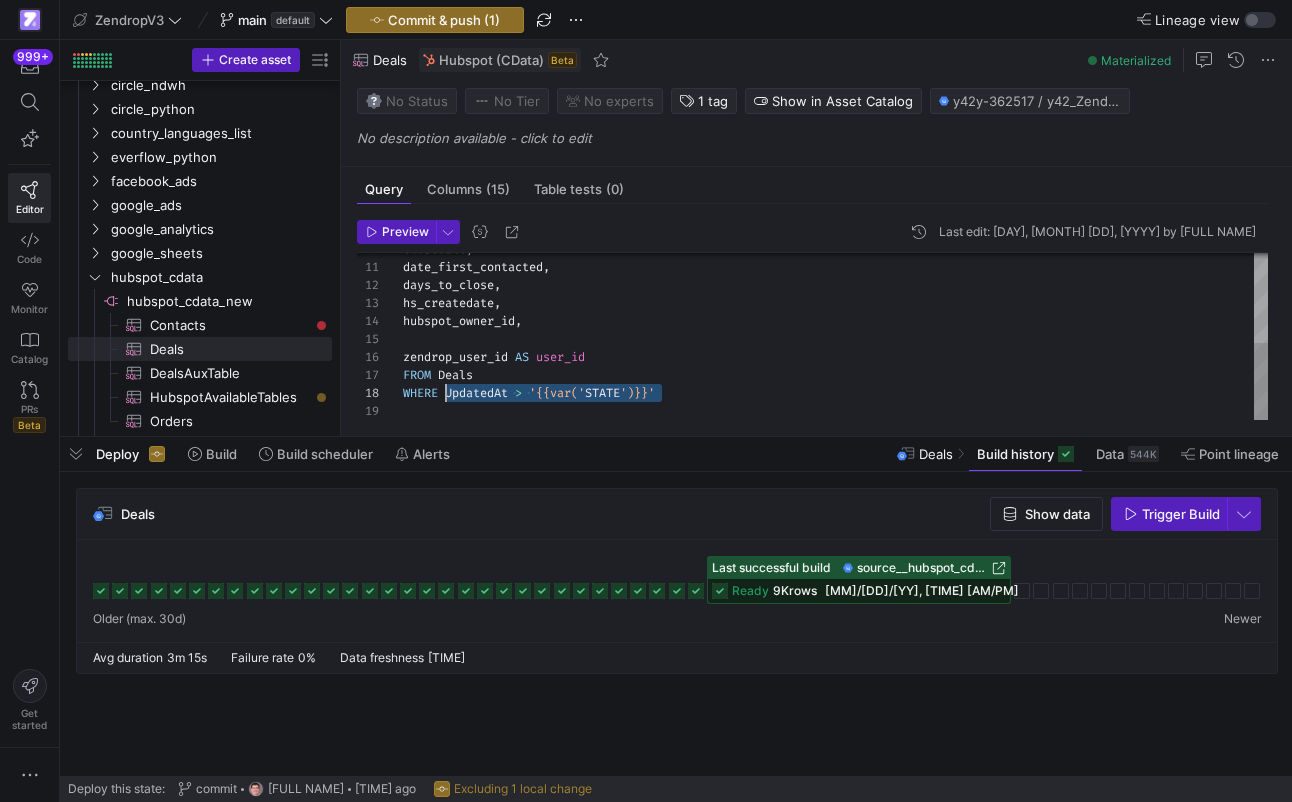 drag, startPoint x: 700, startPoint y: 393, endPoint x: 448, endPoint y: 397, distance: 252.03174 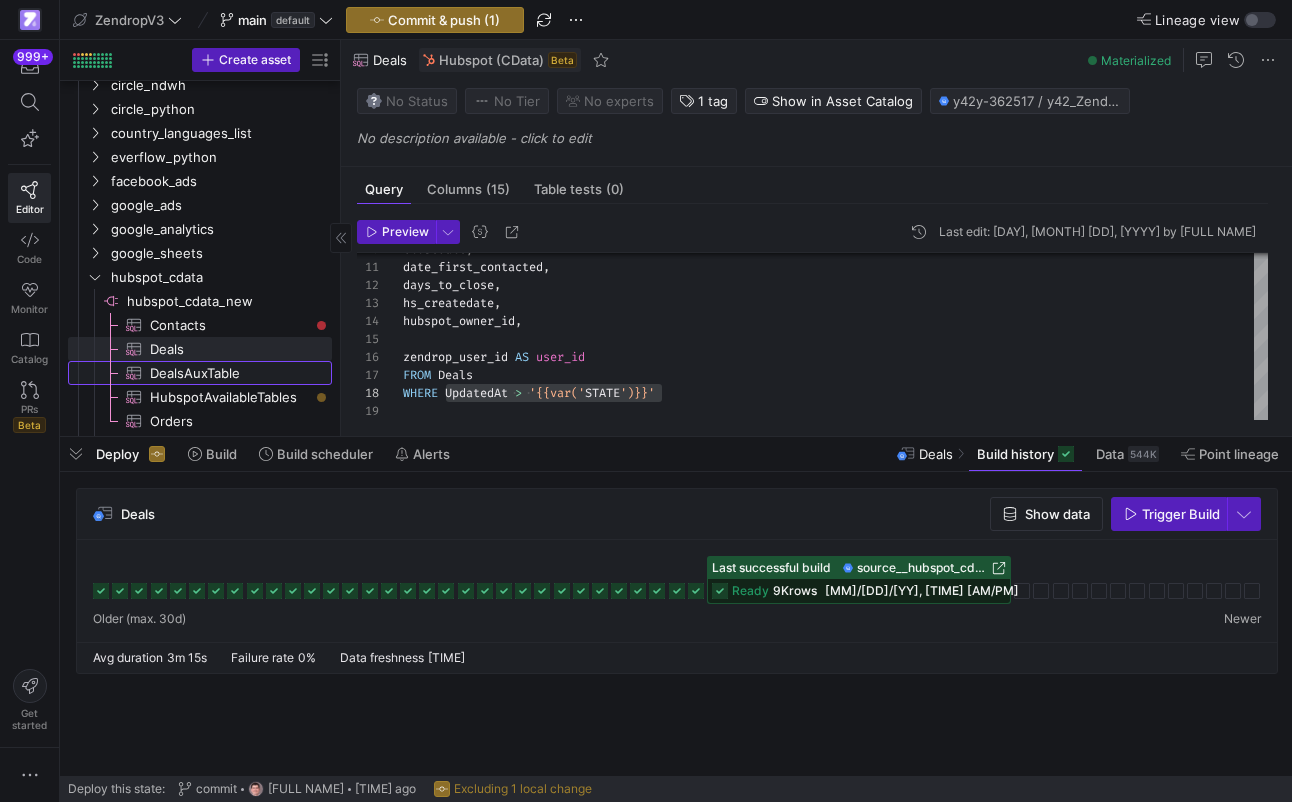 click on "DealsAuxTable​​​​​​​​​" at bounding box center (229, 373) 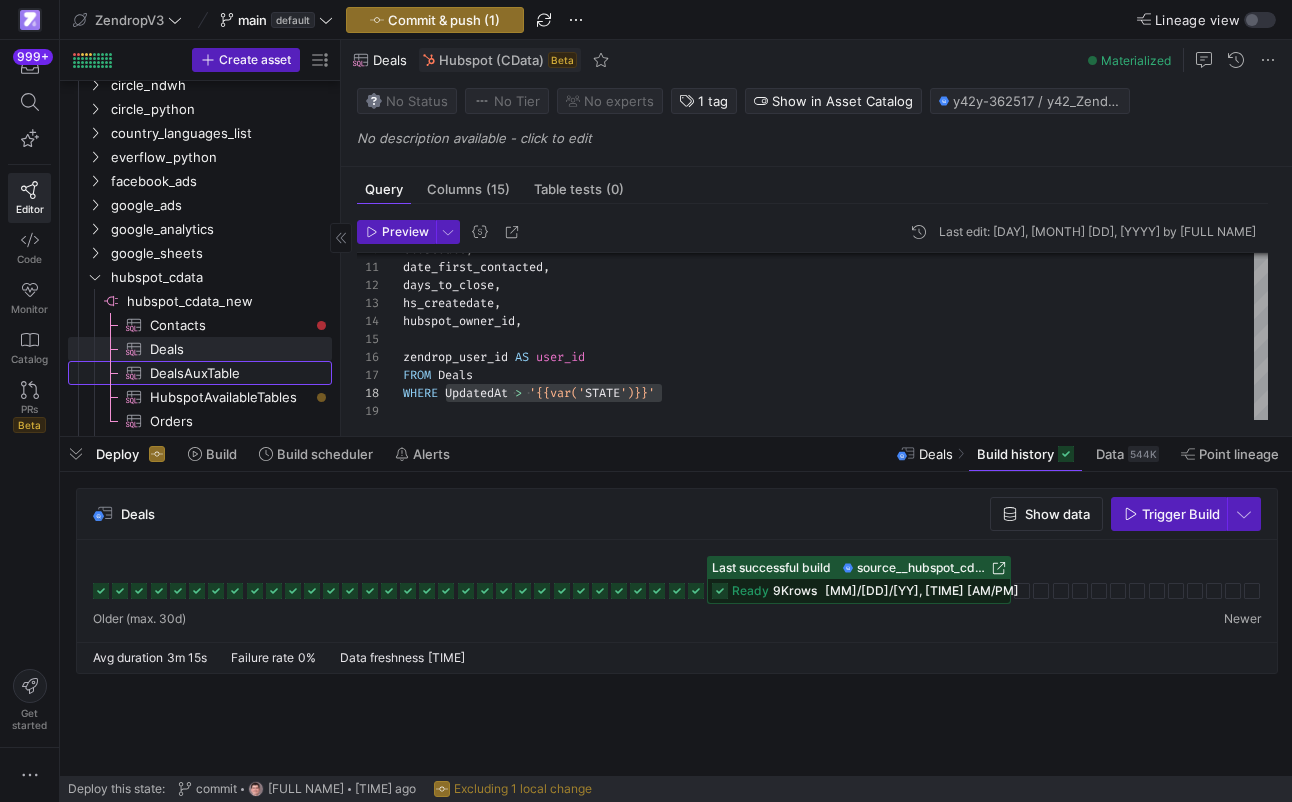 scroll, scrollTop: 0, scrollLeft: 0, axis: both 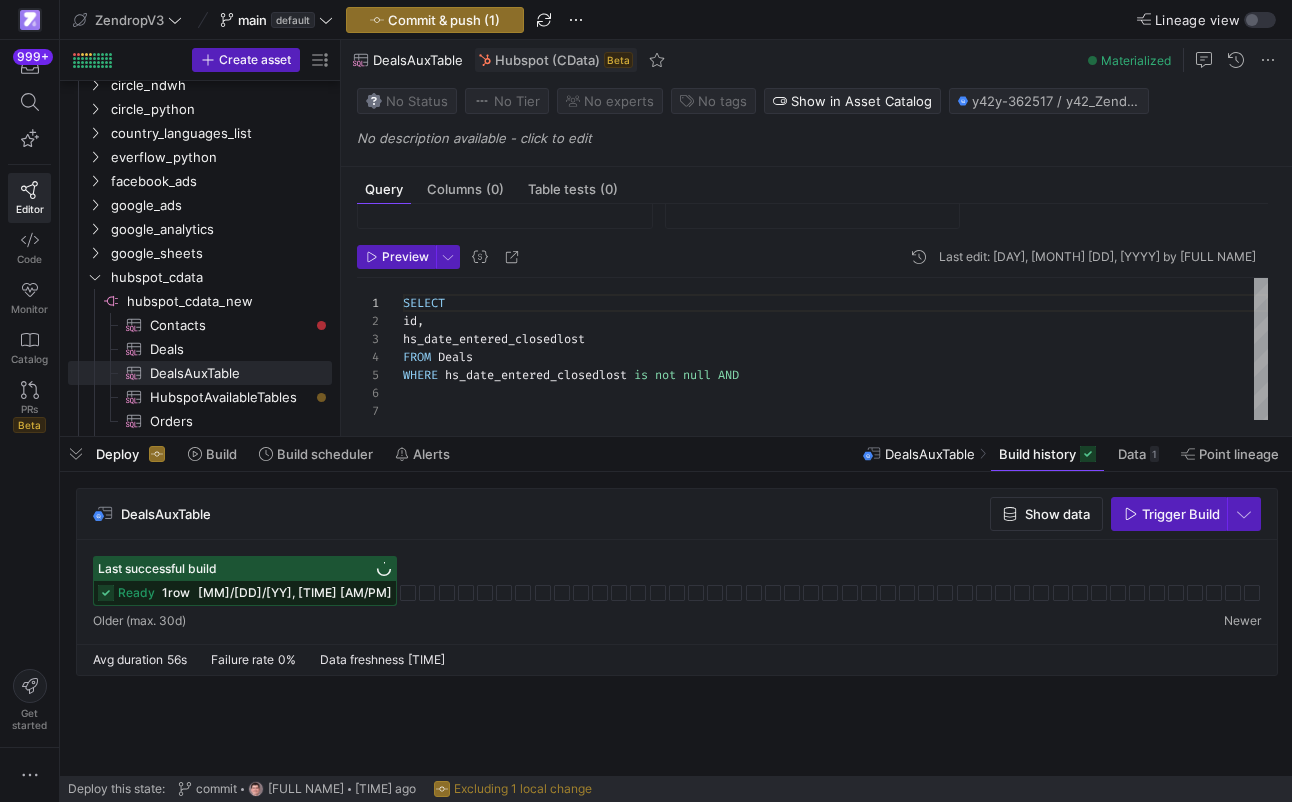 click on "SELECT    id , hs_date_entered_closedlost FROM   Deals WHERE   hs_date_entered_closedlost   is   not   null   AND" at bounding box center [835, 349] 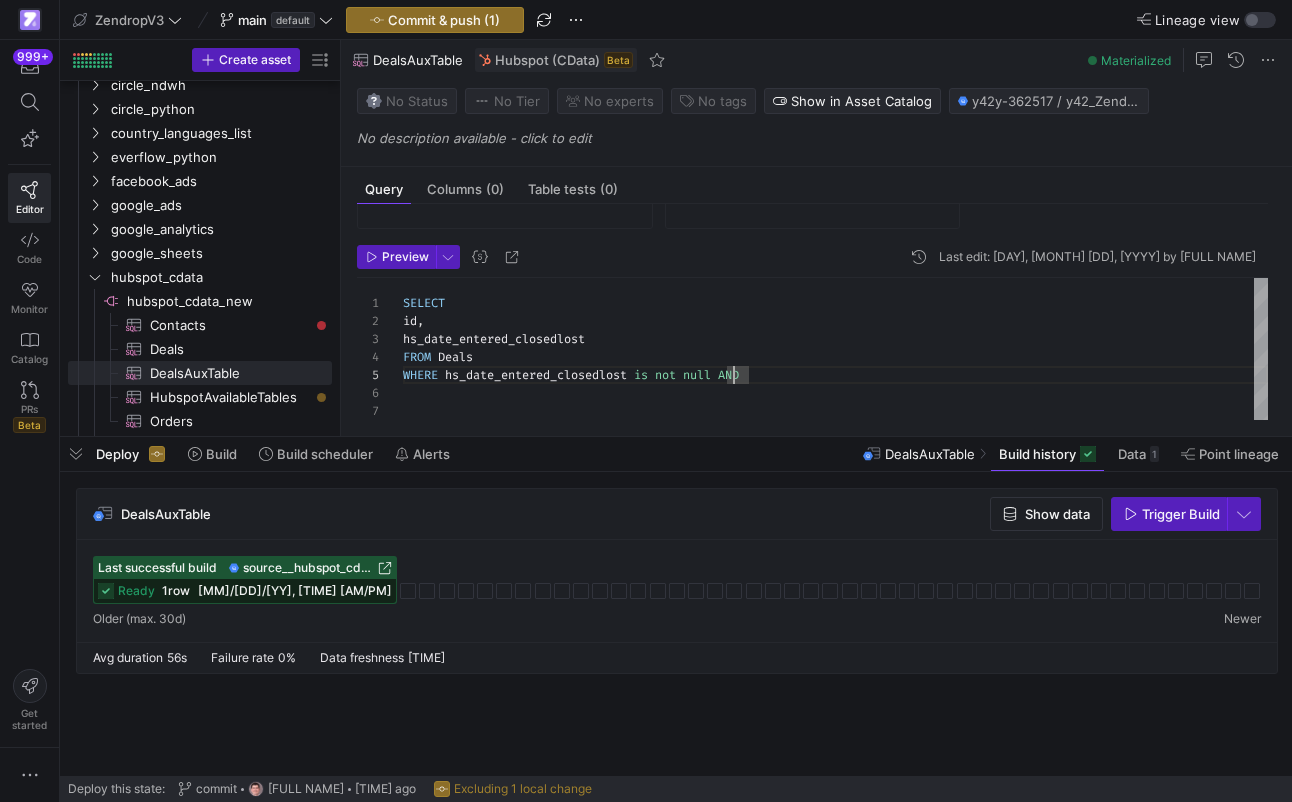 click on "SELECT    id , hs_date_entered_closedlost FROM   Deals WHERE   hs_date_entered_closedlost   is   not   null   AND" at bounding box center [835, 349] 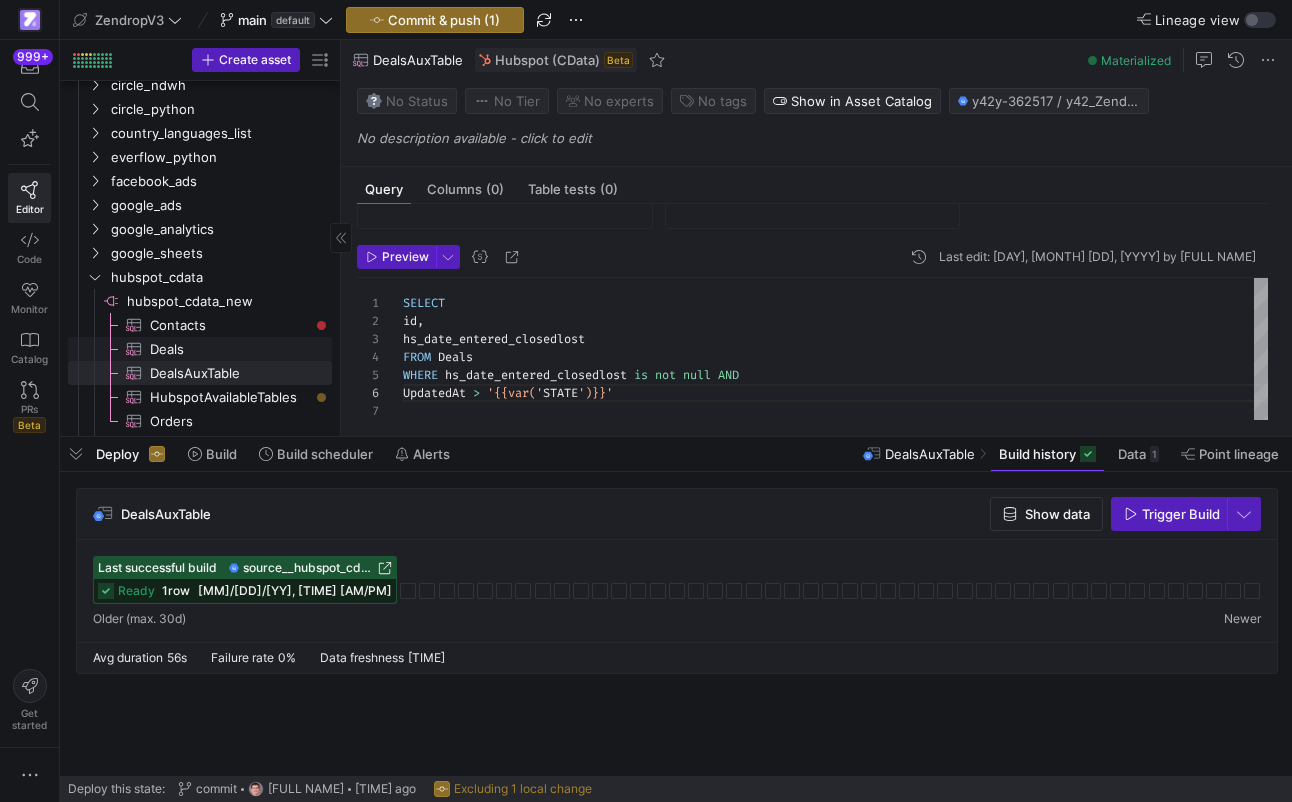 click on "Deals​​​​​​​​​" at bounding box center [229, 349] 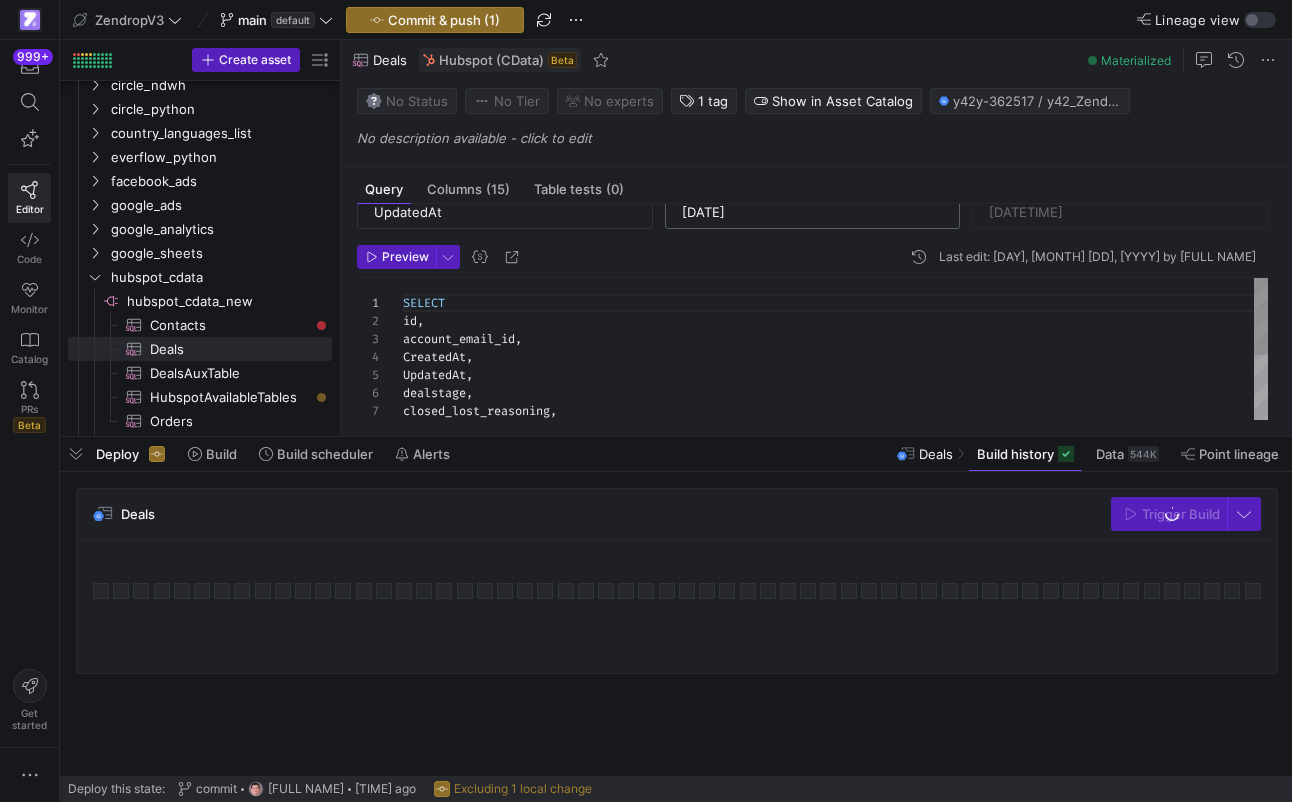 click on "2023-01-01 00:00:00Z" at bounding box center [813, 212] 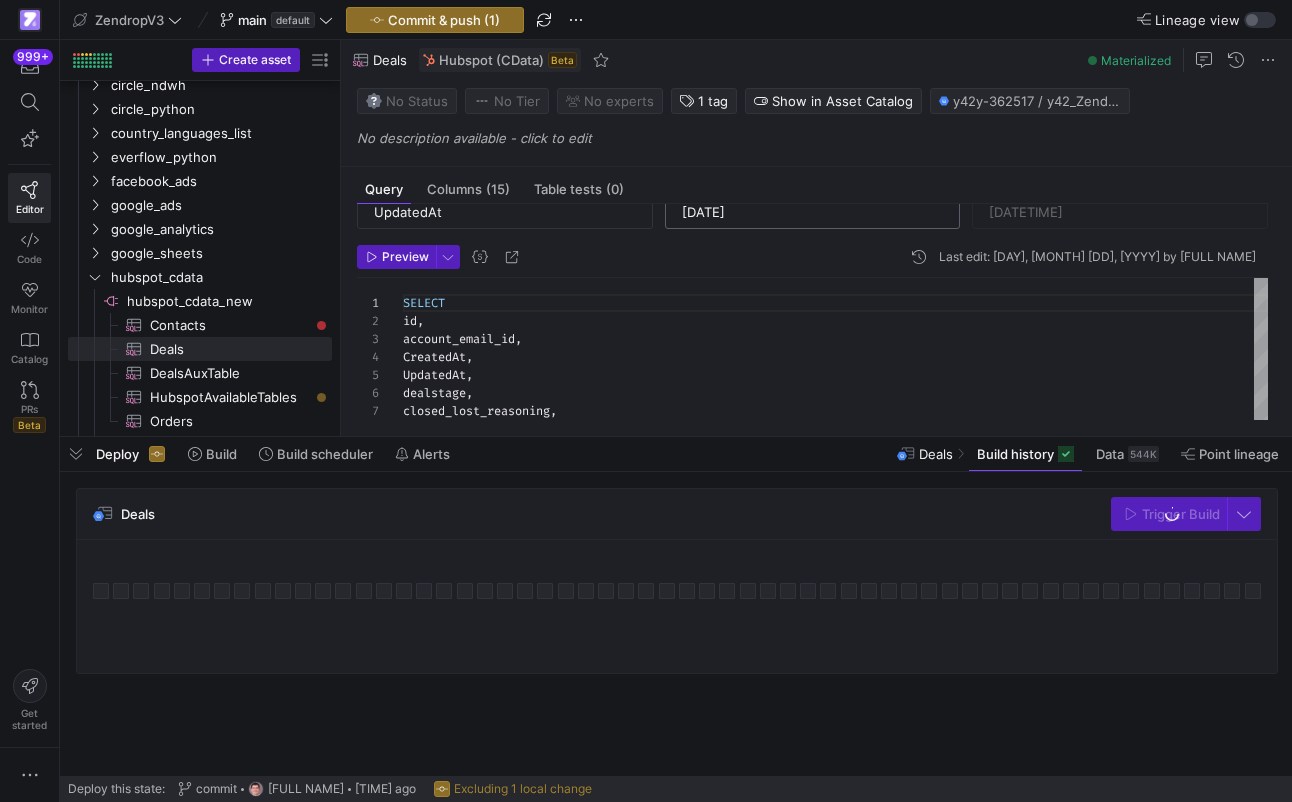 click on "2023-01-01 00:00:00Z" at bounding box center [813, 212] 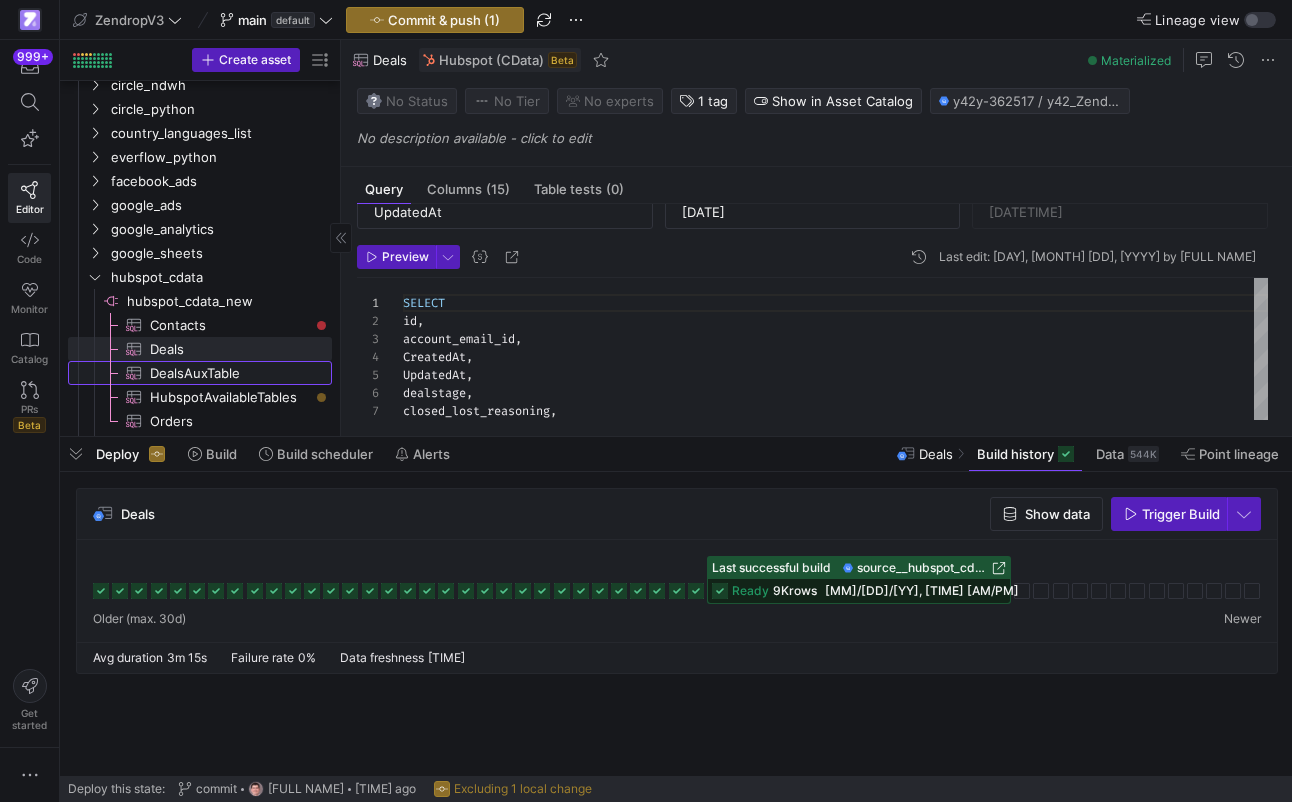 click on "DealsAuxTable​​​​​​​​​" at bounding box center (229, 373) 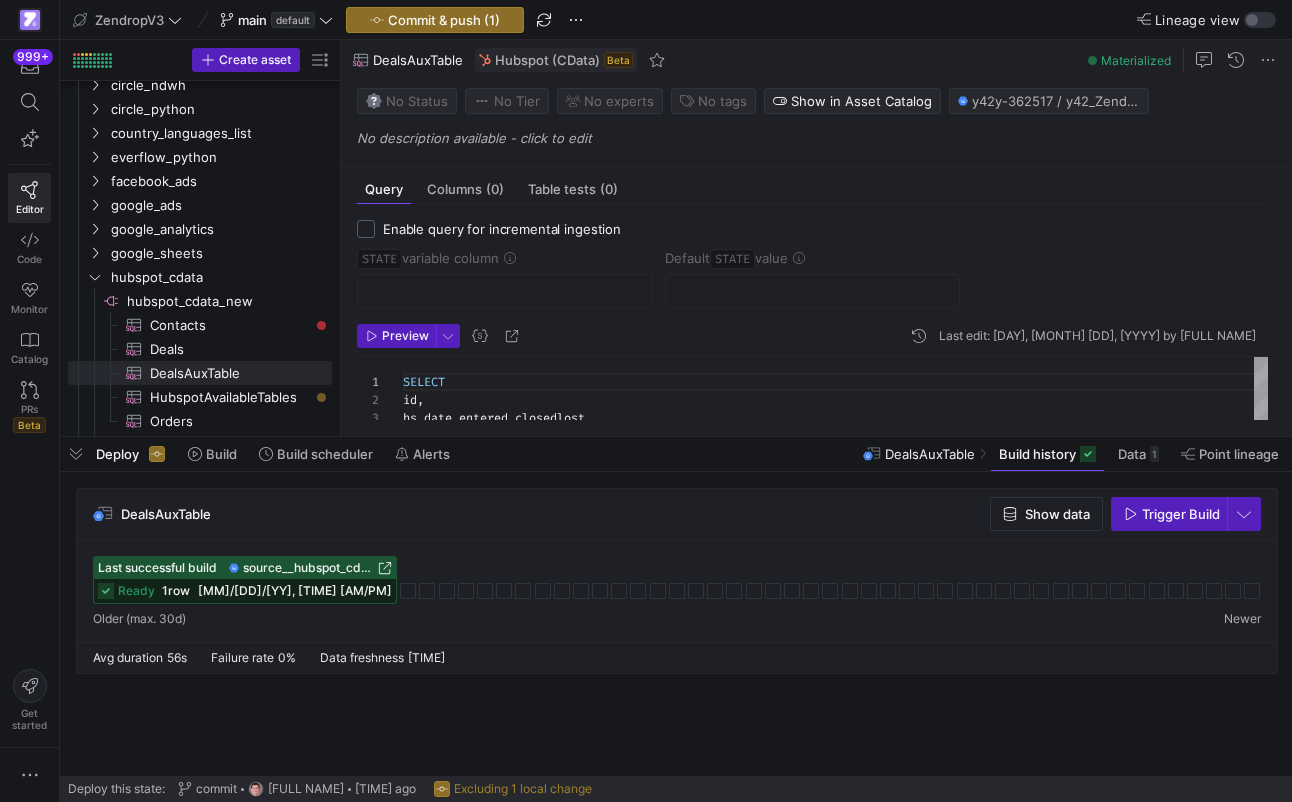 click on "Enable query for incremental ingestion" at bounding box center (366, 229) 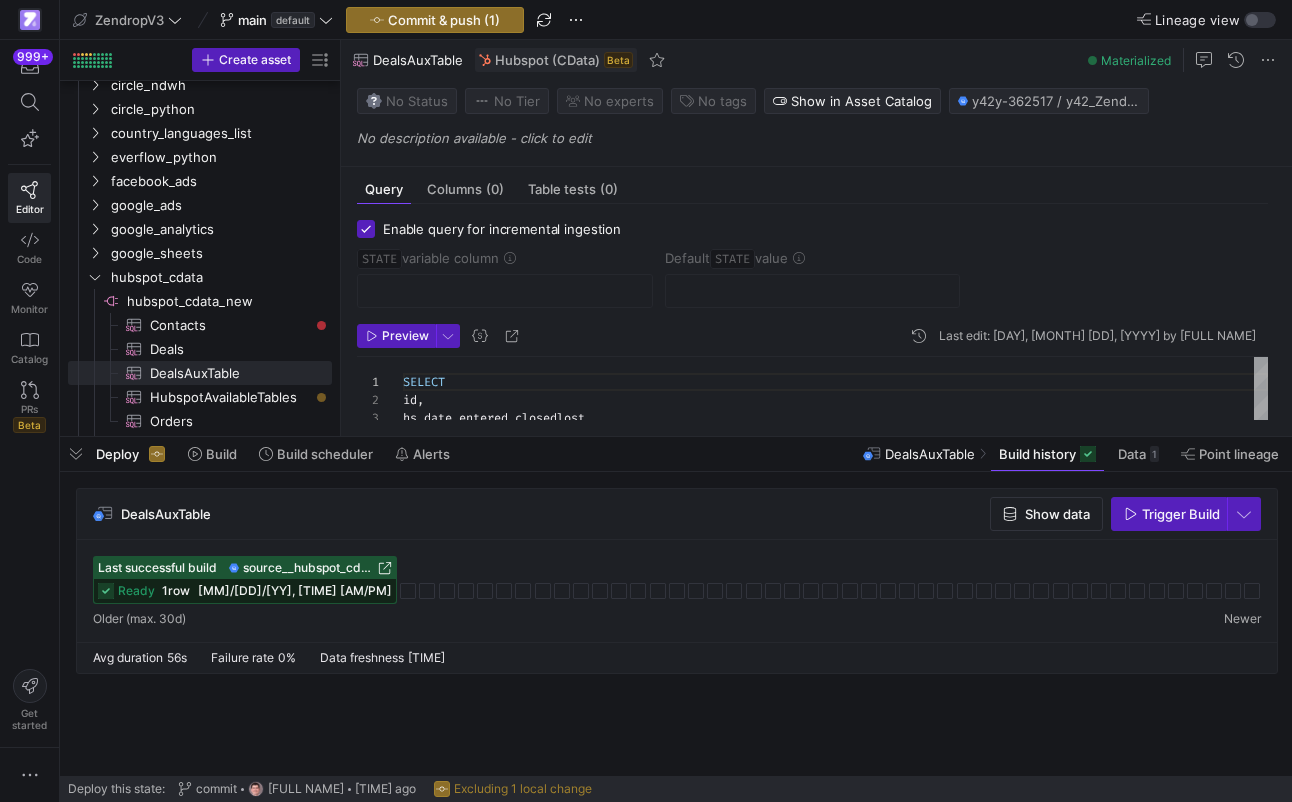 checkbox on "true" 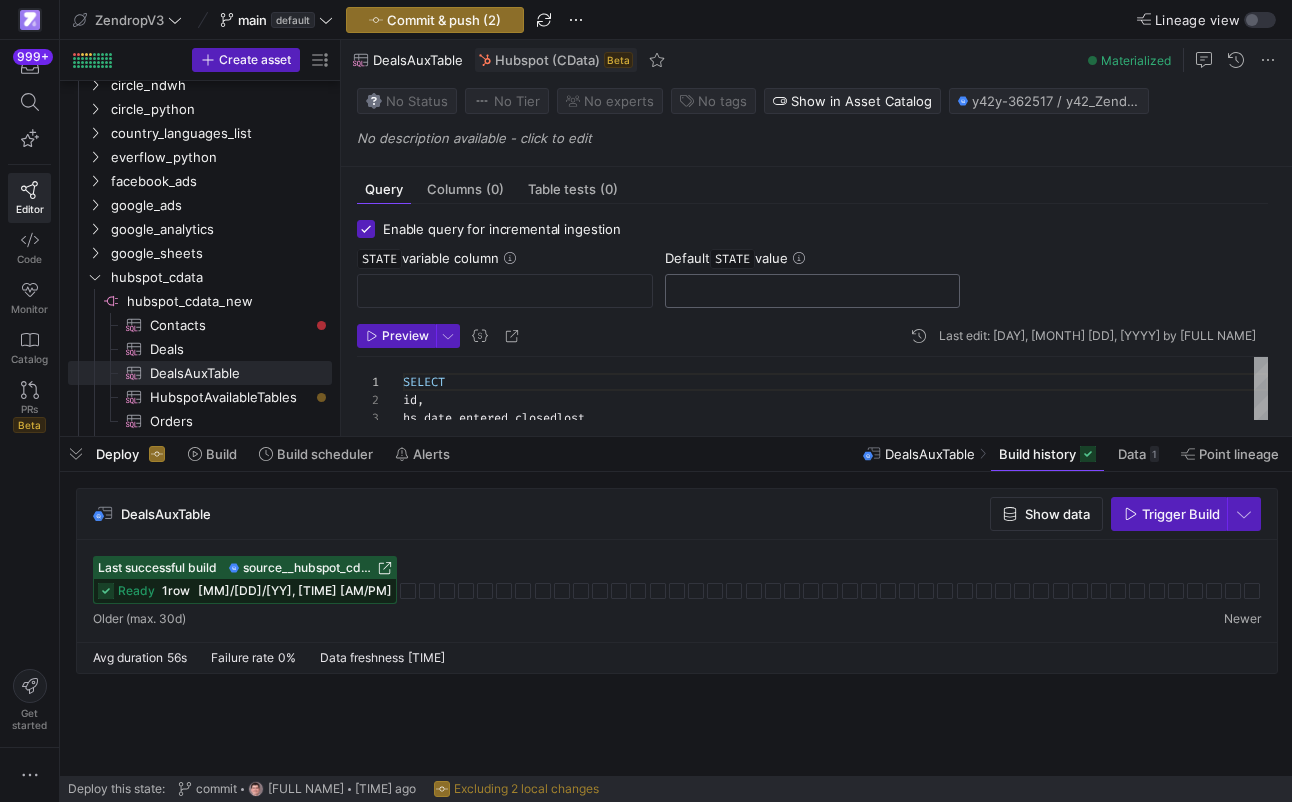 click at bounding box center [813, 291] 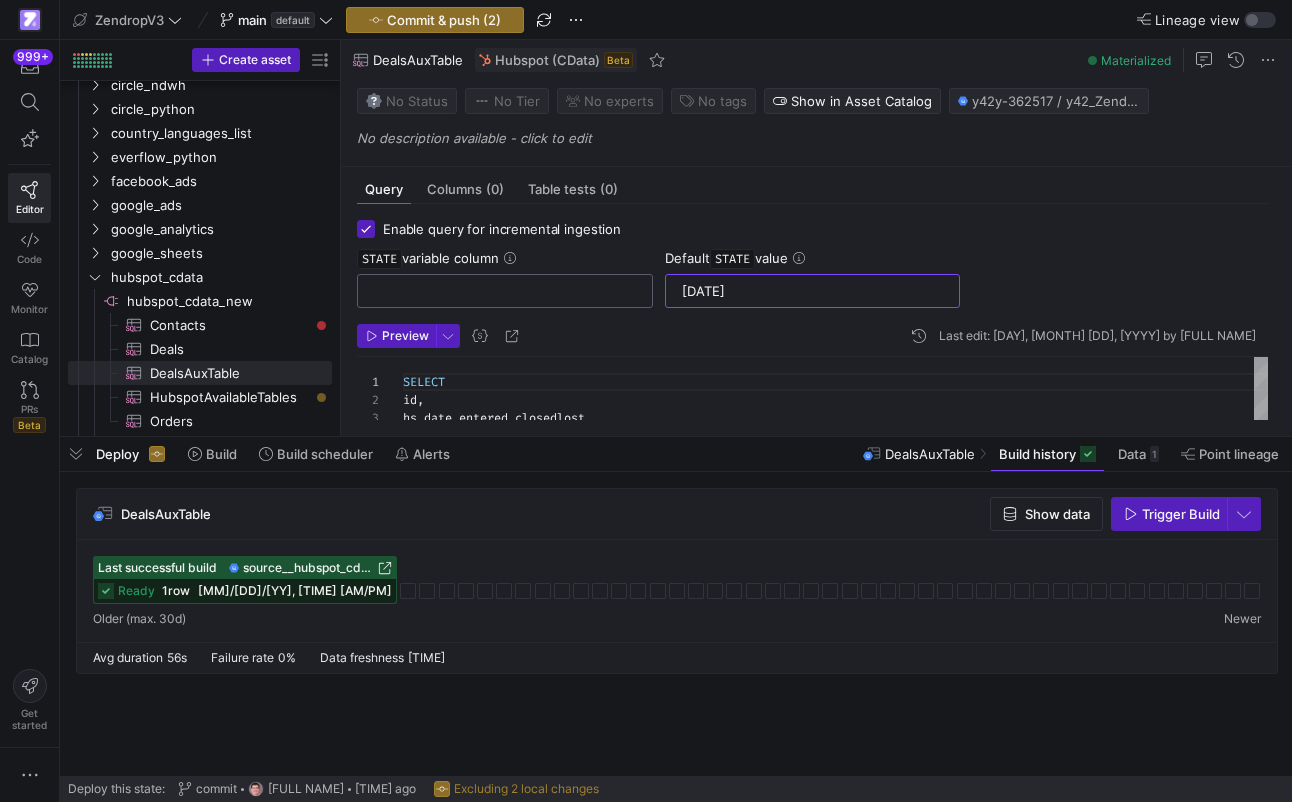 type on "2023-01-01 00:00:00Z" 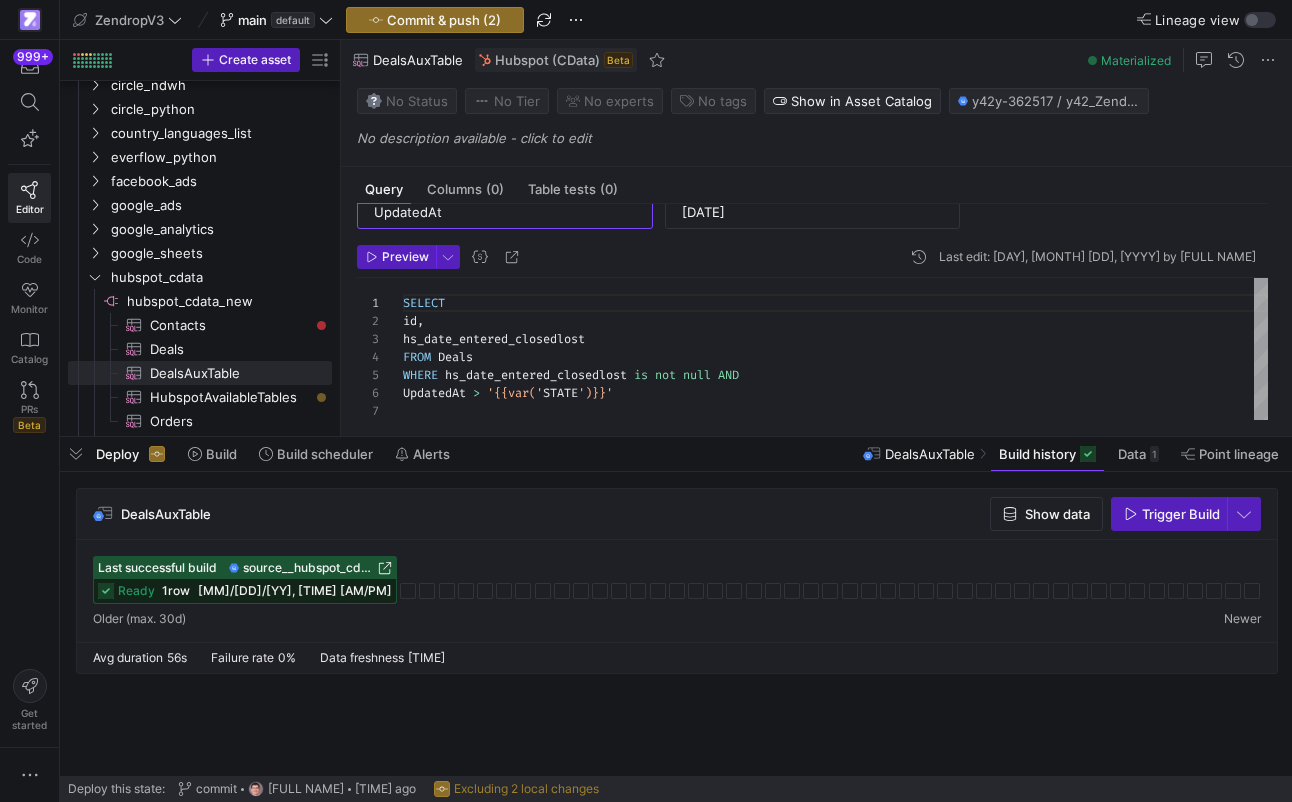 type on "UpdatedAt" 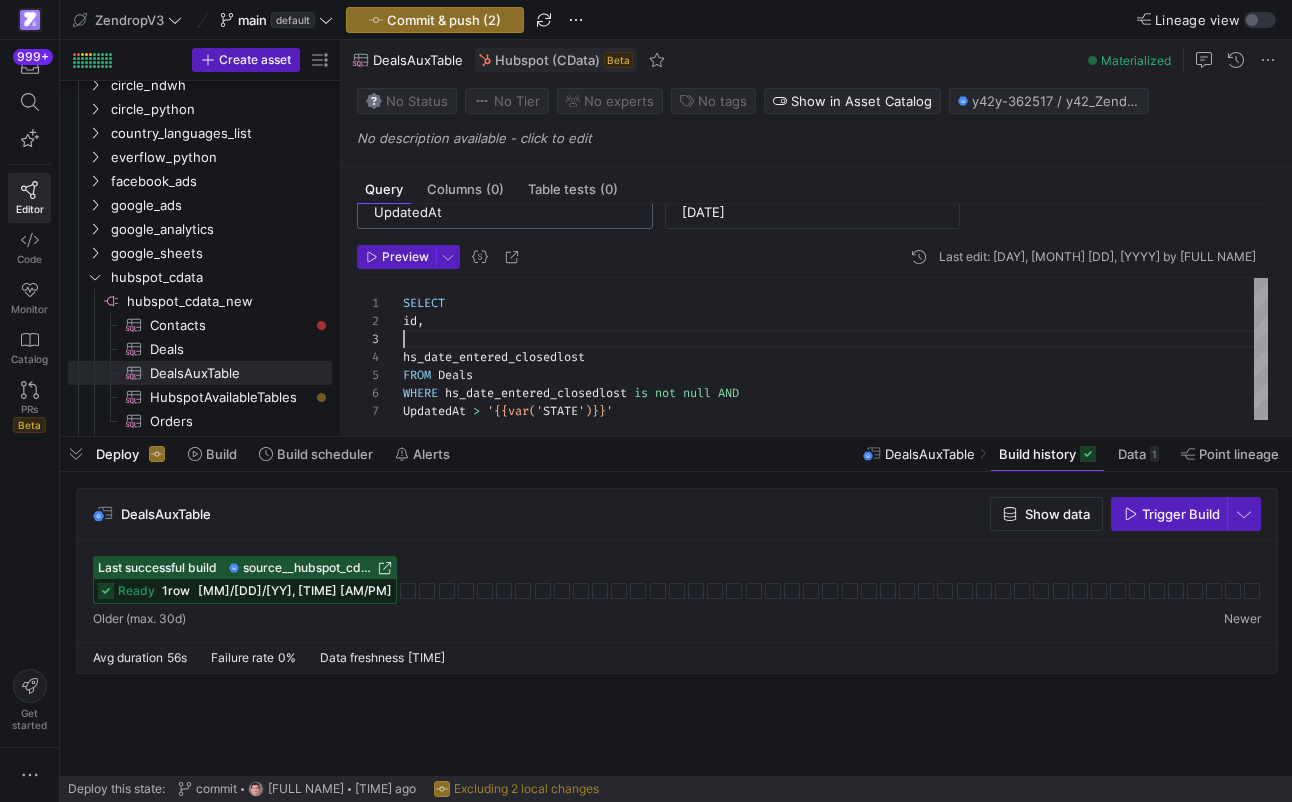 click on "UpdatedAt" at bounding box center [505, 212] 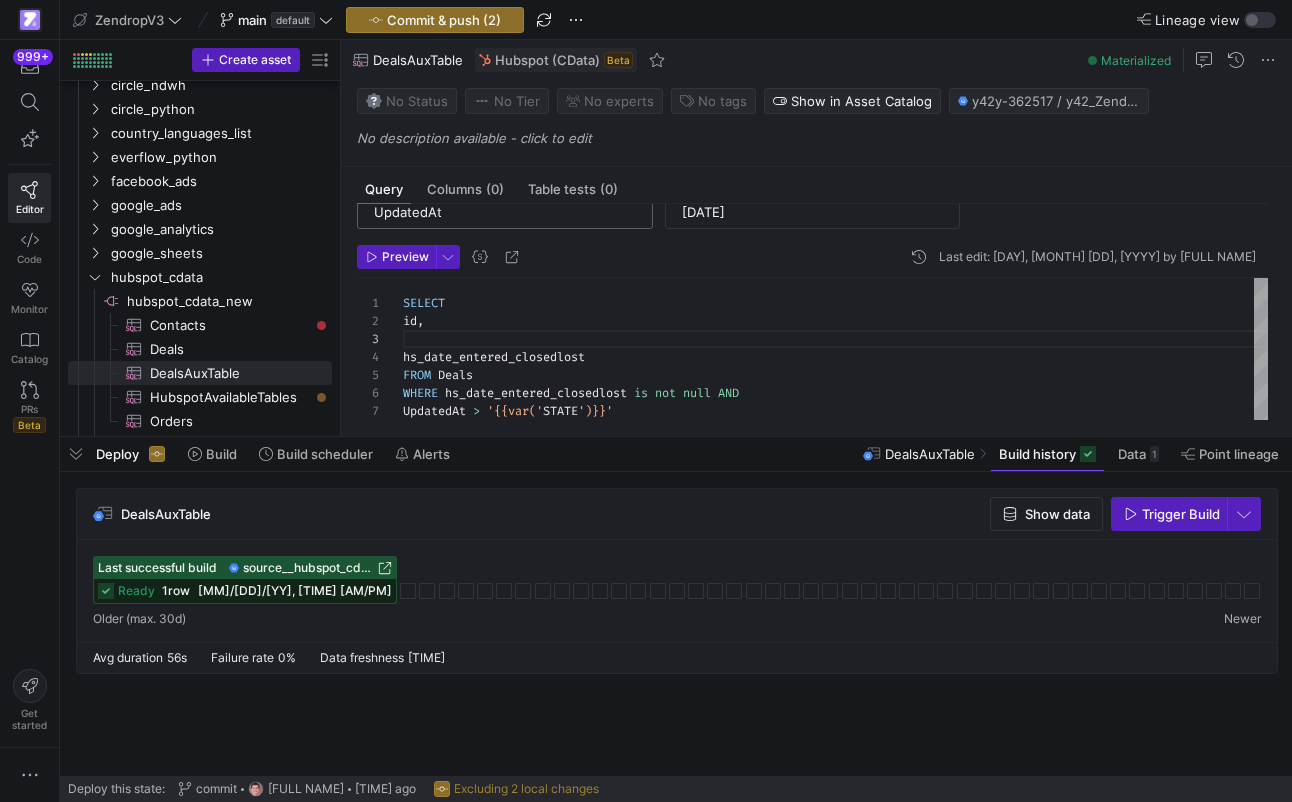 click on "UpdatedAt" at bounding box center (505, 212) 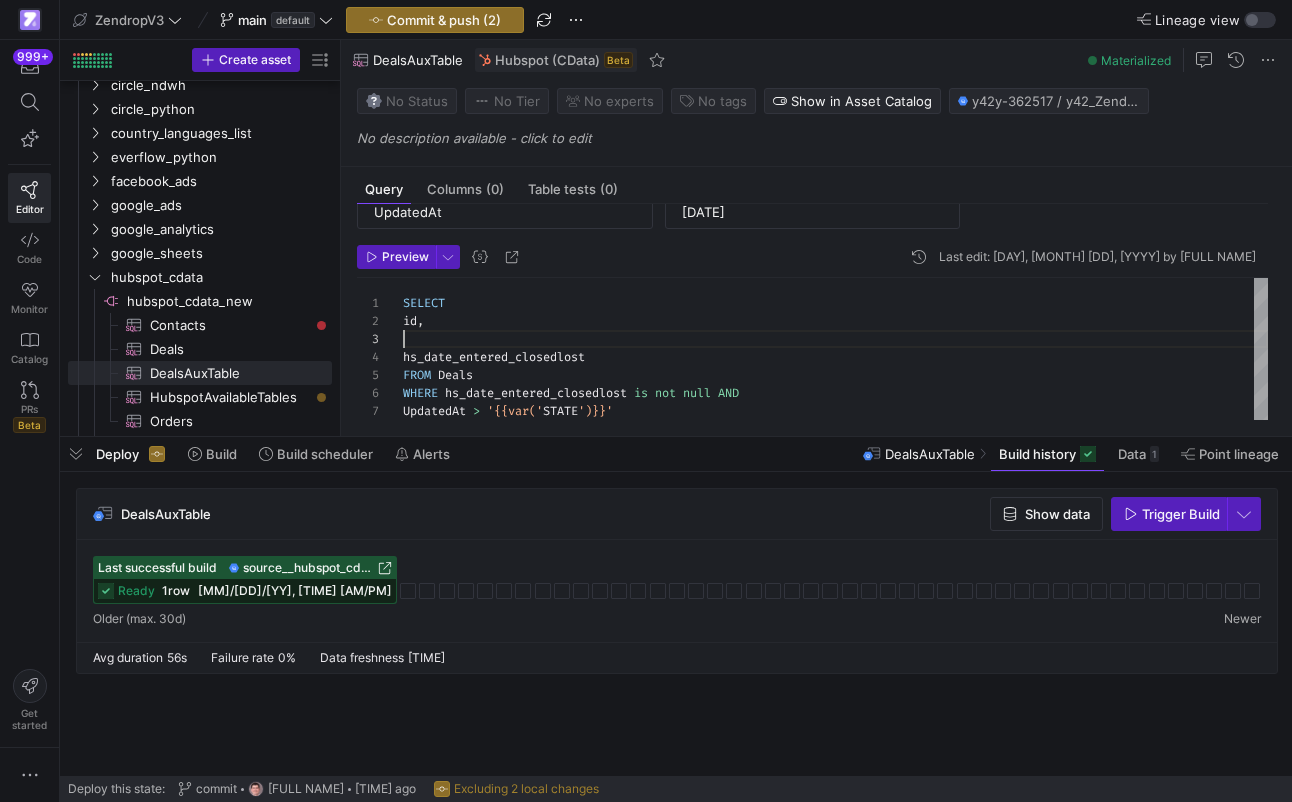 click on "SELECT    id , hs_date_entered_closedlost FROM   Deals WHERE   hs_date_entered_closedlost   is   not   null   AND UpdatedAt   >   '{{var(' STATE ')}}'" at bounding box center [835, 358] 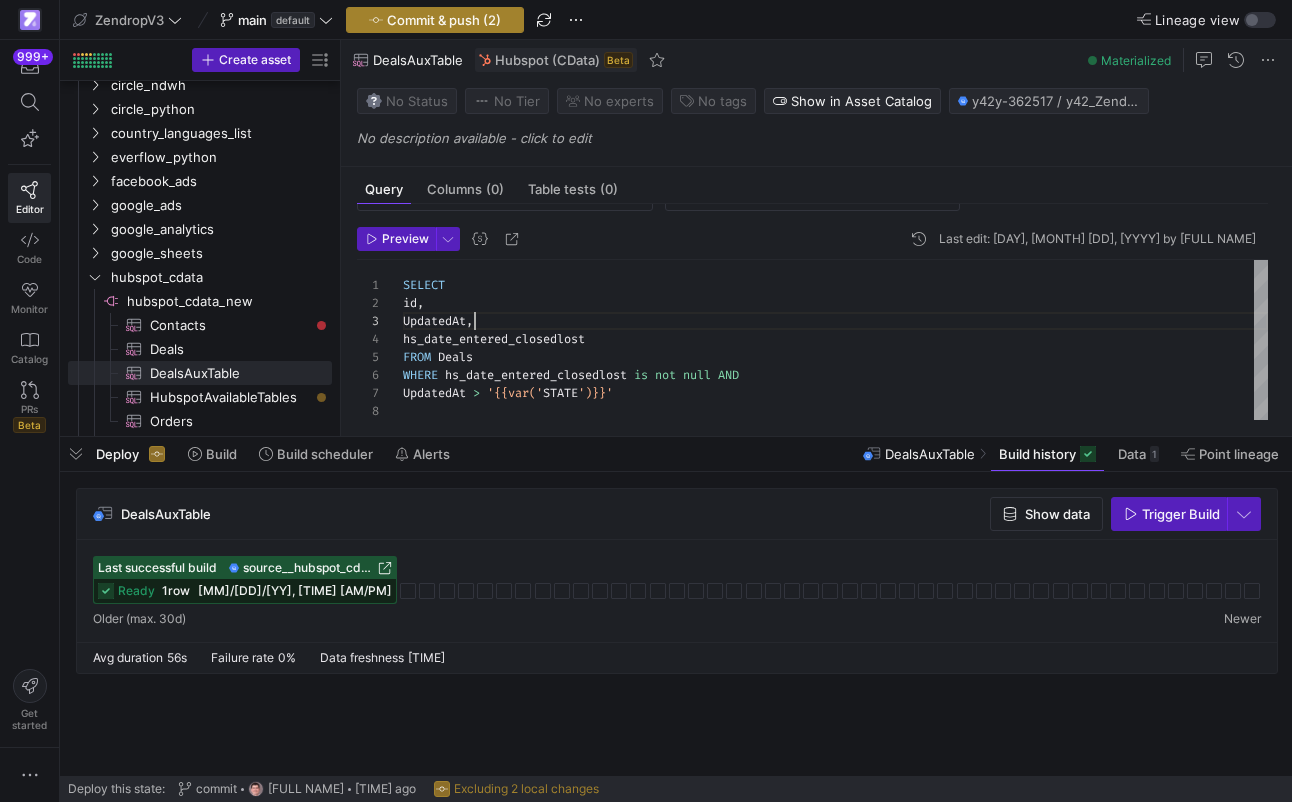 type on "SELECT
id,
UpdatedAt,
hs_date_entered_closedlost
FROM Deals
WHERE hs_date_entered_closedlost is not null AND
UpdatedAt > '{{var('STATE')}}'" 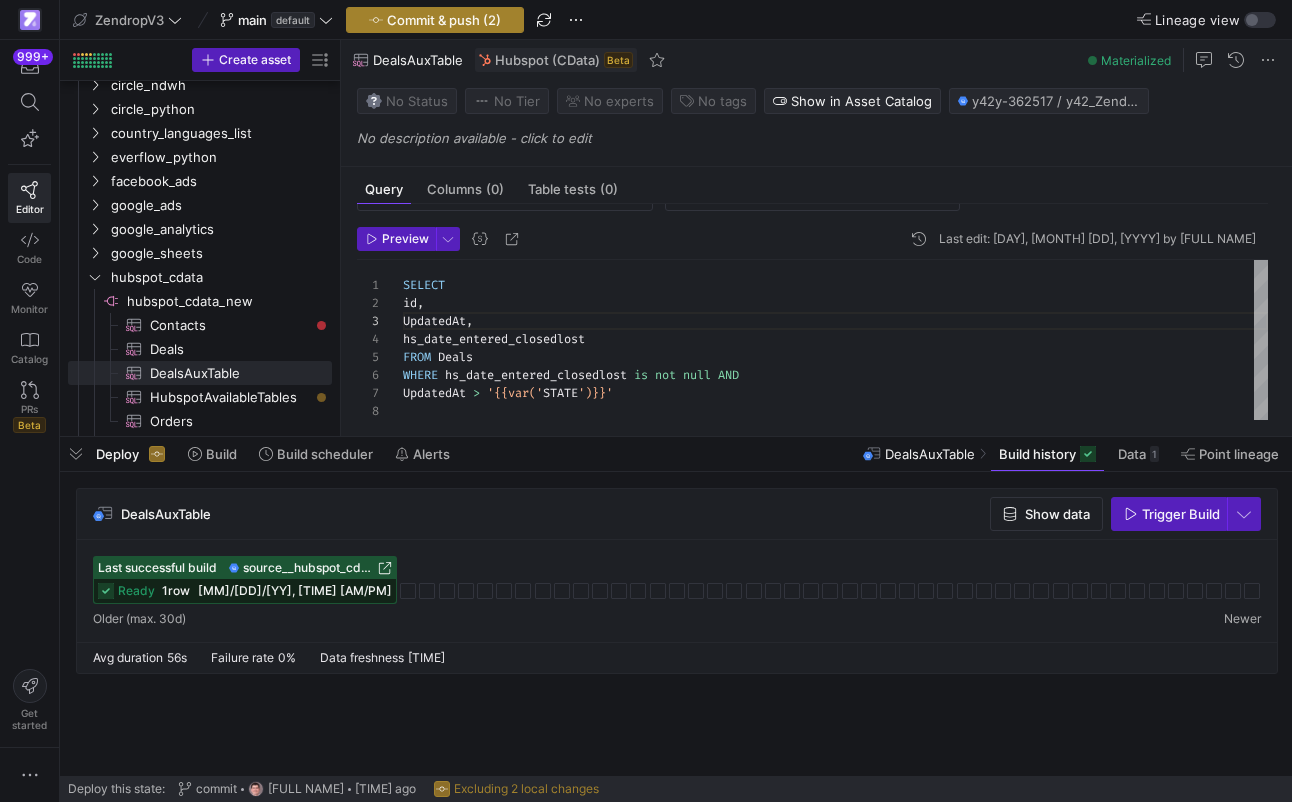 click on "Commit & push (2)" at bounding box center (444, 20) 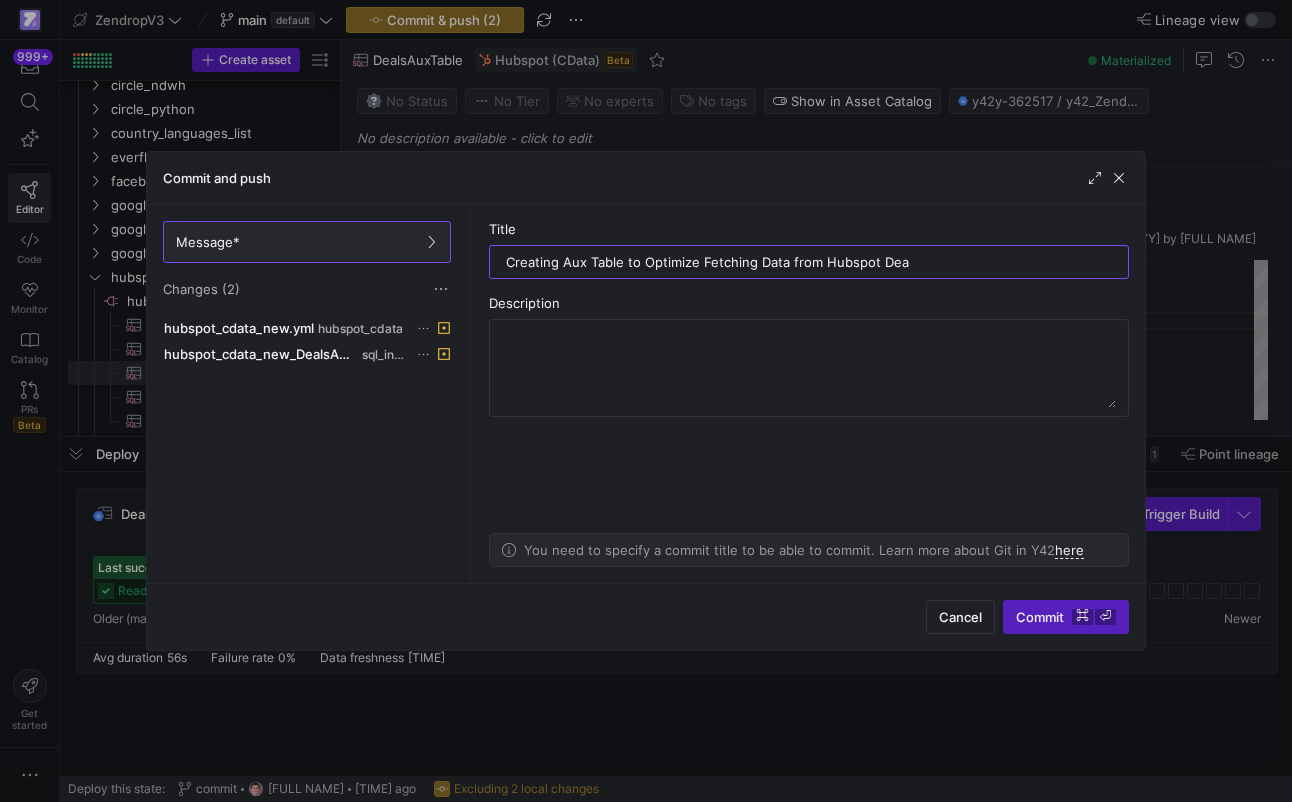 type on "Creating Aux Table to Optimize Fetching Data from Hubspot Deal" 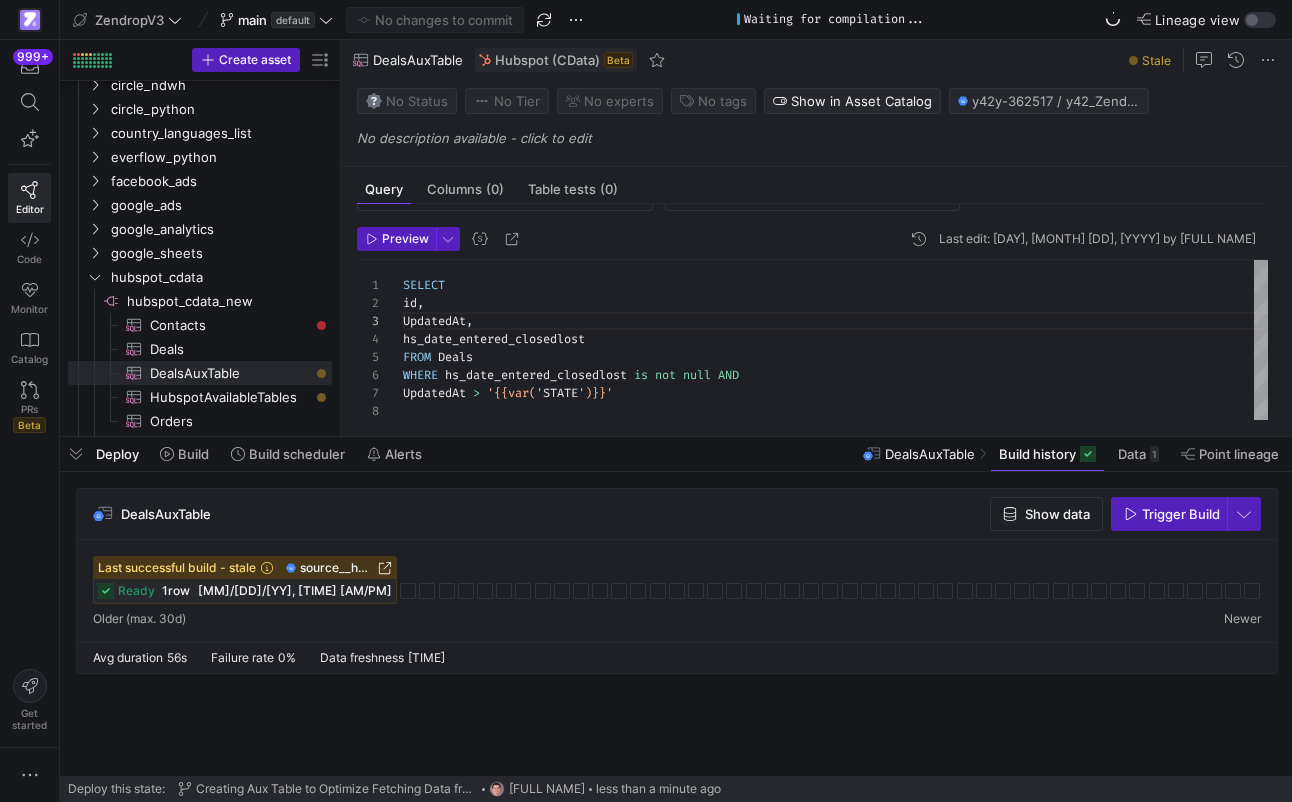 click on "Waiting for compilation..." at bounding box center (835, 19) 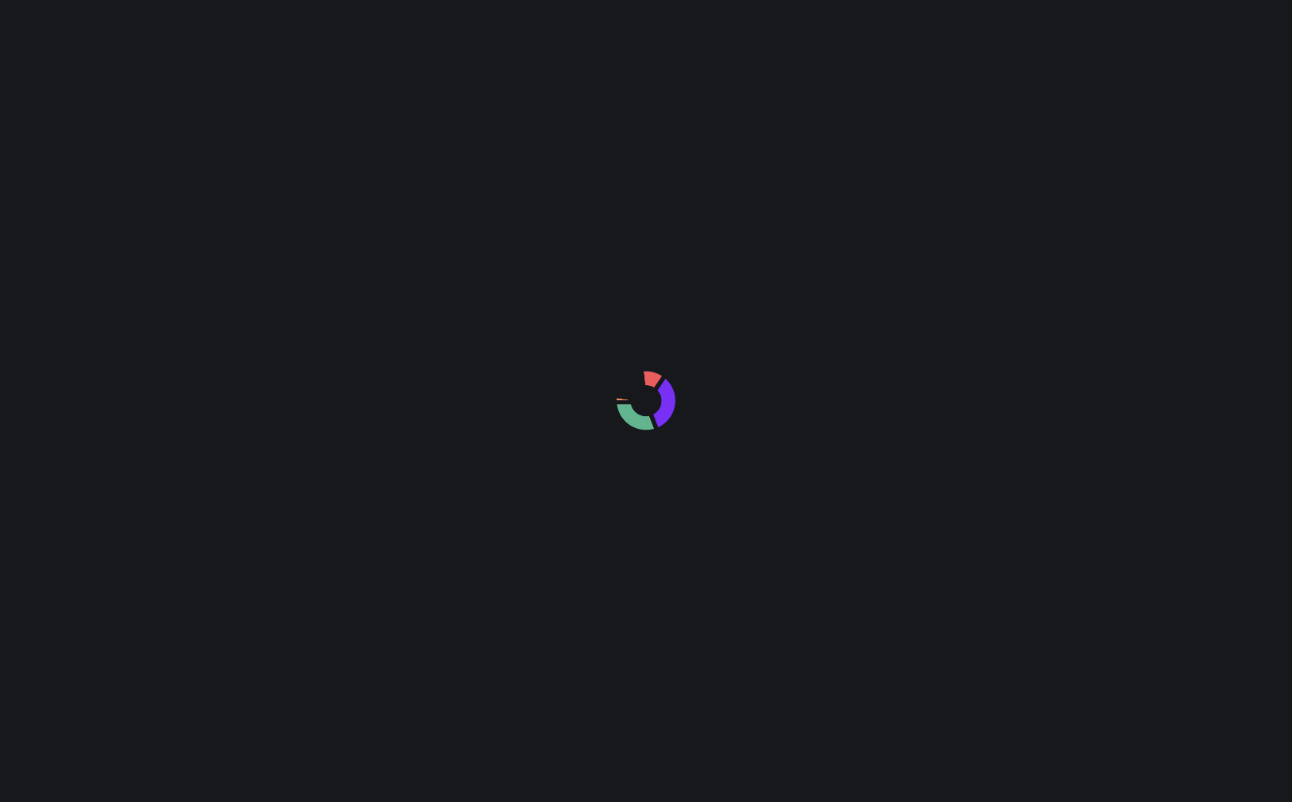 scroll, scrollTop: 0, scrollLeft: 0, axis: both 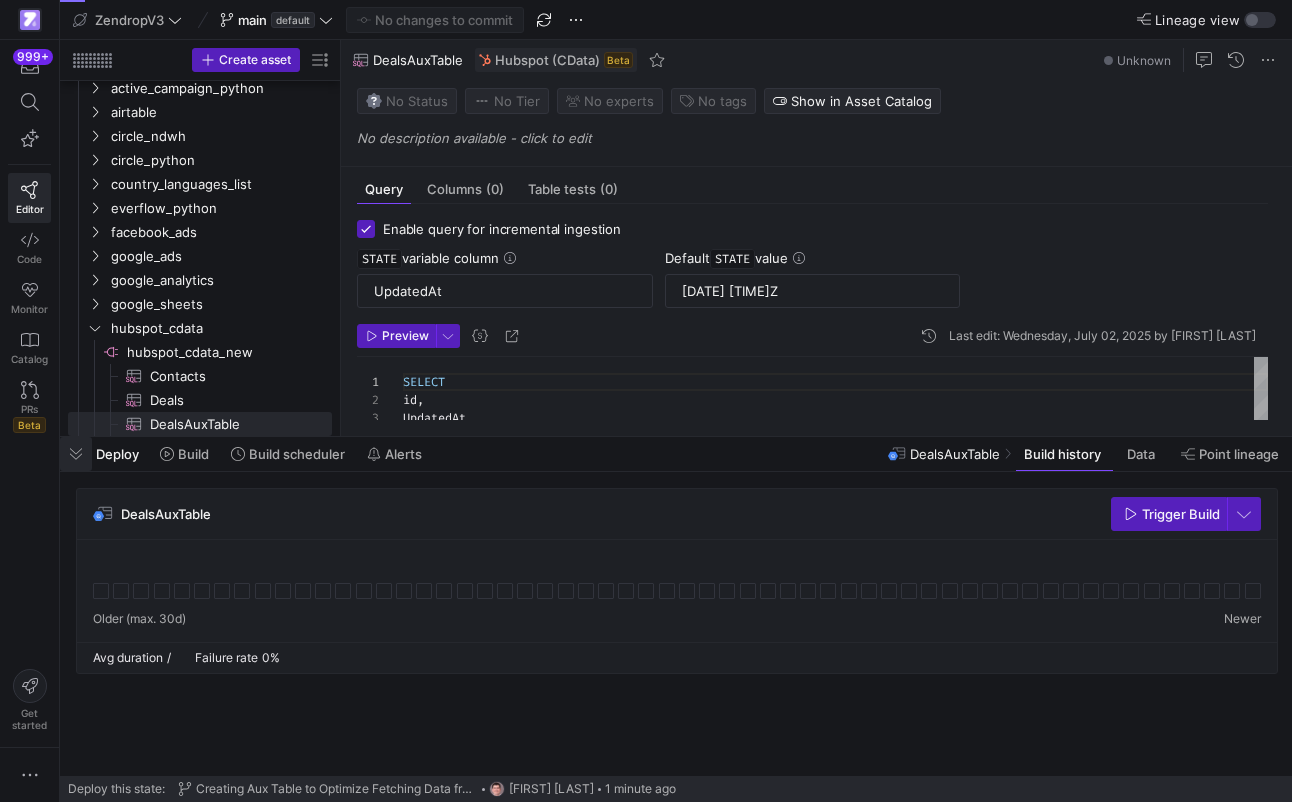 click at bounding box center (76, 454) 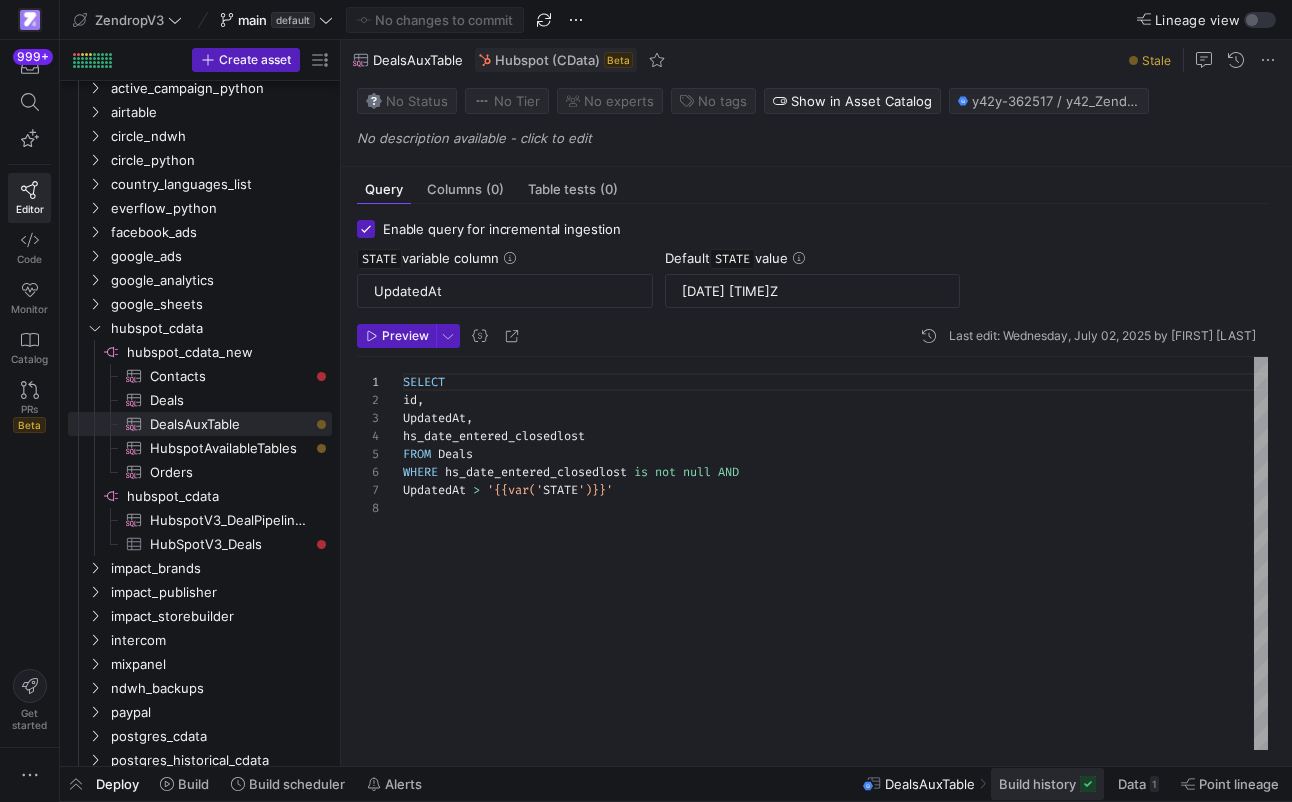 click on "Build history" at bounding box center (1037, 784) 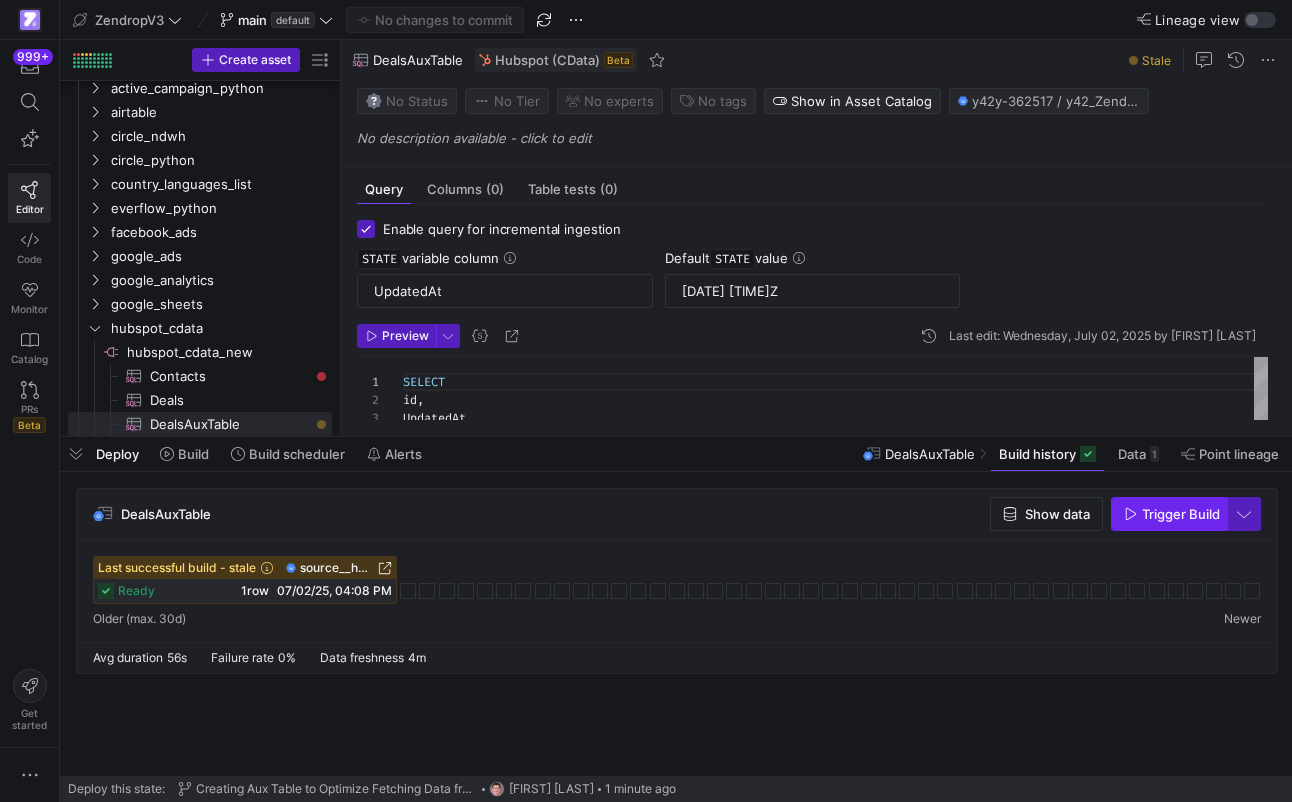 click at bounding box center [1169, 514] 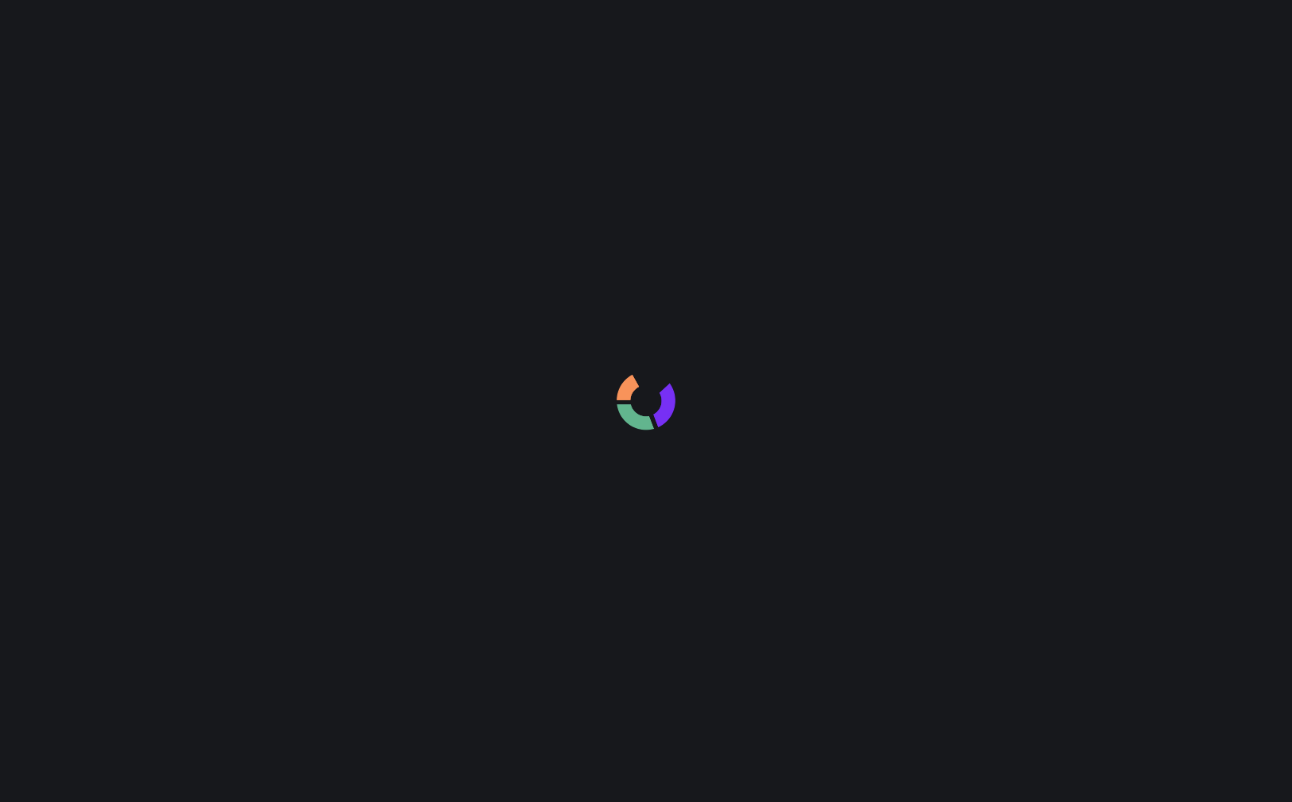 scroll, scrollTop: 0, scrollLeft: 0, axis: both 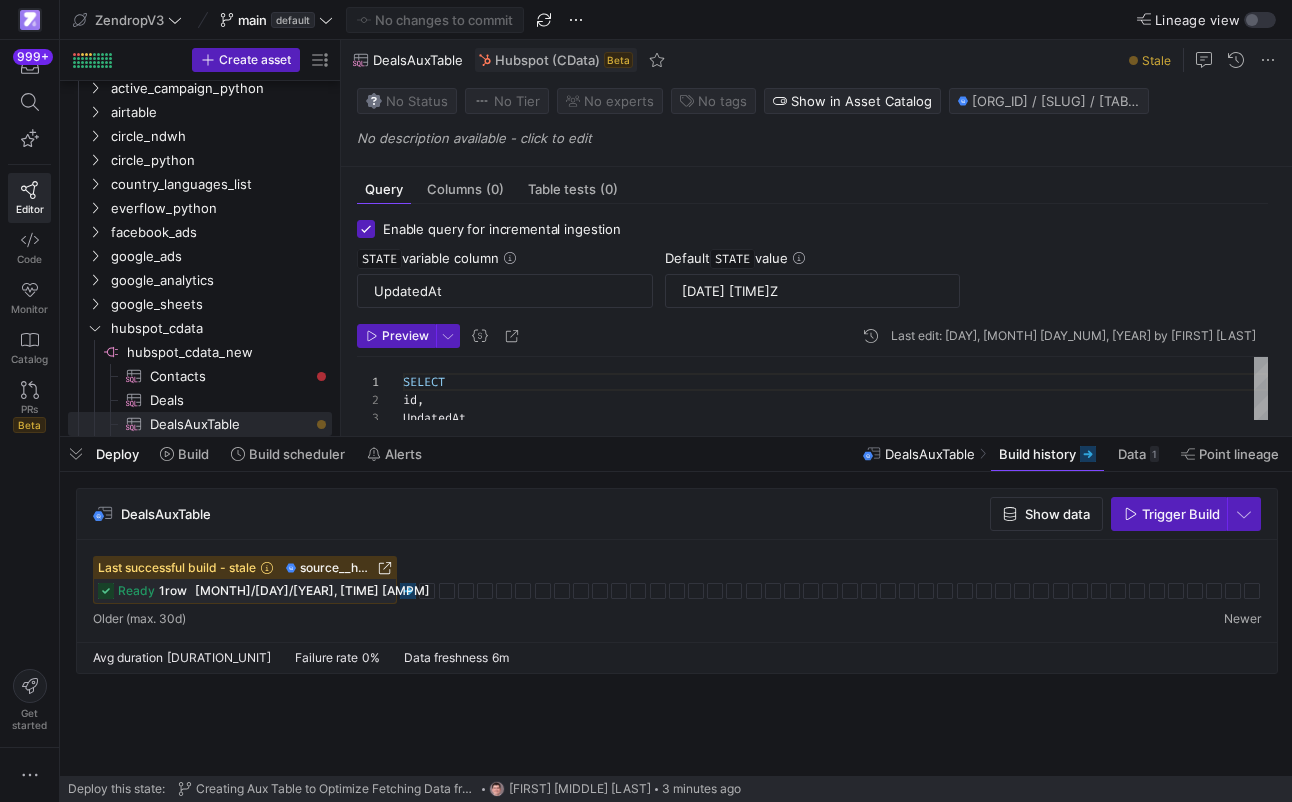 click at bounding box center [408, 591] 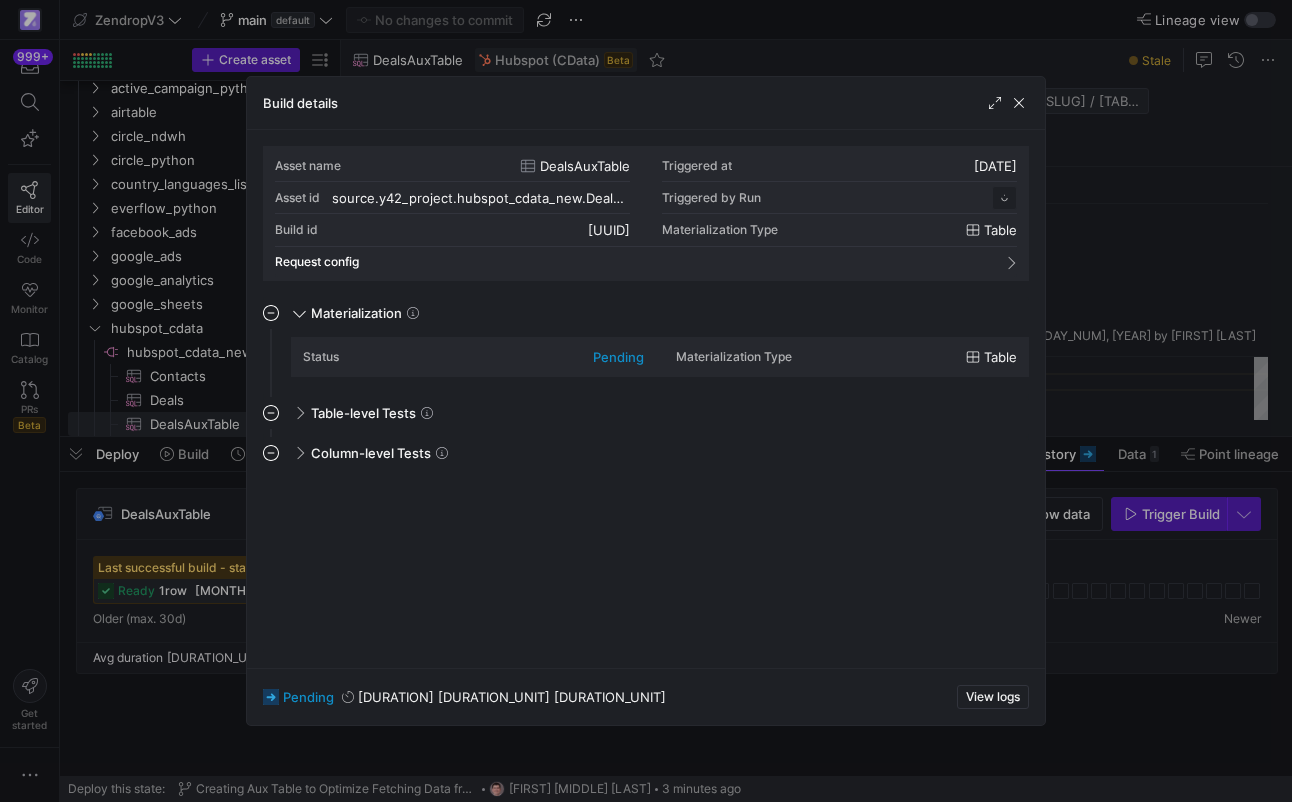 scroll, scrollTop: 180, scrollLeft: 0, axis: vertical 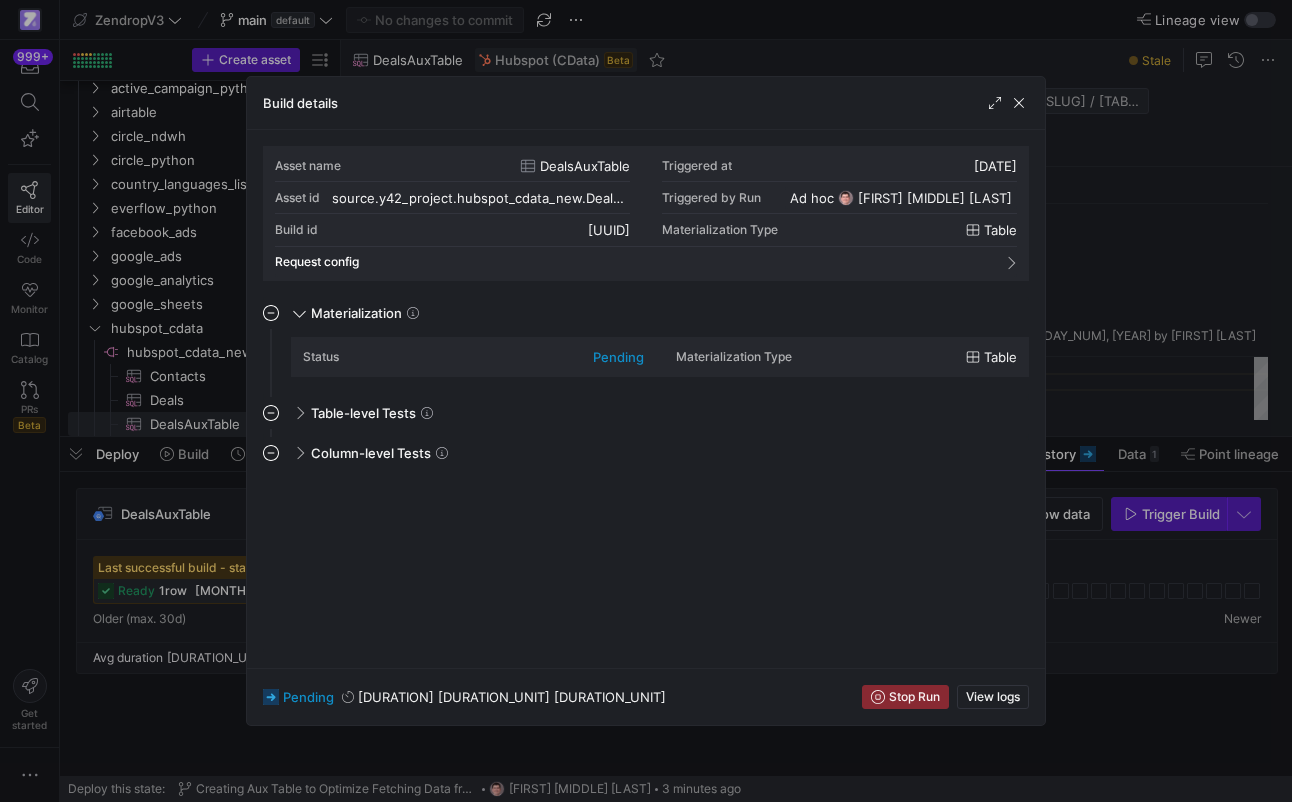 click at bounding box center (646, 401) 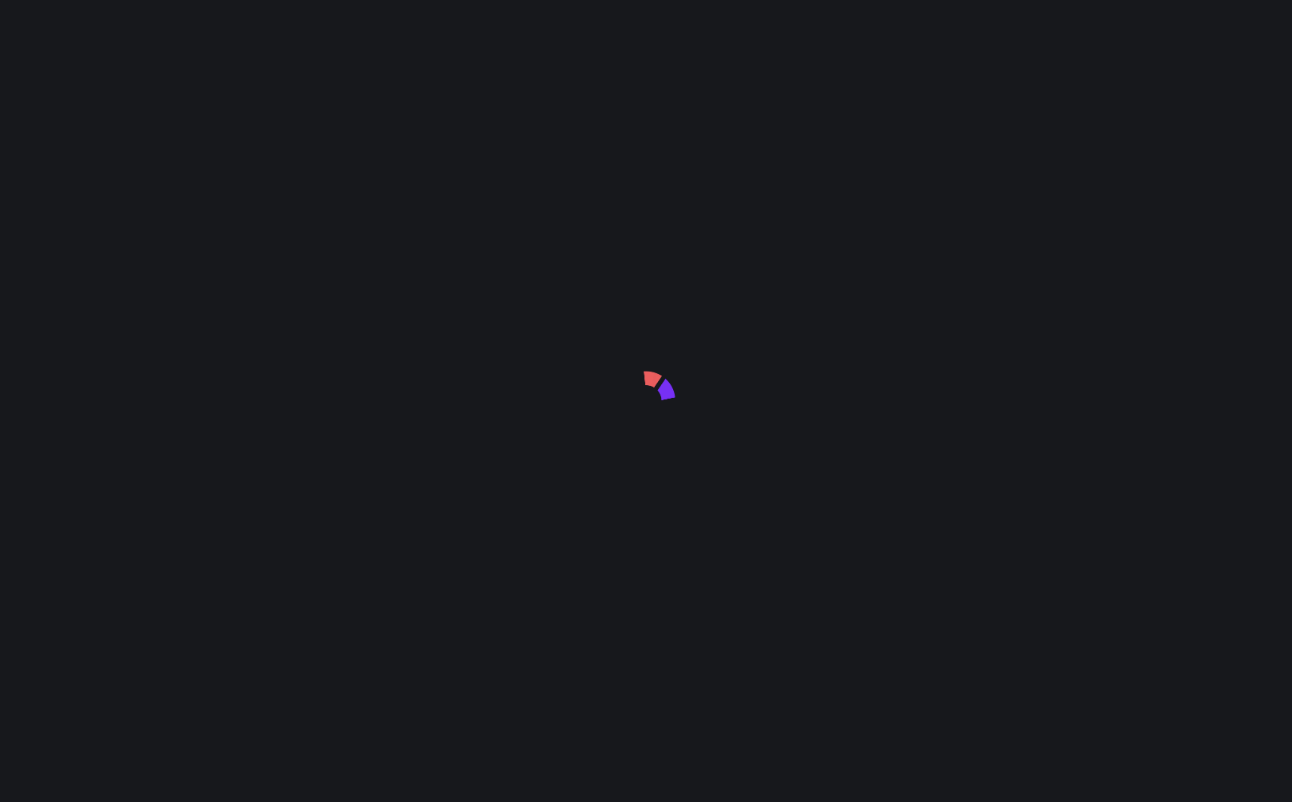 scroll, scrollTop: 0, scrollLeft: 0, axis: both 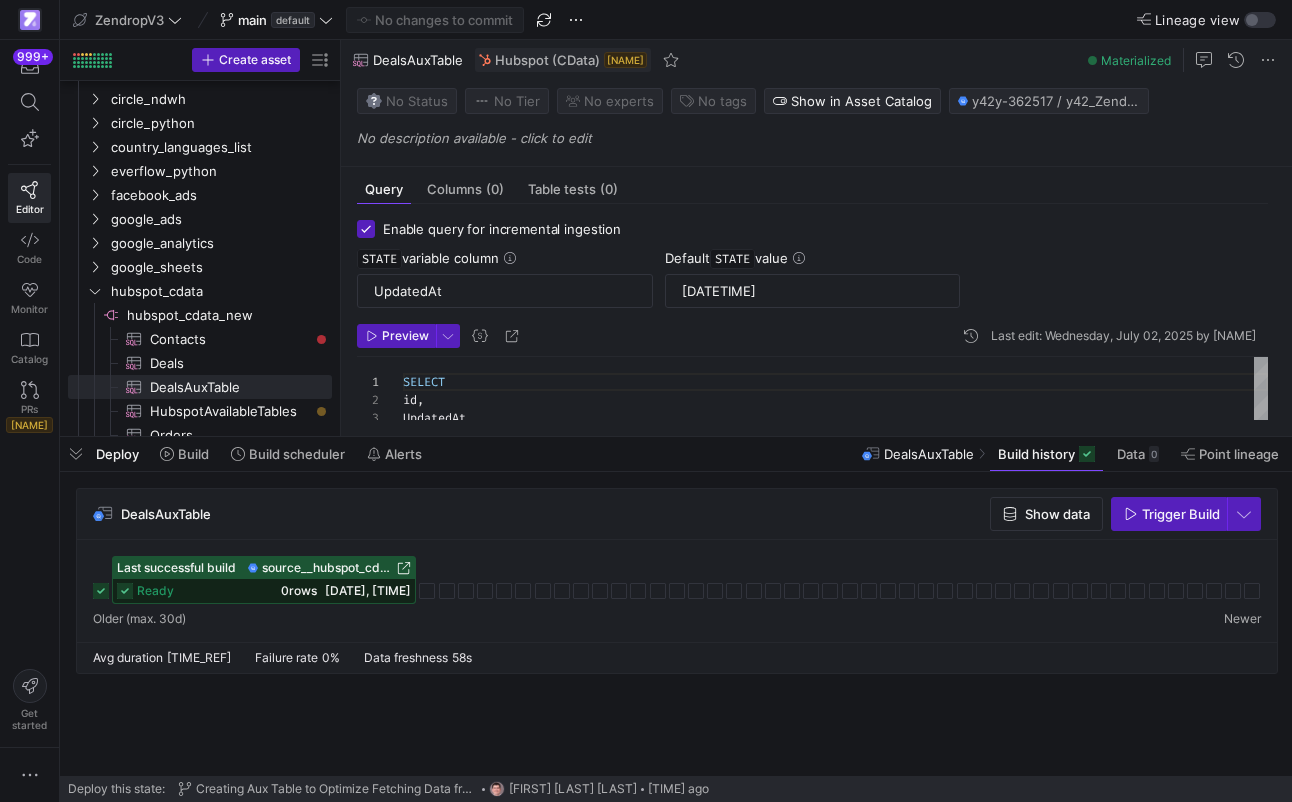 click on "0   rows" at bounding box center [299, 590] 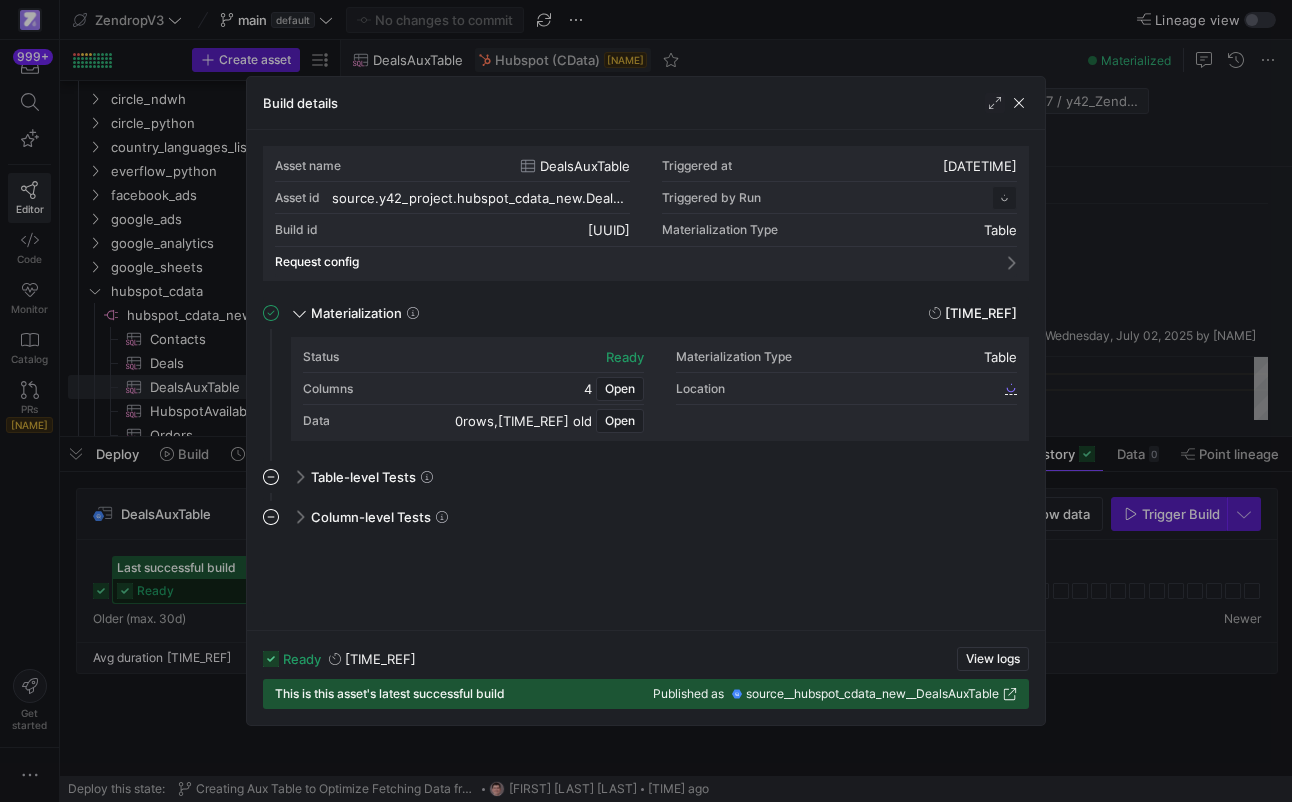 scroll, scrollTop: 180, scrollLeft: 0, axis: vertical 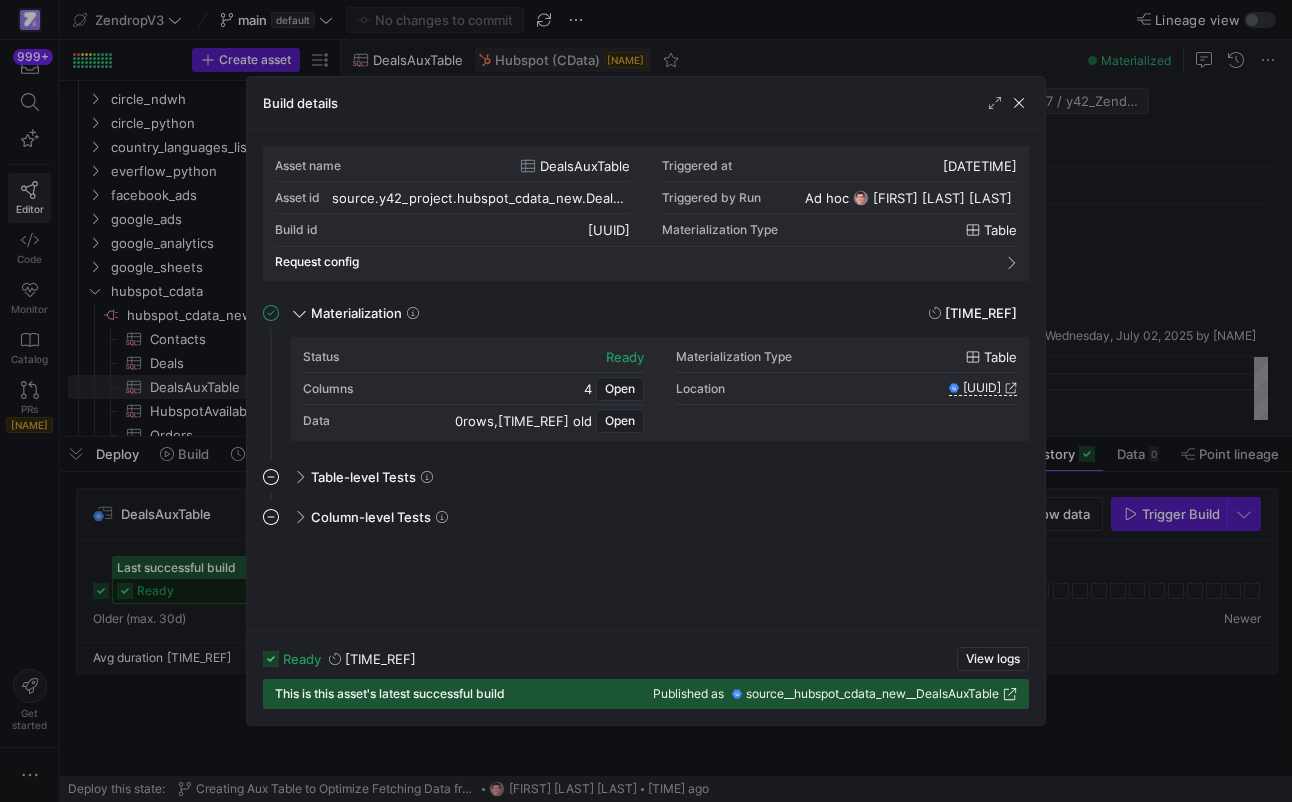 click at bounding box center [646, 401] 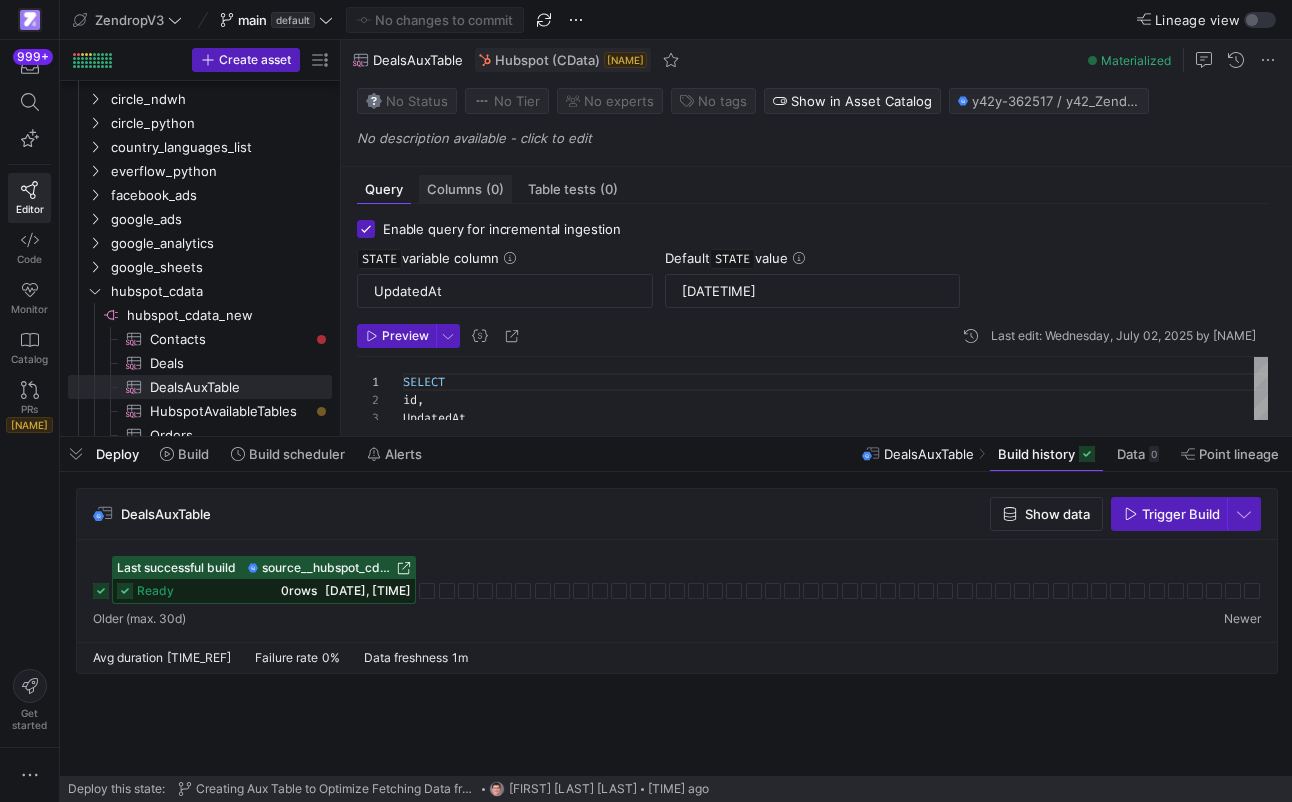 click on "(0)" at bounding box center (495, 189) 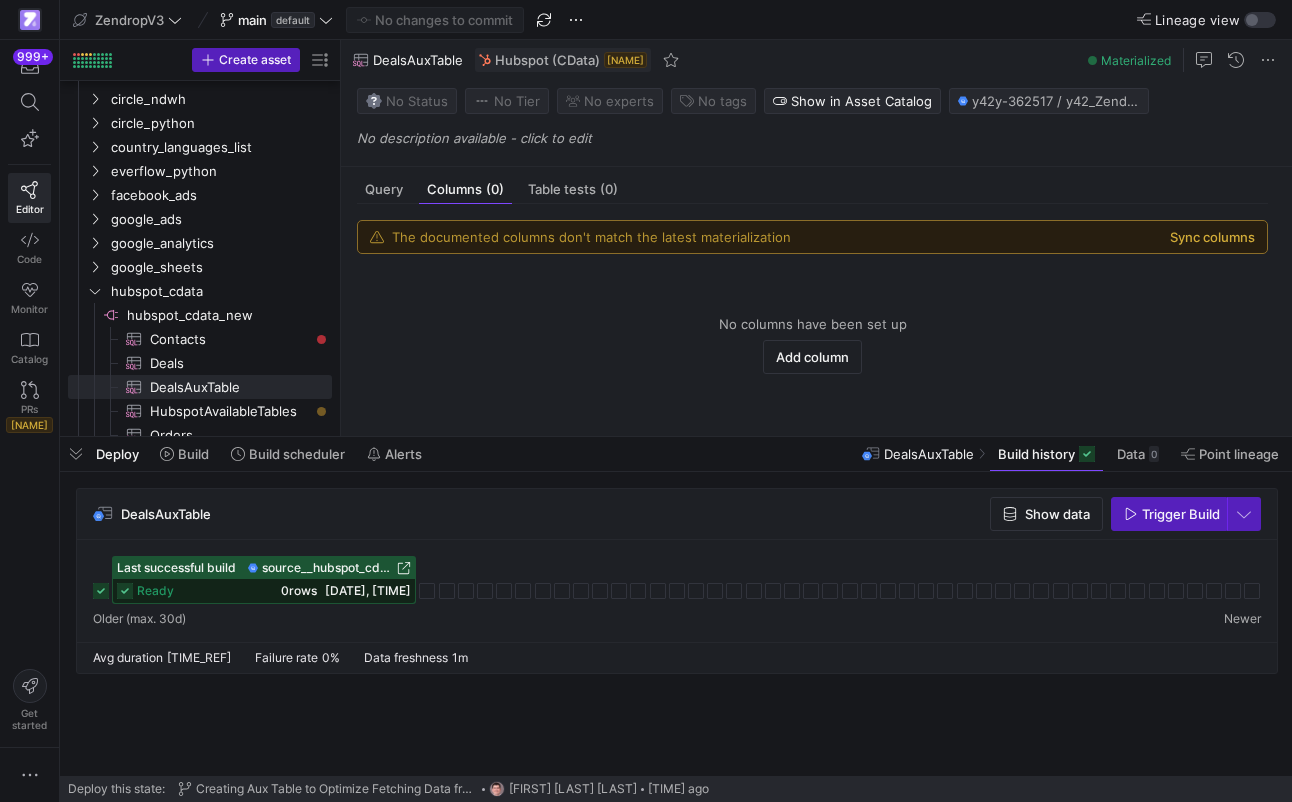 click on "Sync columns" at bounding box center [1212, 237] 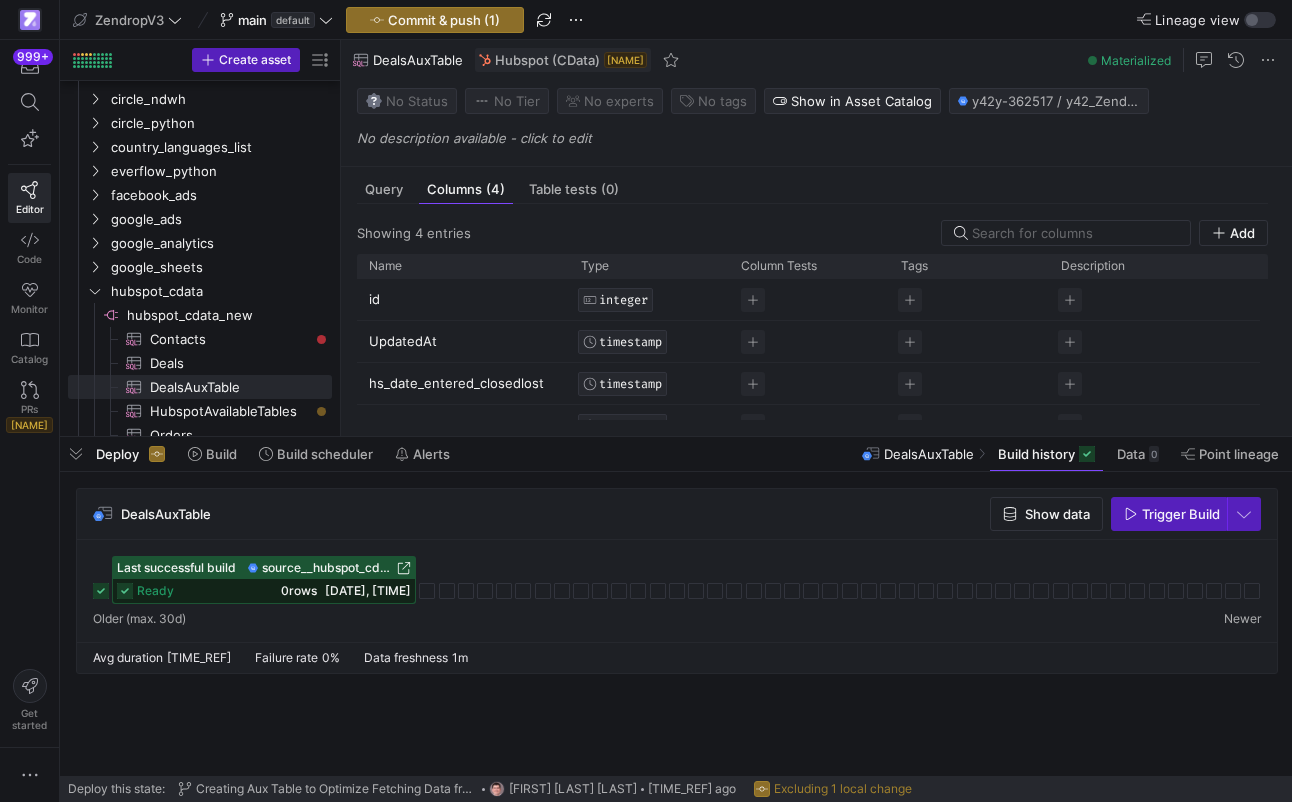 scroll, scrollTop: 27, scrollLeft: 0, axis: vertical 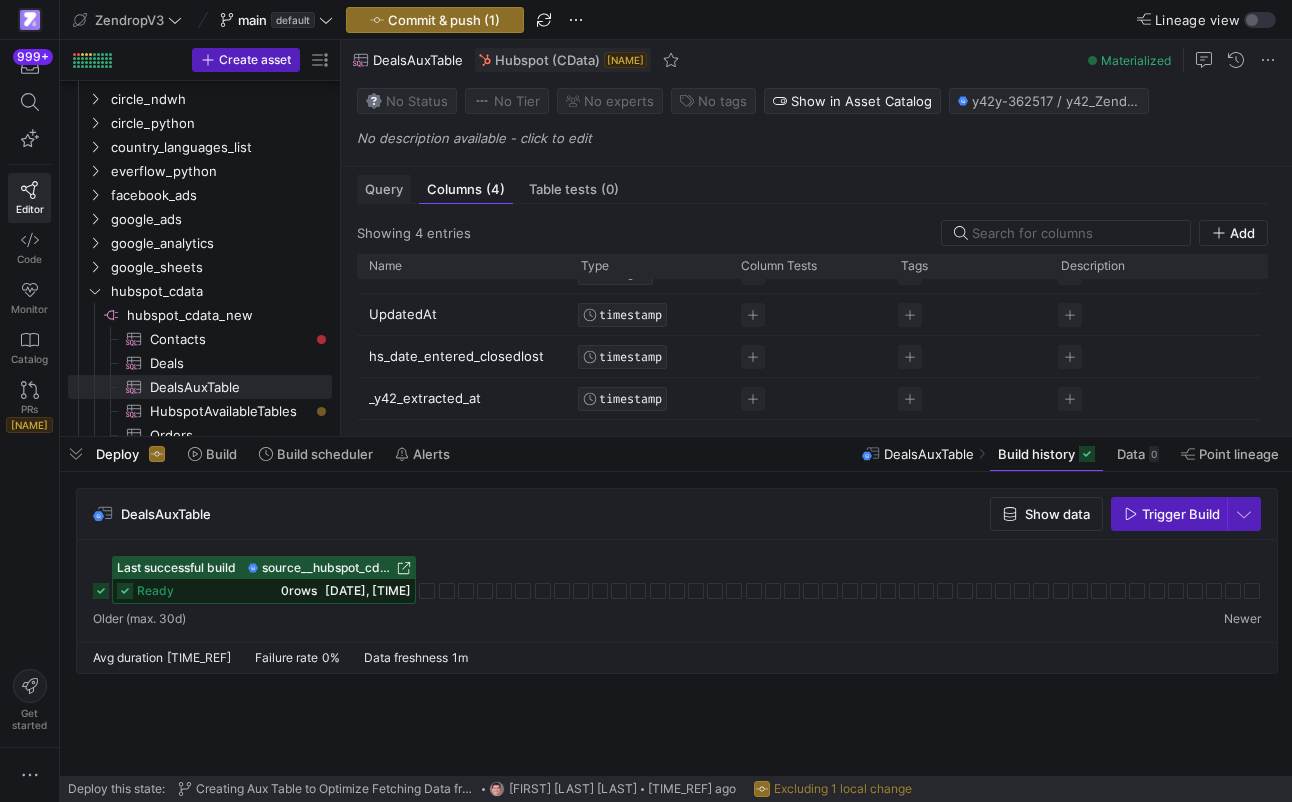 click on "Query" at bounding box center (384, 189) 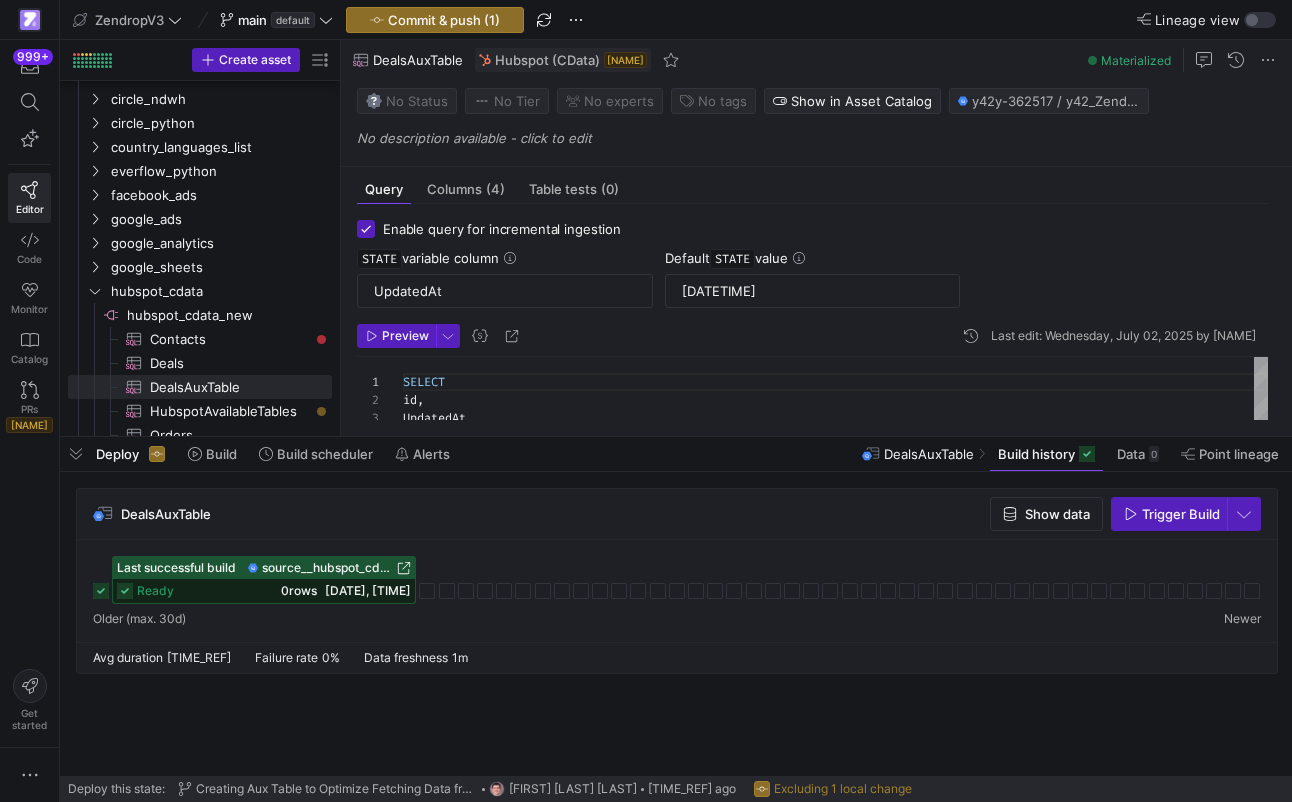 scroll, scrollTop: 126, scrollLeft: 0, axis: vertical 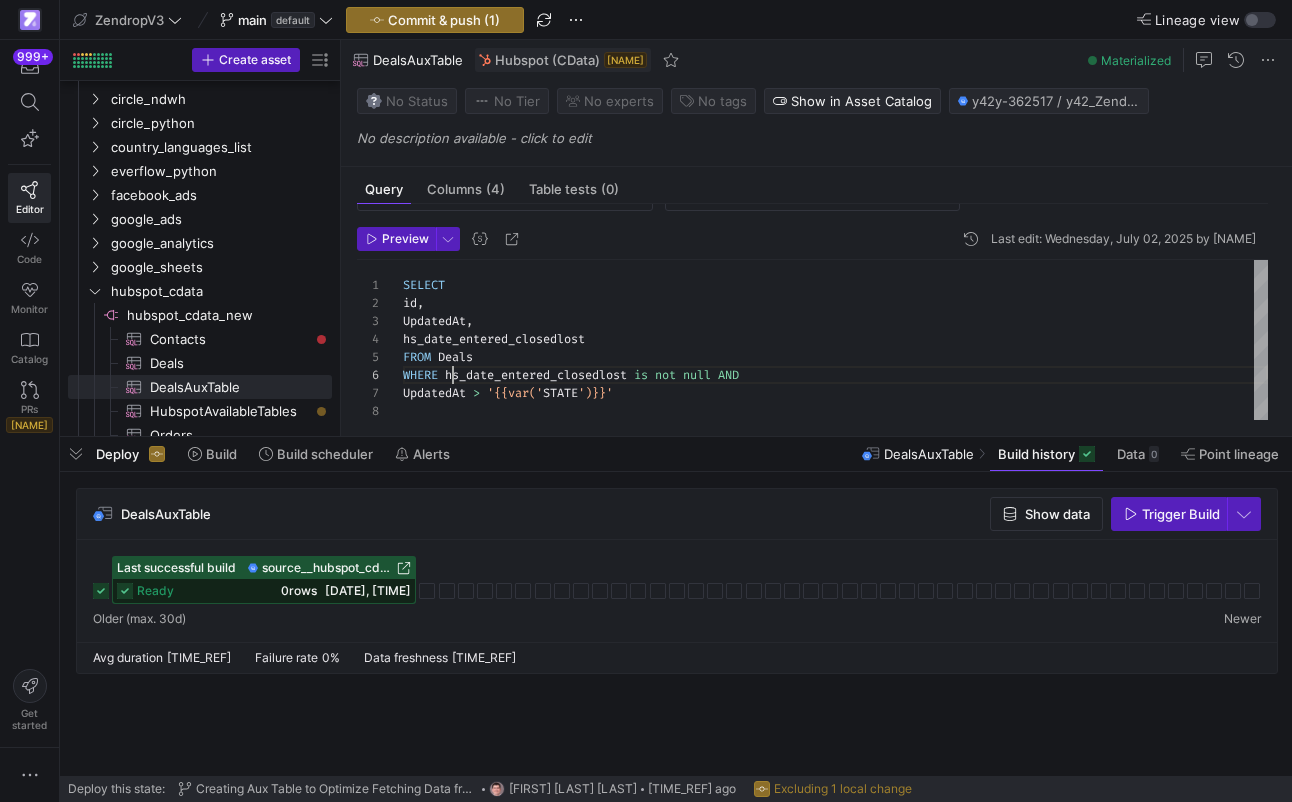 click on "SELECT    id , UpdatedAt , hs_date_entered_closedlost FROM   Deals WHERE   hs_date_entered_closedlost   is   not   null   AND UpdatedAt   >   '{{var(' STATE ')}}'" at bounding box center (835, 340) 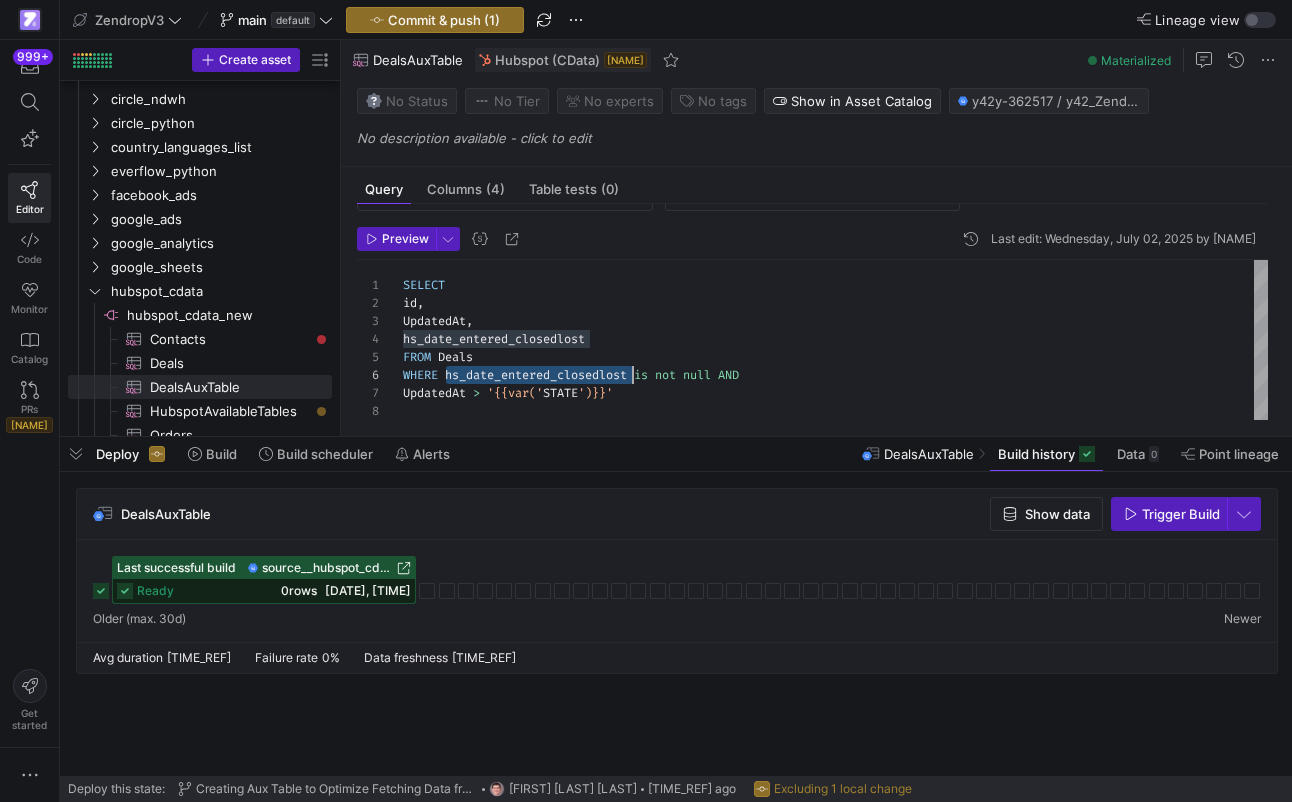 scroll, scrollTop: 90, scrollLeft: 230, axis: both 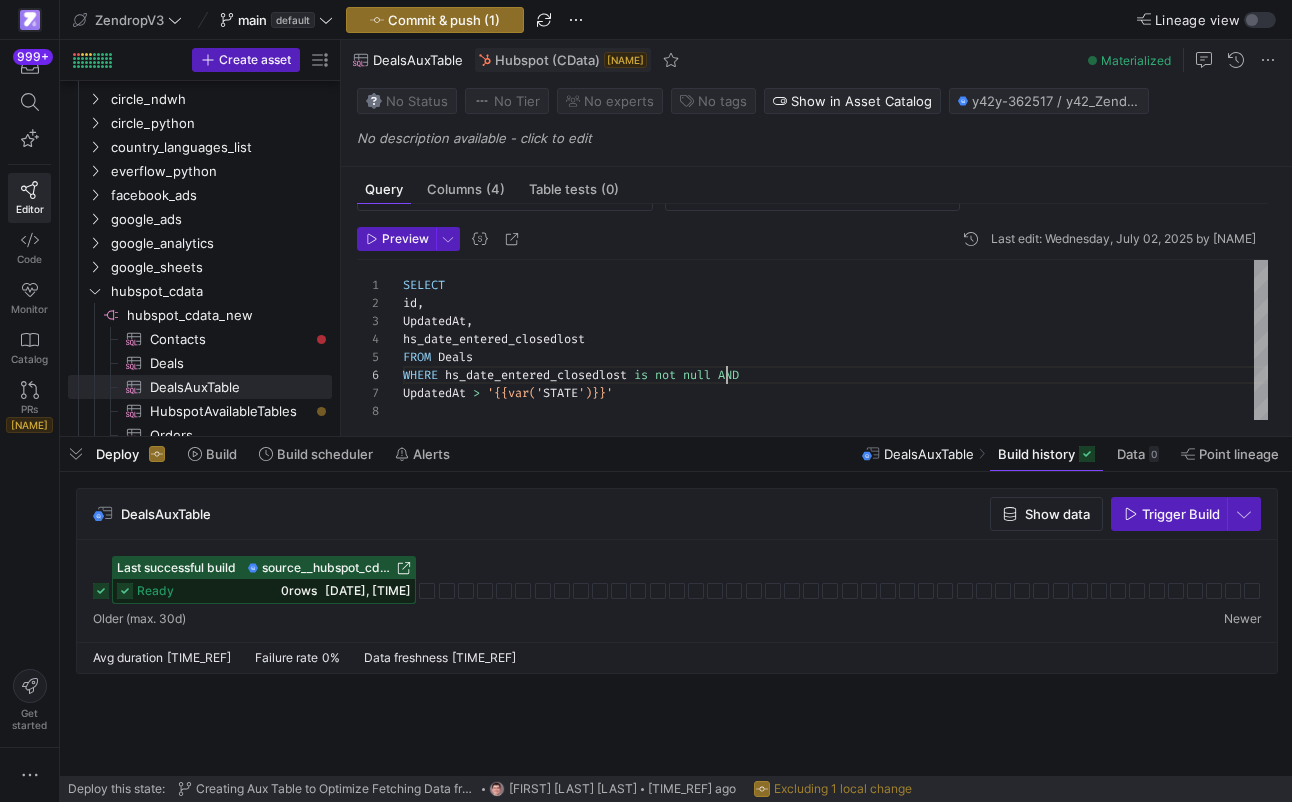 click on "SELECT    id , UpdatedAt , hs_date_entered_closedlost FROM   Deals WHERE   hs_date_entered_closedlost   is   not   null   AND UpdatedAt   >   '{{var(' STATE ')}}'" at bounding box center [835, 340] 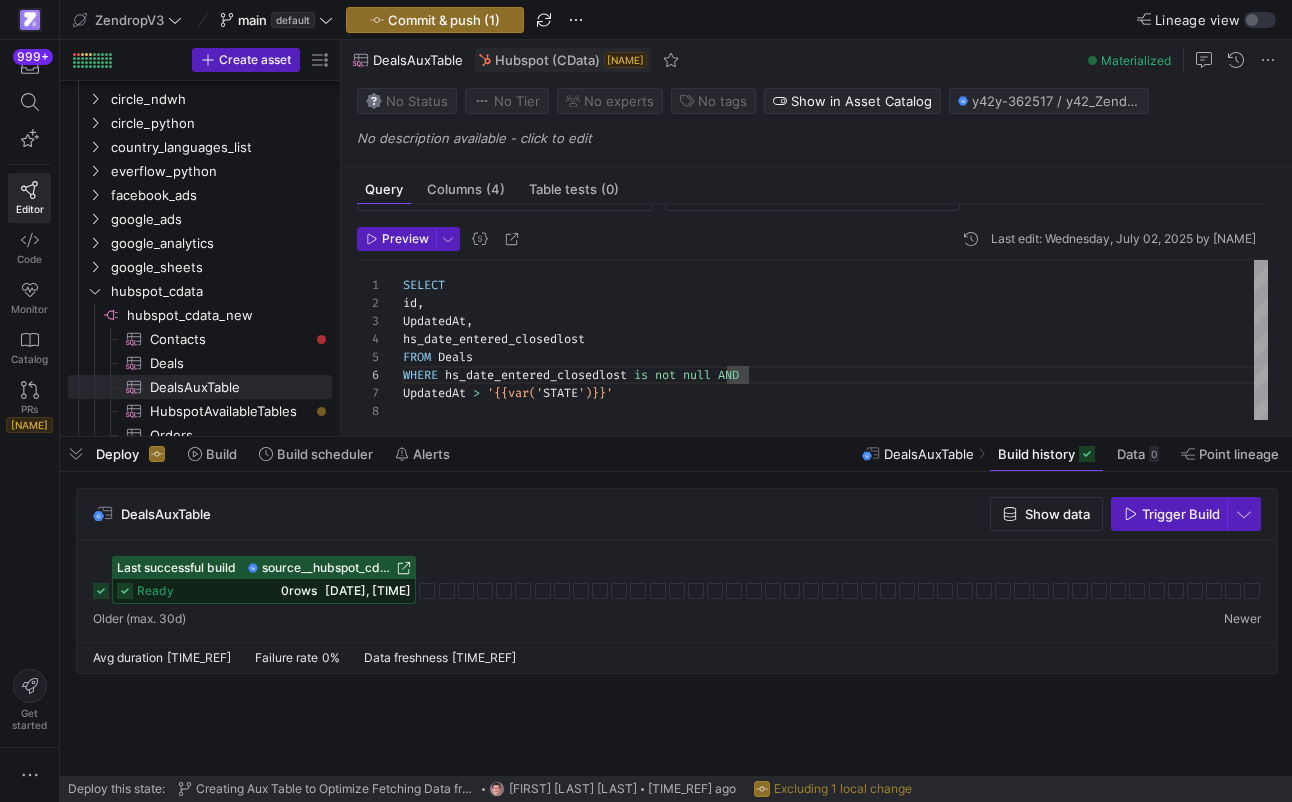 scroll, scrollTop: 108, scrollLeft: 0, axis: vertical 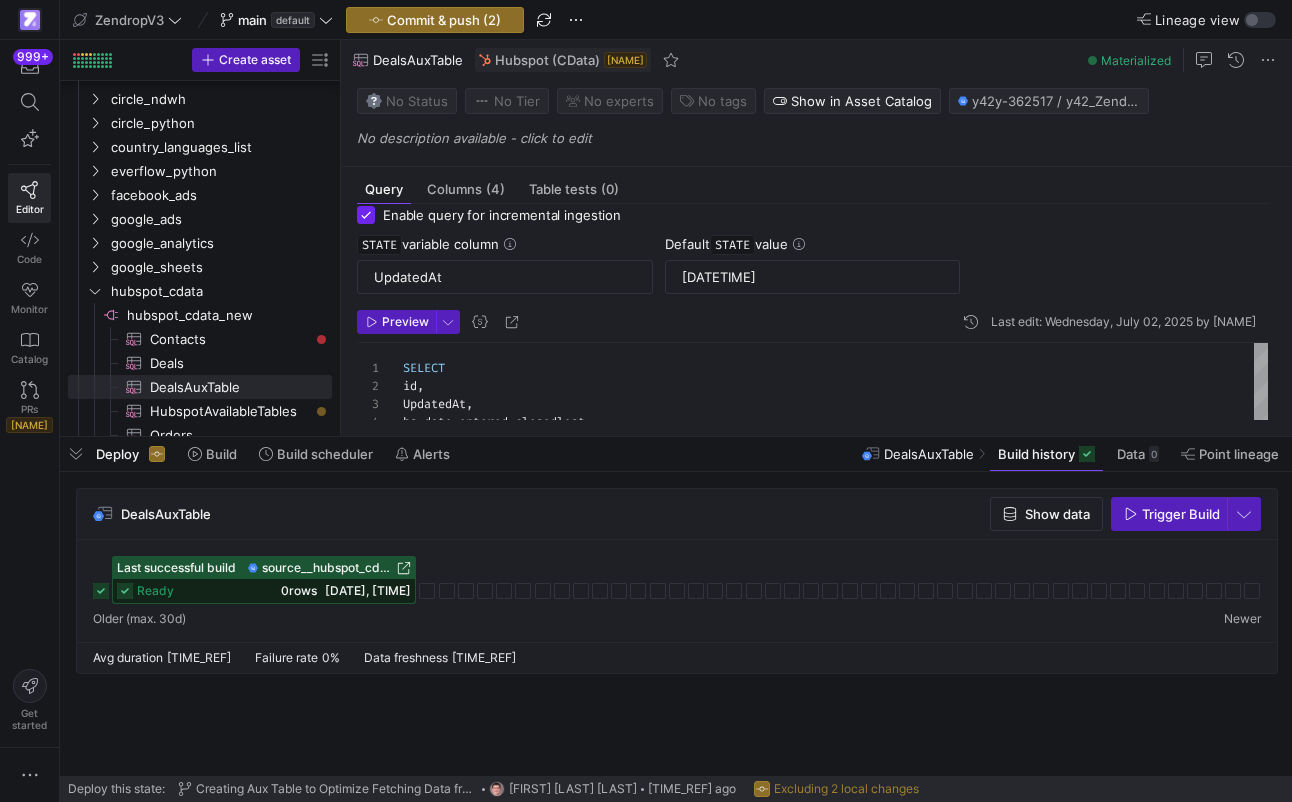 type on "SELECT
id,
UpdatedAt,
hs_date_entered_closedlost
FROM Deals
WHERE hs_date_entered_closedlost is not null
AND
UpdatedAt > '{{var('STATE')}}'" 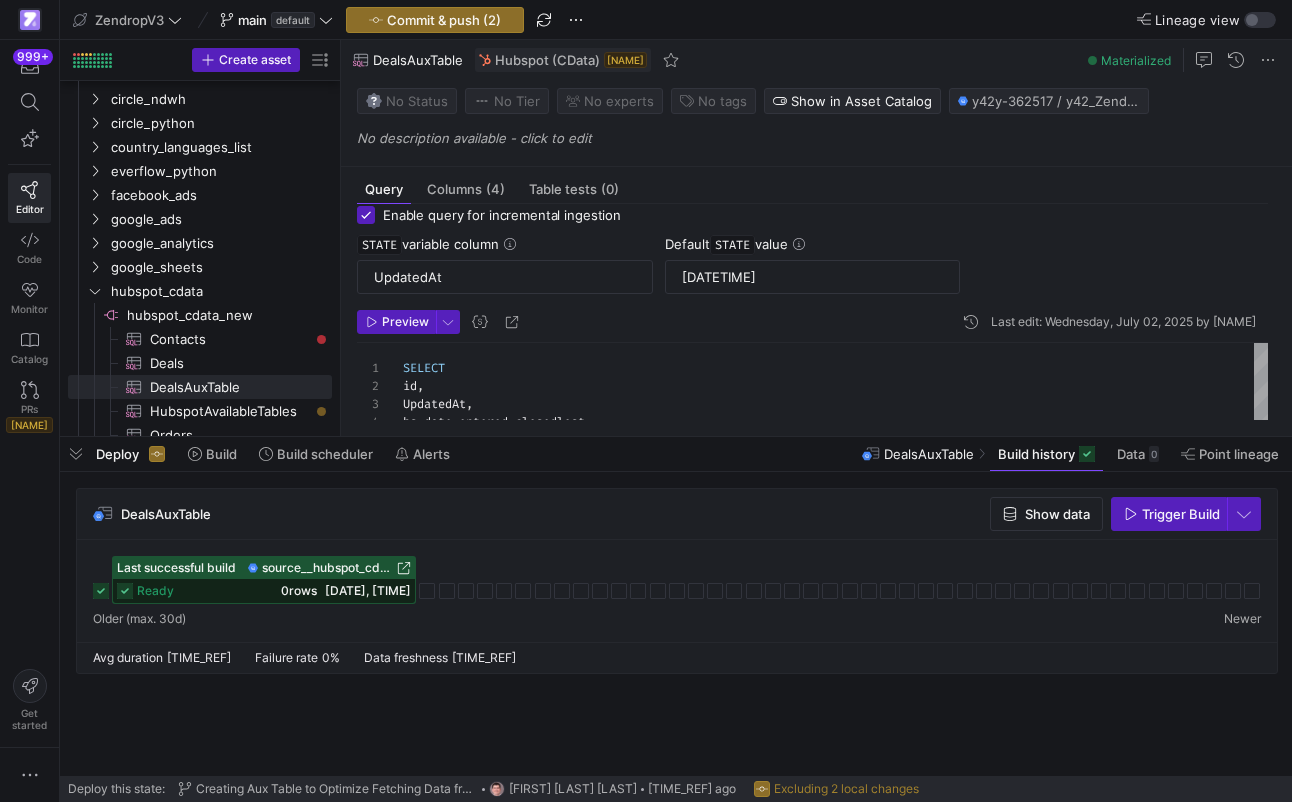 click on "Enable query for incremental ingestion" at bounding box center (366, 215) 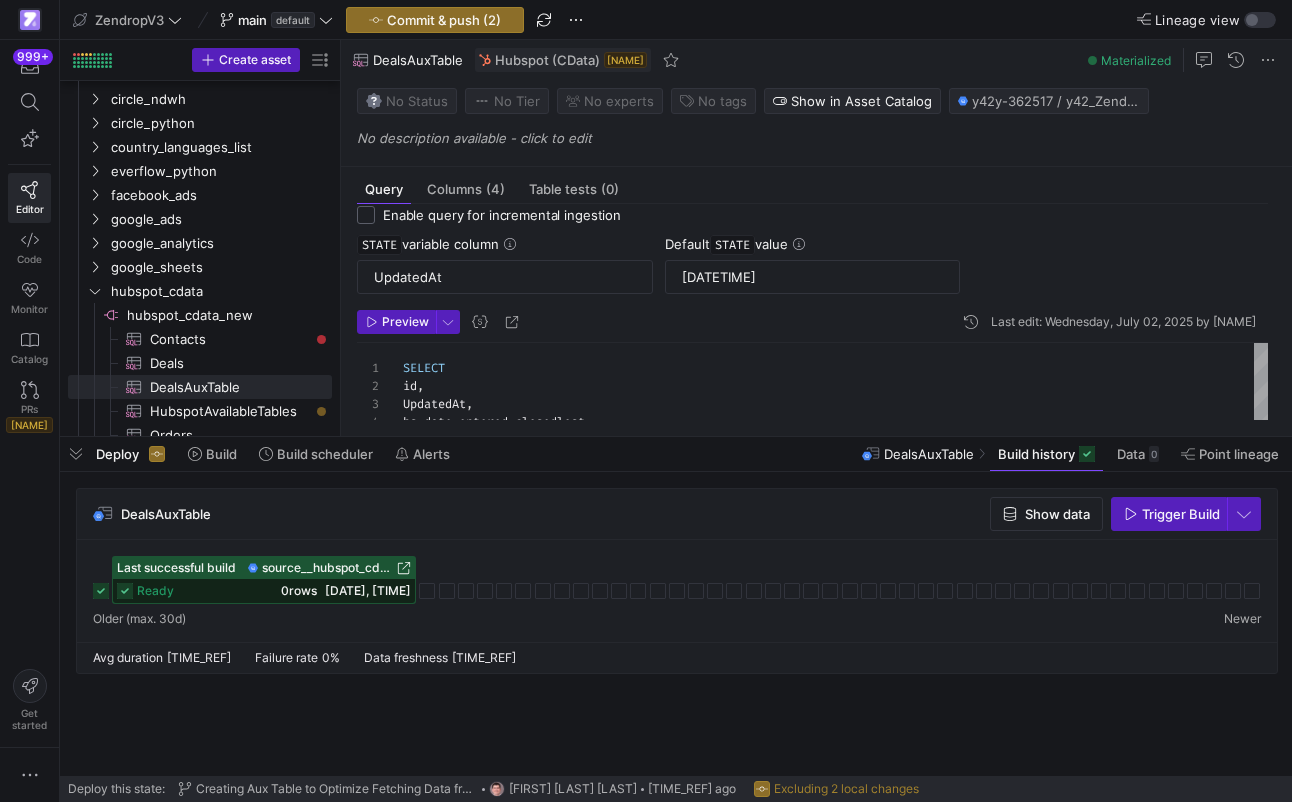 checkbox on "false" 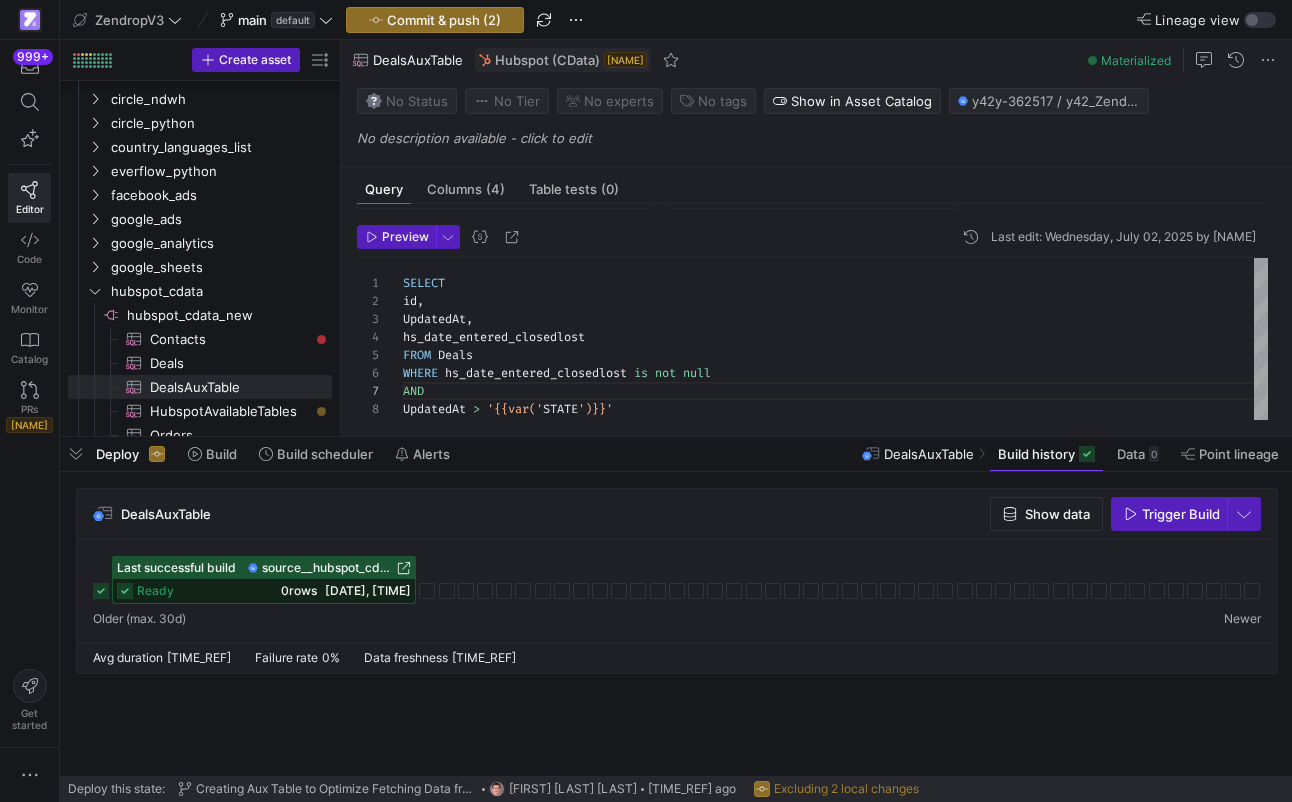 scroll, scrollTop: 104, scrollLeft: 0, axis: vertical 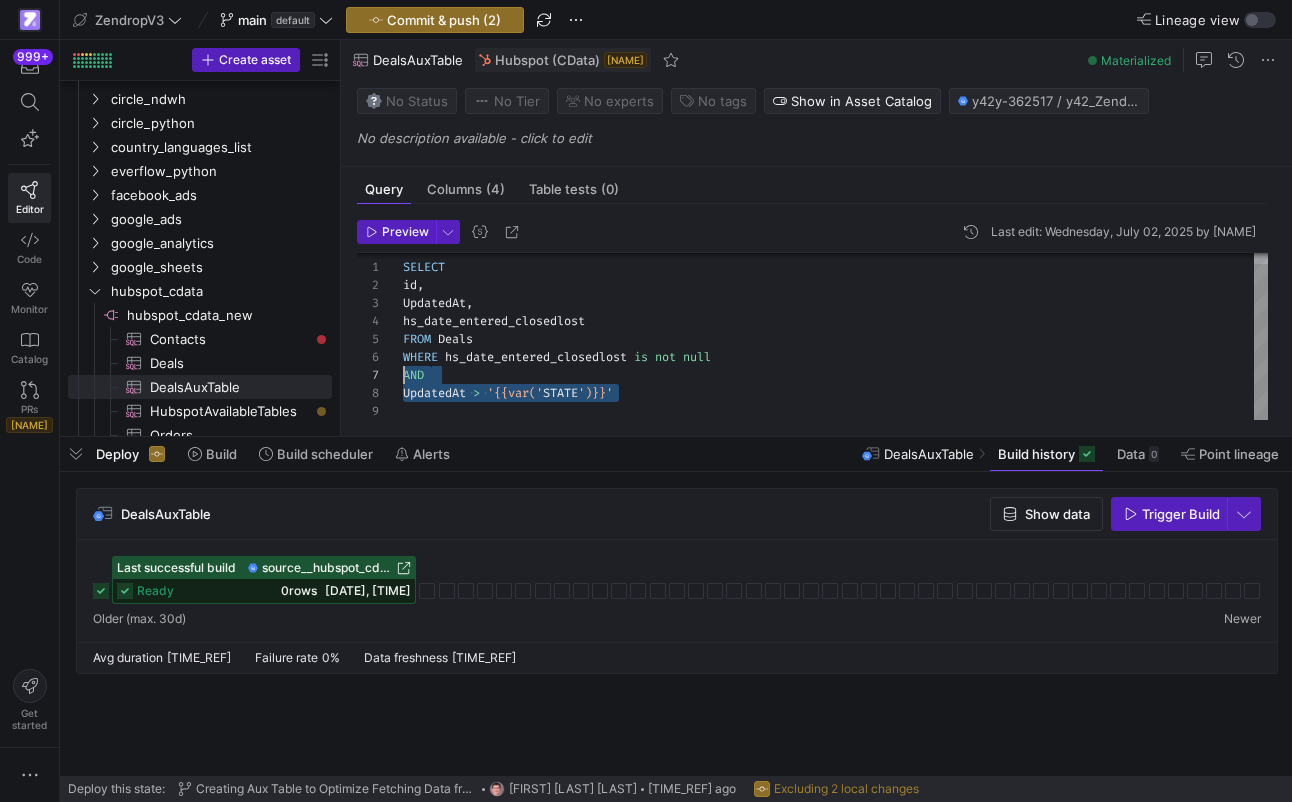 drag, startPoint x: 636, startPoint y: 395, endPoint x: 377, endPoint y: 378, distance: 259.5573 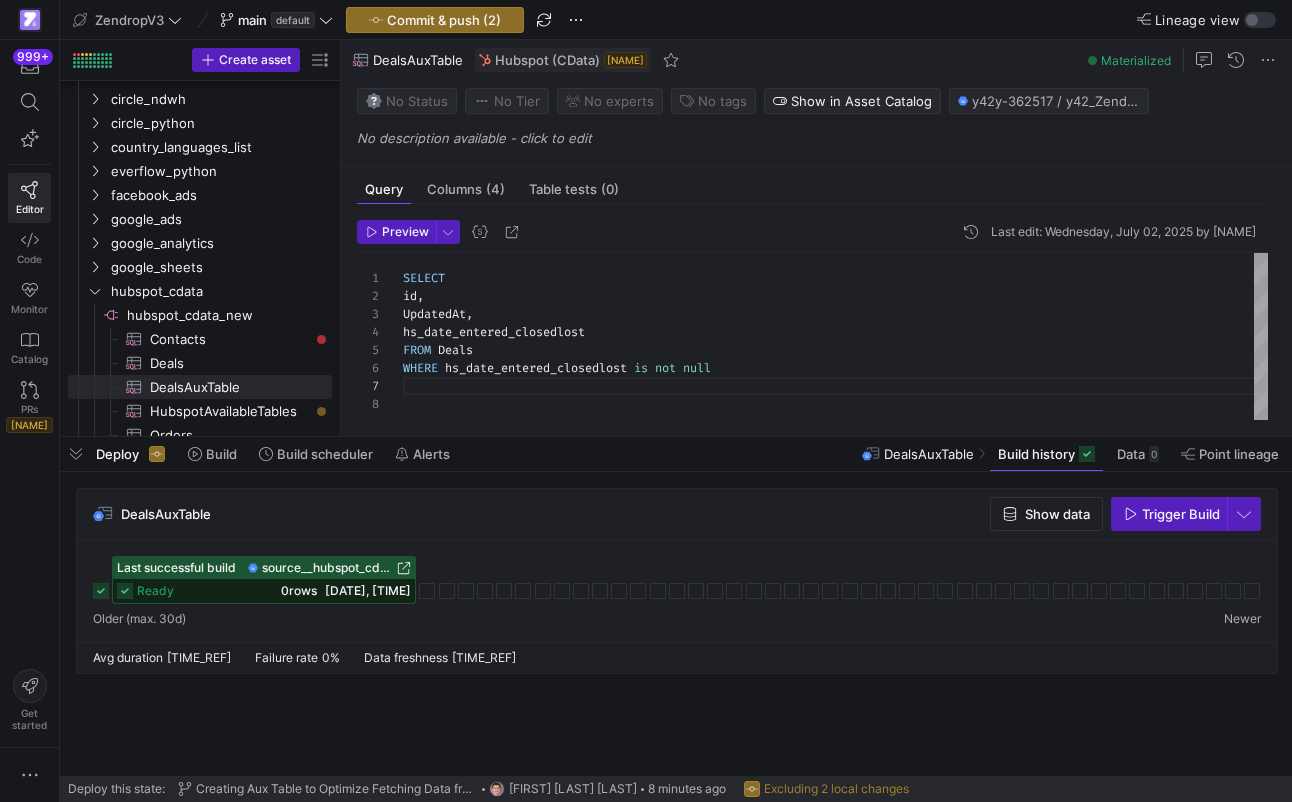scroll, scrollTop: 97, scrollLeft: 0, axis: vertical 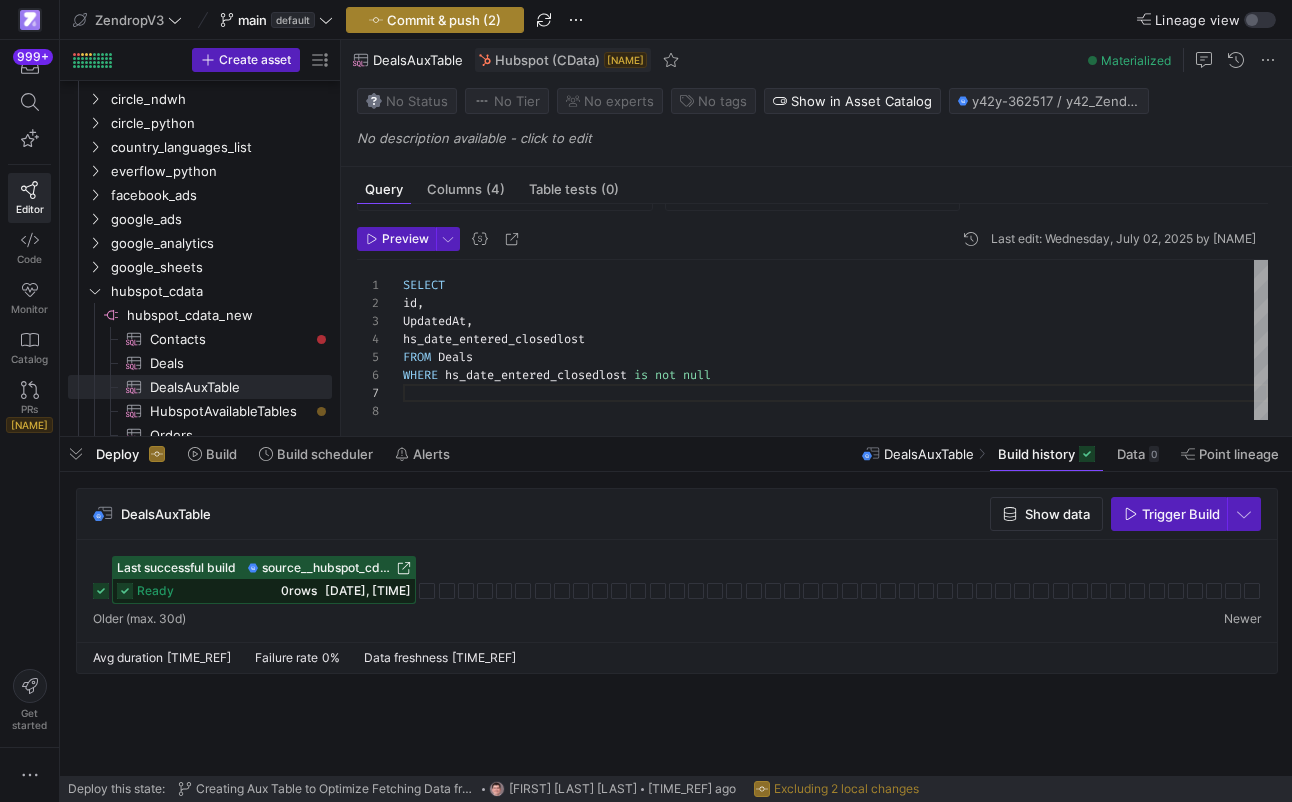 click at bounding box center [435, 20] 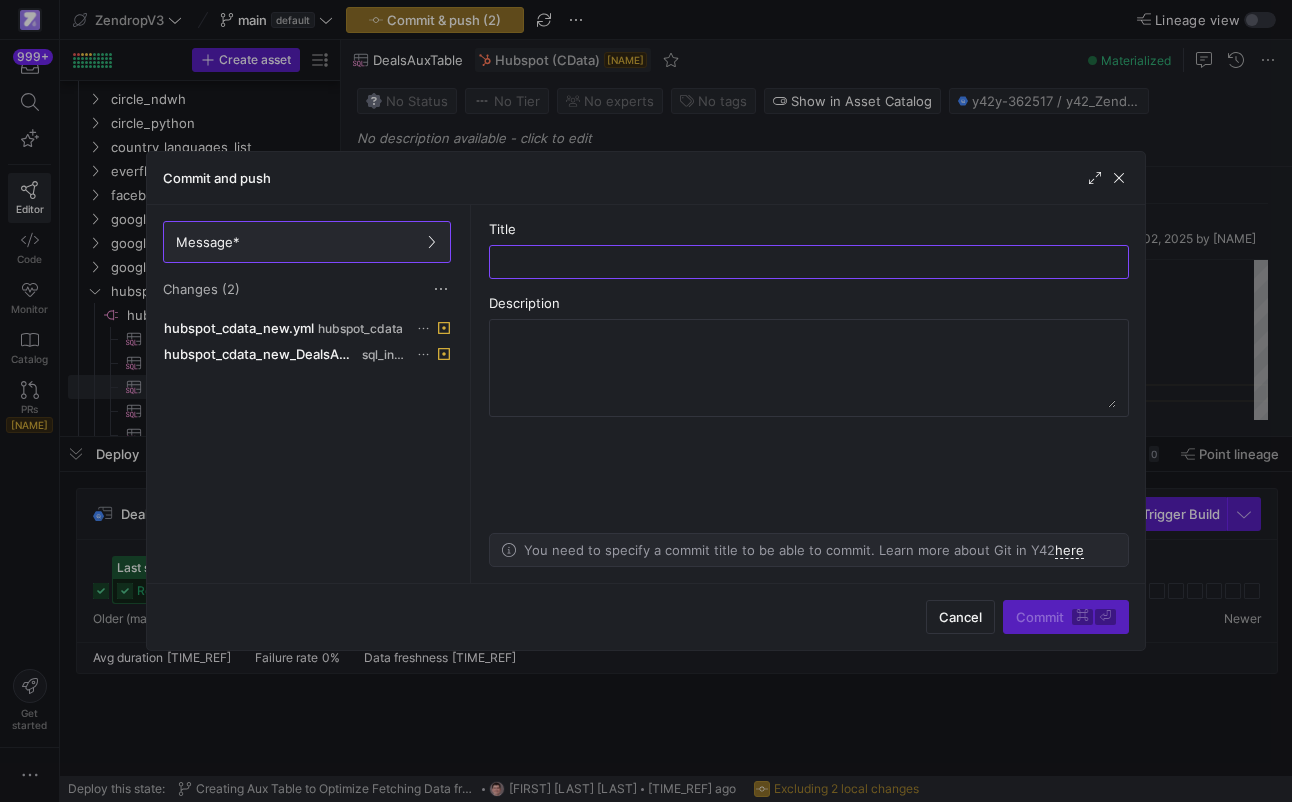 type 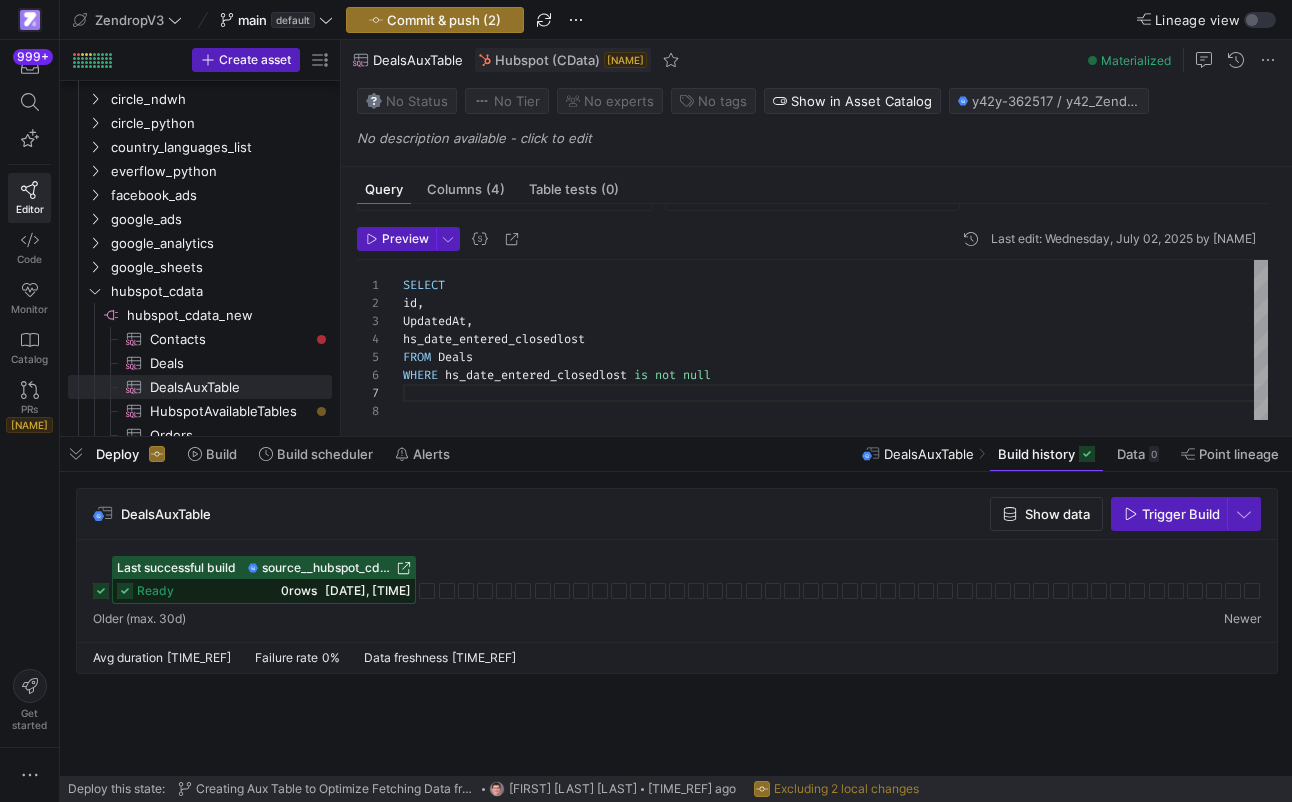 click on "SELECT    id , UpdatedAt , hs_date_entered_closedlost FROM   Deals WHERE   hs_date_entered_closedlost   is   not   null" at bounding box center (835, 340) 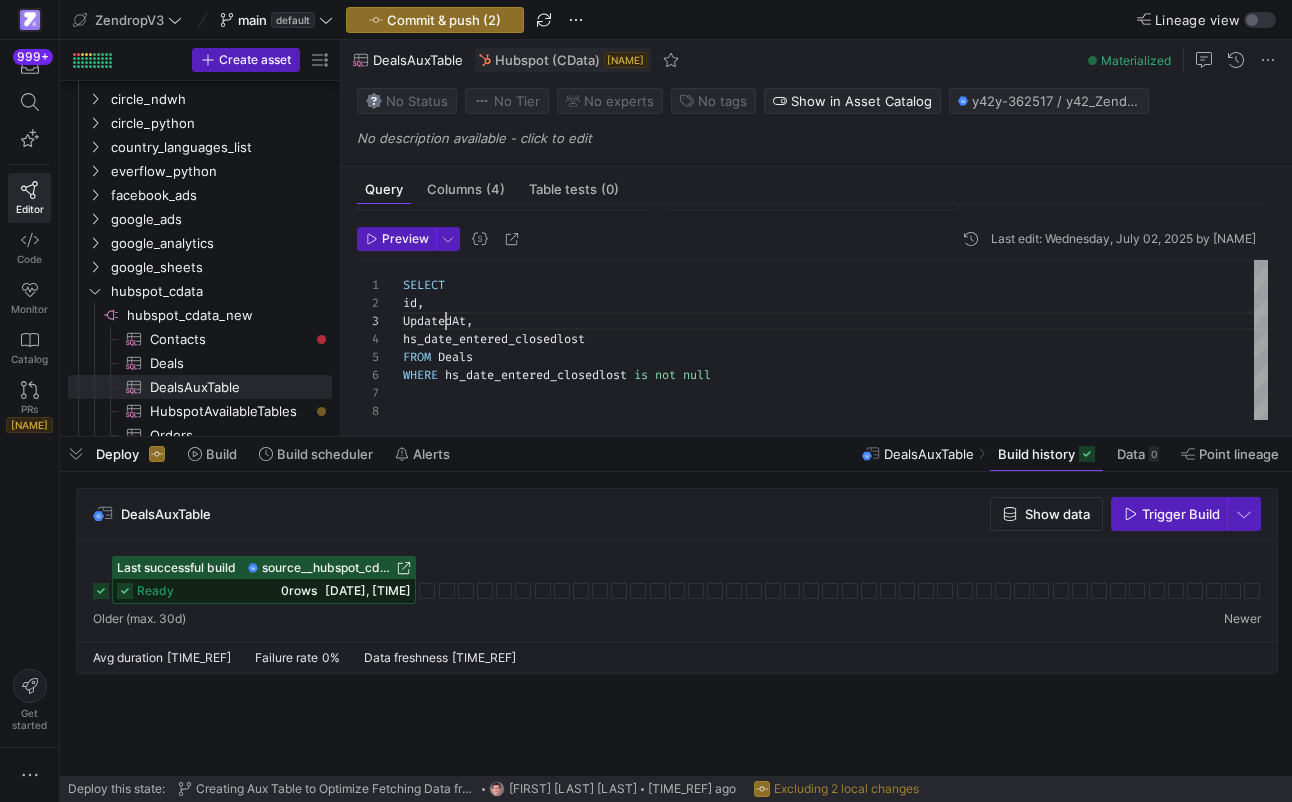 click on "SELECT    id , UpdatedAt , hs_date_entered_closedlost FROM   Deals WHERE   hs_date_entered_closedlost   is   not   null" at bounding box center (835, 340) 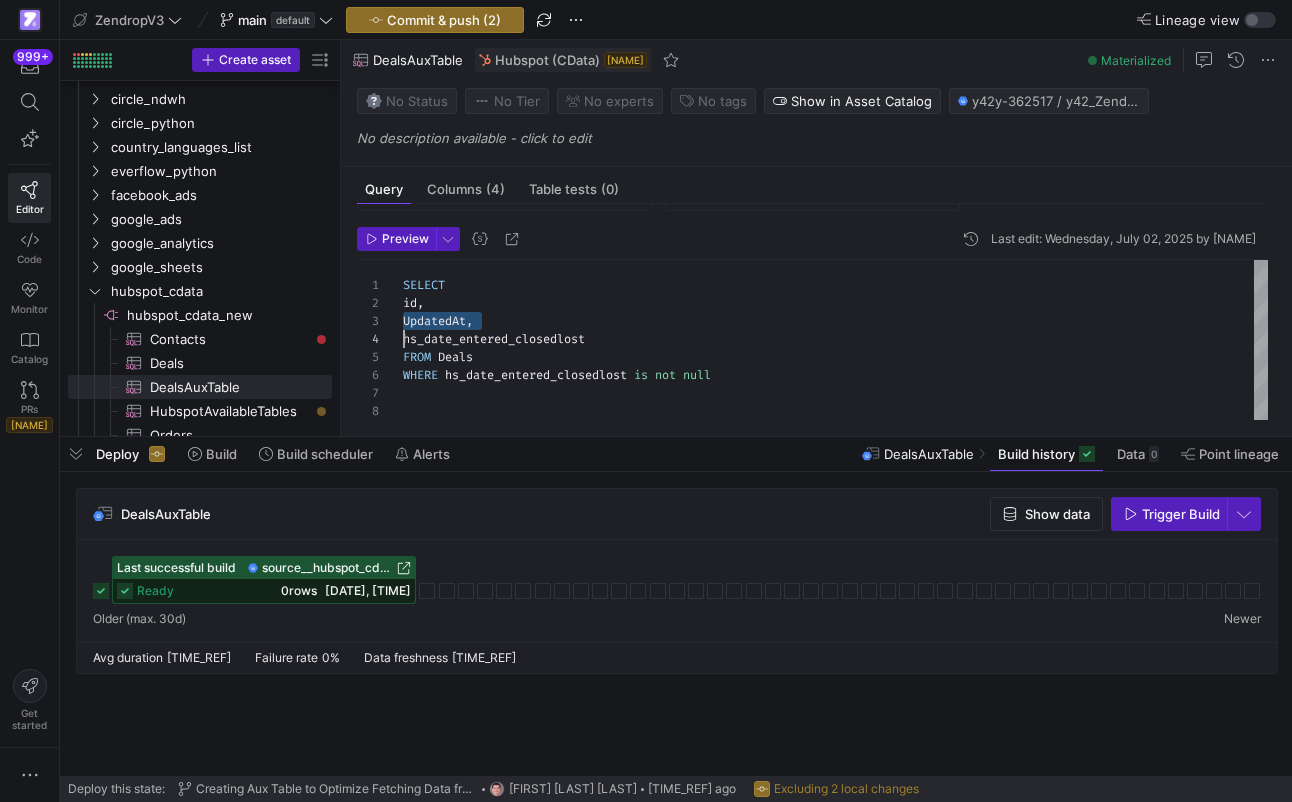 click on "SELECT    id , UpdatedAt , hs_date_entered_closedlost FROM   Deals WHERE   hs_date_entered_closedlost   is   not   null" at bounding box center [835, 340] 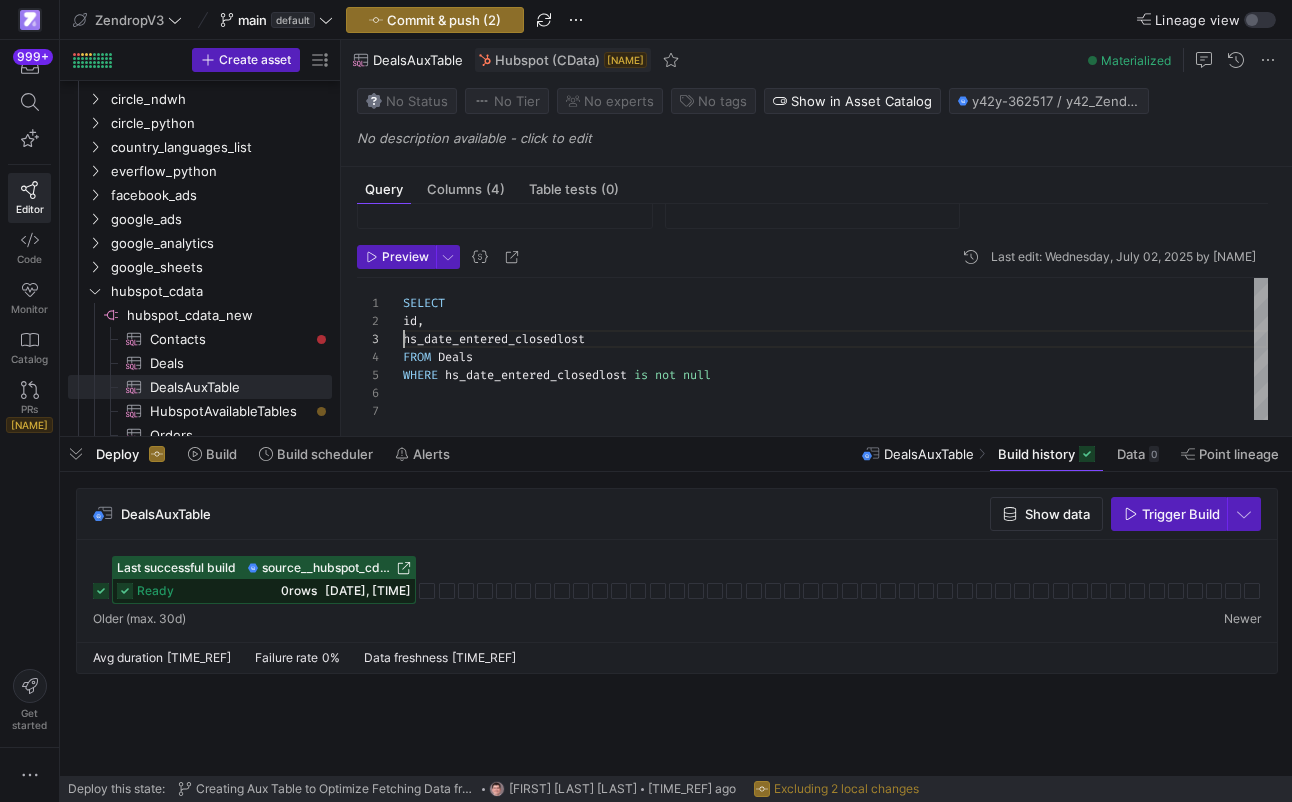 scroll, scrollTop: 79, scrollLeft: 0, axis: vertical 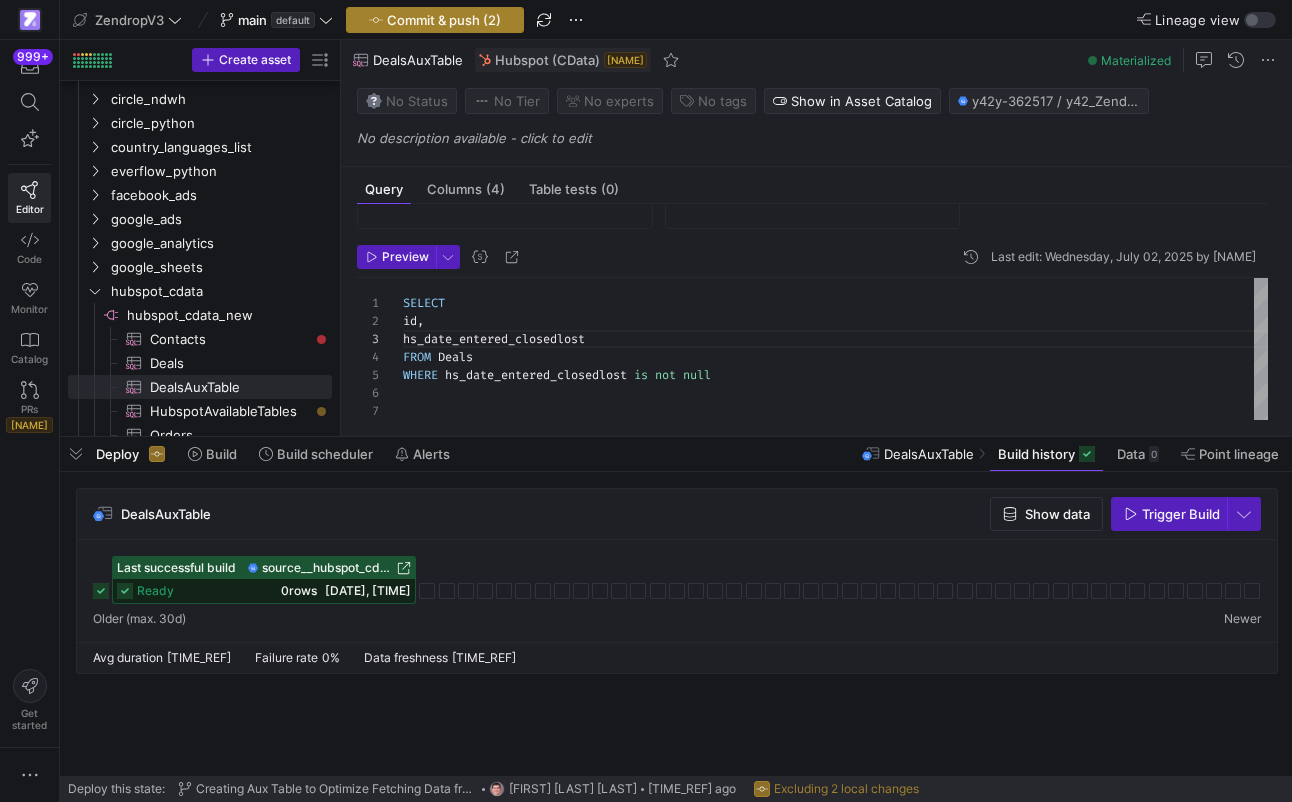 click on "Commit & push (2)" at bounding box center [444, 20] 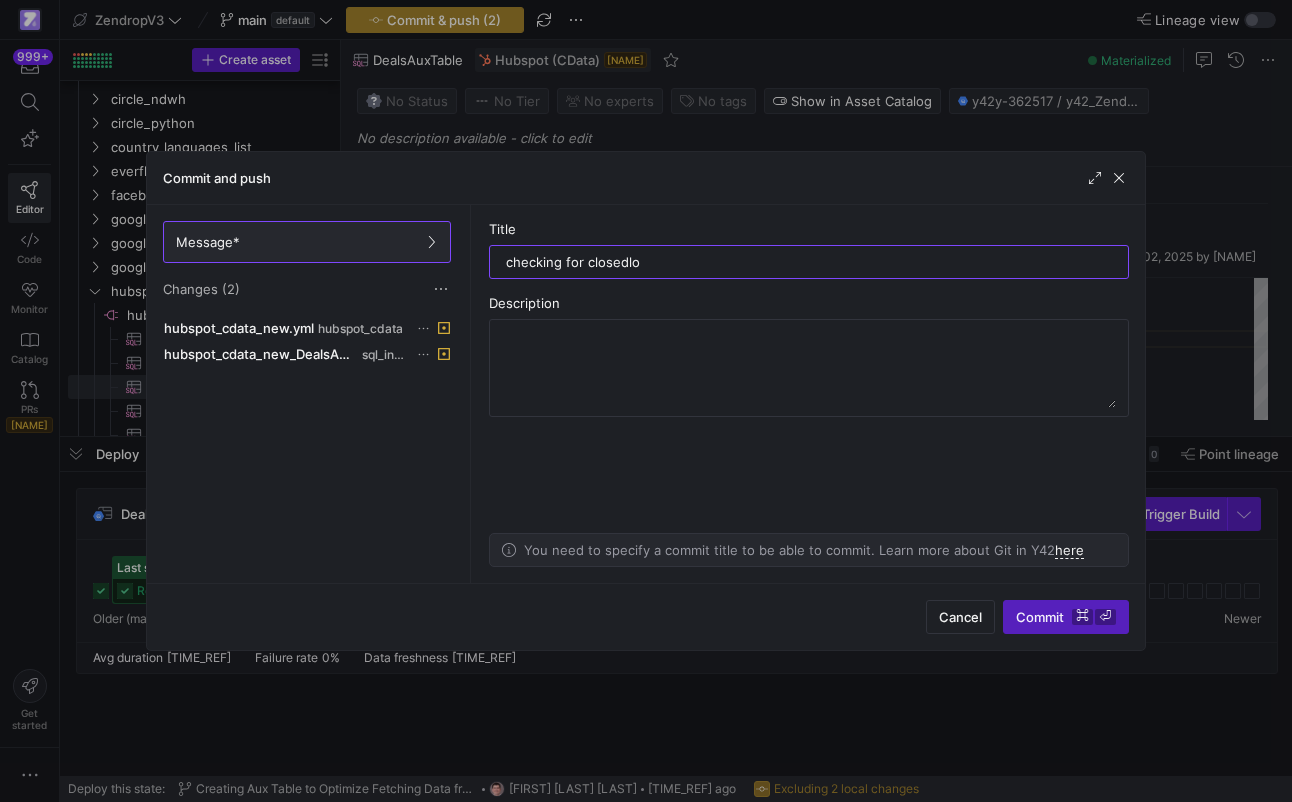 type on "checking for closedlos" 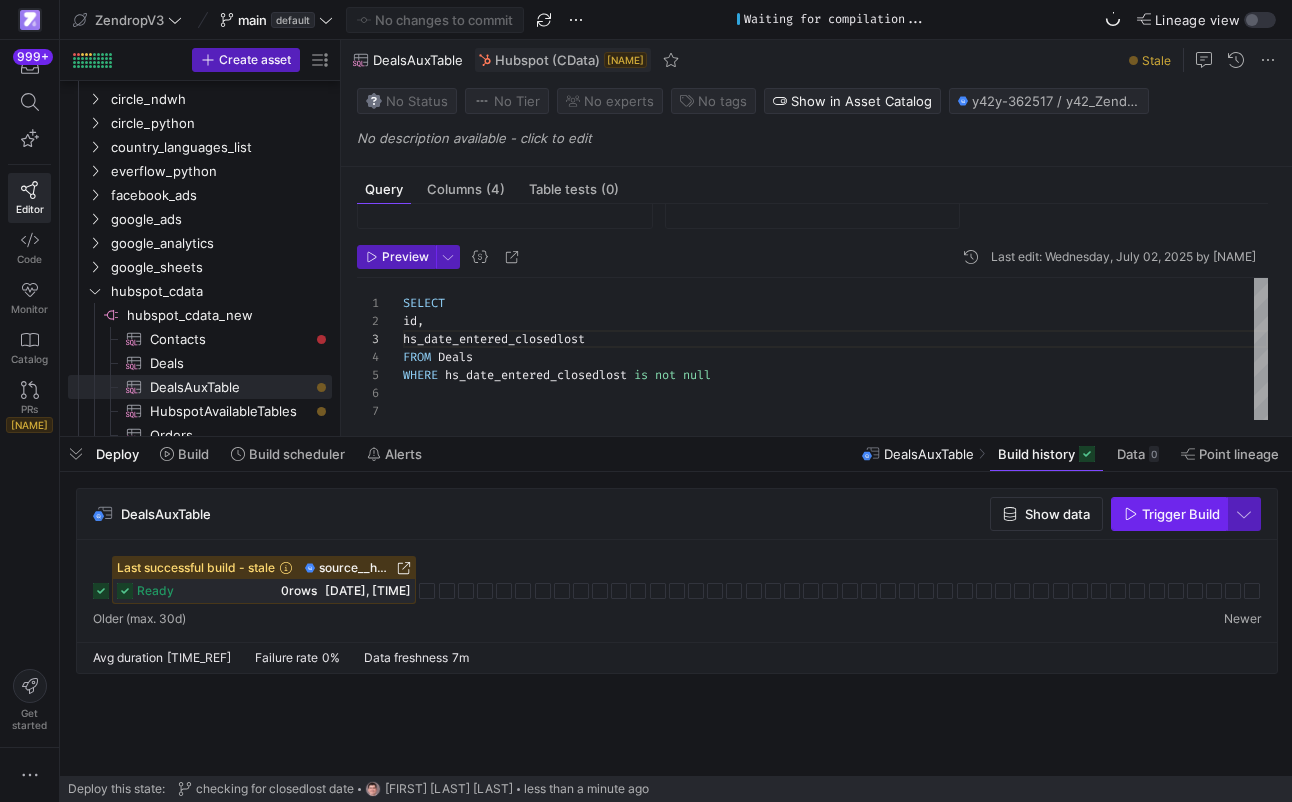 click on "Trigger Build" at bounding box center (1181, 514) 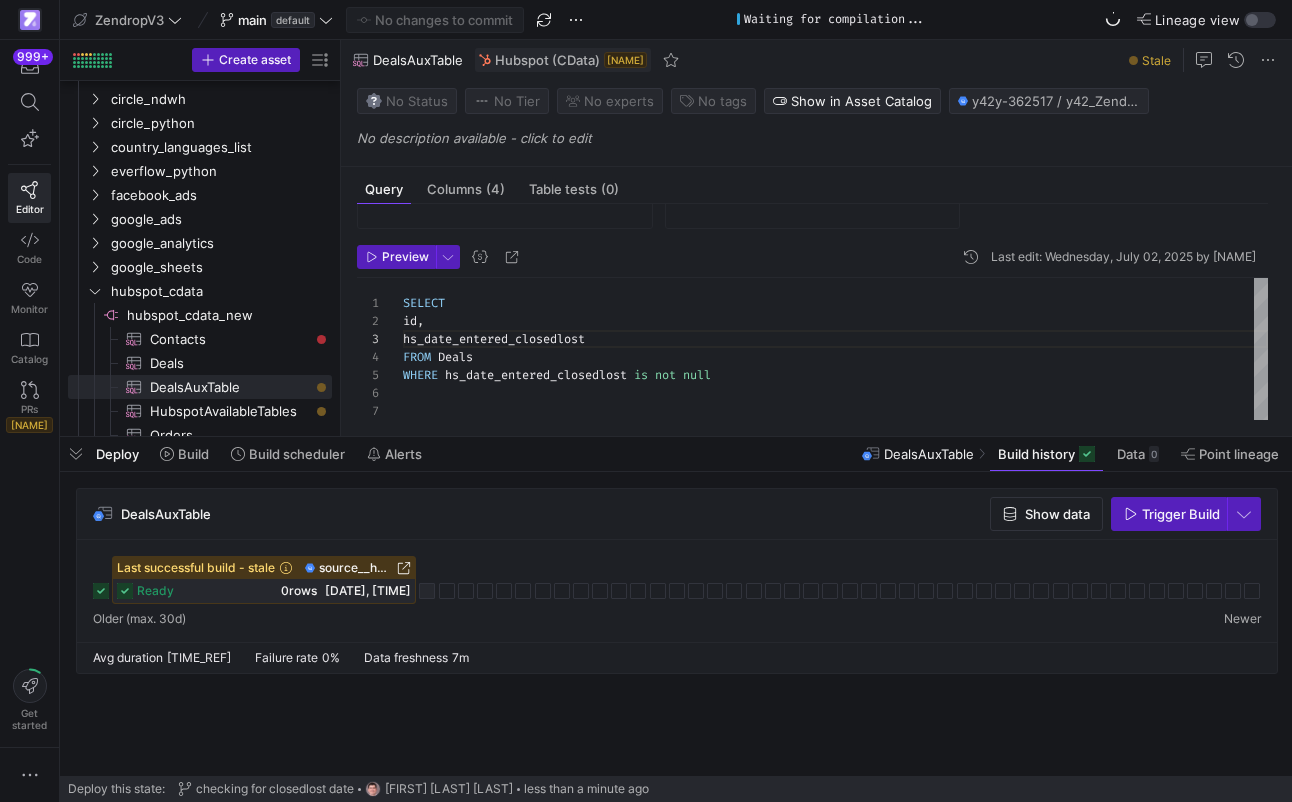 click on "0   rows" at bounding box center (299, 590) 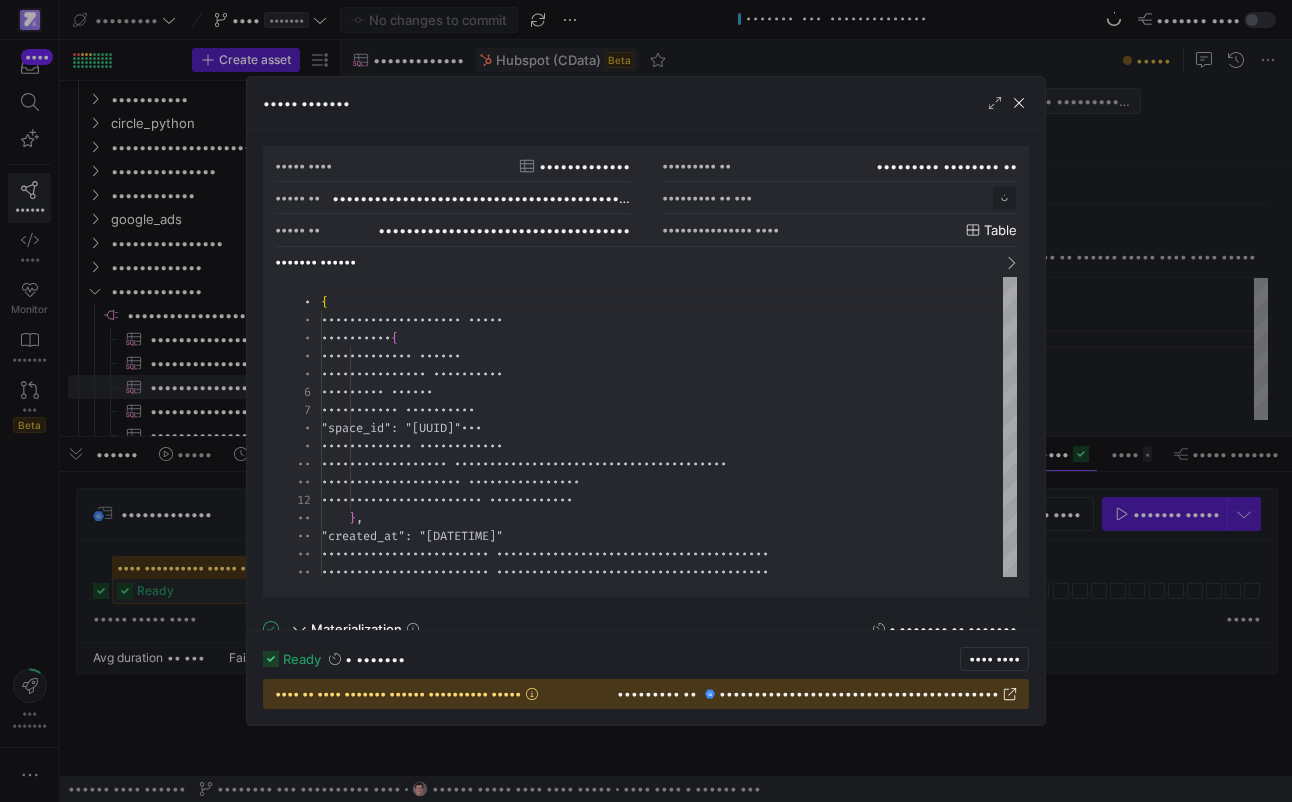 scroll, scrollTop: 180, scrollLeft: 0, axis: vertical 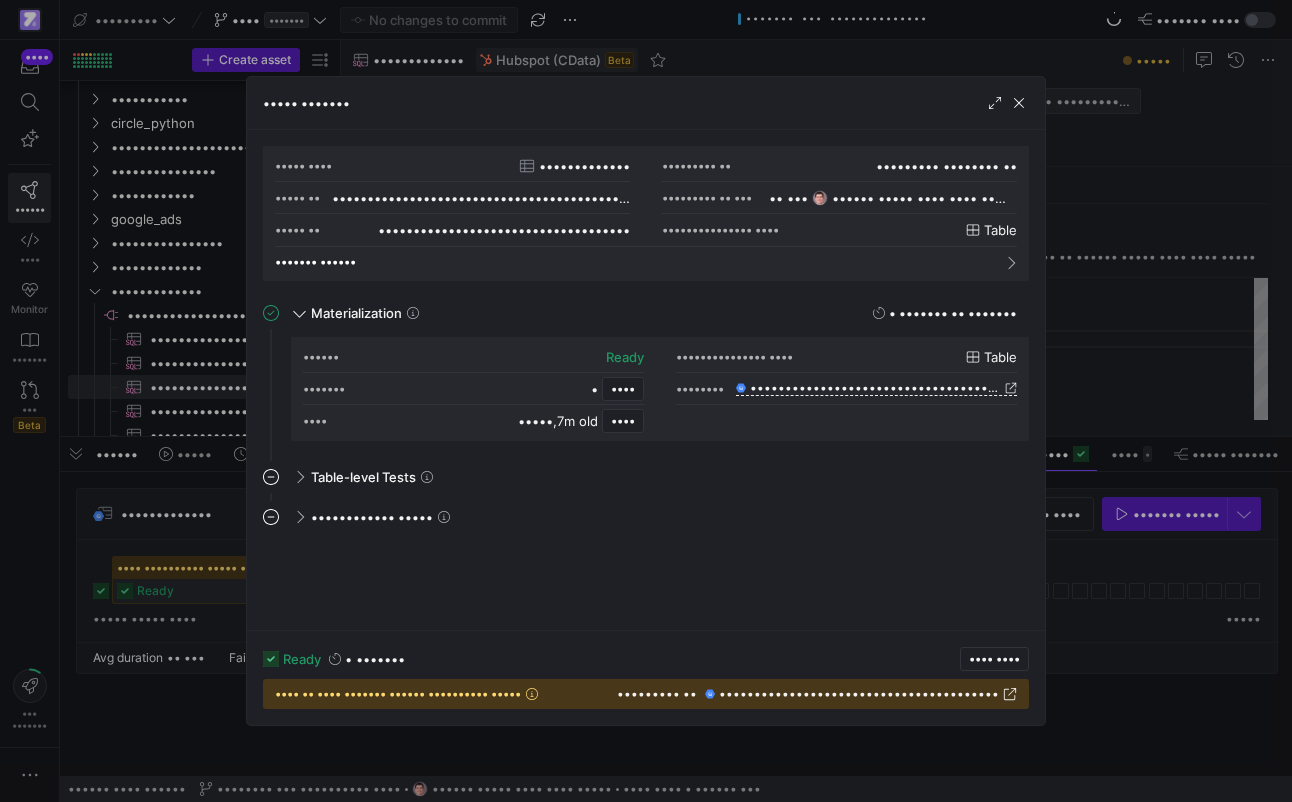 click at bounding box center (646, 401) 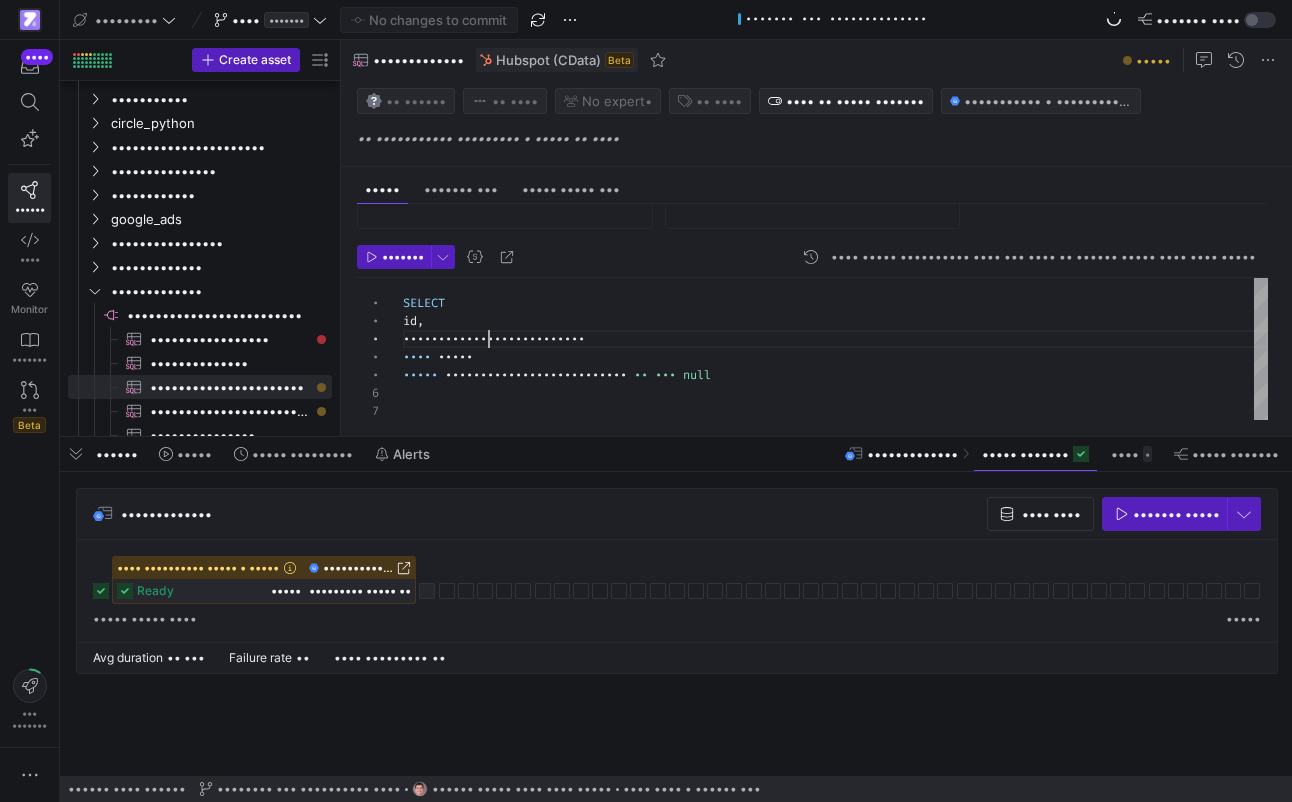 click on "SELECT    id , hs_date_entered_closedlost FROM   Deals WHERE   hs_date_entered_closedlost   is   not   null" at bounding box center [835, 349] 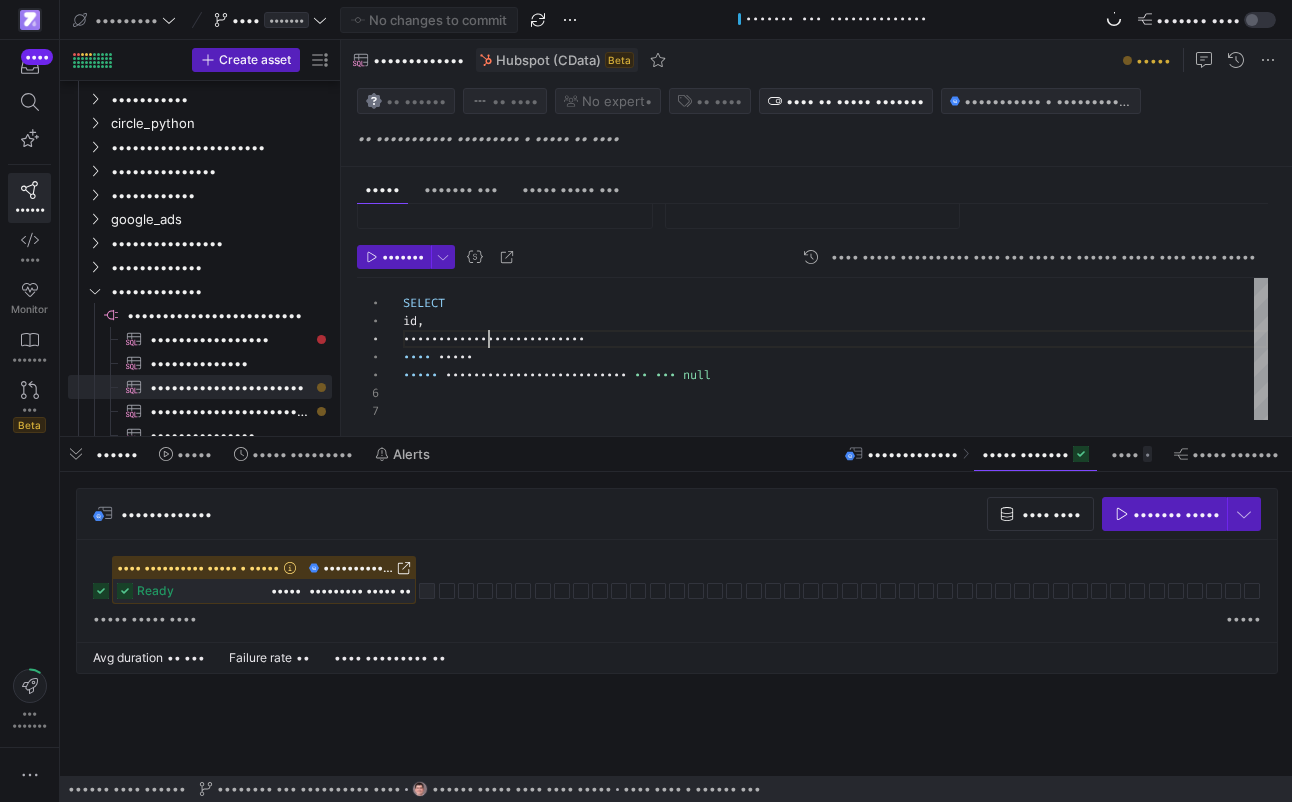 scroll, scrollTop: 36, scrollLeft: 187, axis: both 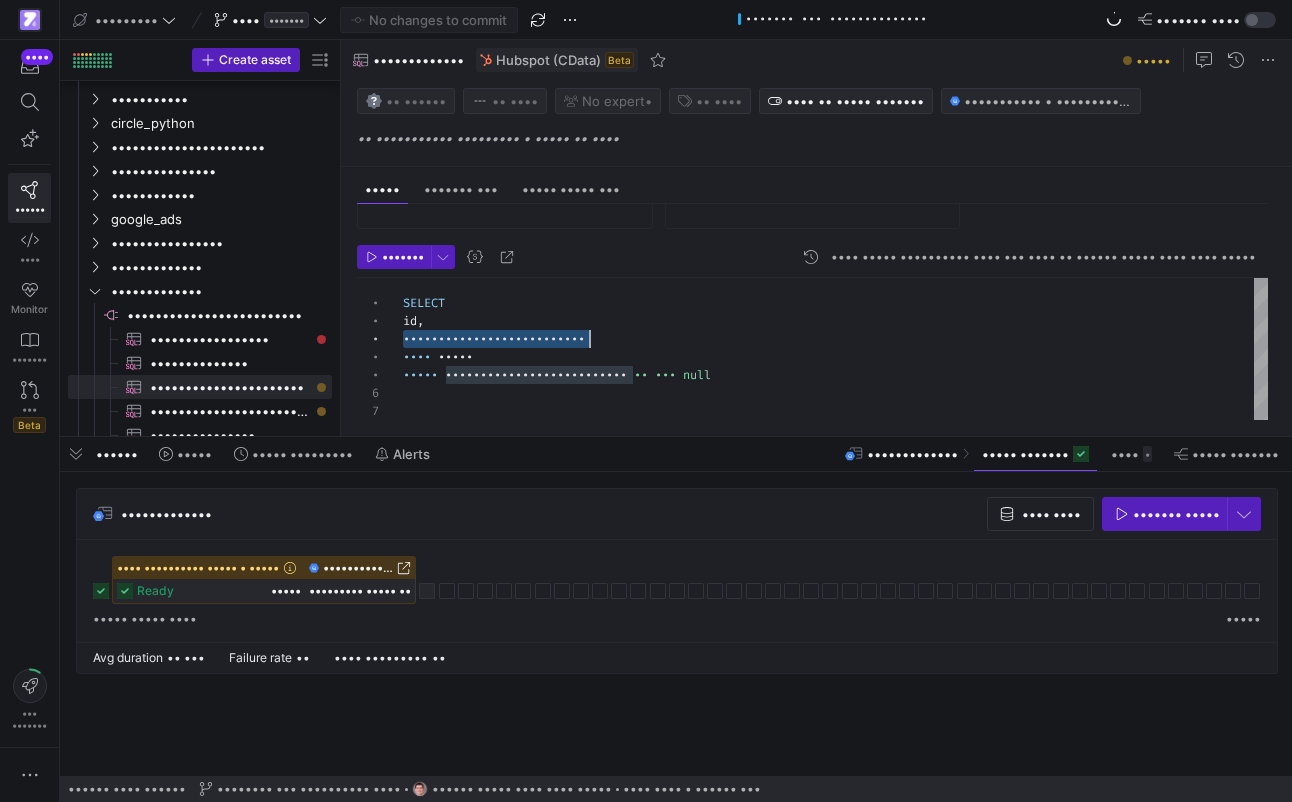 click on "SELECT    id , hs_date_entered_closedlost FROM   Deals WHERE   hs_date_entered_closedlost   is   not   null" at bounding box center [835, 349] 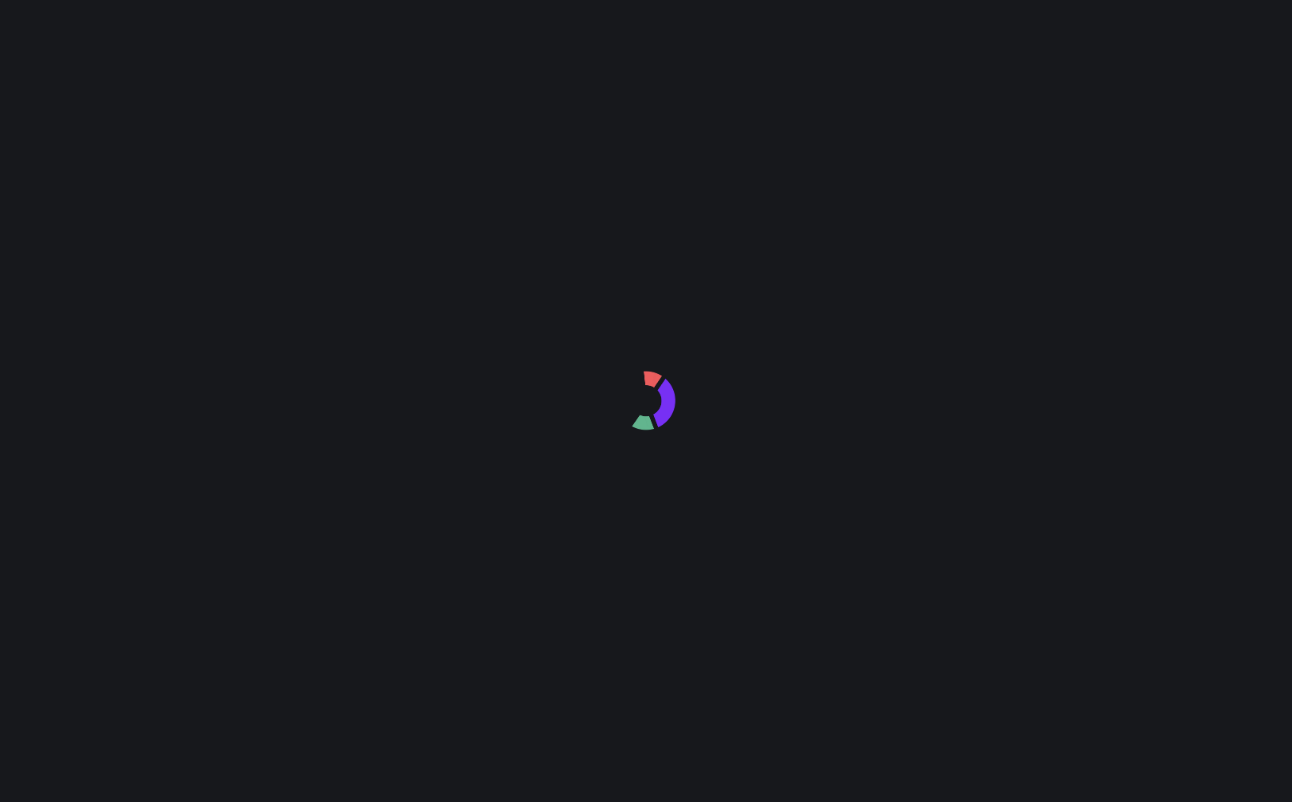 scroll, scrollTop: 0, scrollLeft: 0, axis: both 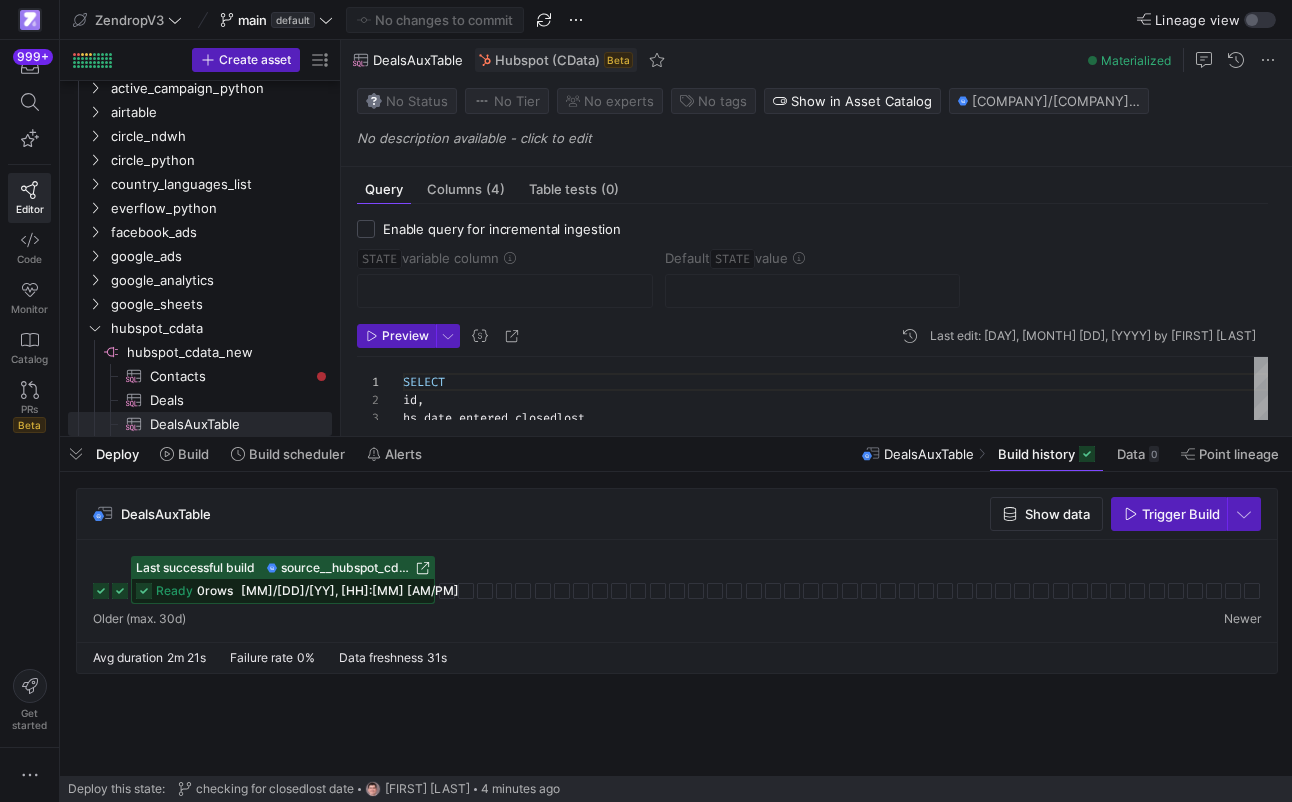 click on "SELECT    id , hs_date_entered_closedlost FROM   Deals WHERE   hs_date_entered_closedlost   is   not   null" at bounding box center [835, 428] 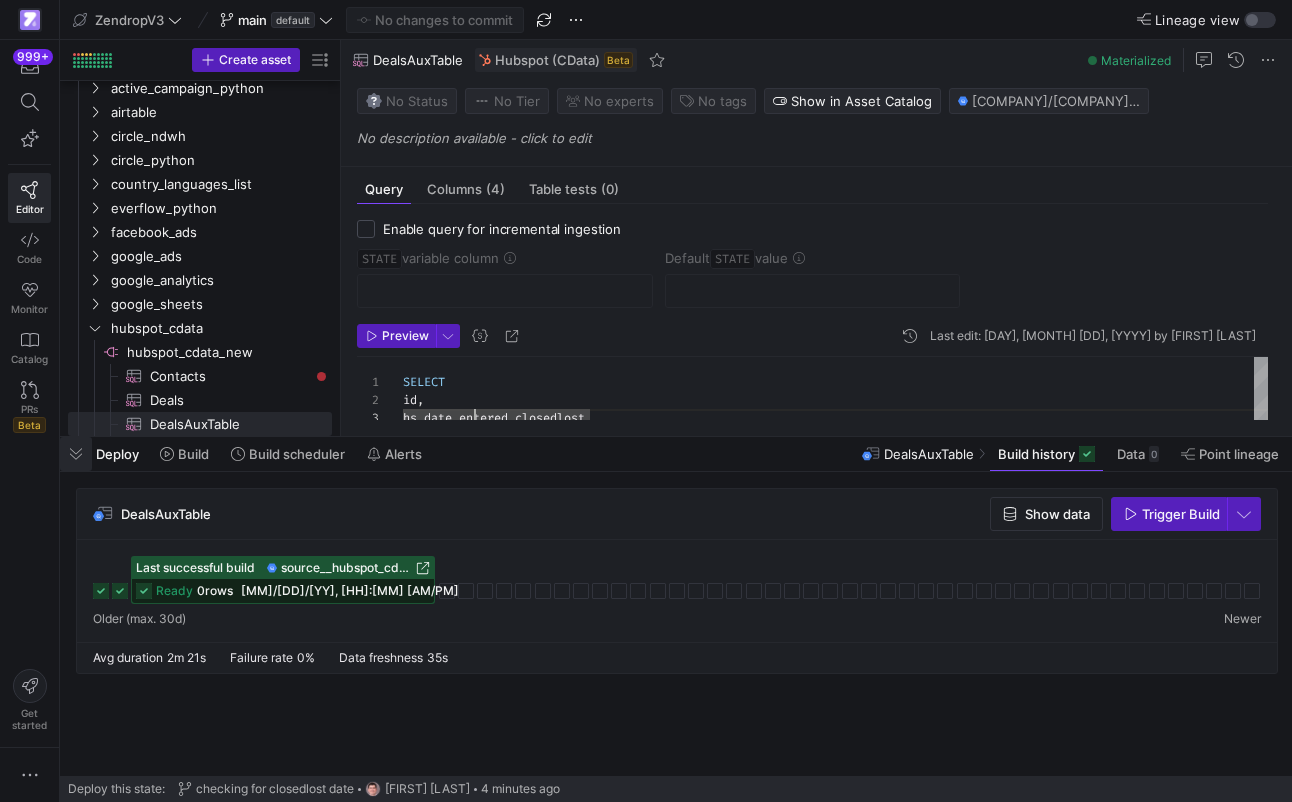 click at bounding box center [76, 454] 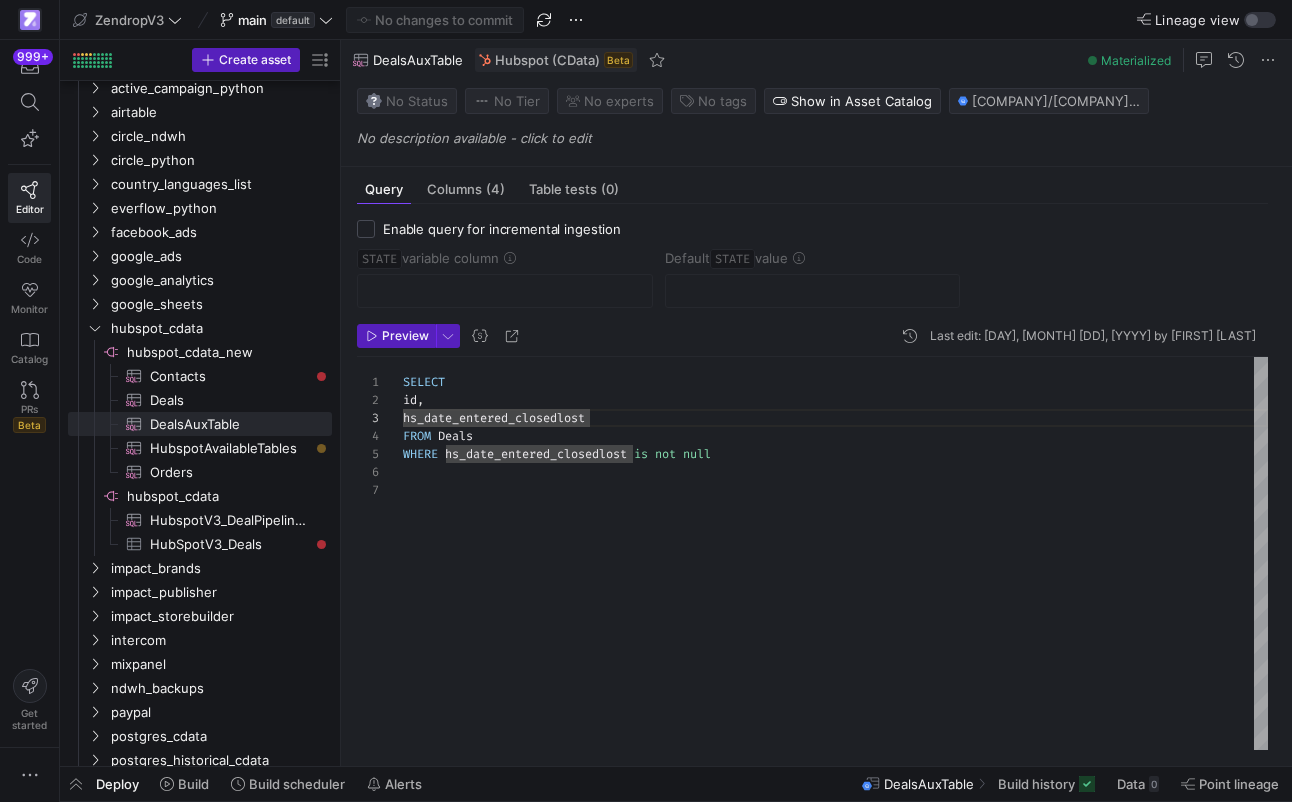 click on "SELECT    id , hs_date_entered_closedlost FROM   Deals WHERE   hs_date_entered_closedlost   is   not   null" at bounding box center [835, 553] 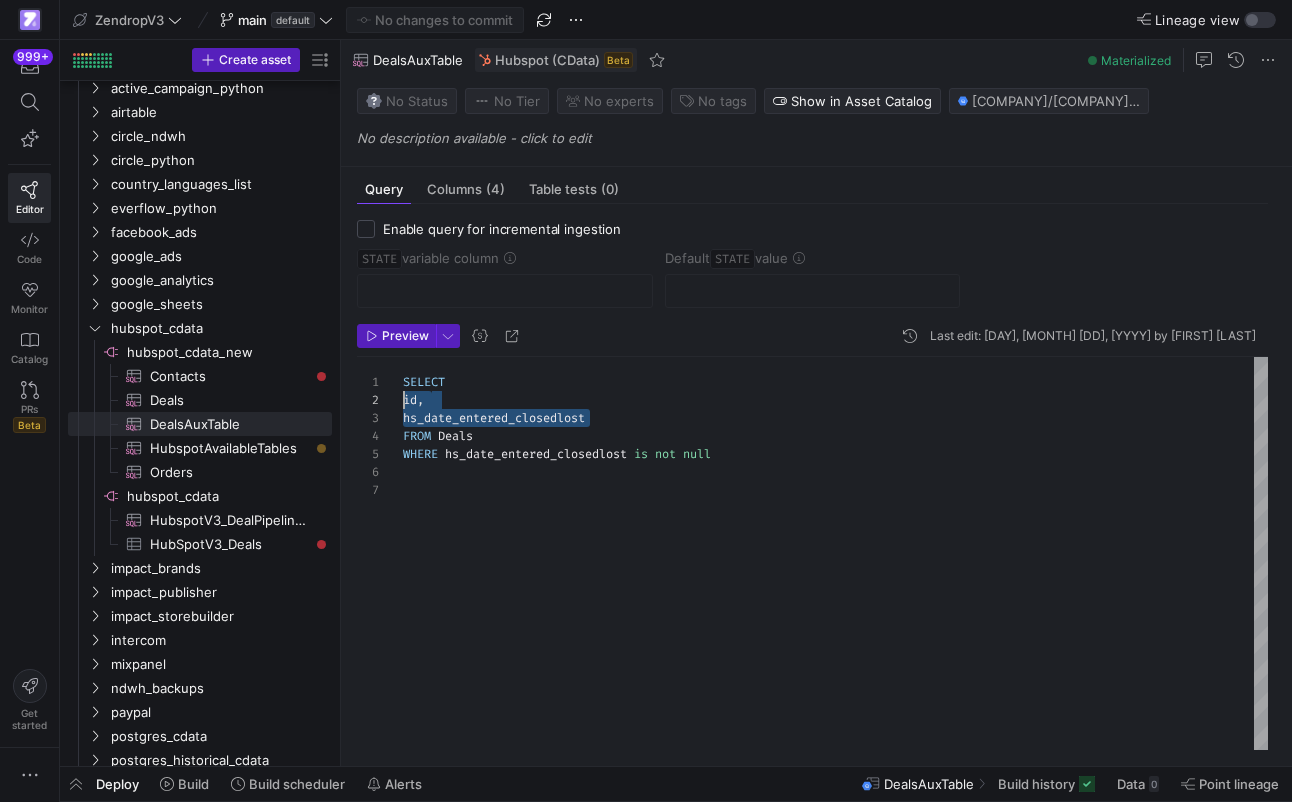 scroll, scrollTop: 18, scrollLeft: 0, axis: vertical 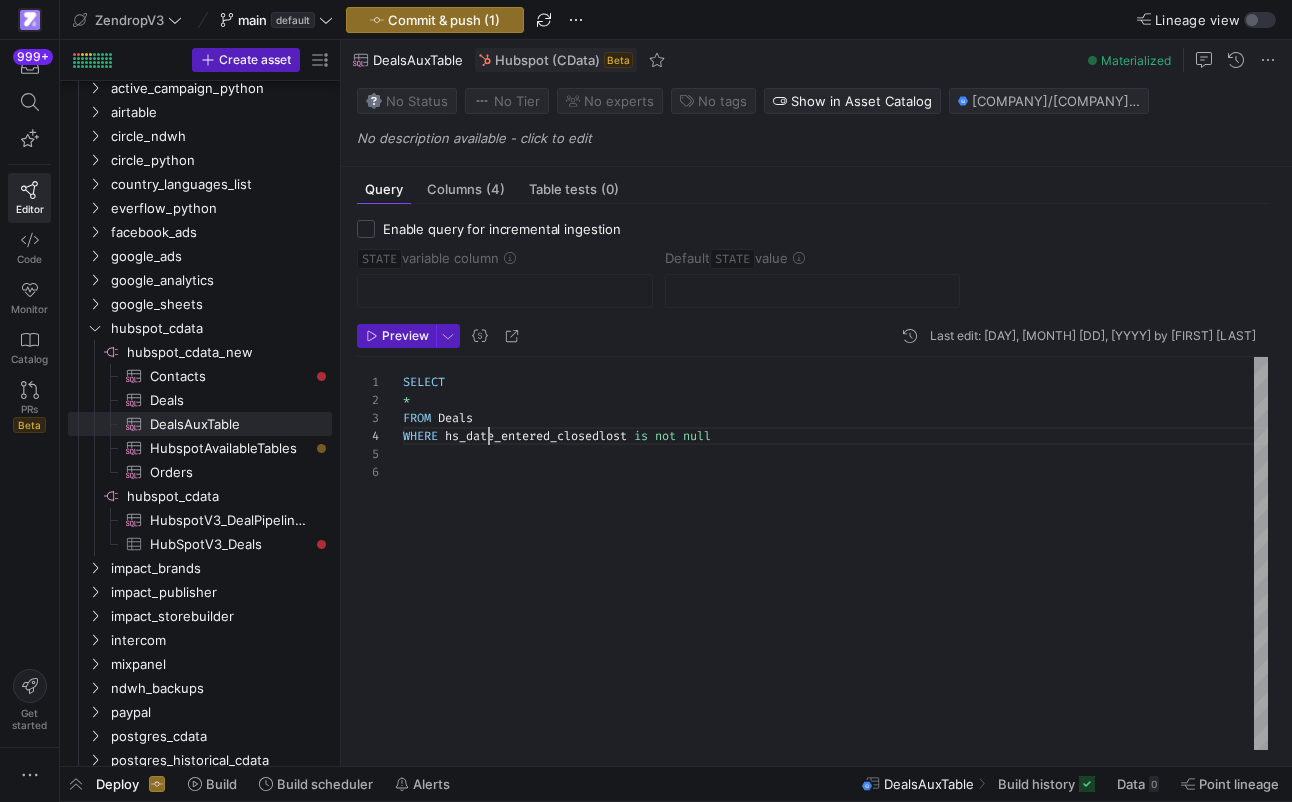 click on "SELECT    * FROM   Deals WHERE   hs_date_entered_closedlost   is   not   null" at bounding box center (835, 553) 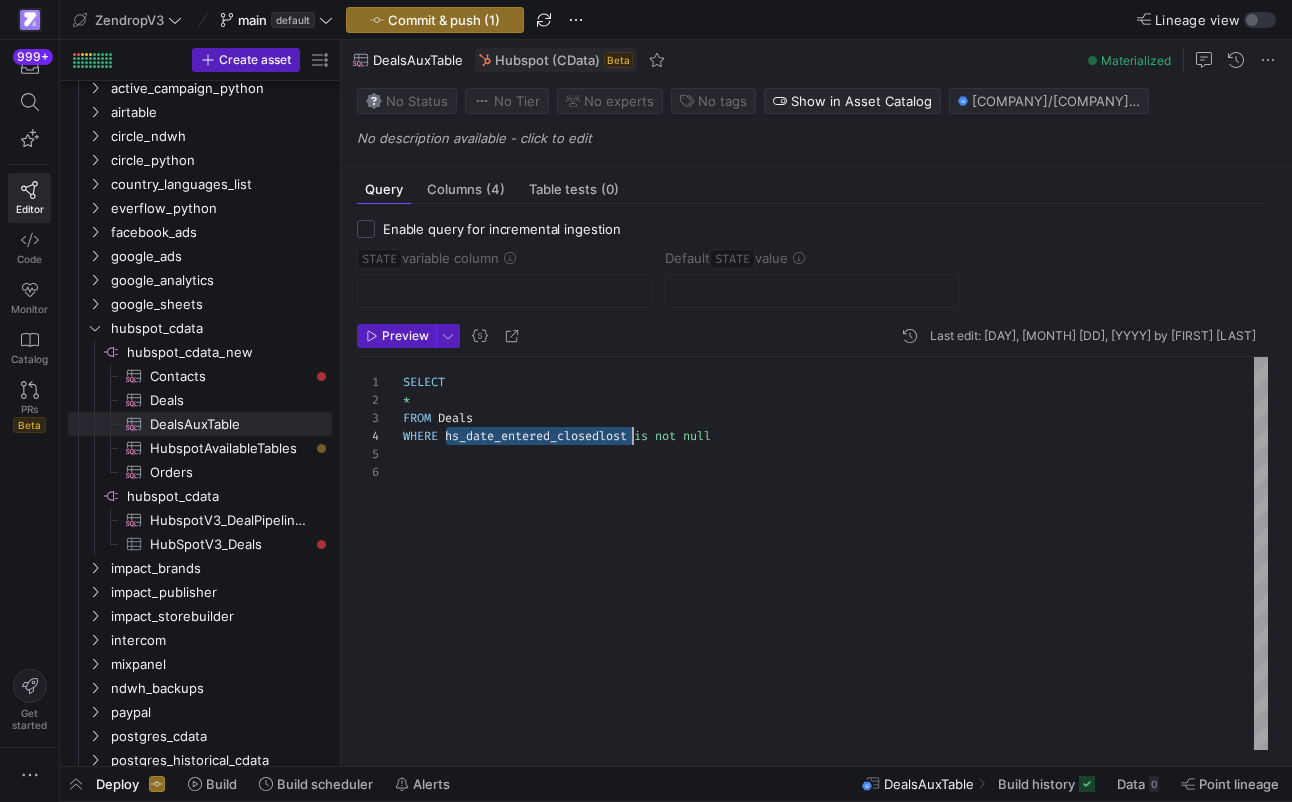 click on "SELECT    * FROM   Deals WHERE   hs_date_entered_closedlost   is   not   null" at bounding box center [835, 553] 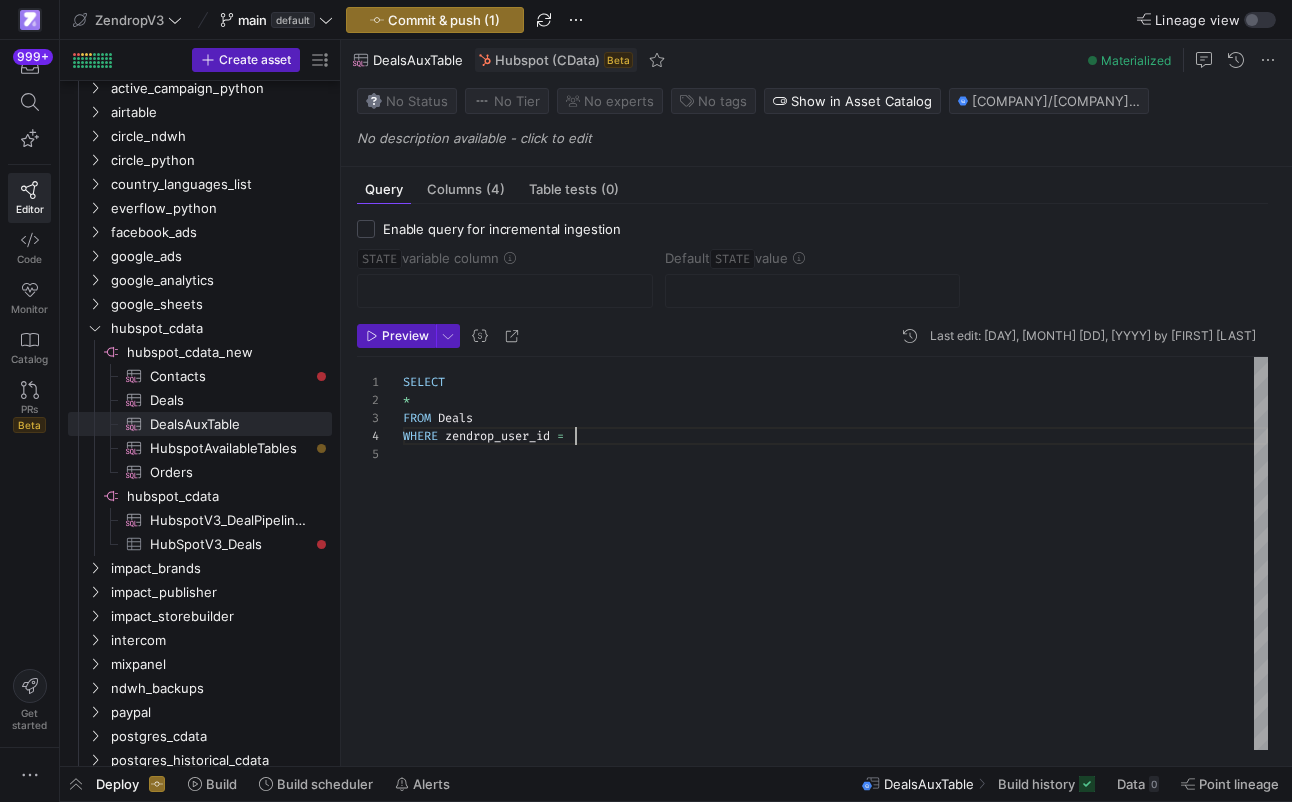 scroll, scrollTop: 54, scrollLeft: 222, axis: both 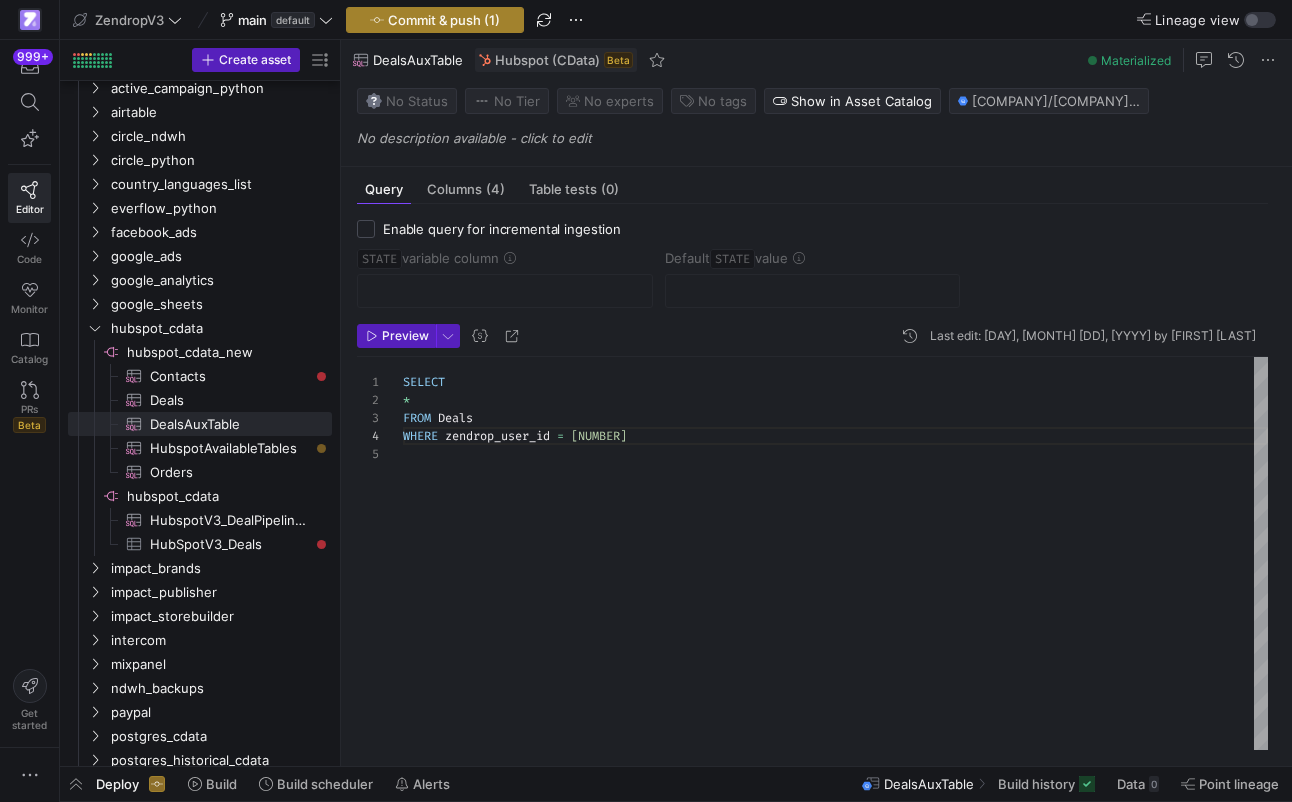 type on "SELECT
*
FROM Deals
WHERE zendrop_user_id = 3703576" 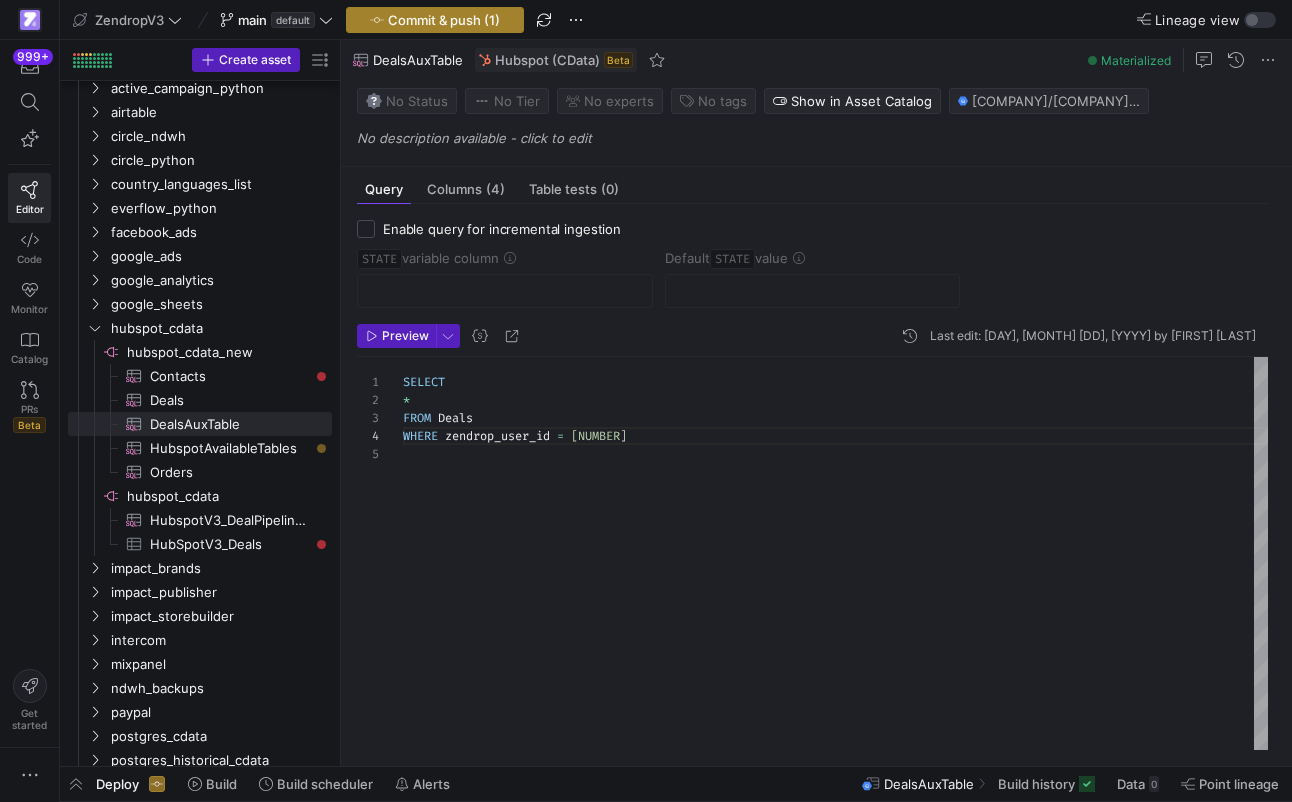 click on "Commit & push (1)" at bounding box center (444, 20) 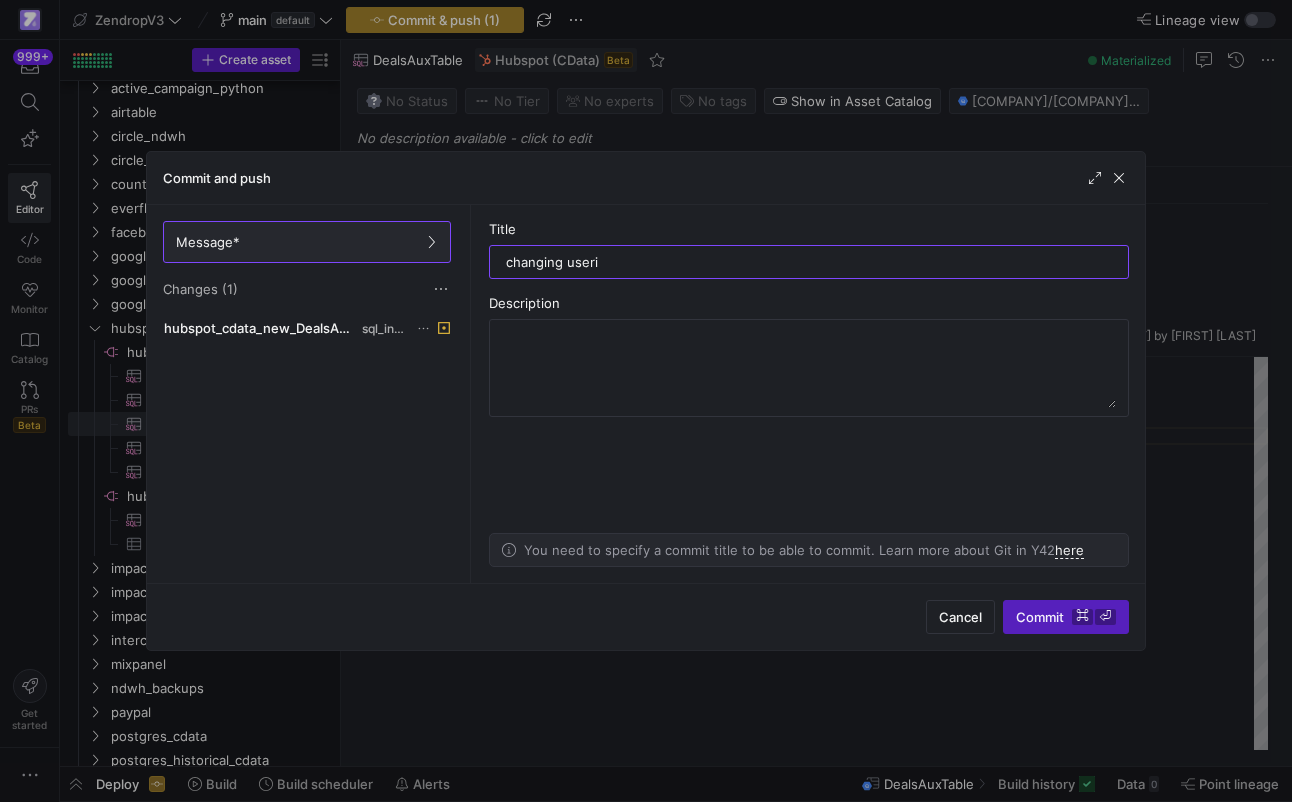 type on "changing userid" 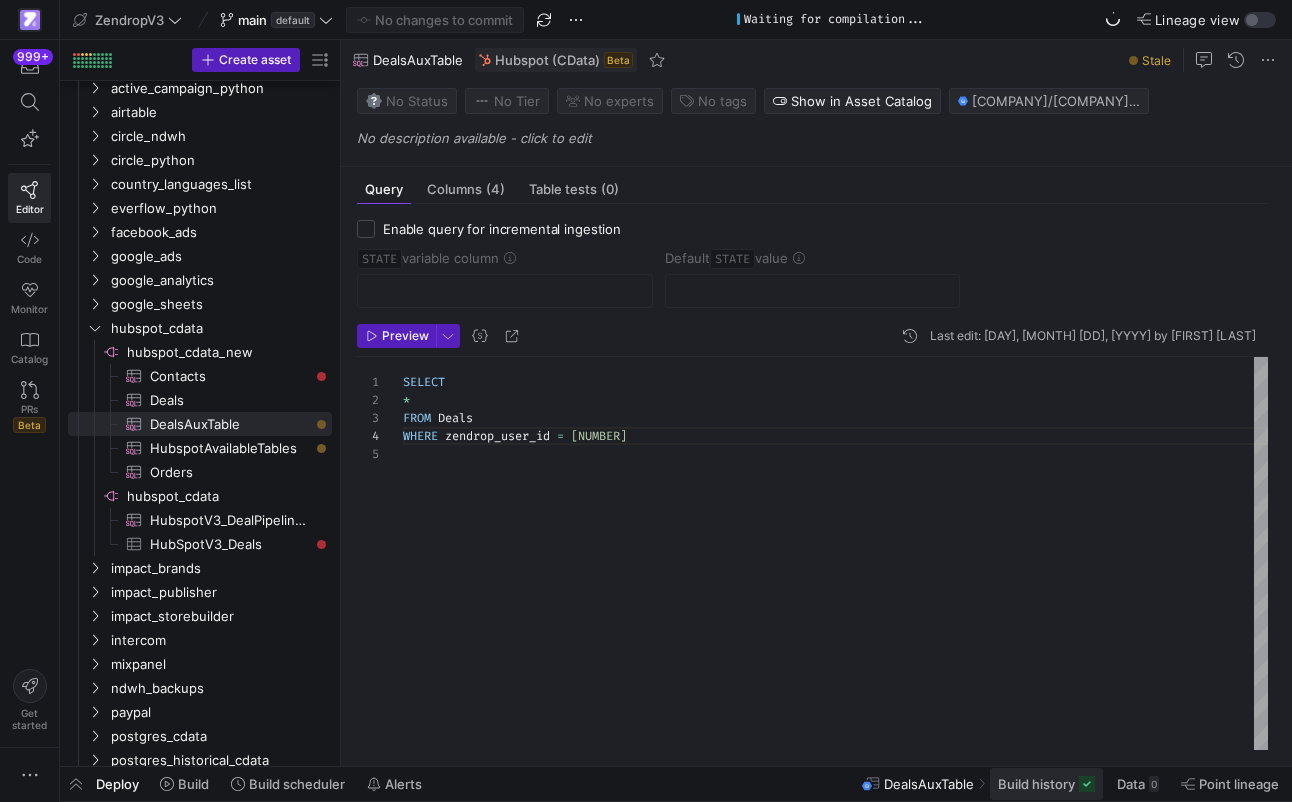 click on "Build history" at bounding box center (1036, 784) 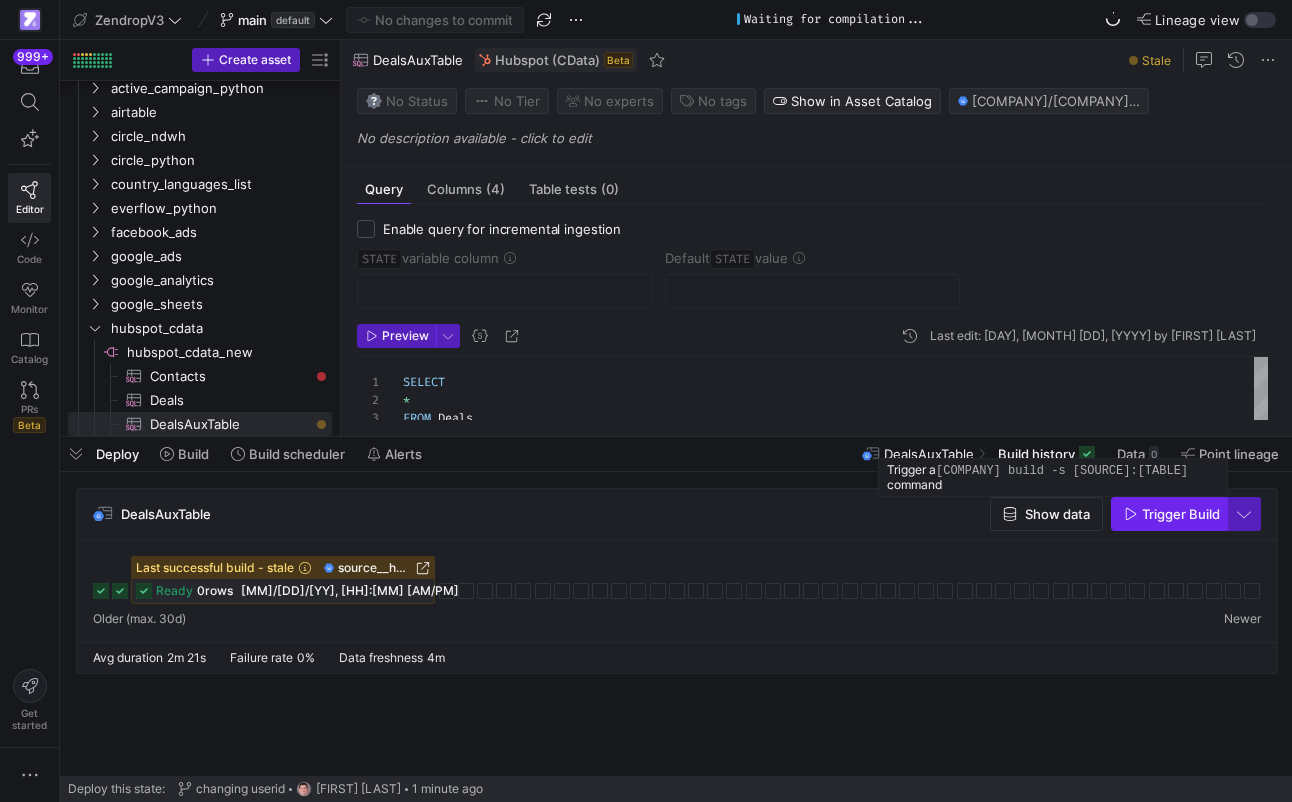 click at bounding box center (1169, 514) 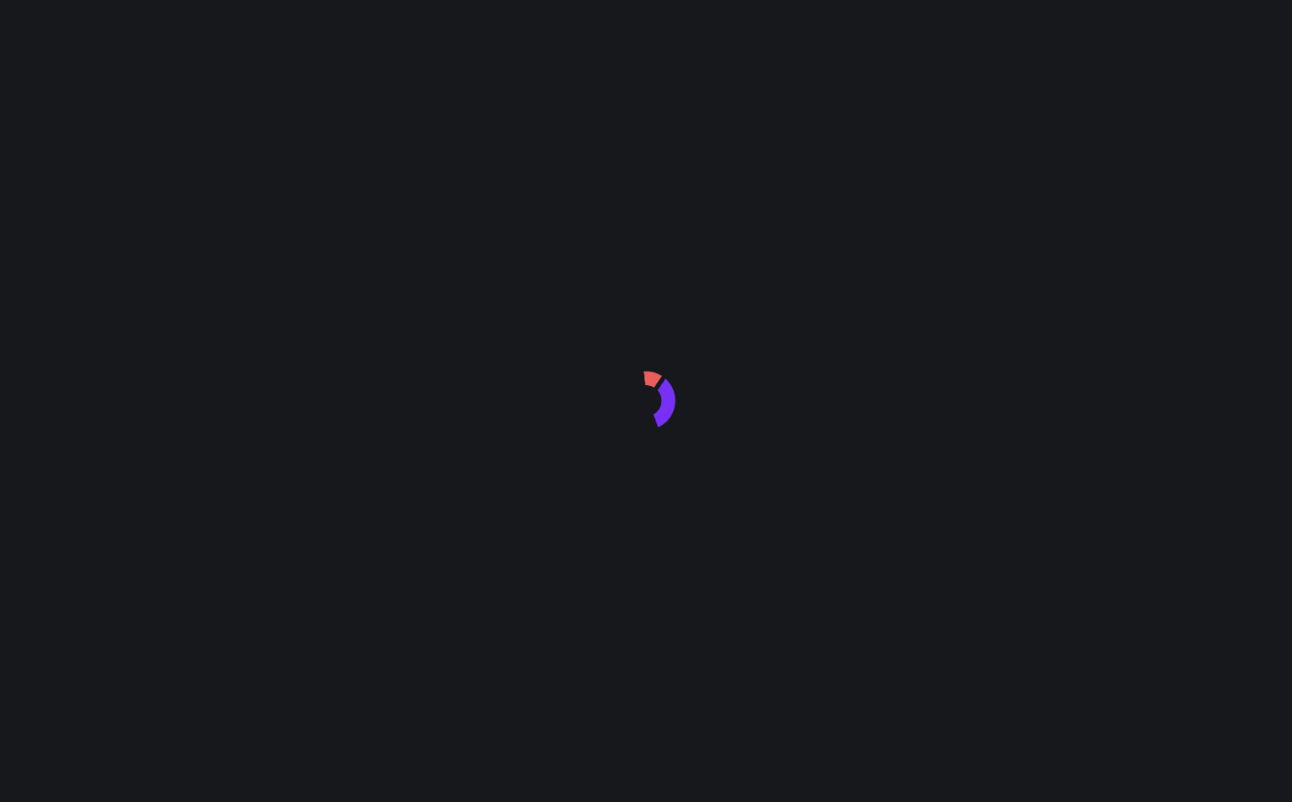 scroll, scrollTop: 0, scrollLeft: 0, axis: both 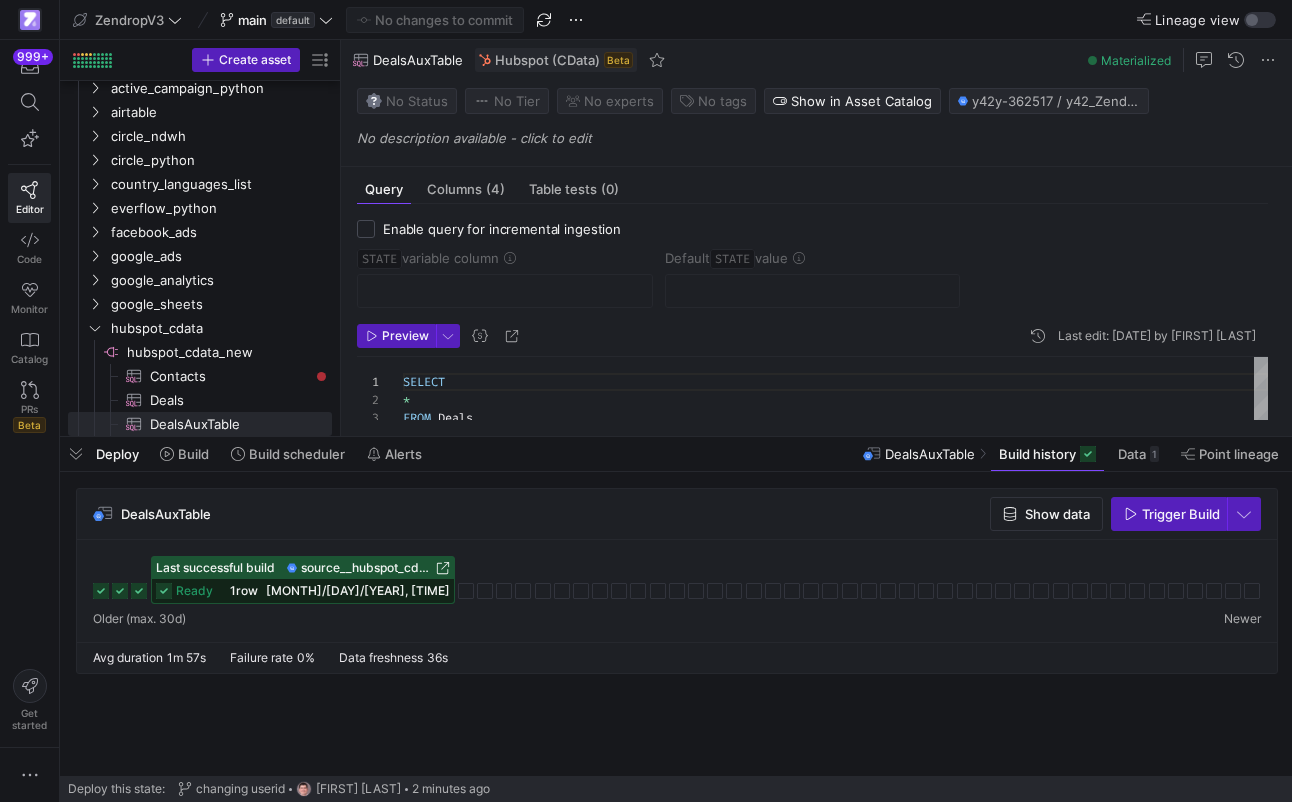 click on "07/02/25, 04:32 PM" at bounding box center (358, 590) 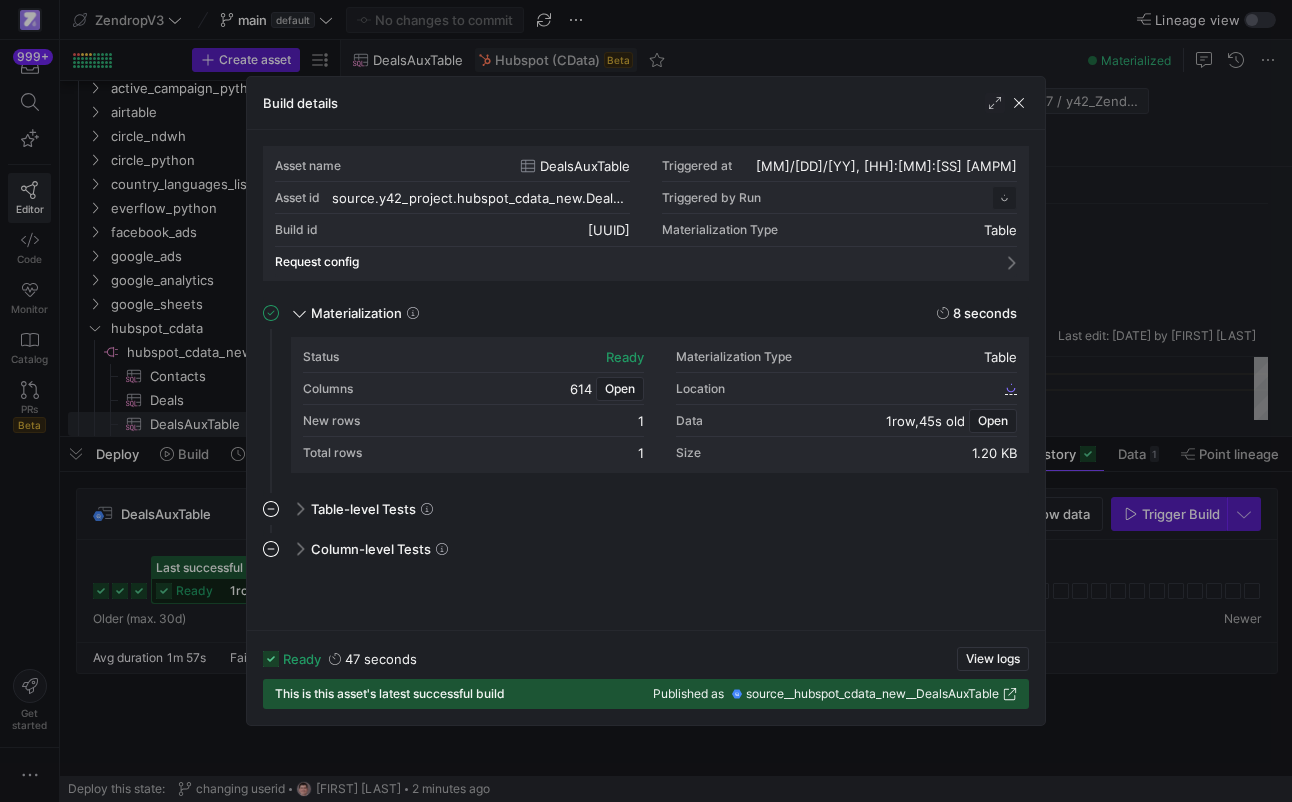 scroll, scrollTop: 180, scrollLeft: 0, axis: vertical 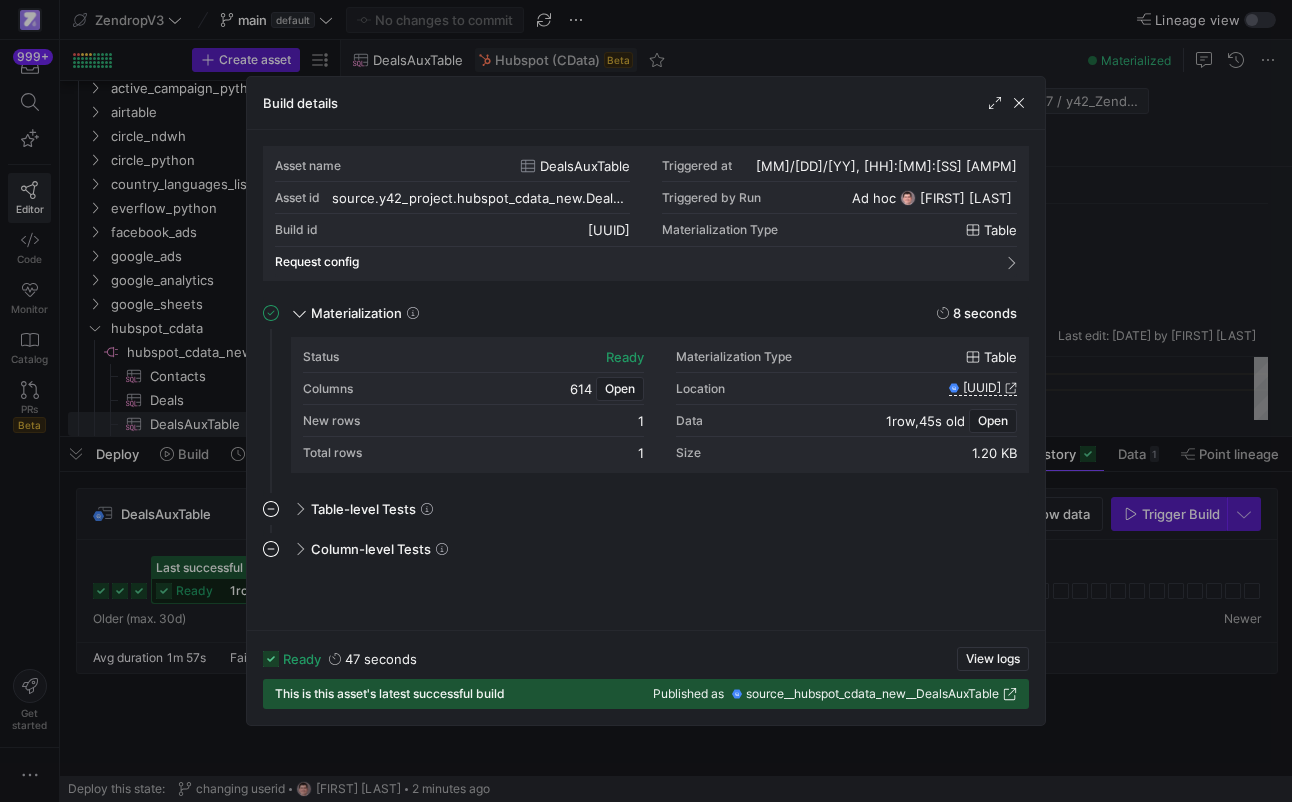 click at bounding box center (646, 401) 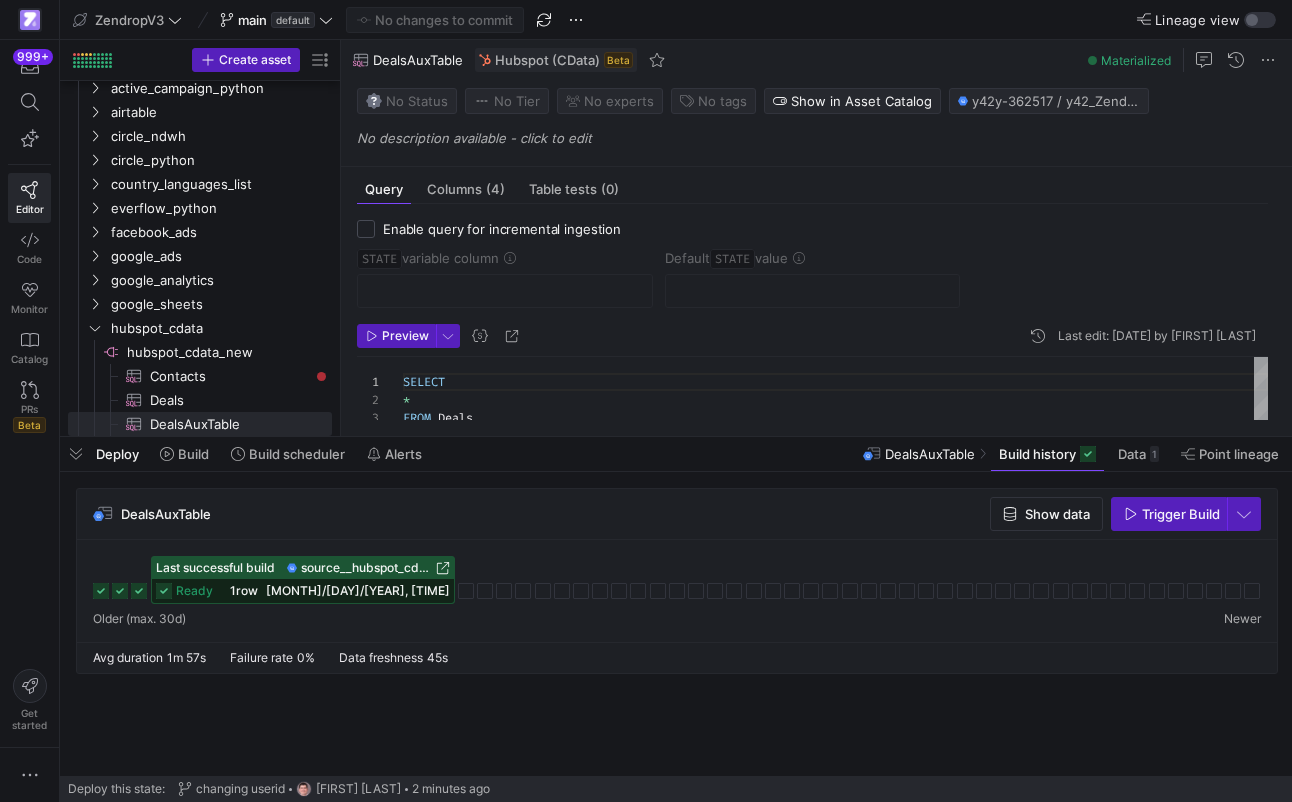 click on "source__hubspot_cdata_new__DealsAuxTable" at bounding box center (366, 568) 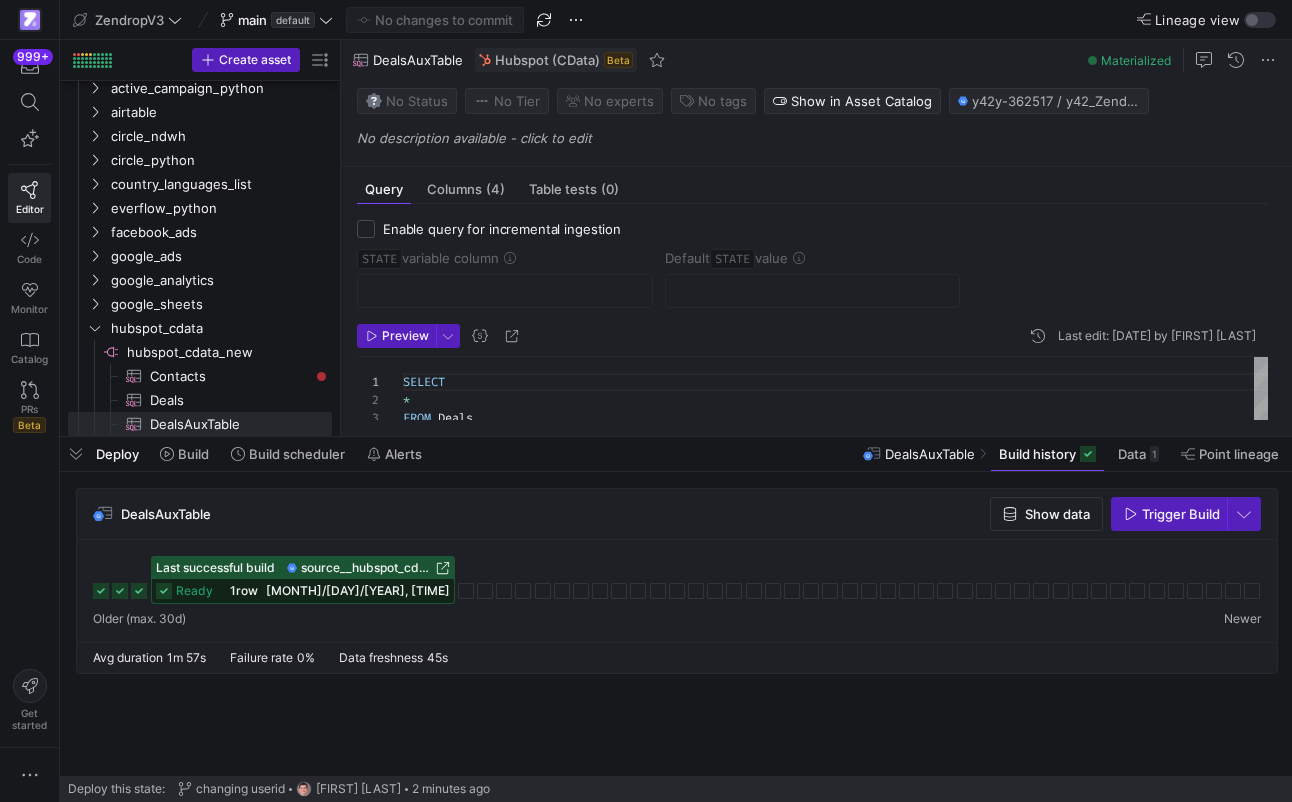click on "07/02/25, 04:32 PM" at bounding box center (358, 590) 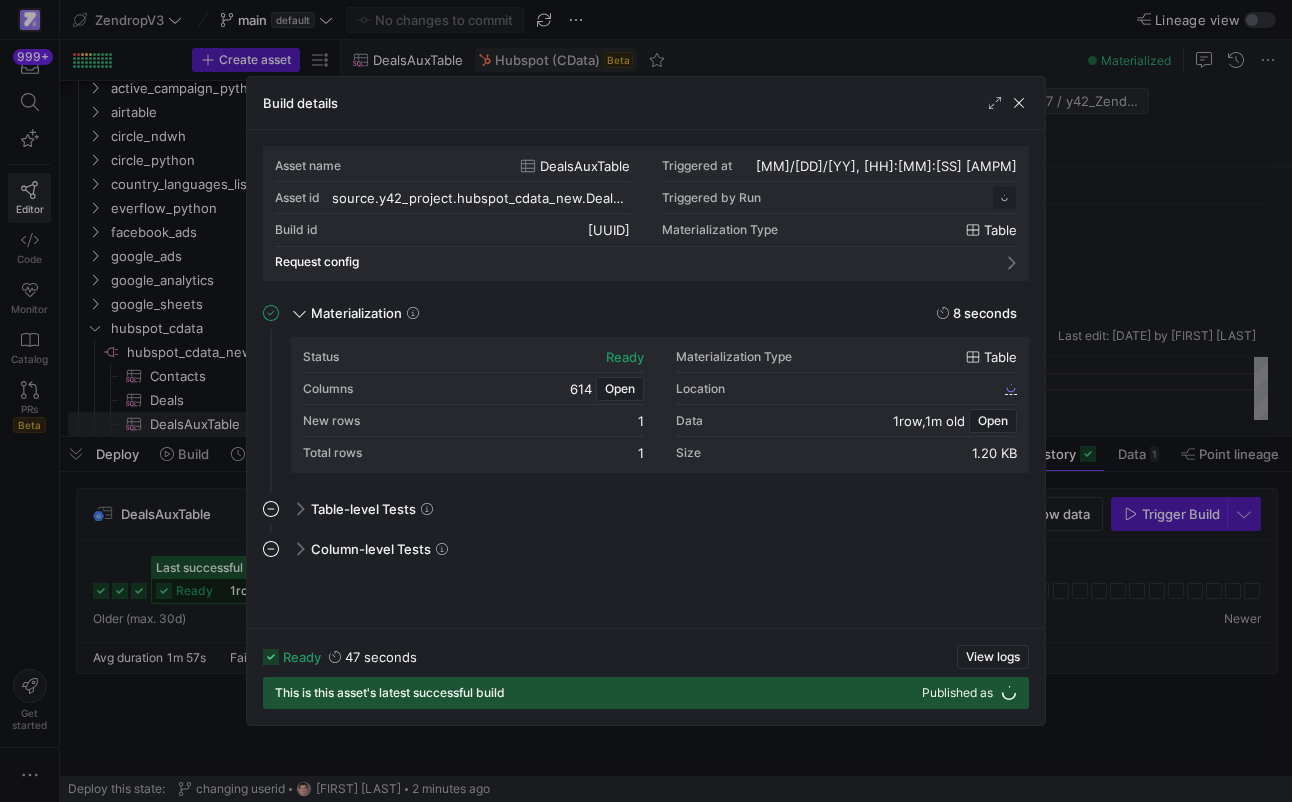 scroll, scrollTop: 180, scrollLeft: 0, axis: vertical 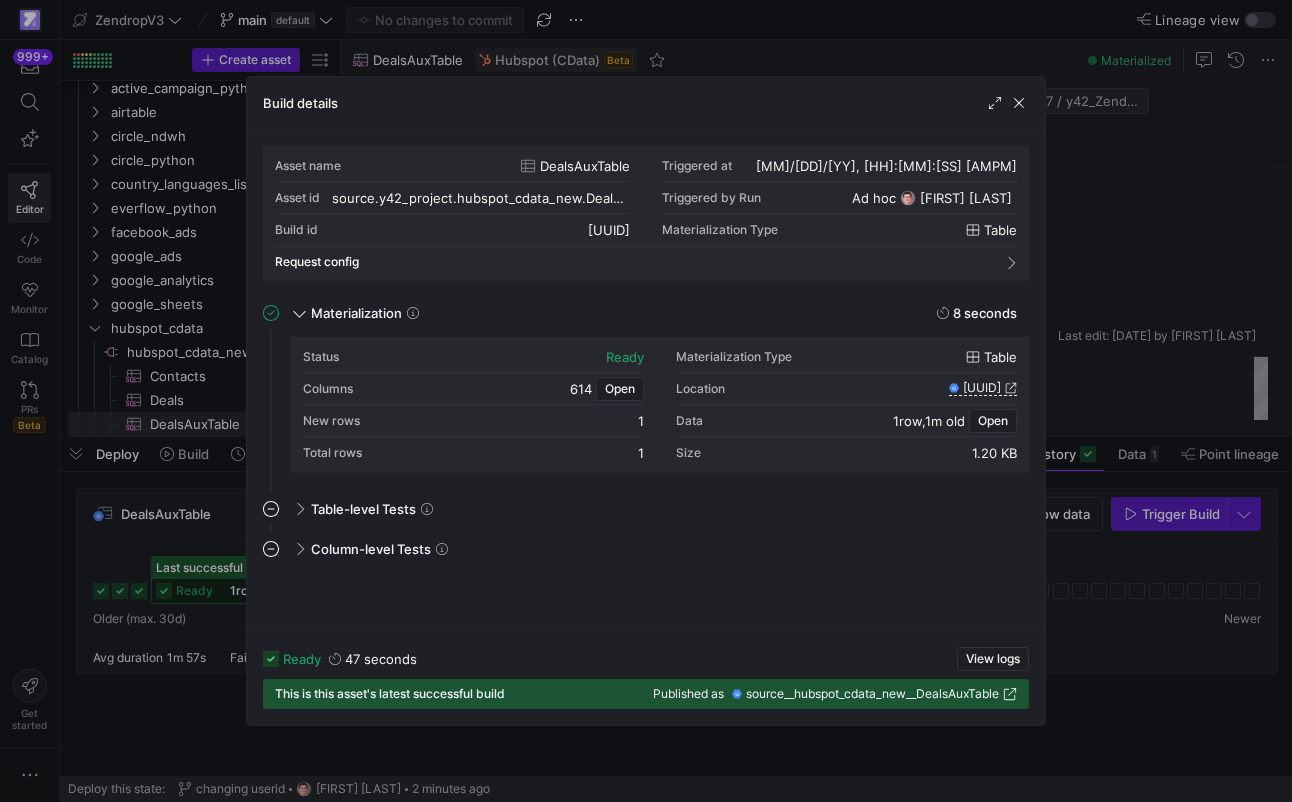 click at bounding box center (646, 401) 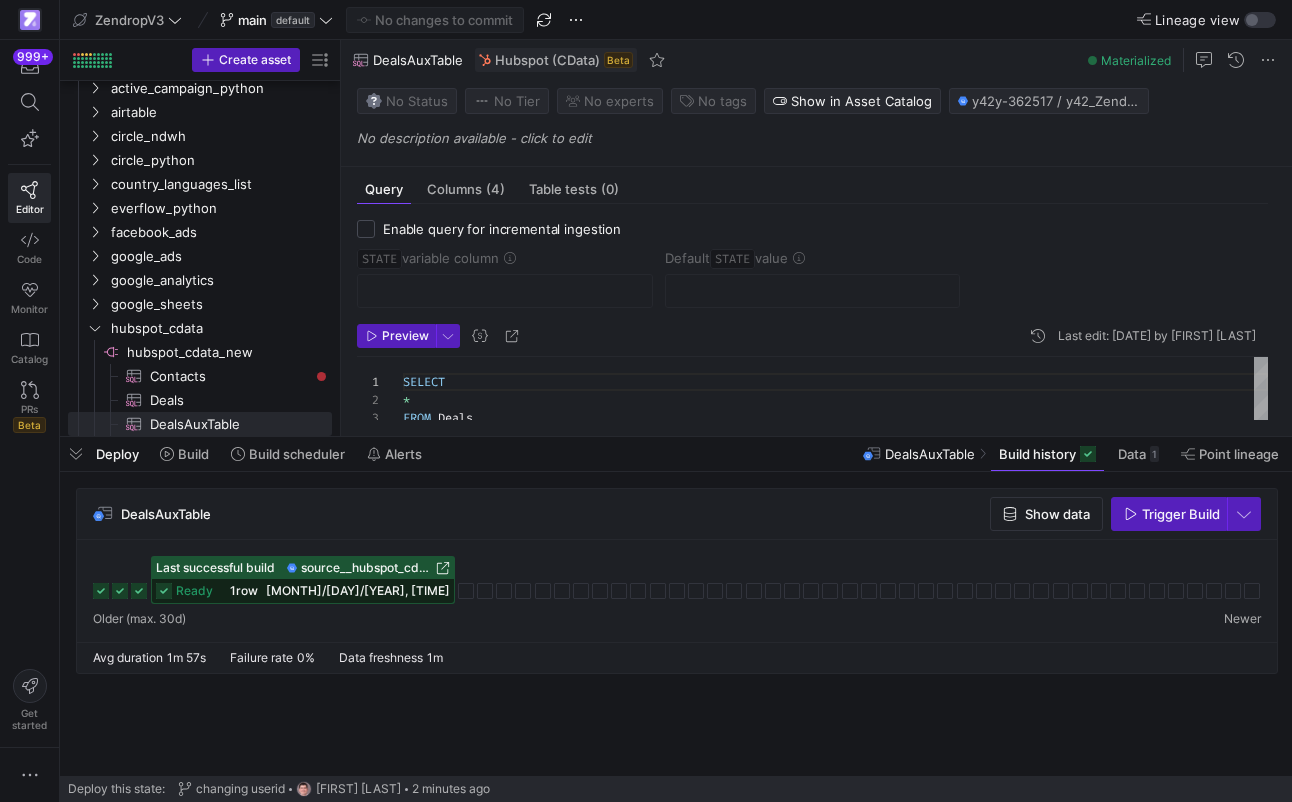 scroll, scrollTop: 18, scrollLeft: 7, axis: both 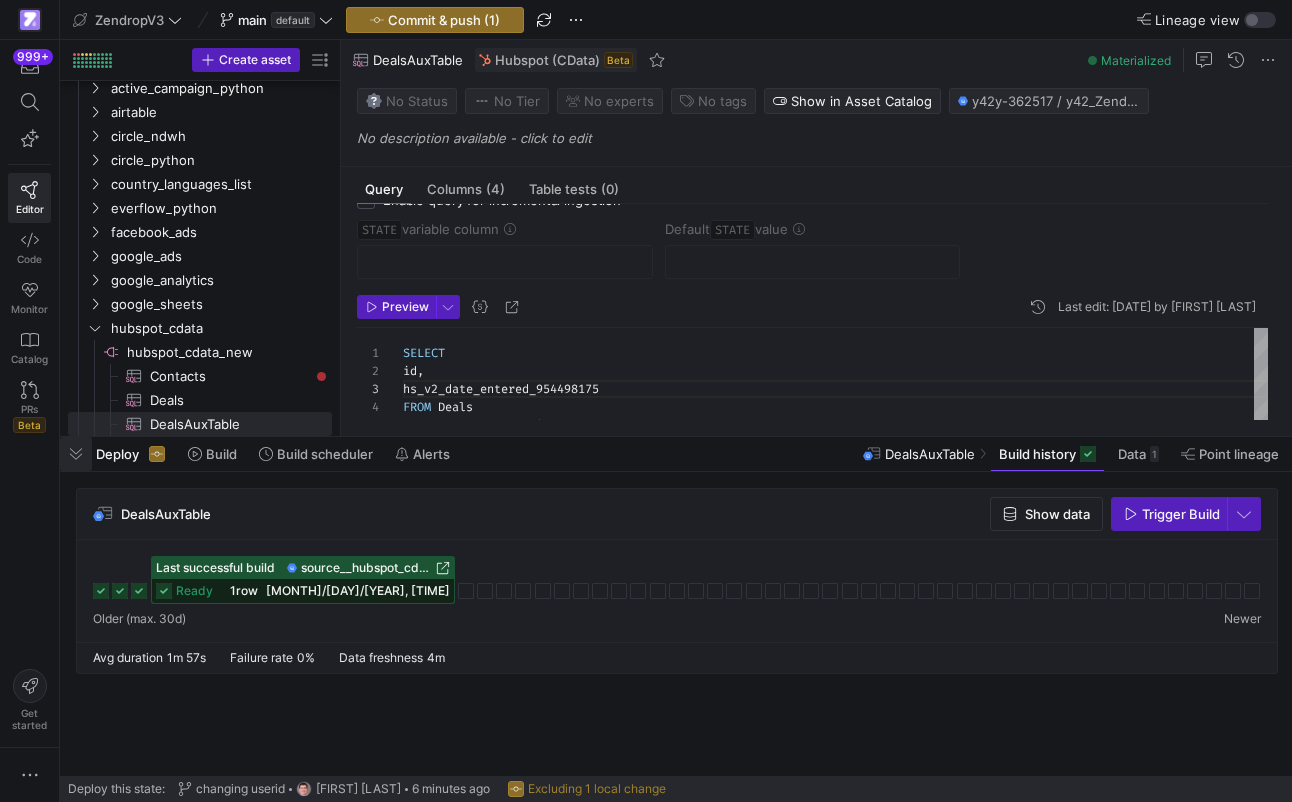 click at bounding box center [76, 454] 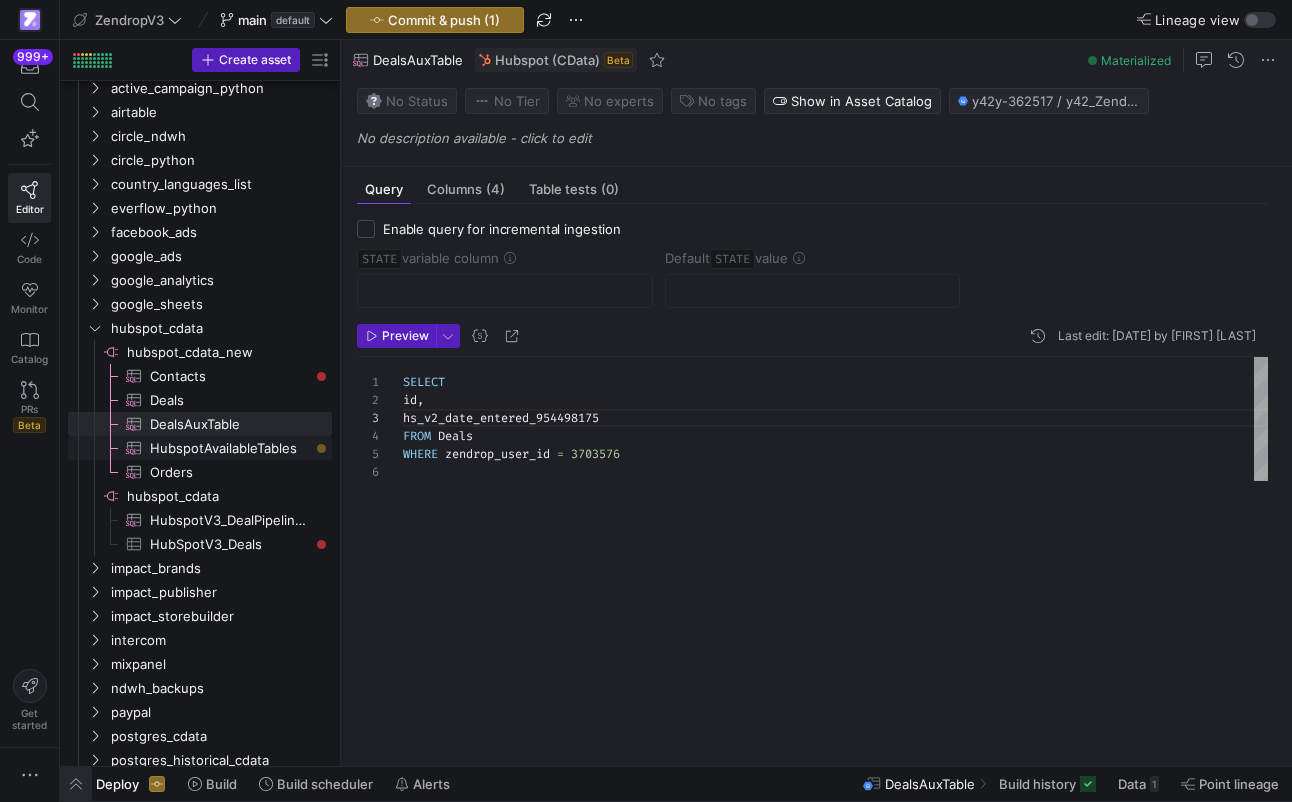 scroll, scrollTop: 0, scrollLeft: 0, axis: both 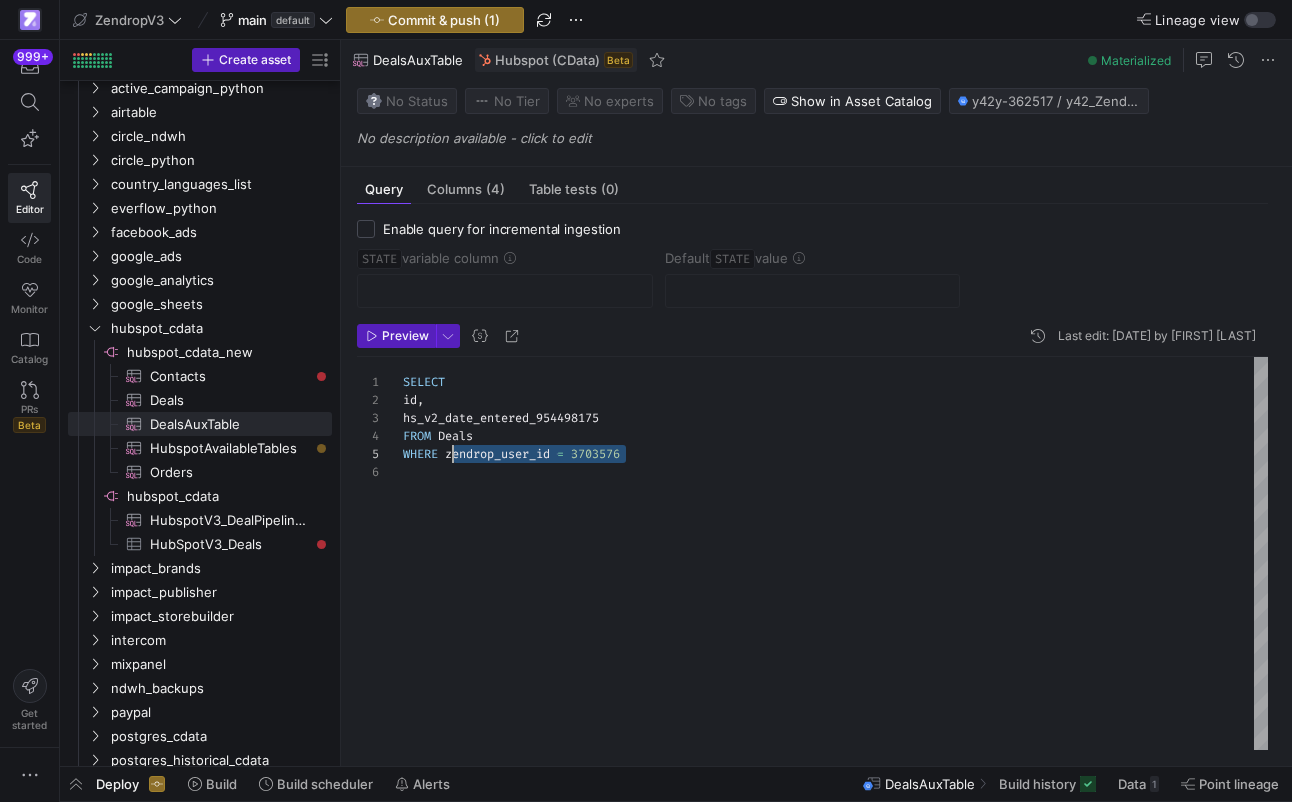 drag, startPoint x: 635, startPoint y: 458, endPoint x: 449, endPoint y: 450, distance: 186.17197 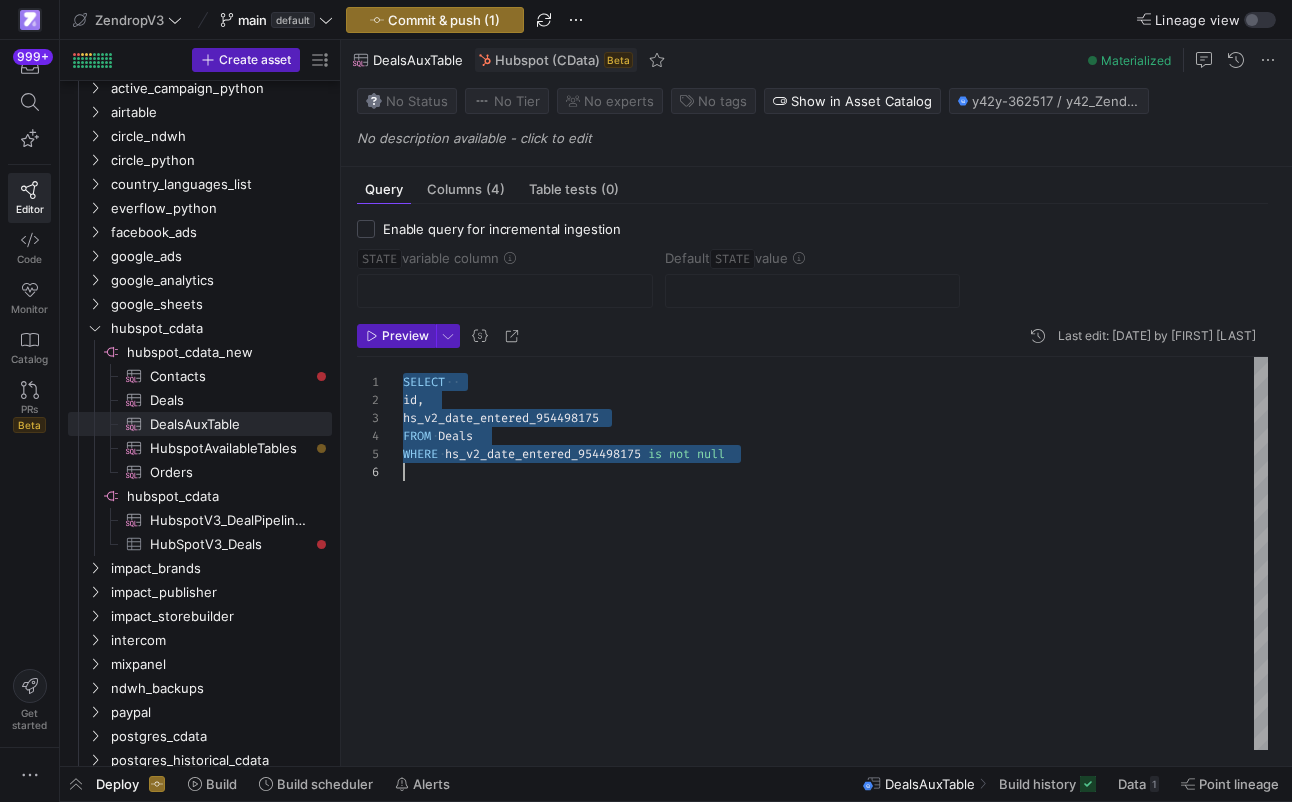 scroll, scrollTop: 0, scrollLeft: 0, axis: both 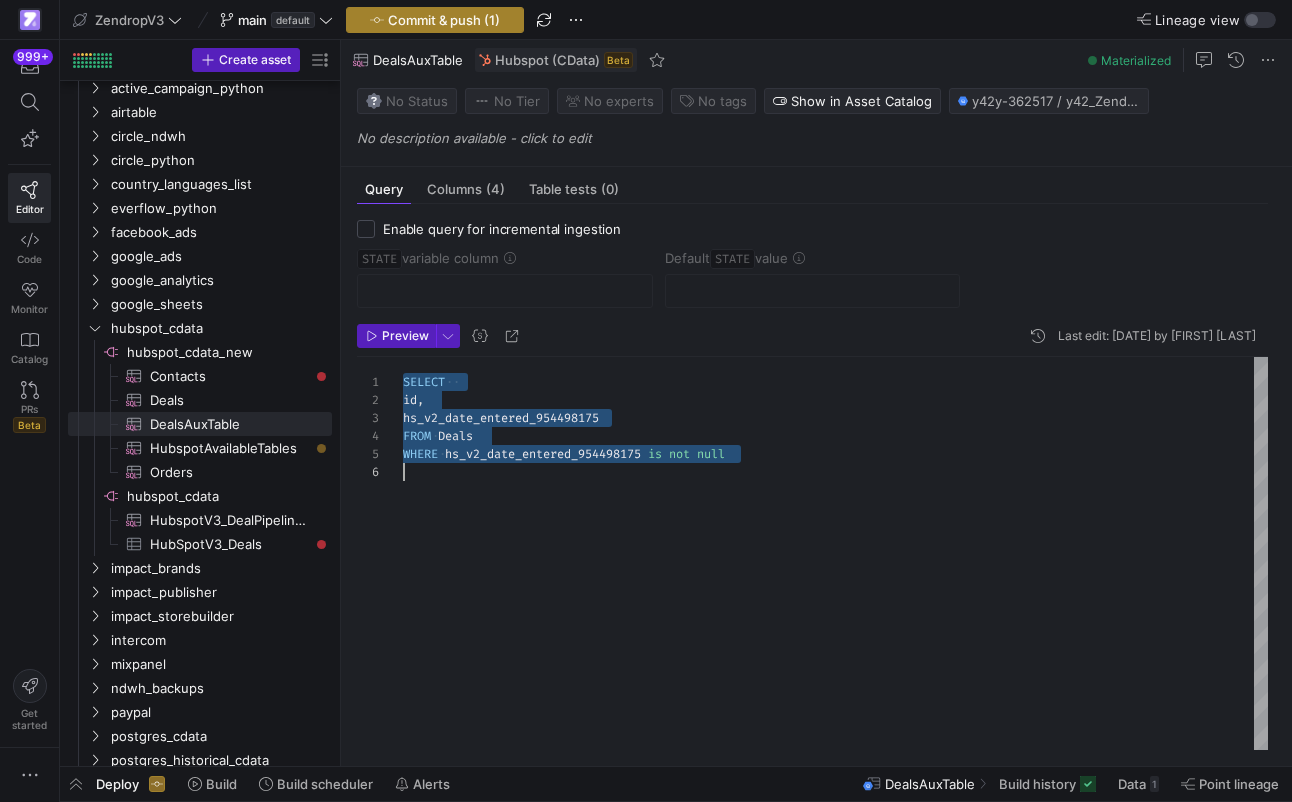 type on "SELECT
id,
hs_v2_date_entered_954498175
FROM Deals
WHERE hs_v2_date_entered_954498175 is not null" 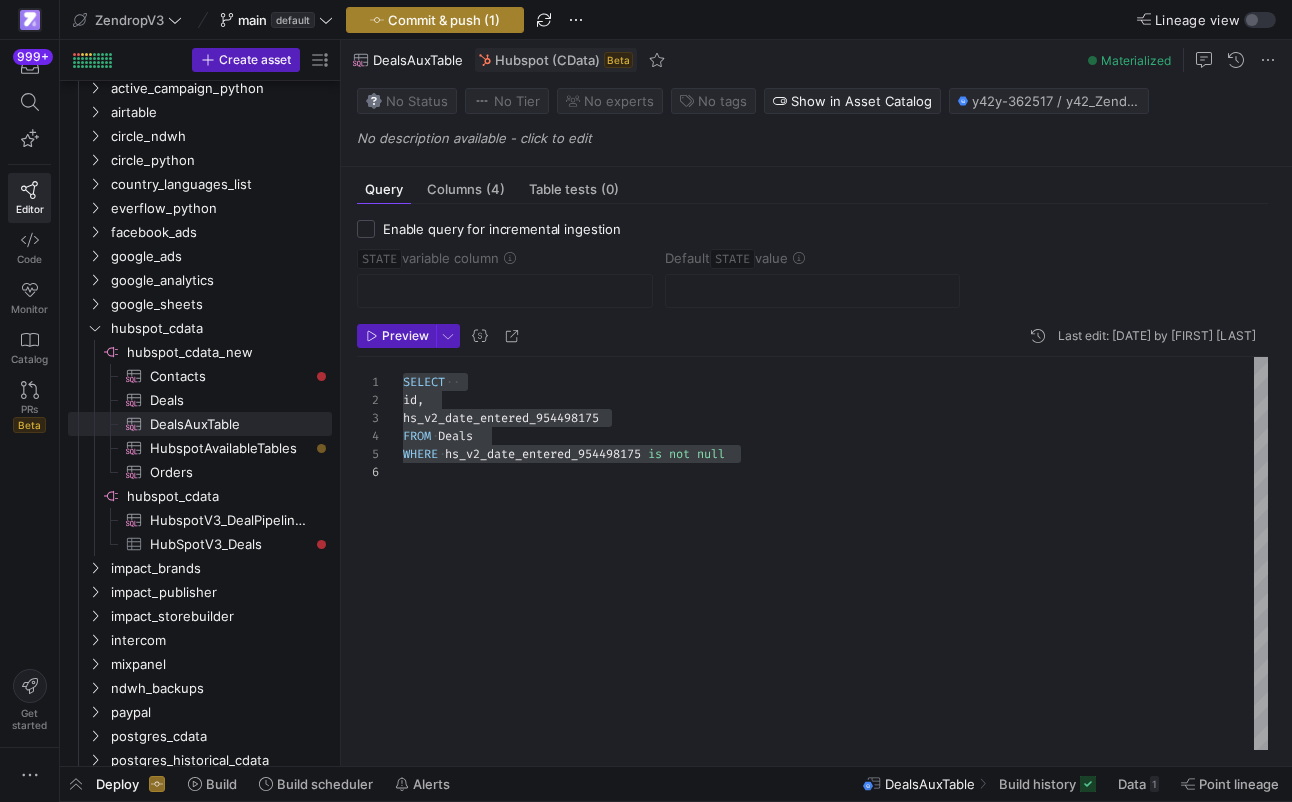click on "Commit & push (1)" at bounding box center [444, 20] 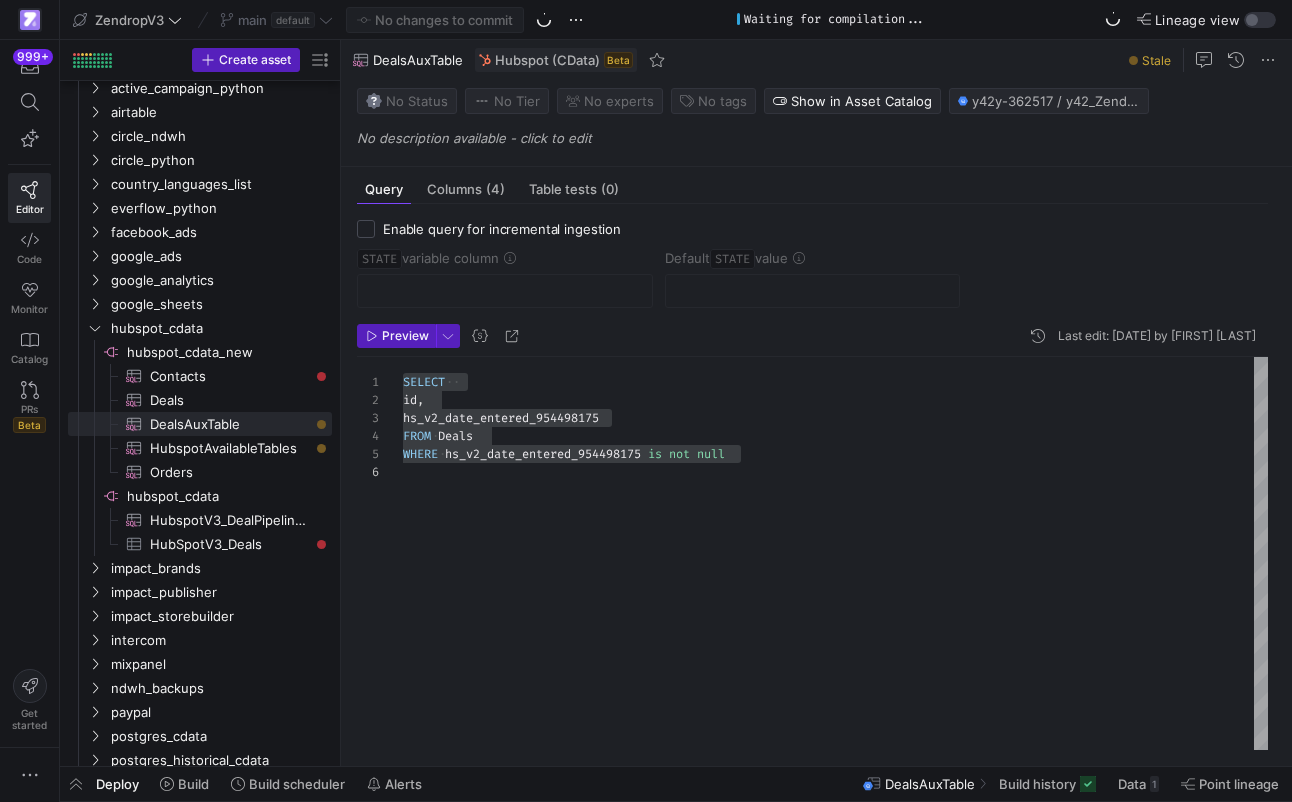 click on "SELECT    id , FROM   Deals WHERE   hs_v2_date_entered_954498175   is   not   null hs_v2_date_entered_954498175" at bounding box center [835, 553] 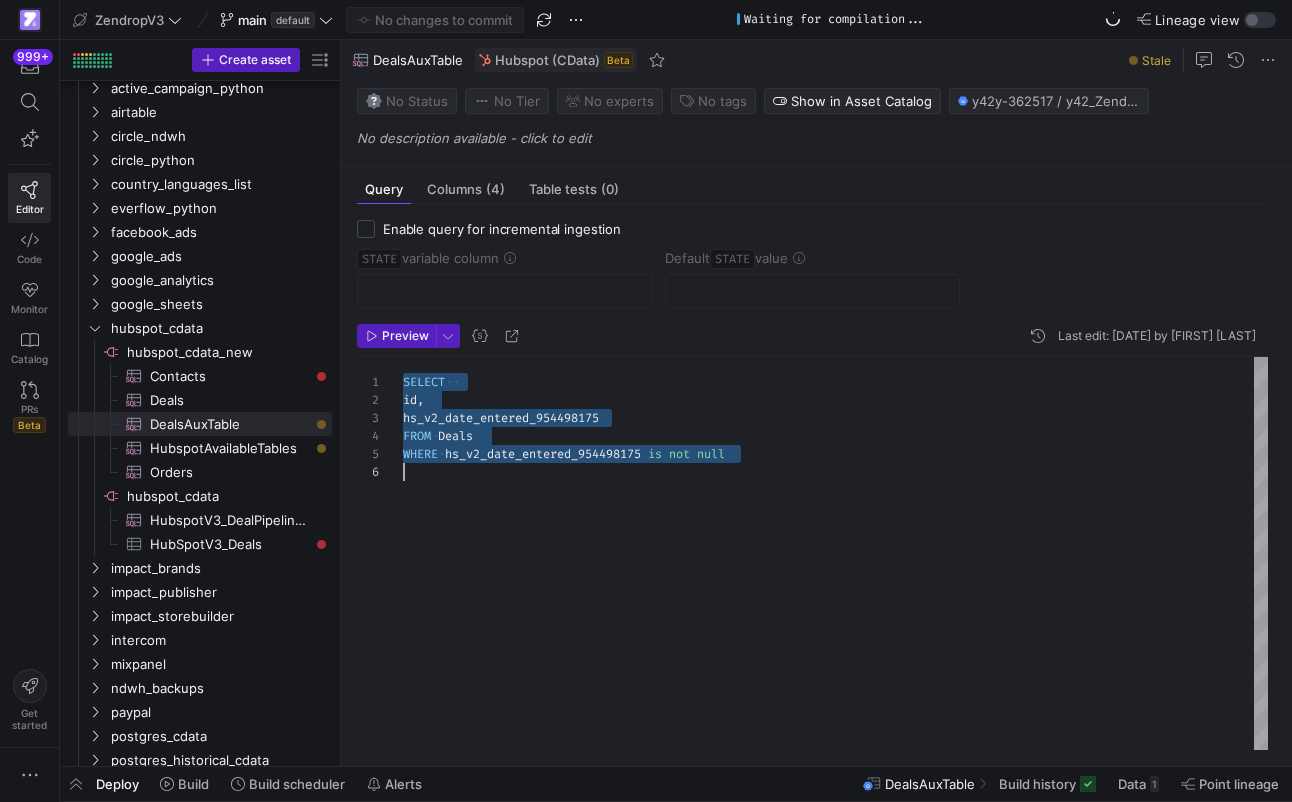 click on "SELECT    id , FROM   Deals WHERE   hs_v2_date_entered_954498175   is   not   null hs_v2_date_entered_954498175" at bounding box center [835, 553] 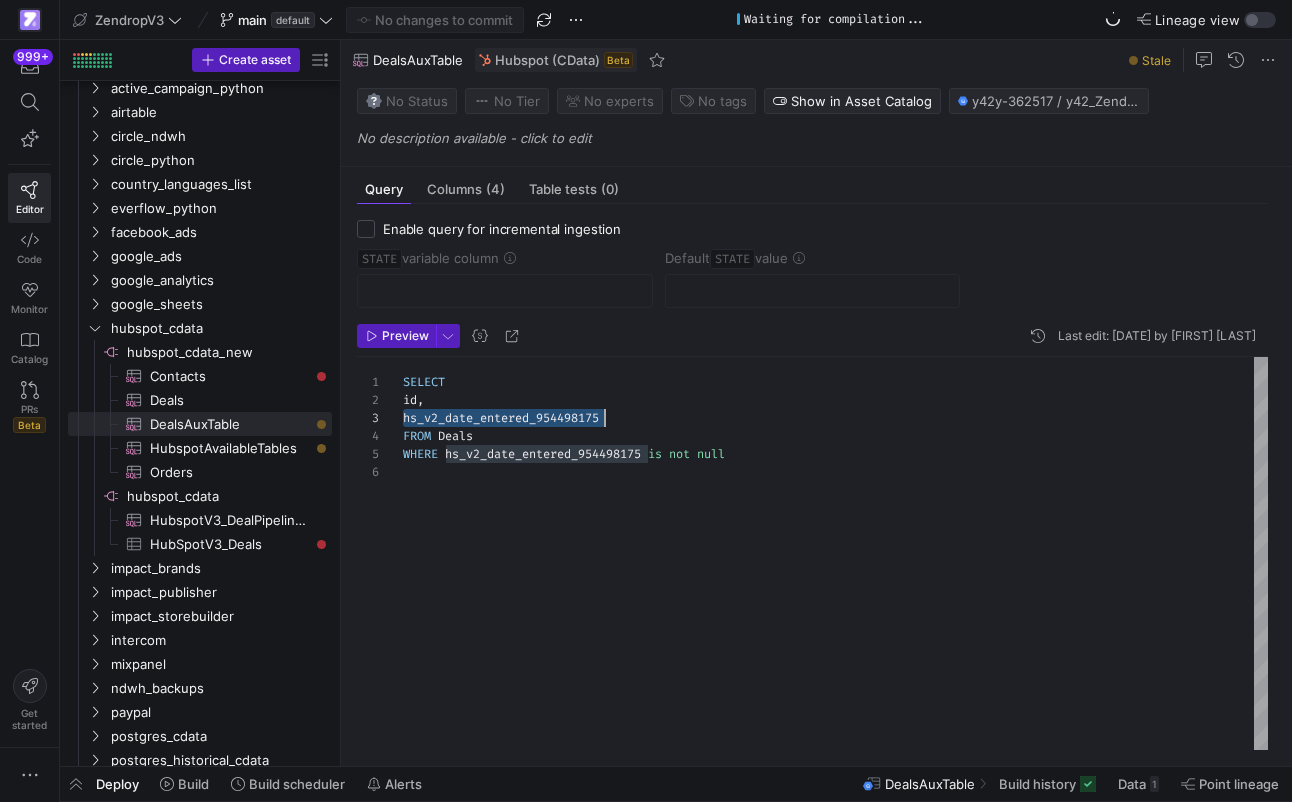 click on "SELECT    id , FROM   Deals WHERE   hs_v2_date_entered_954498175   is   not   null hs_v2_date_entered_954498175" at bounding box center (835, 553) 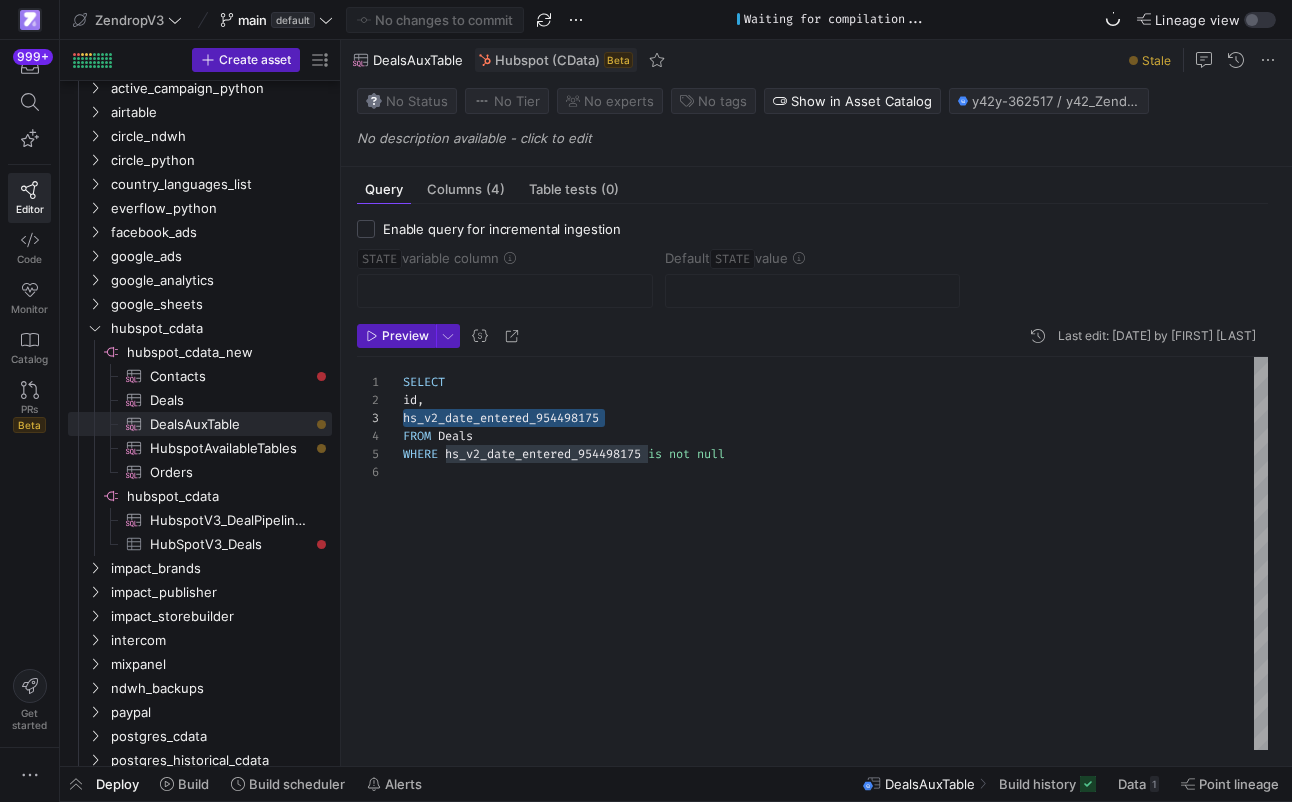 click on "SELECT    id , FROM   Deals WHERE   hs_v2_date_entered_954498175   is   not   null hs_v2_date_entered_954498175" at bounding box center (835, 553) 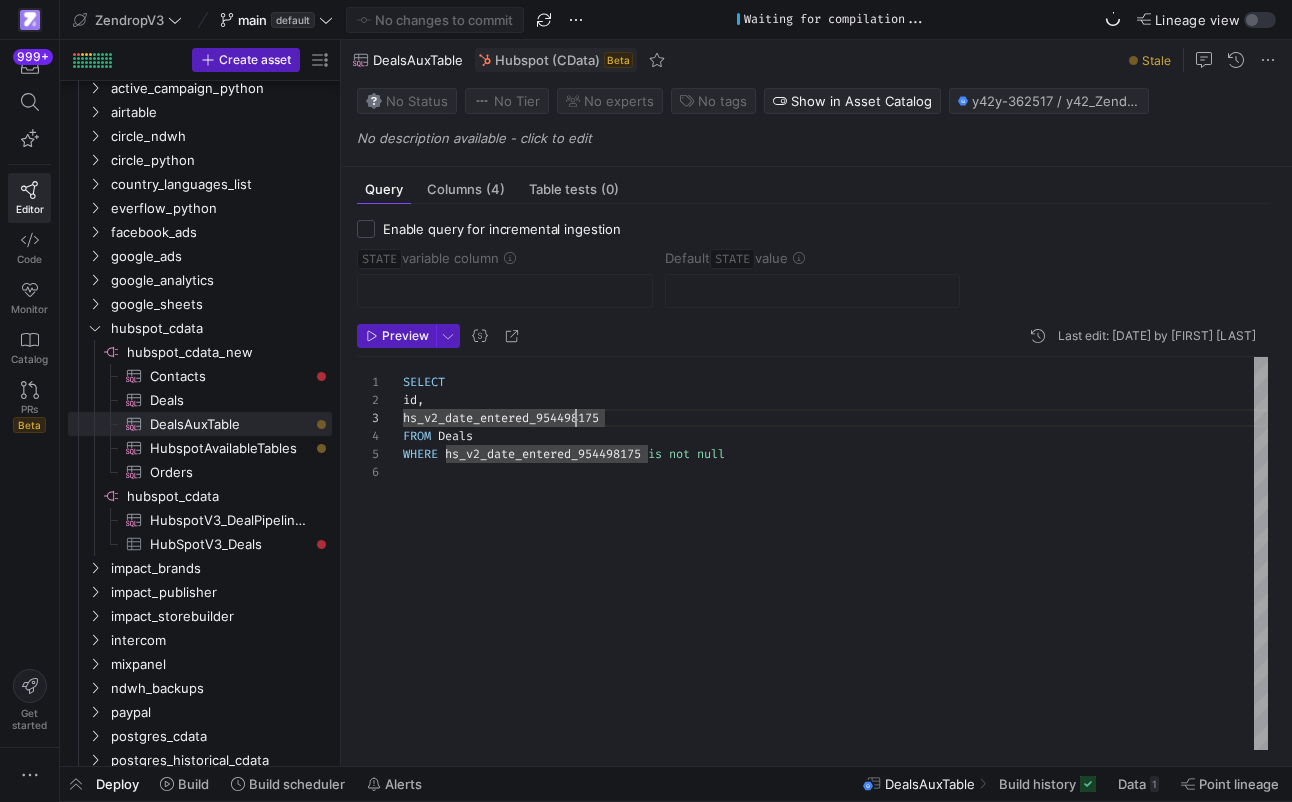 click on "SELECT    id , FROM   Deals WHERE   hs_v2_date_entered_954498175   is   not   null hs_v2_date_entered_954498175" at bounding box center (835, 553) 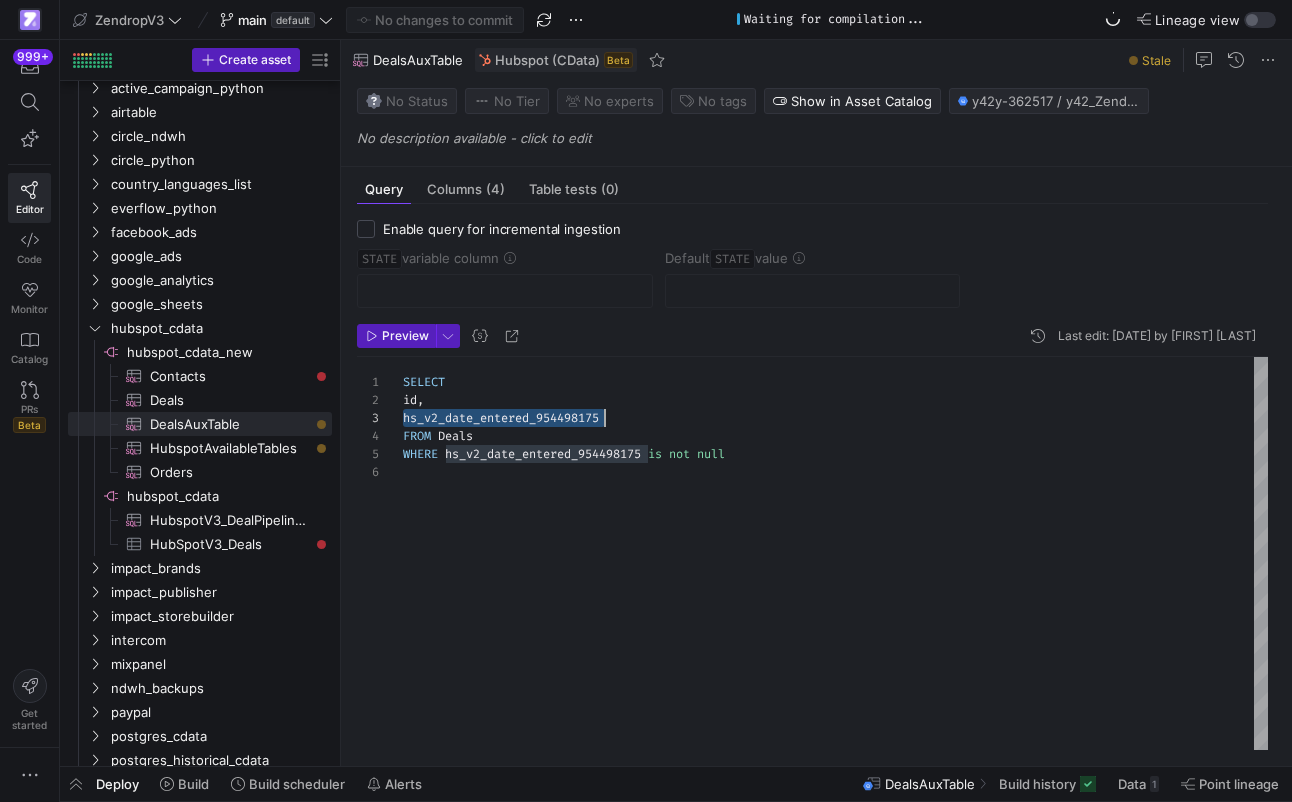 scroll, scrollTop: 36, scrollLeft: 202, axis: both 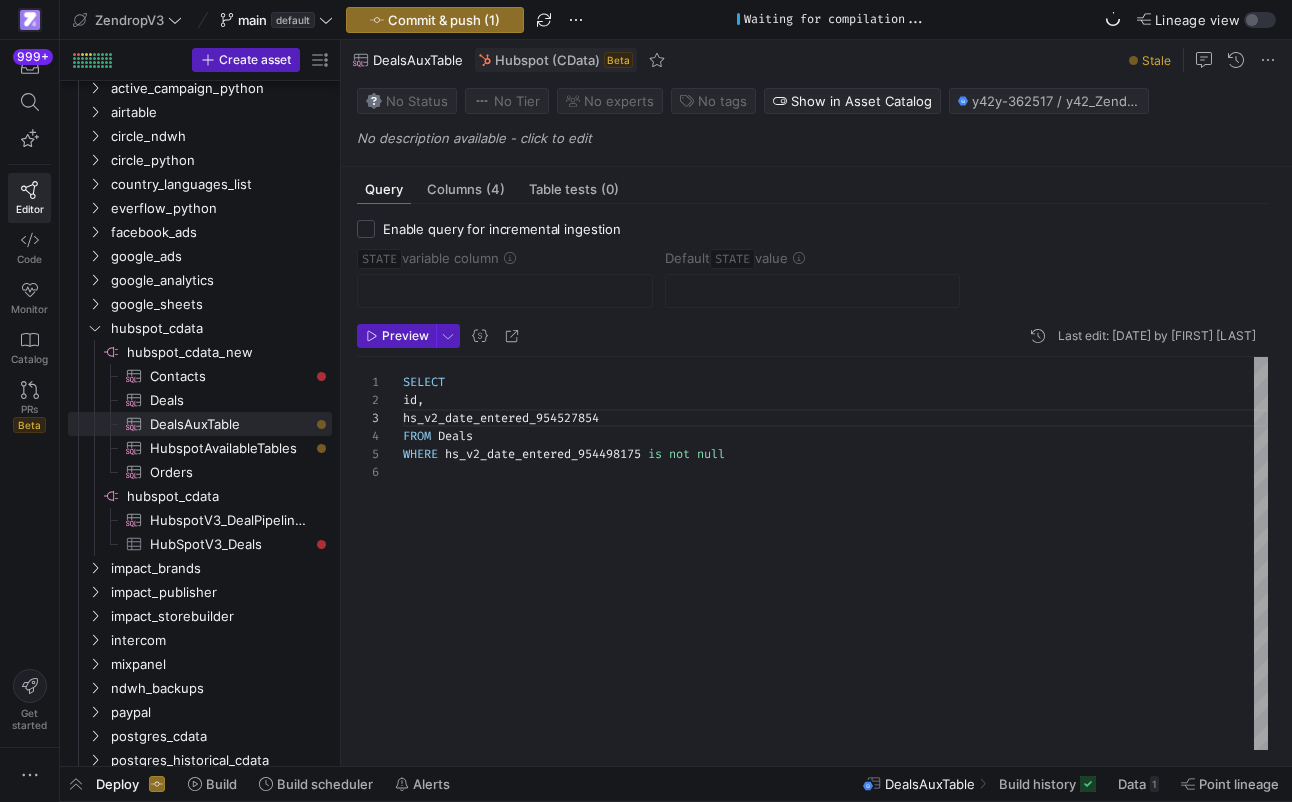 click on "SELECT    id , FROM   Deals WHERE   hs_v2_date_entered_954498175   is   not   null hs_v2_date_entered_954527854" at bounding box center [835, 553] 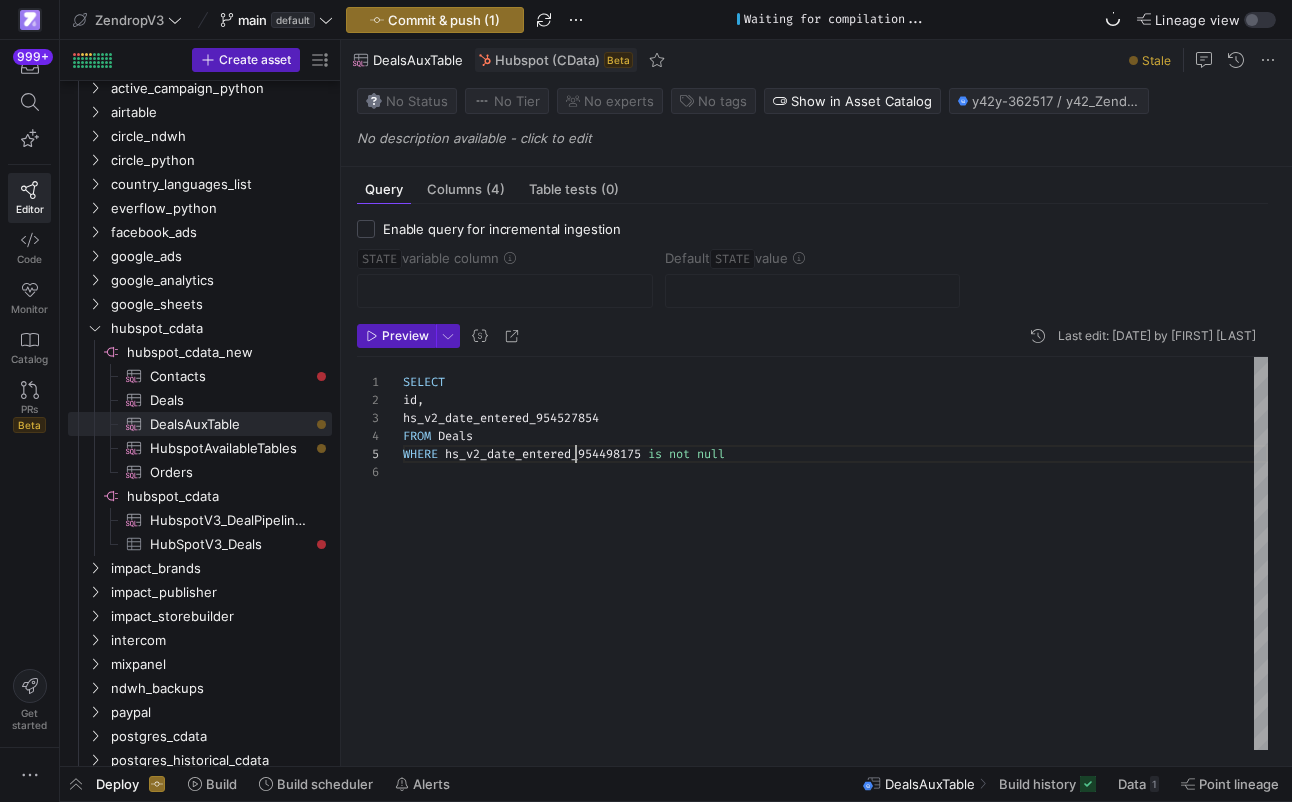 scroll, scrollTop: 72, scrollLeft: 245, axis: both 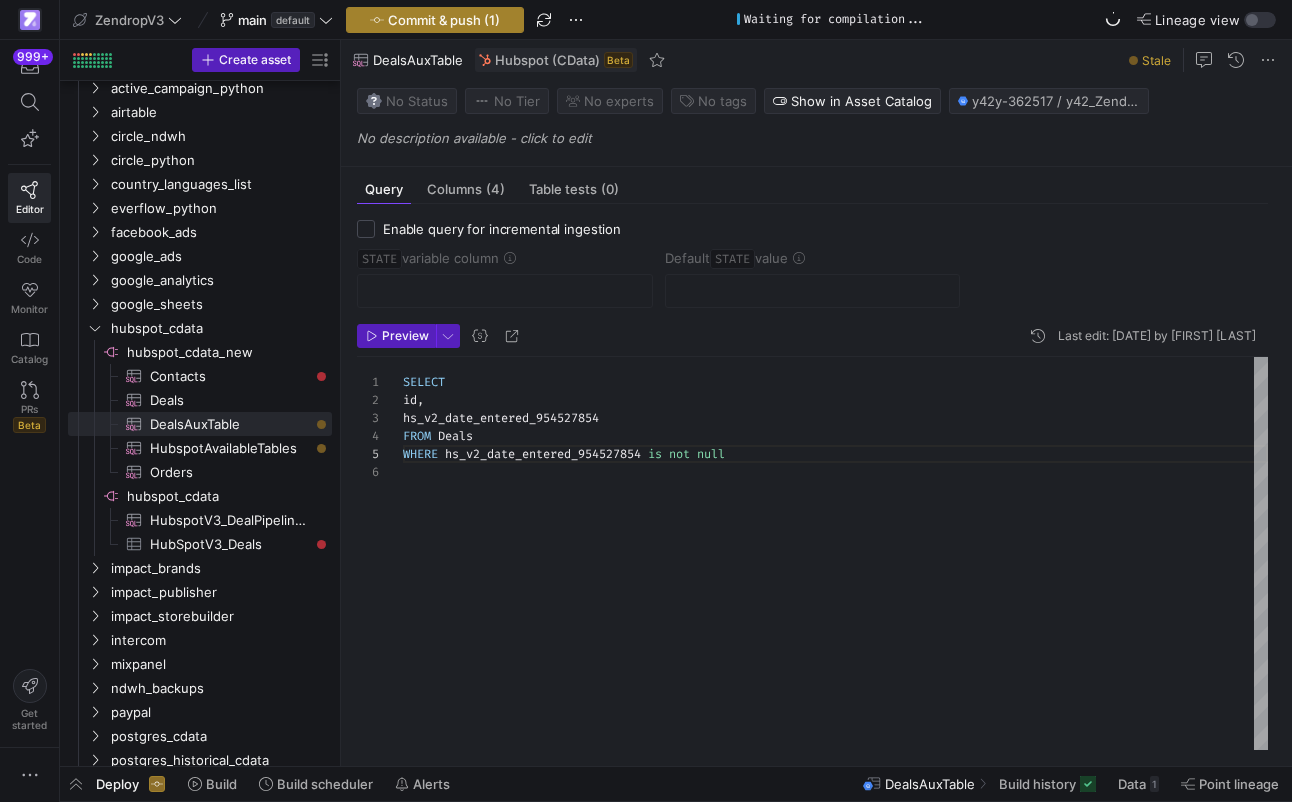 click at bounding box center [435, 20] 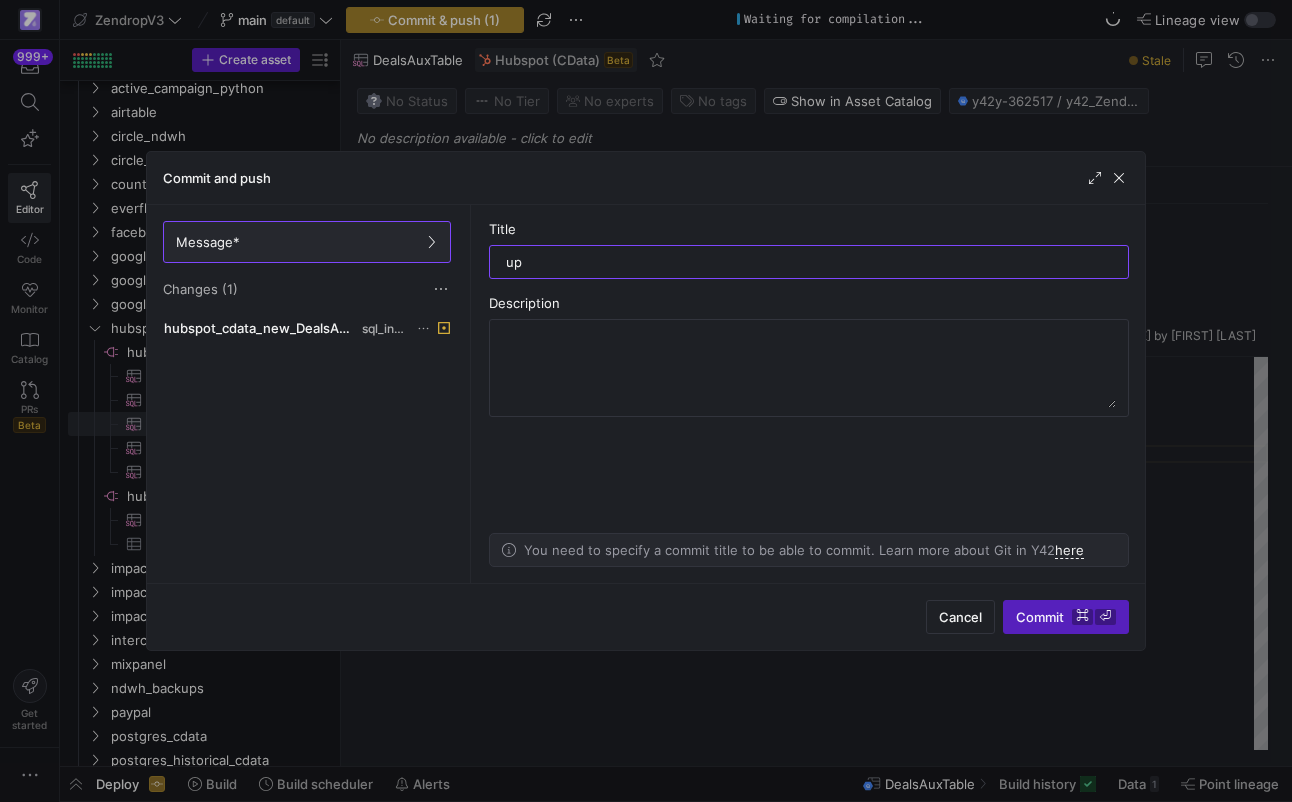 type on "upd" 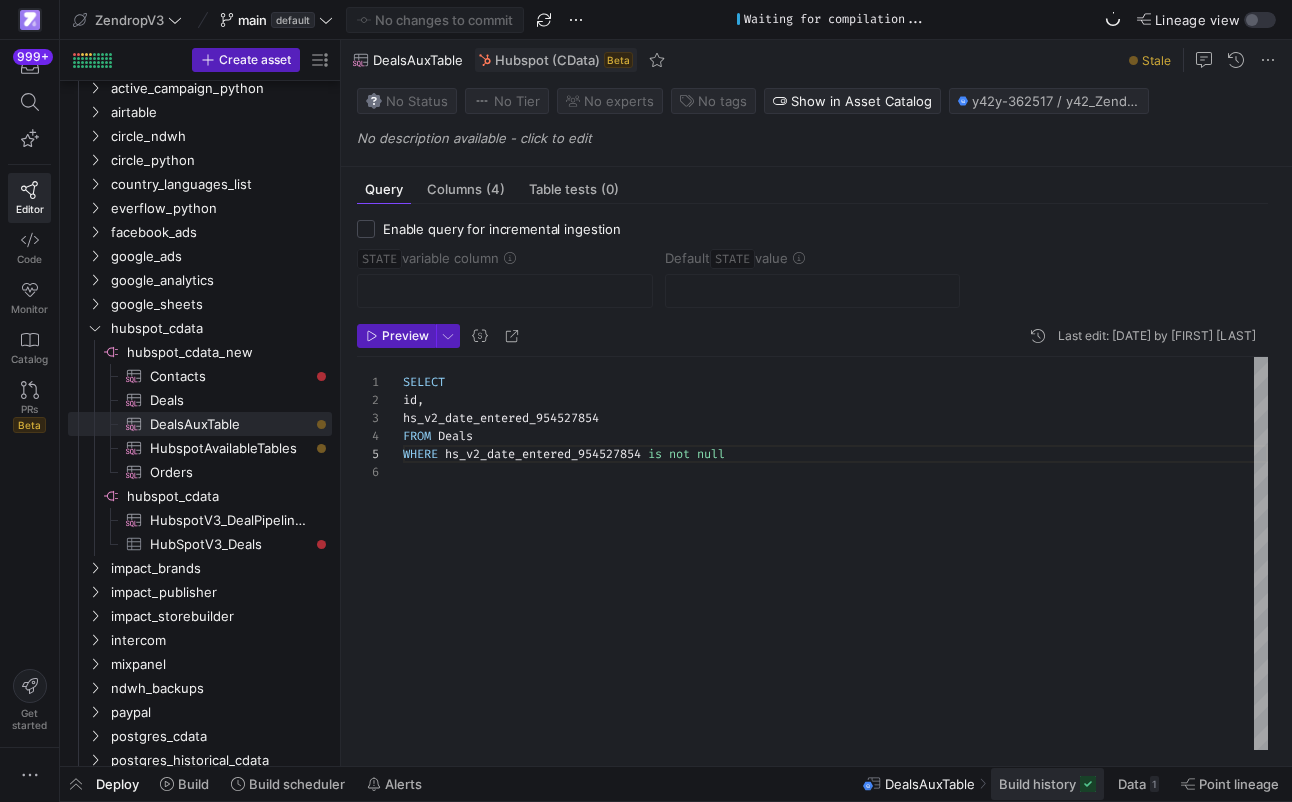 click on "Build history" at bounding box center [1037, 784] 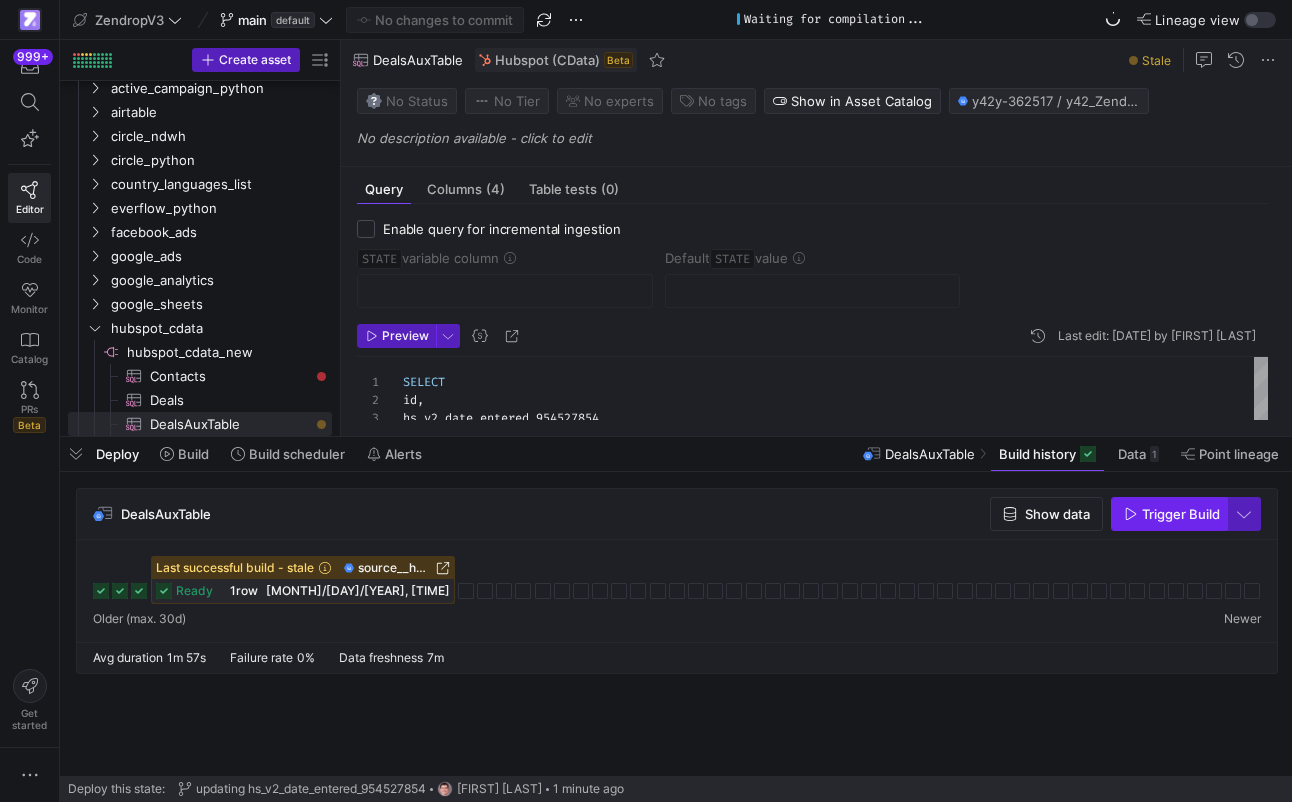 click on "Trigger Build" at bounding box center [1181, 514] 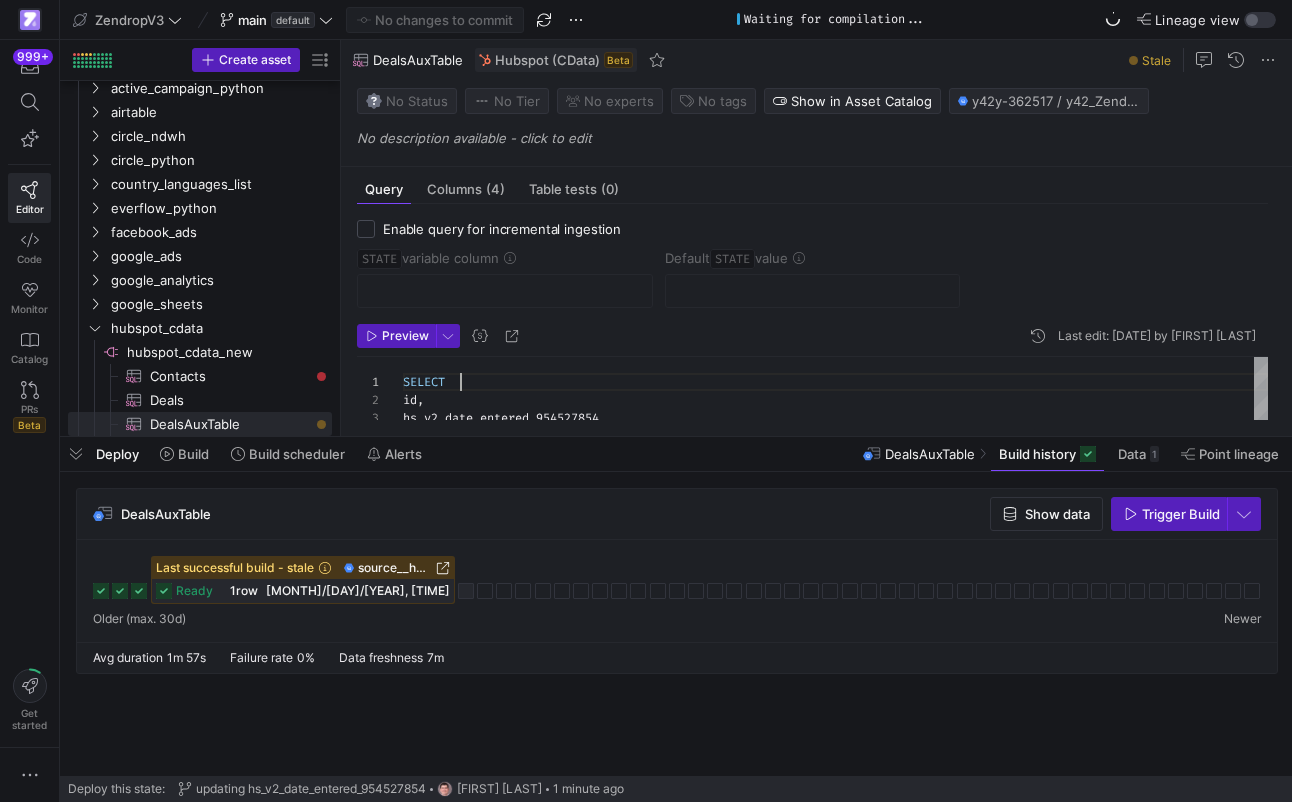 click on "SELECT    id , FROM   Deals WHERE   hs_v2_date_entered_954527854   is   not   null hs_v2_date_entered_954527854" at bounding box center [835, 419] 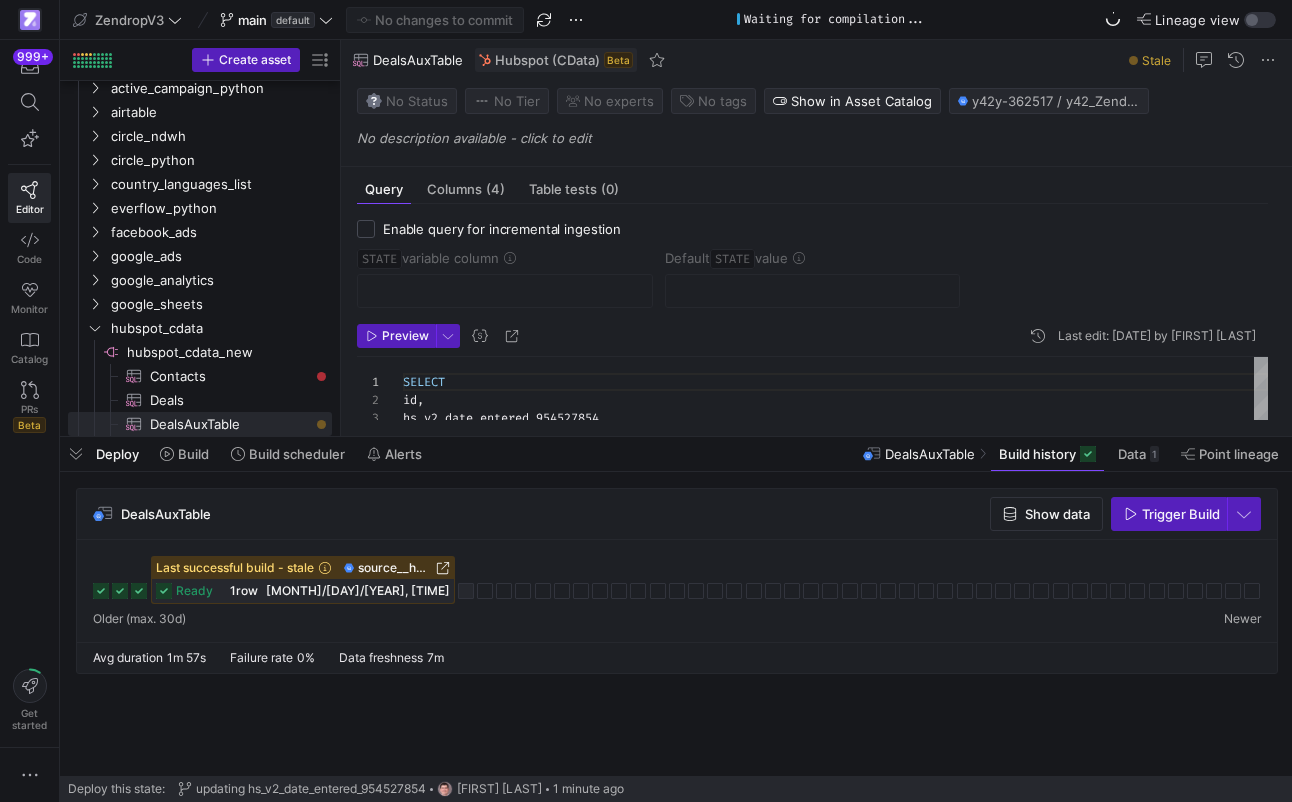 scroll, scrollTop: 61, scrollLeft: 0, axis: vertical 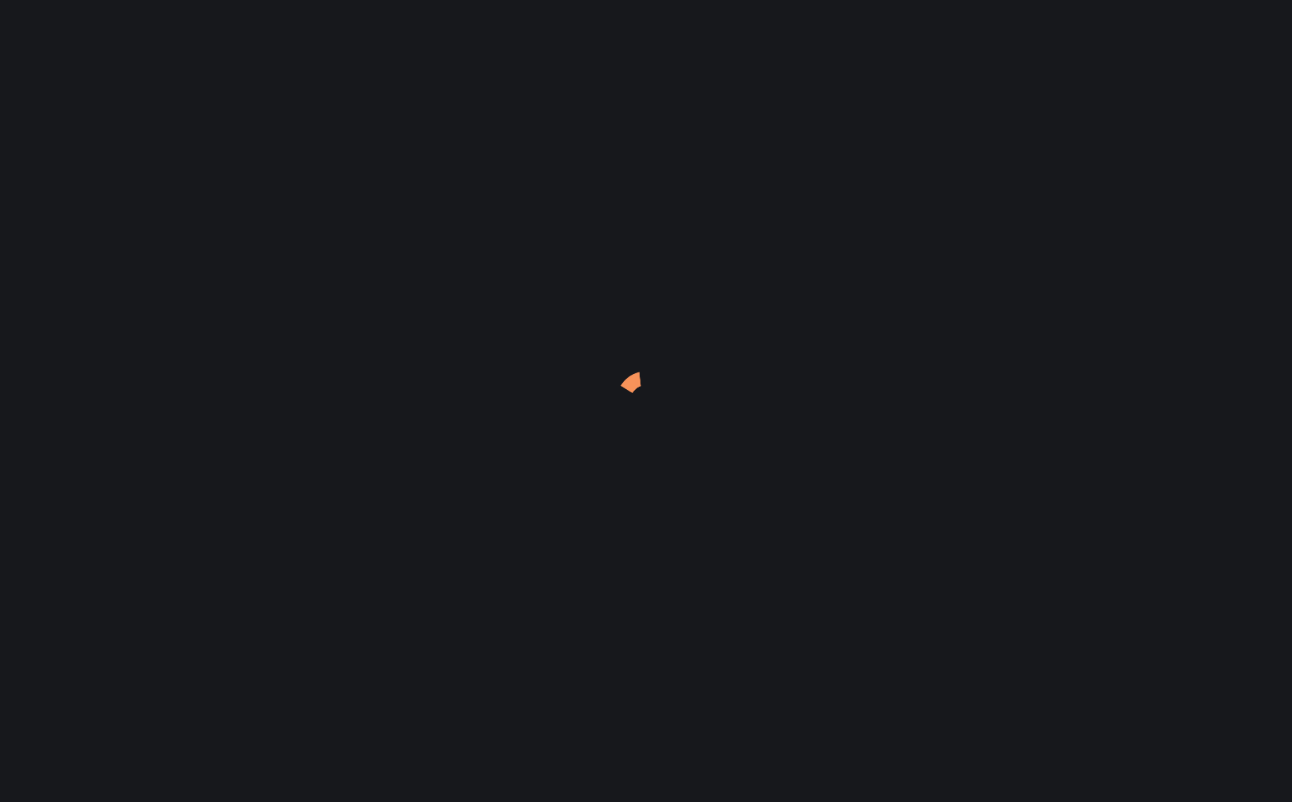 click at bounding box center [646, 401] 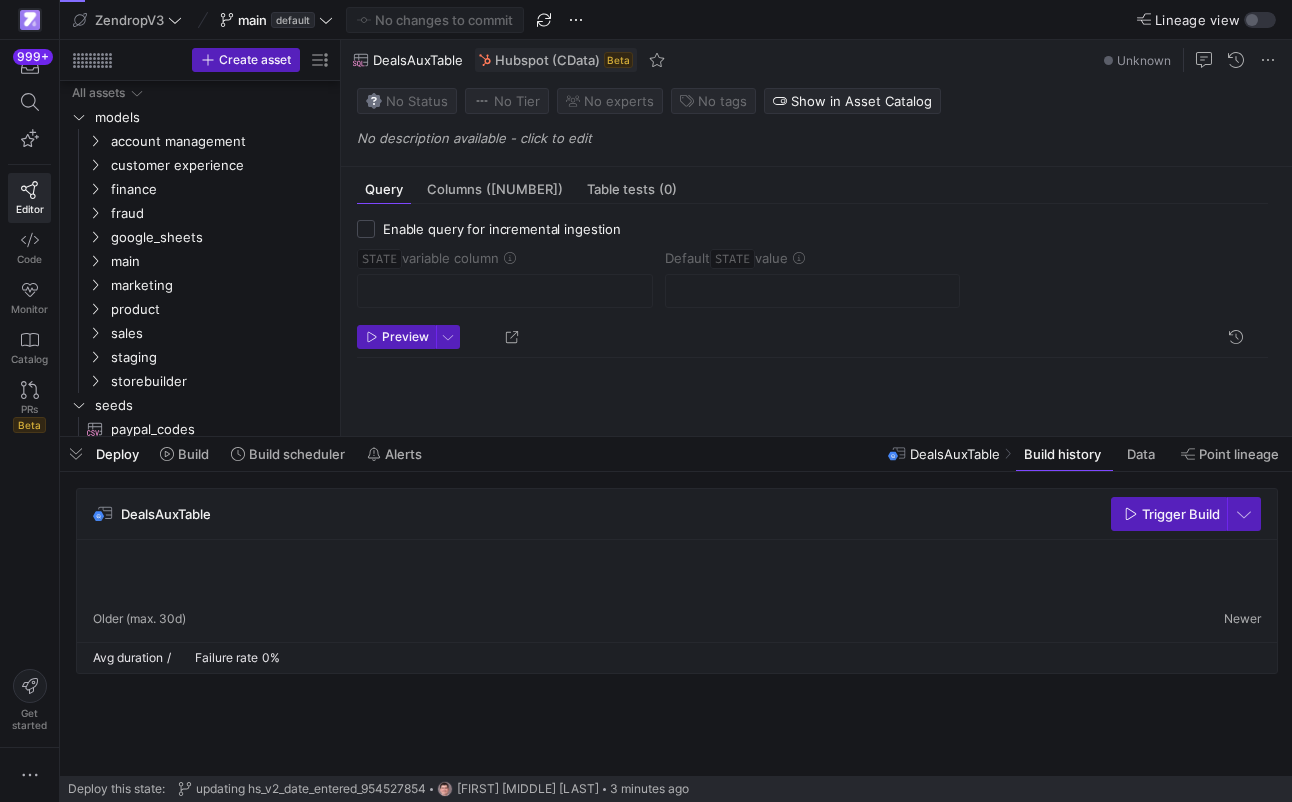 scroll, scrollTop: 653, scrollLeft: 0, axis: vertical 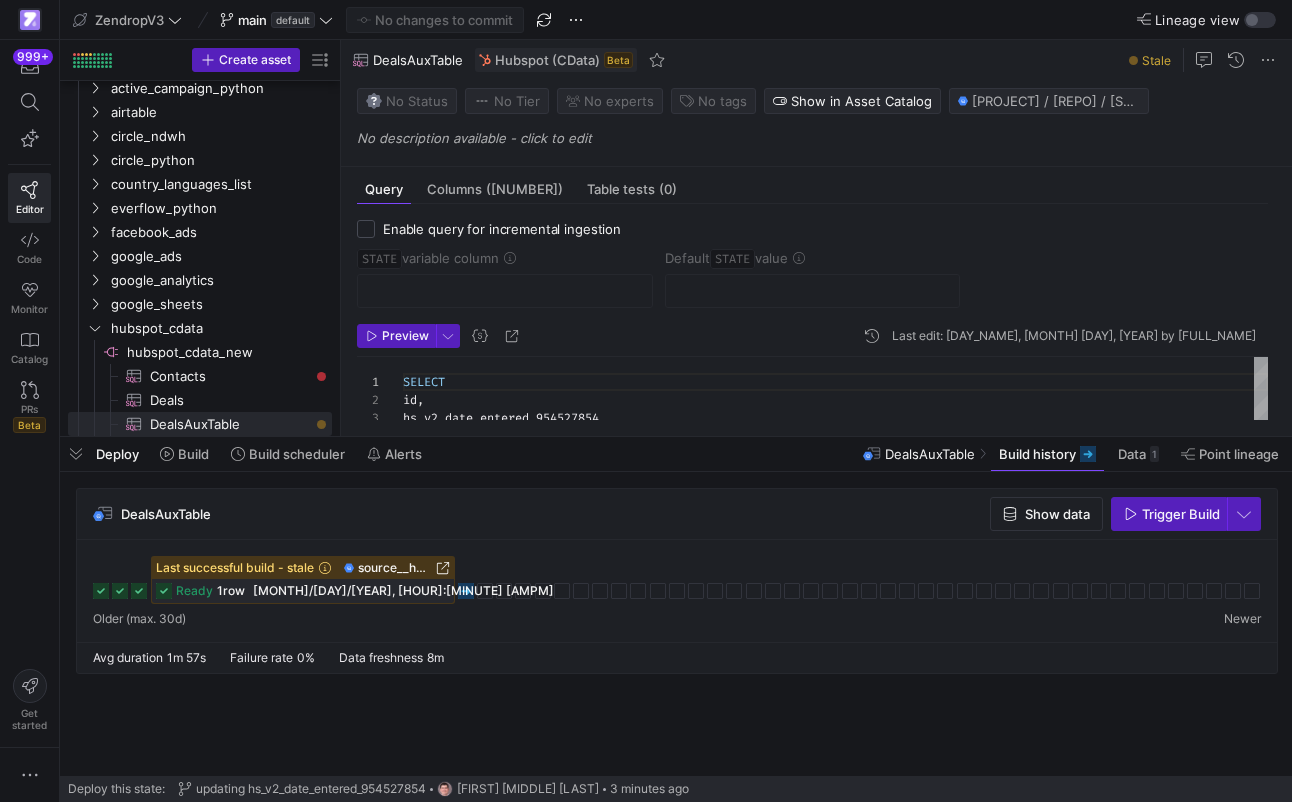 click at bounding box center (466, 591) 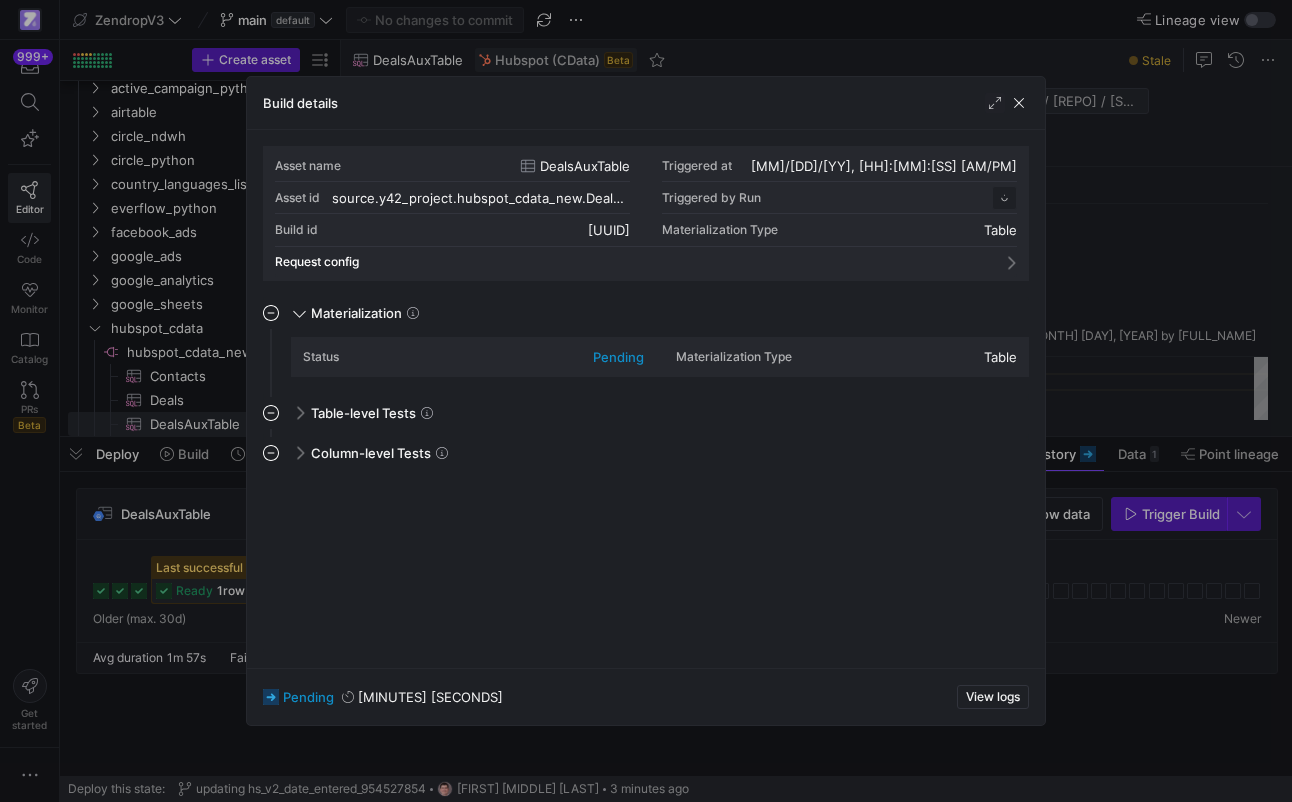 scroll, scrollTop: 180, scrollLeft: 0, axis: vertical 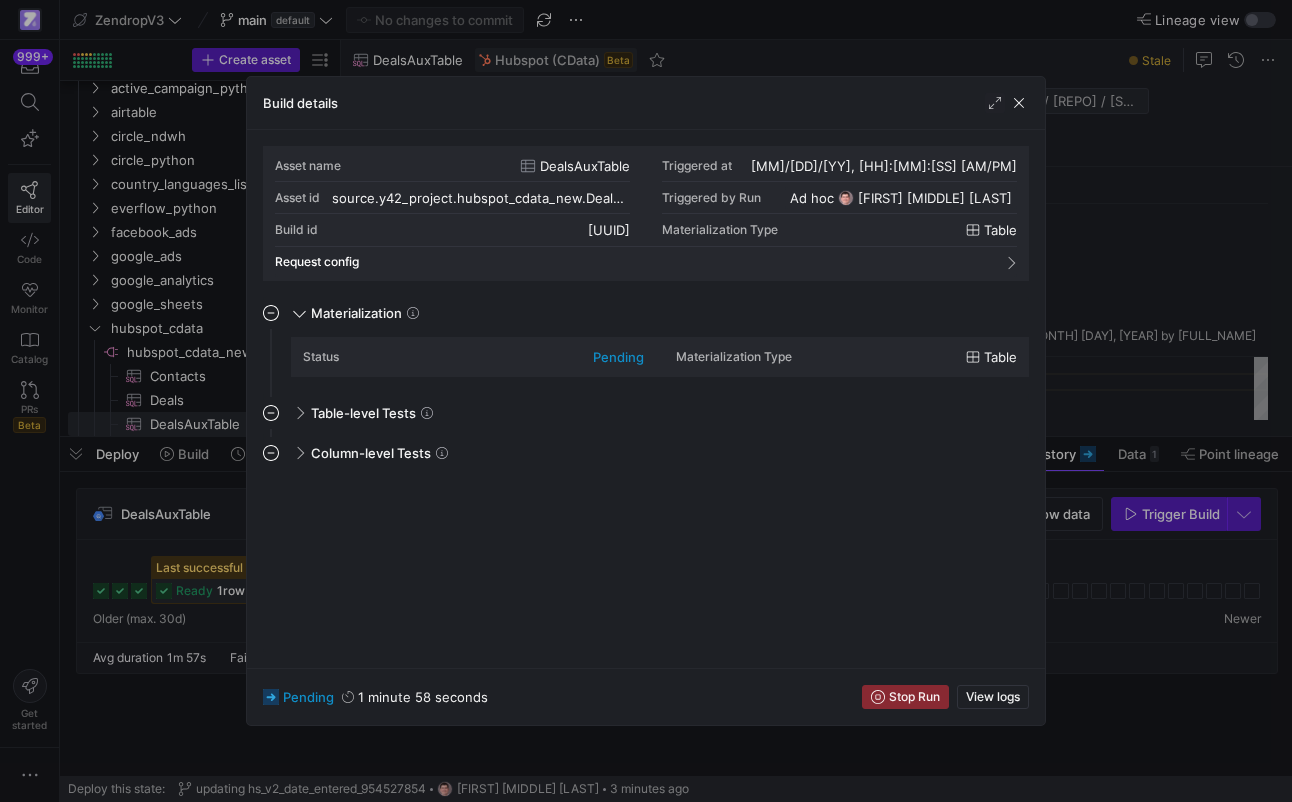 click at bounding box center [646, 401] 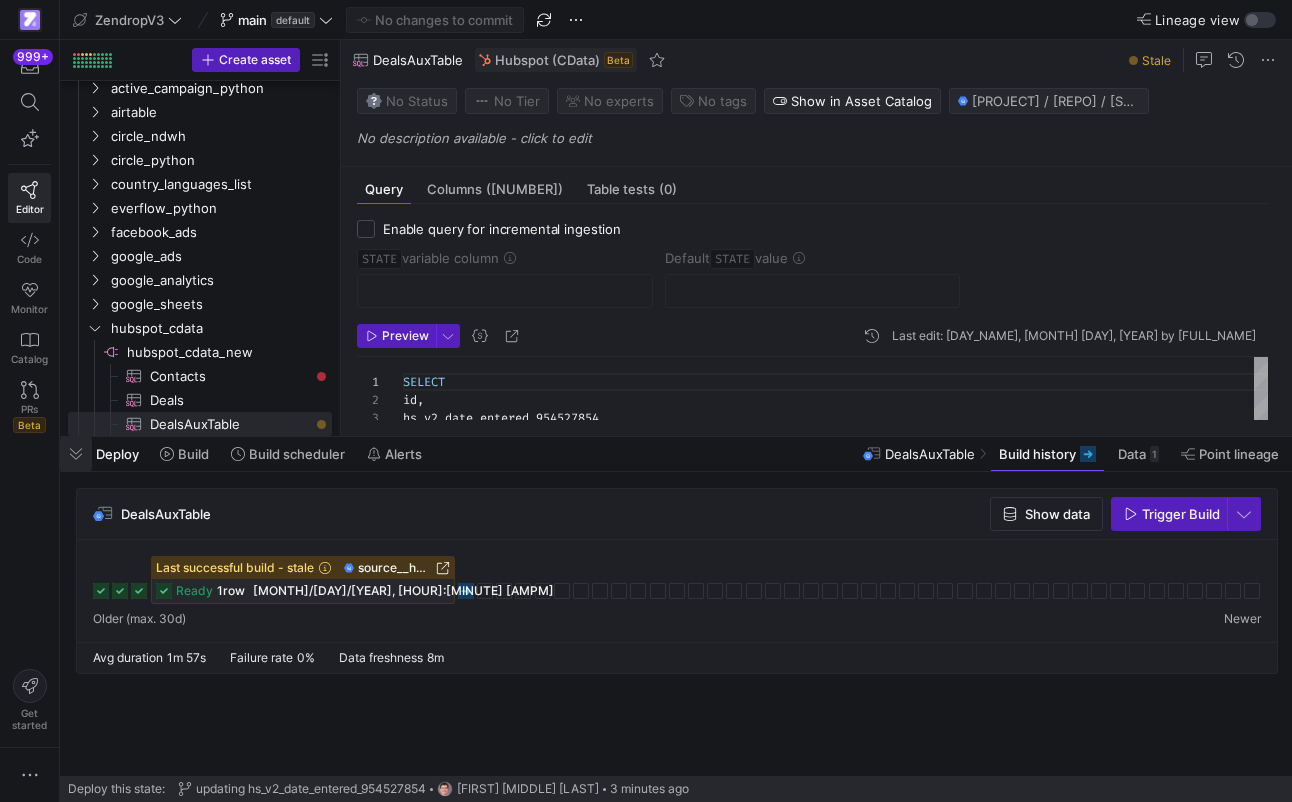 click at bounding box center [76, 454] 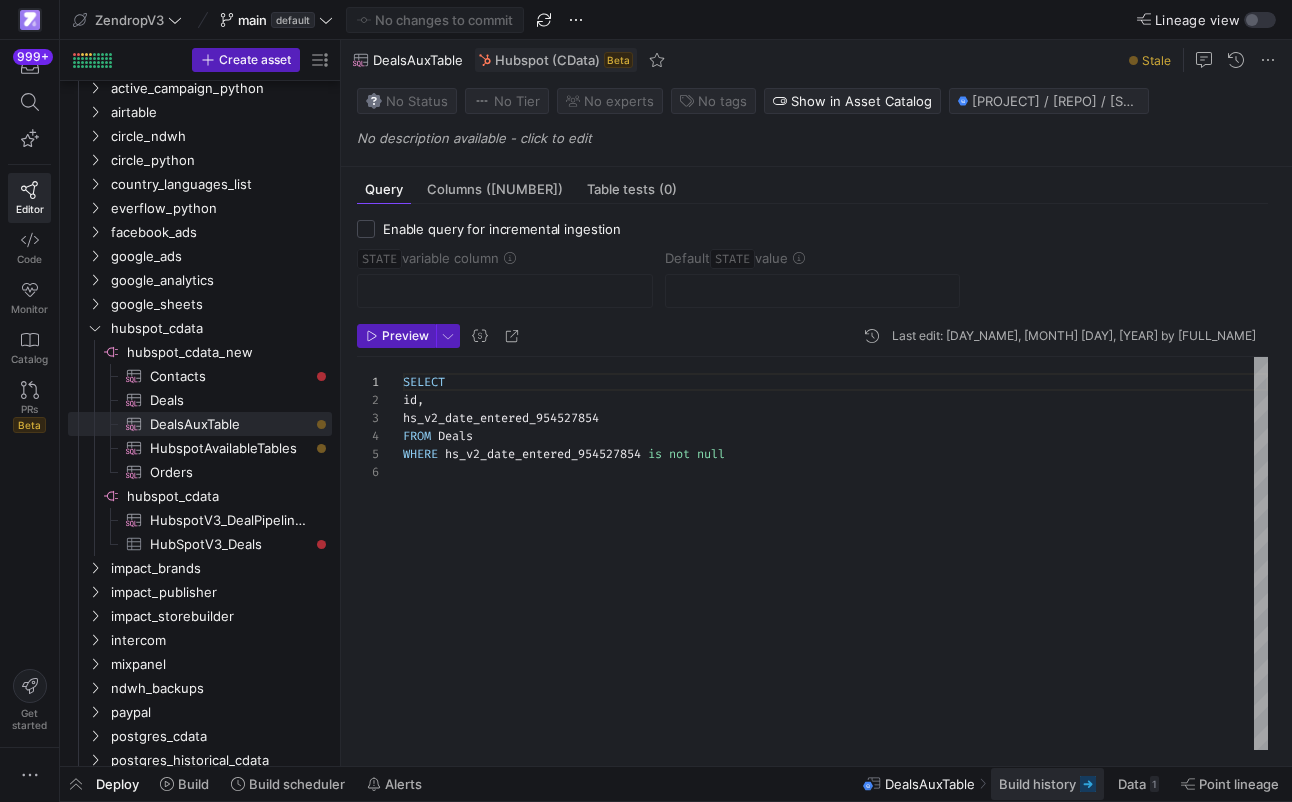 click at bounding box center (1047, 784) 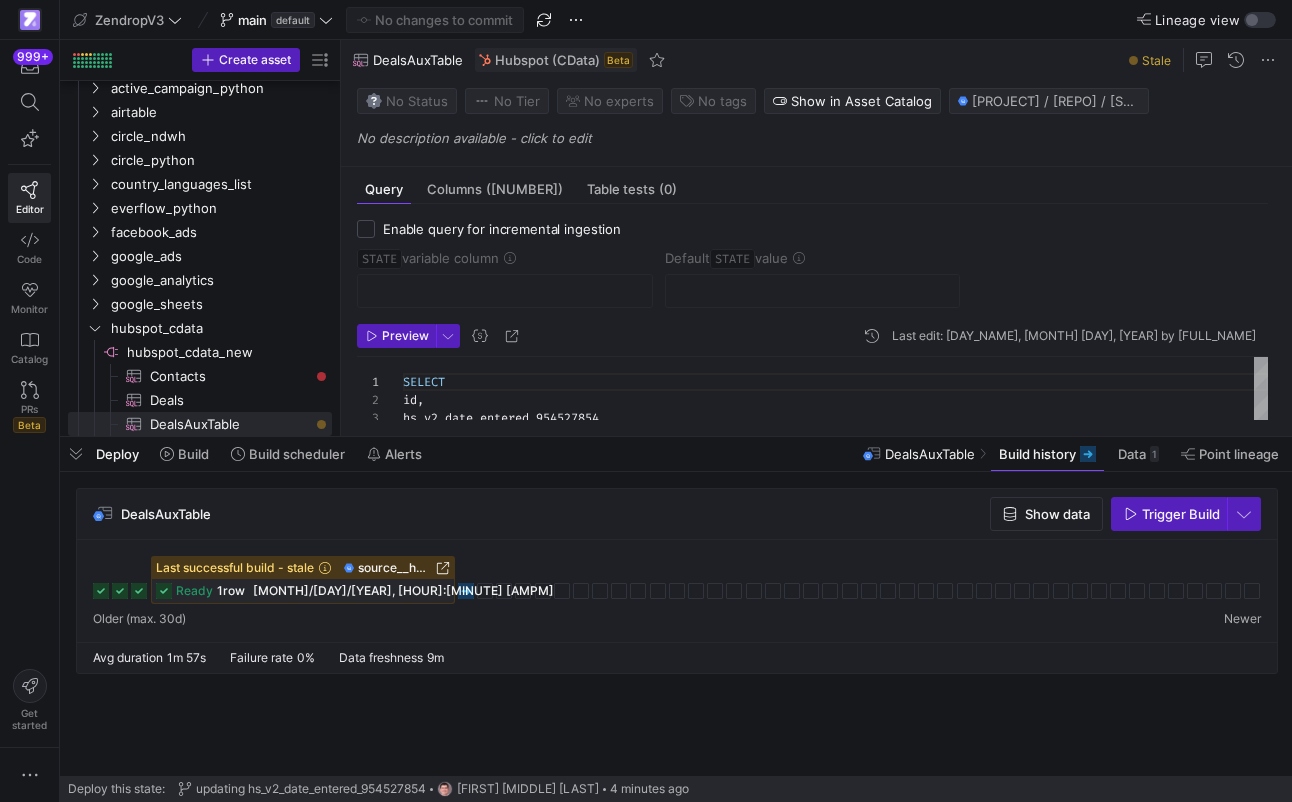 click at bounding box center (466, 591) 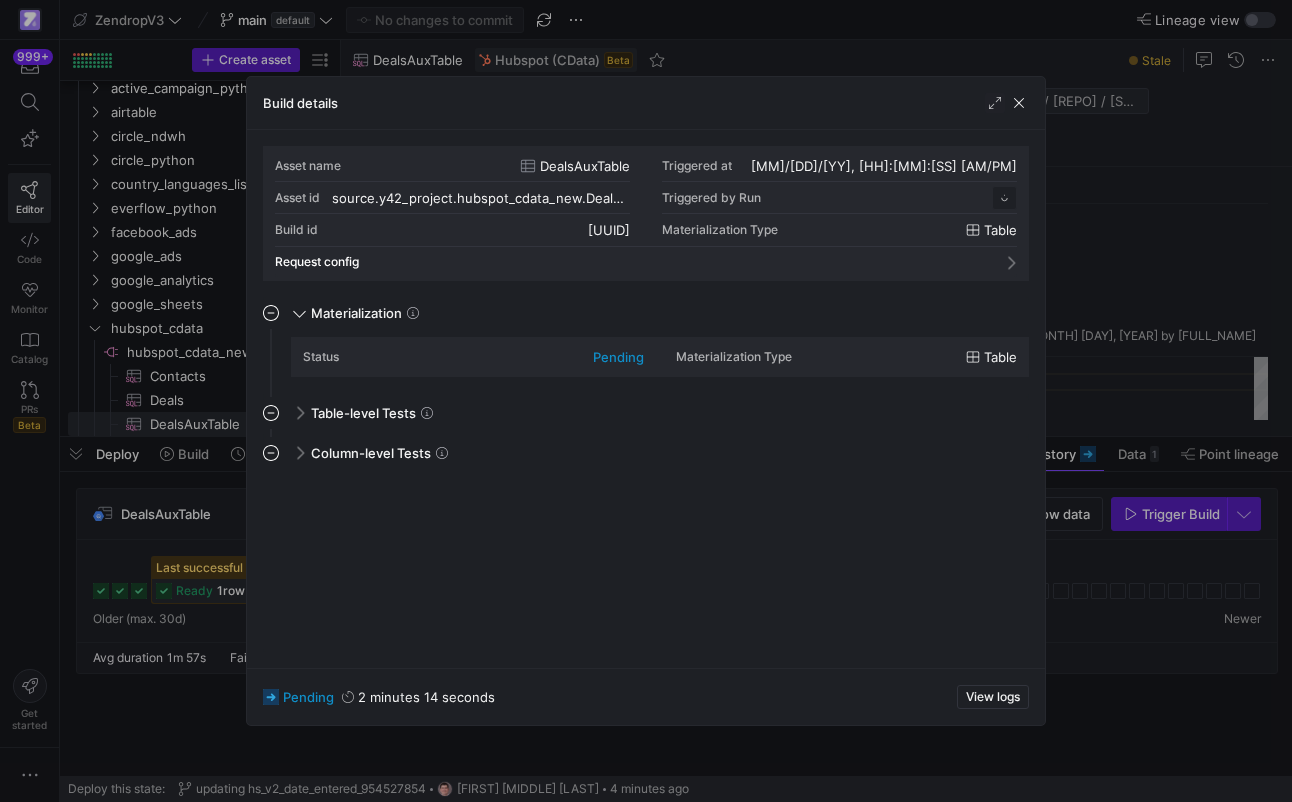 scroll, scrollTop: 180, scrollLeft: 0, axis: vertical 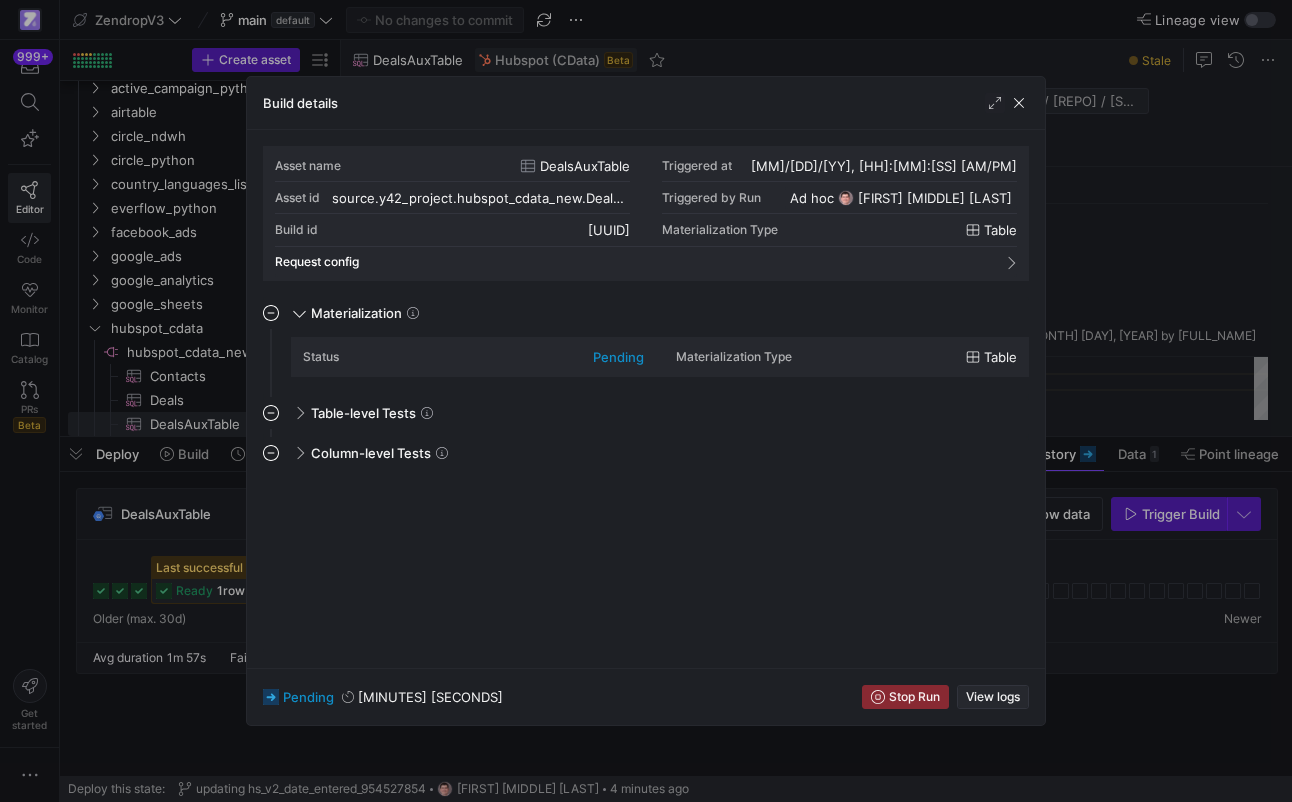 click on "View logs" at bounding box center (993, 697) 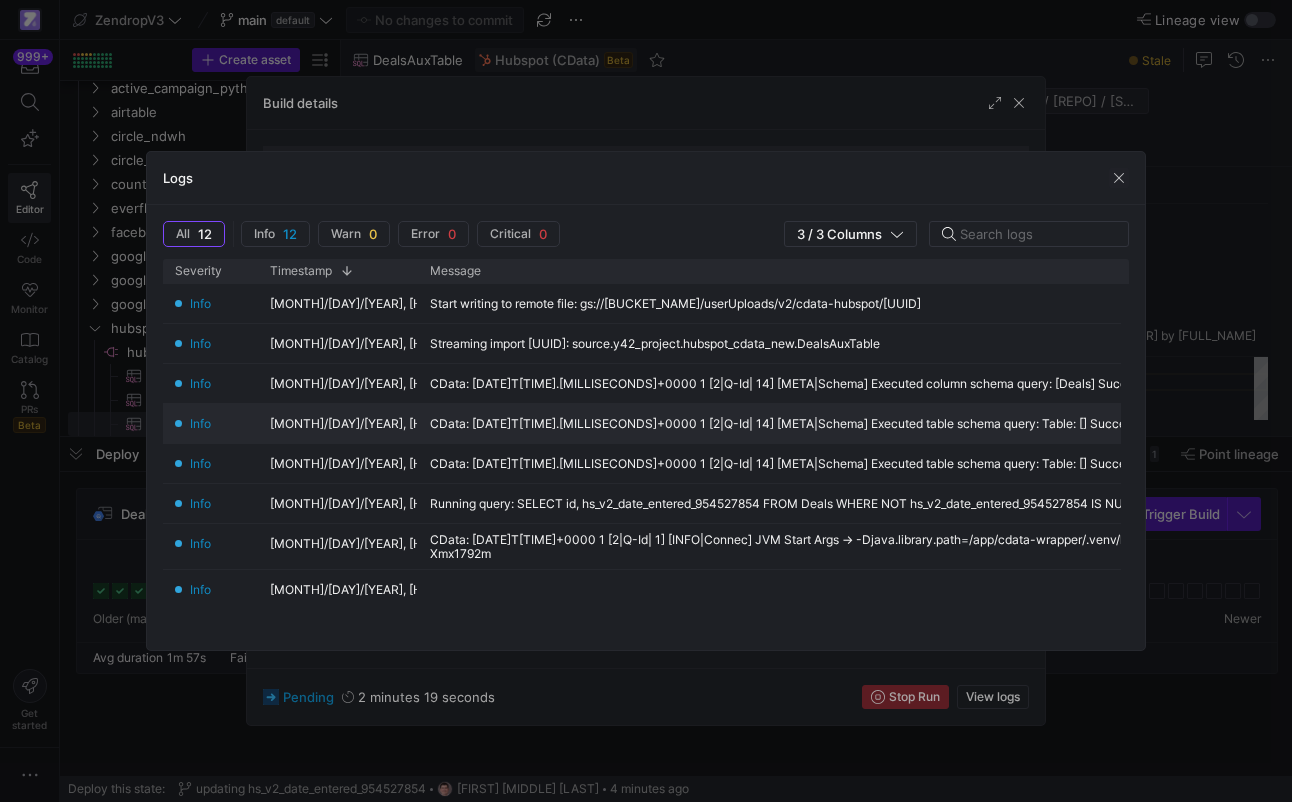 scroll, scrollTop: 24, scrollLeft: 0, axis: vertical 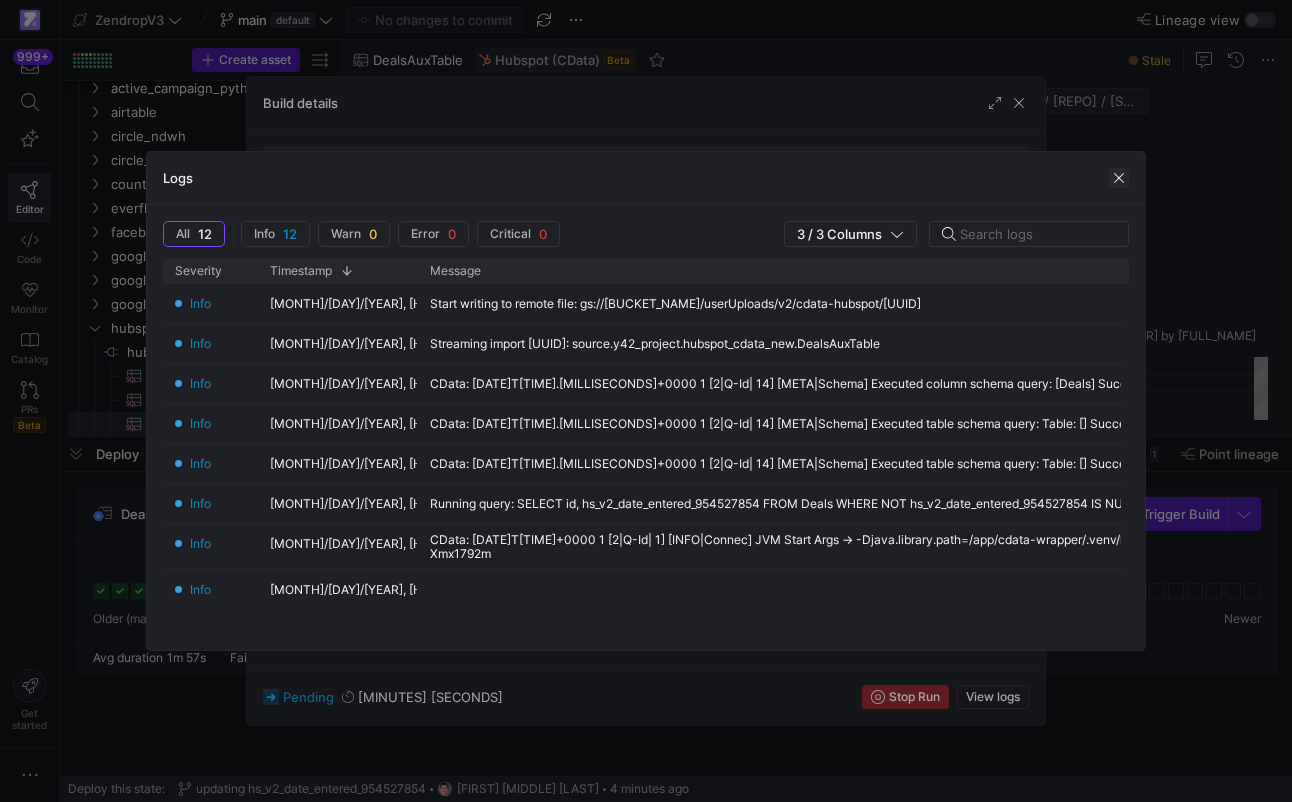 click at bounding box center [1119, 178] 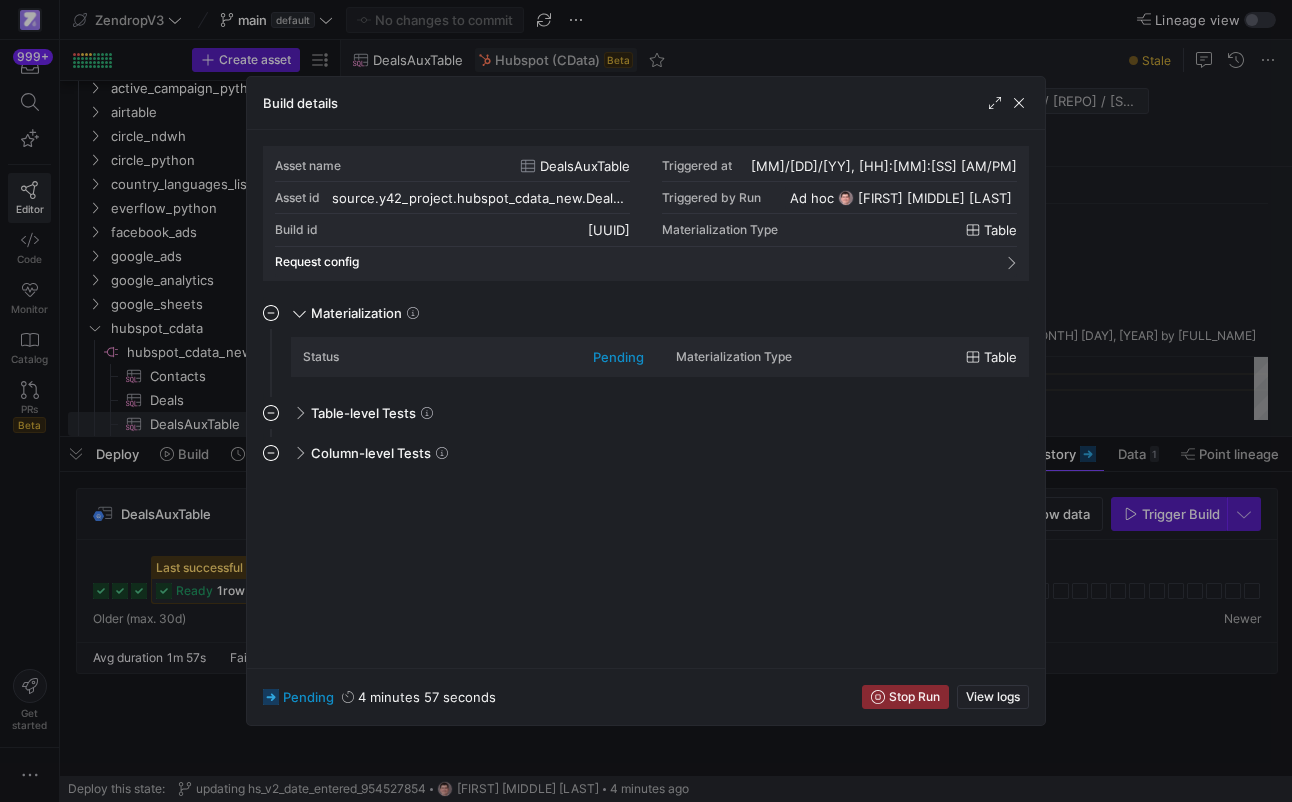 click at bounding box center (646, 401) 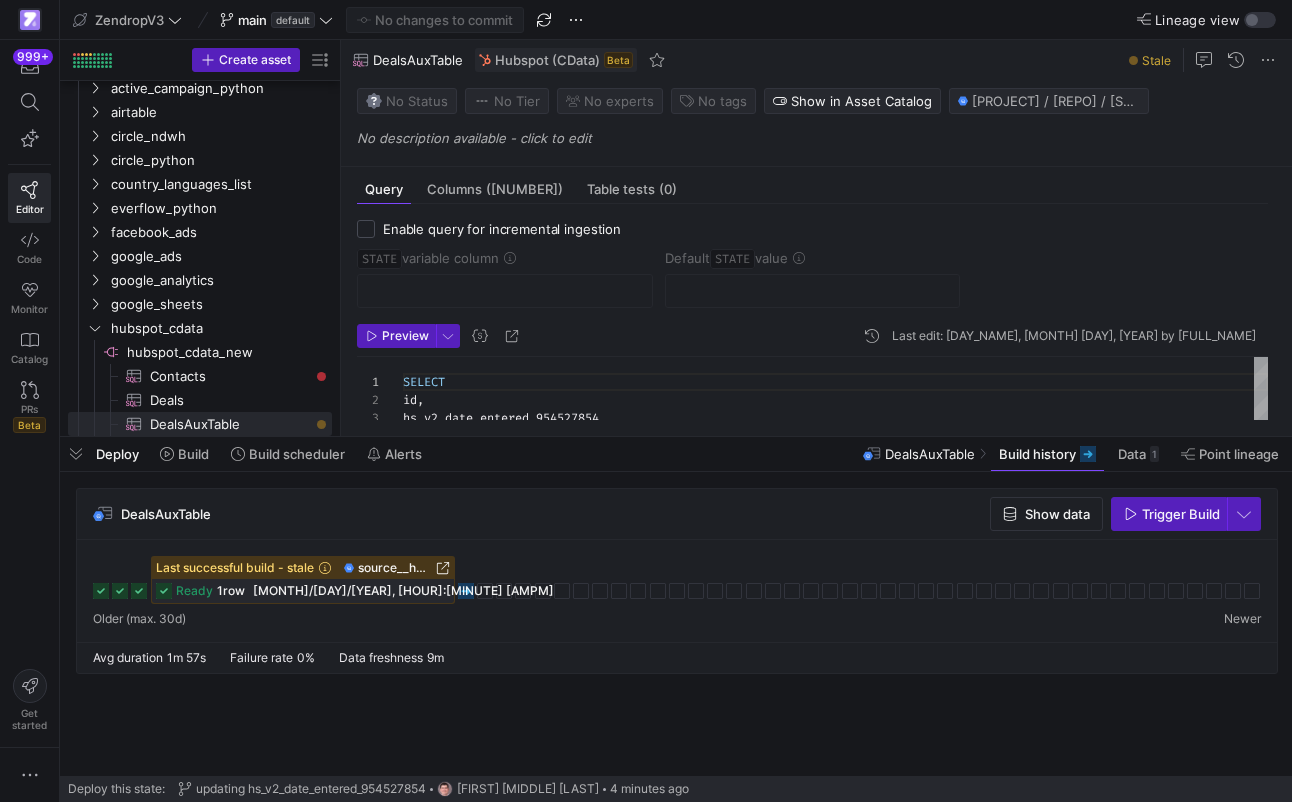 click at bounding box center (466, 591) 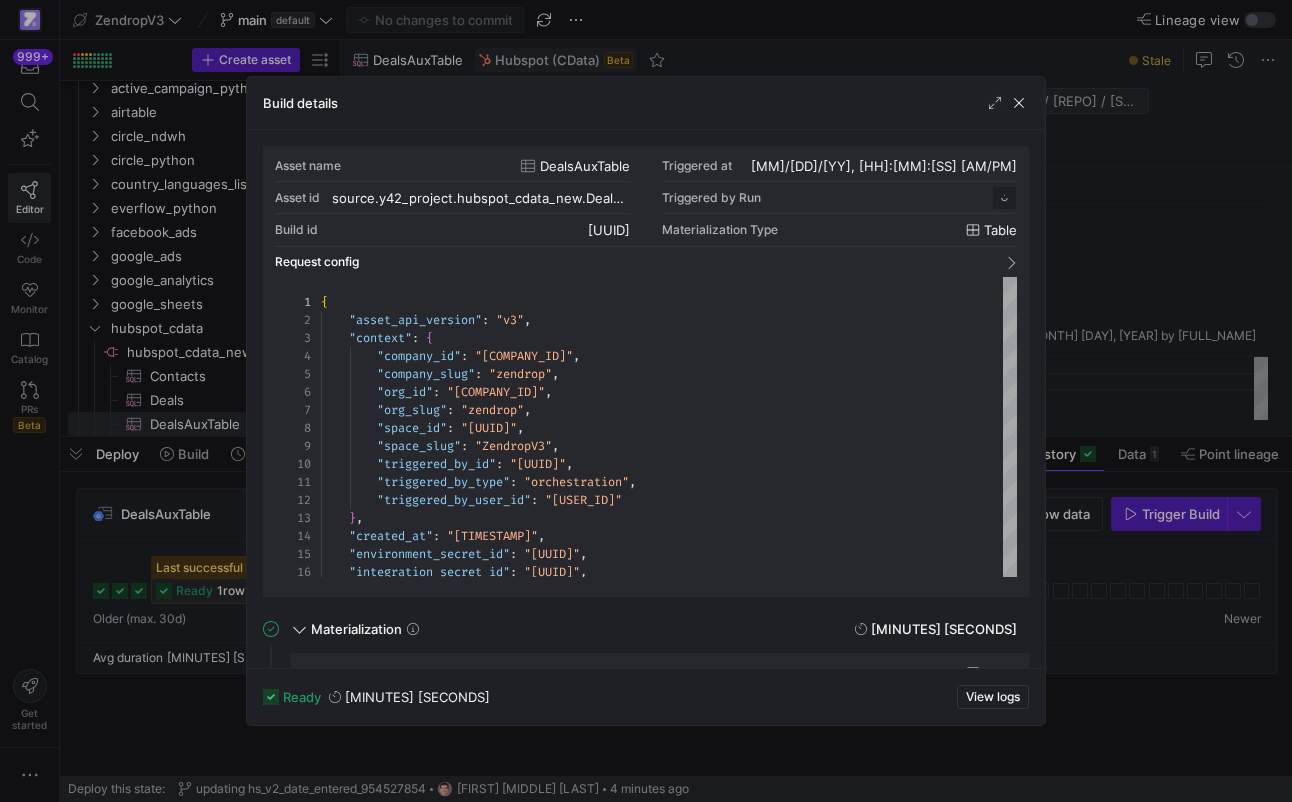 scroll, scrollTop: 180, scrollLeft: 0, axis: vertical 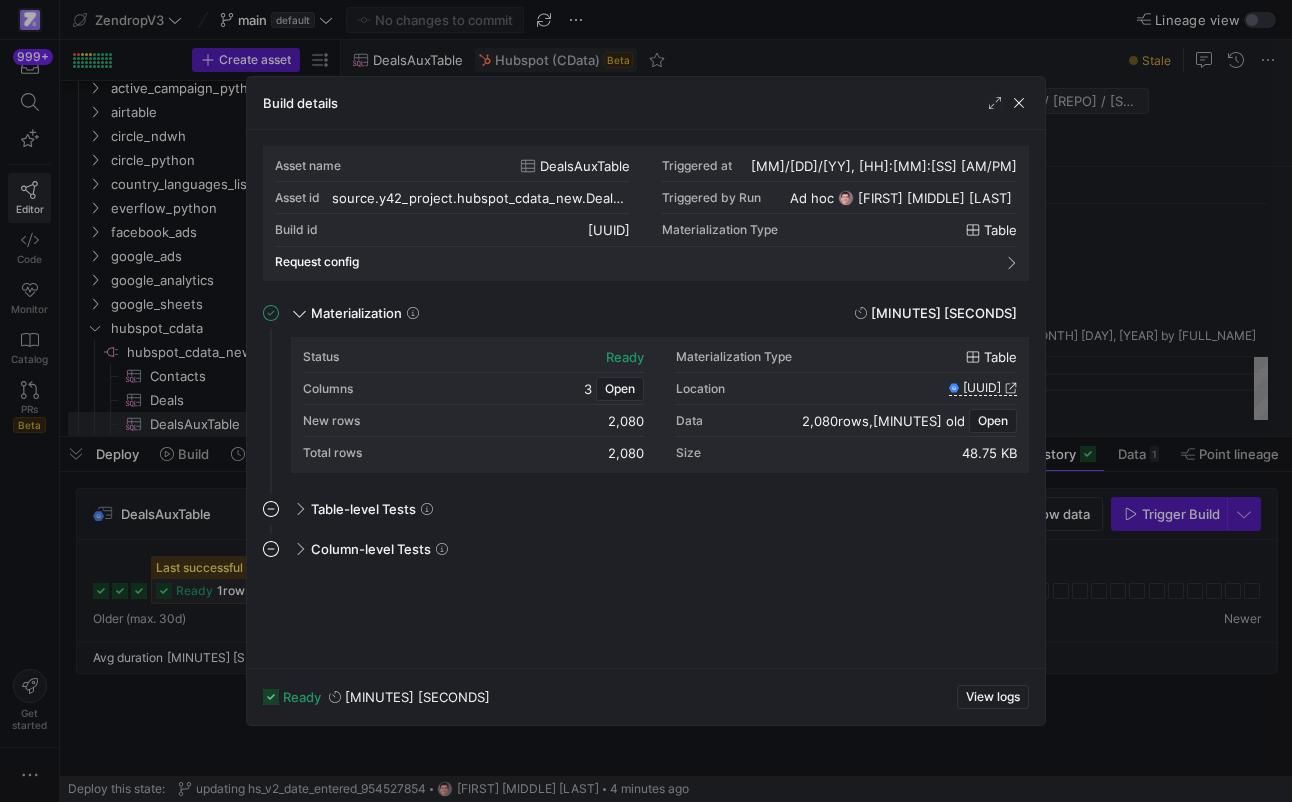 click on "2,080" at bounding box center [625, 357] 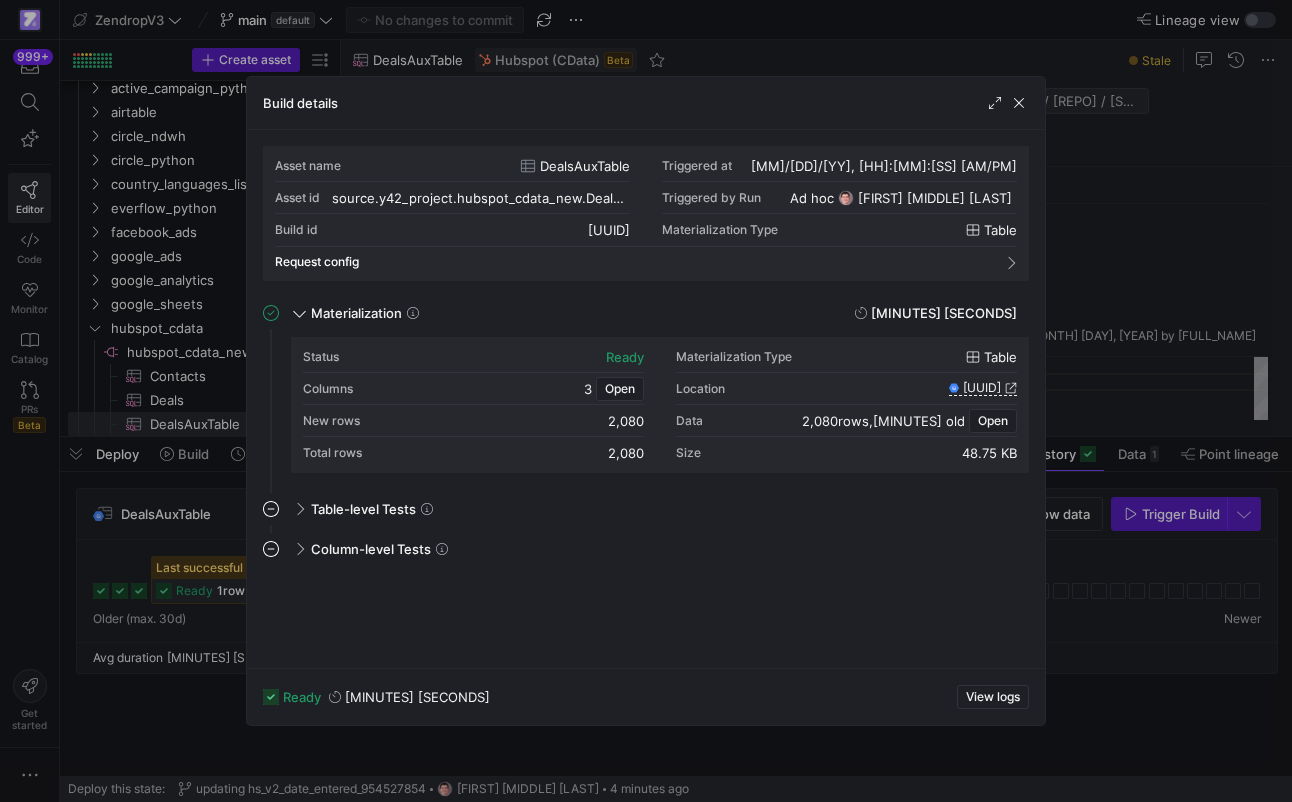 click on "2,080" at bounding box center [625, 357] 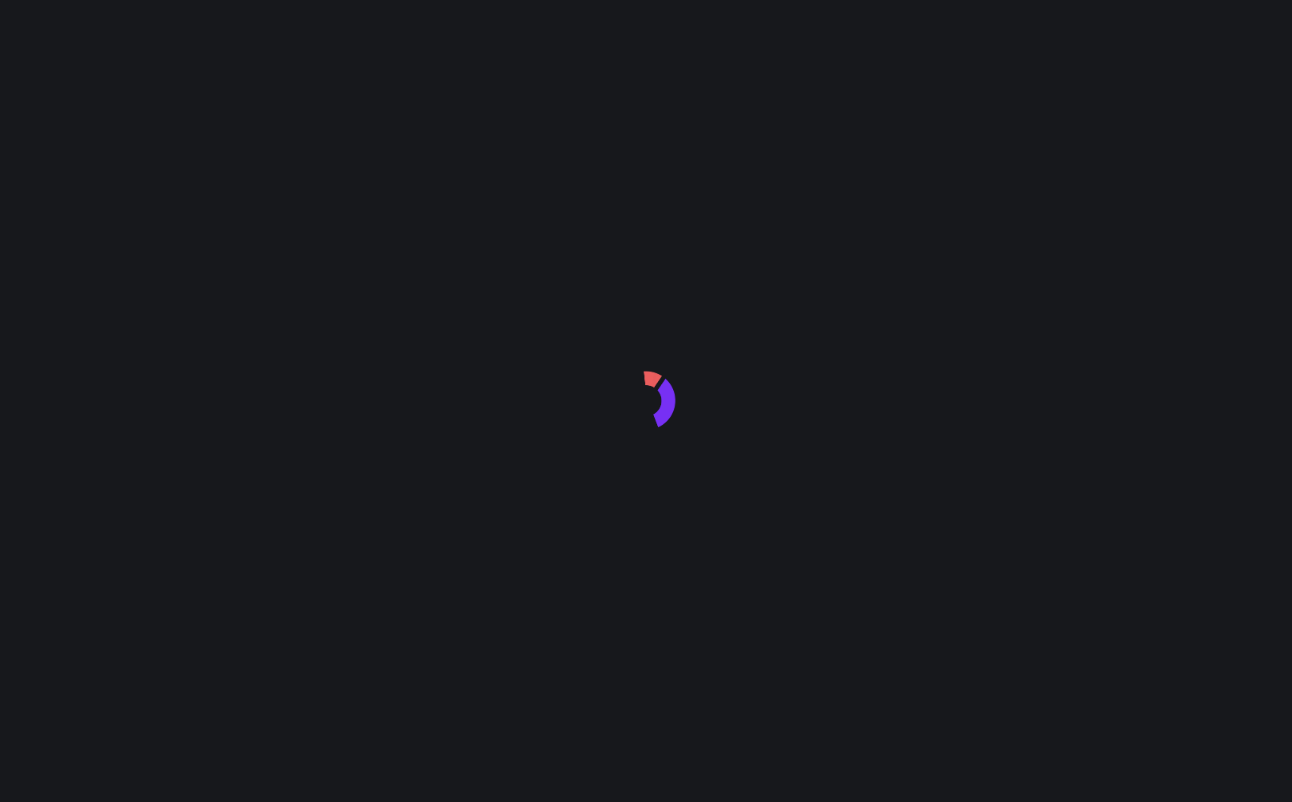 scroll, scrollTop: 0, scrollLeft: 0, axis: both 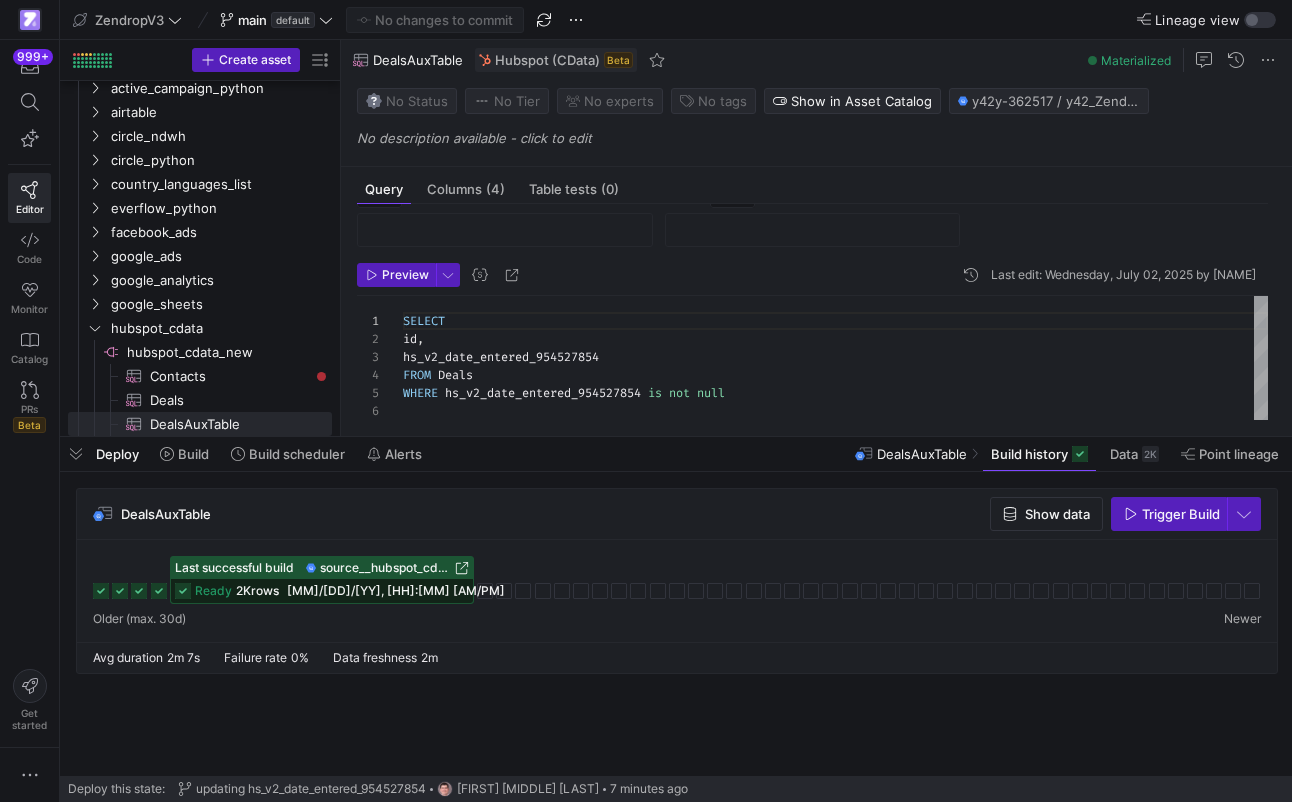 click on "[MM]/[DD]/[YY], [HH]:[MM] [AM/PM]" at bounding box center (396, 590) 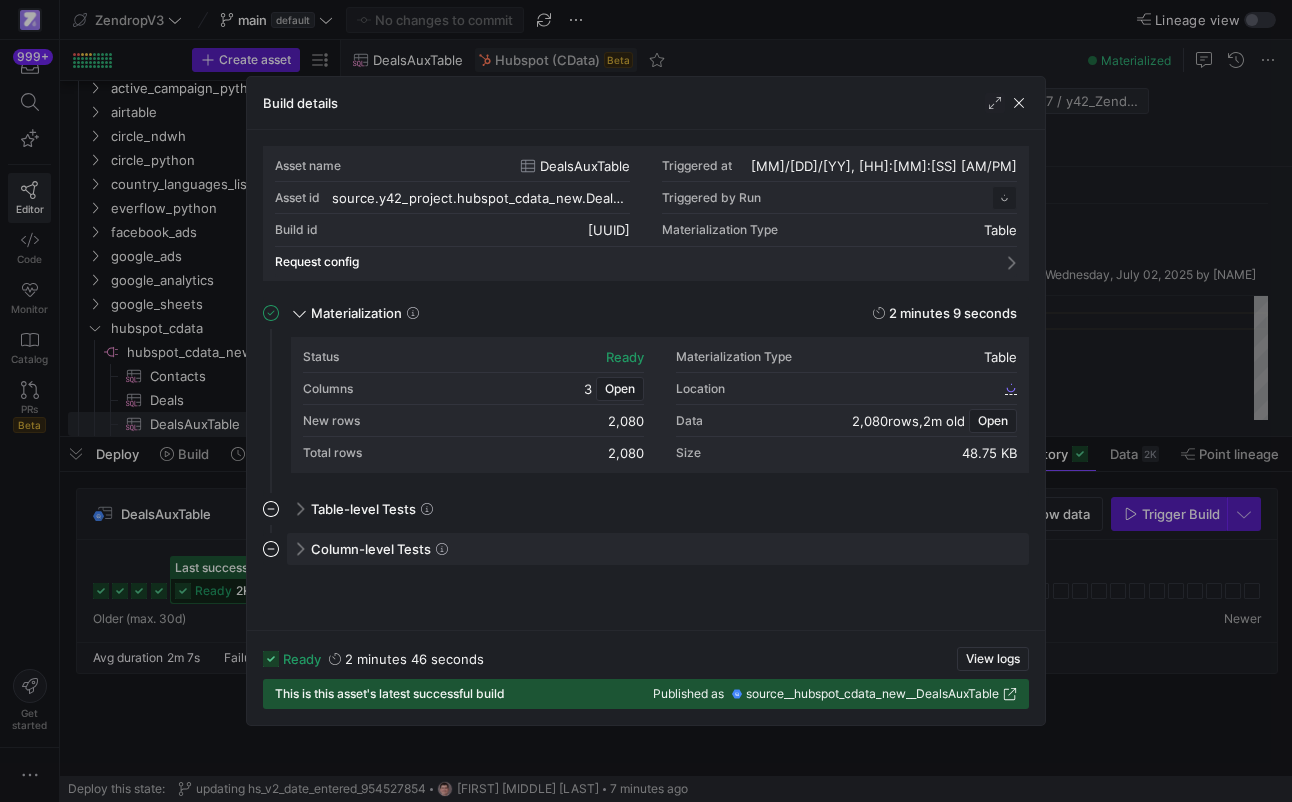 scroll, scrollTop: 180, scrollLeft: 0, axis: vertical 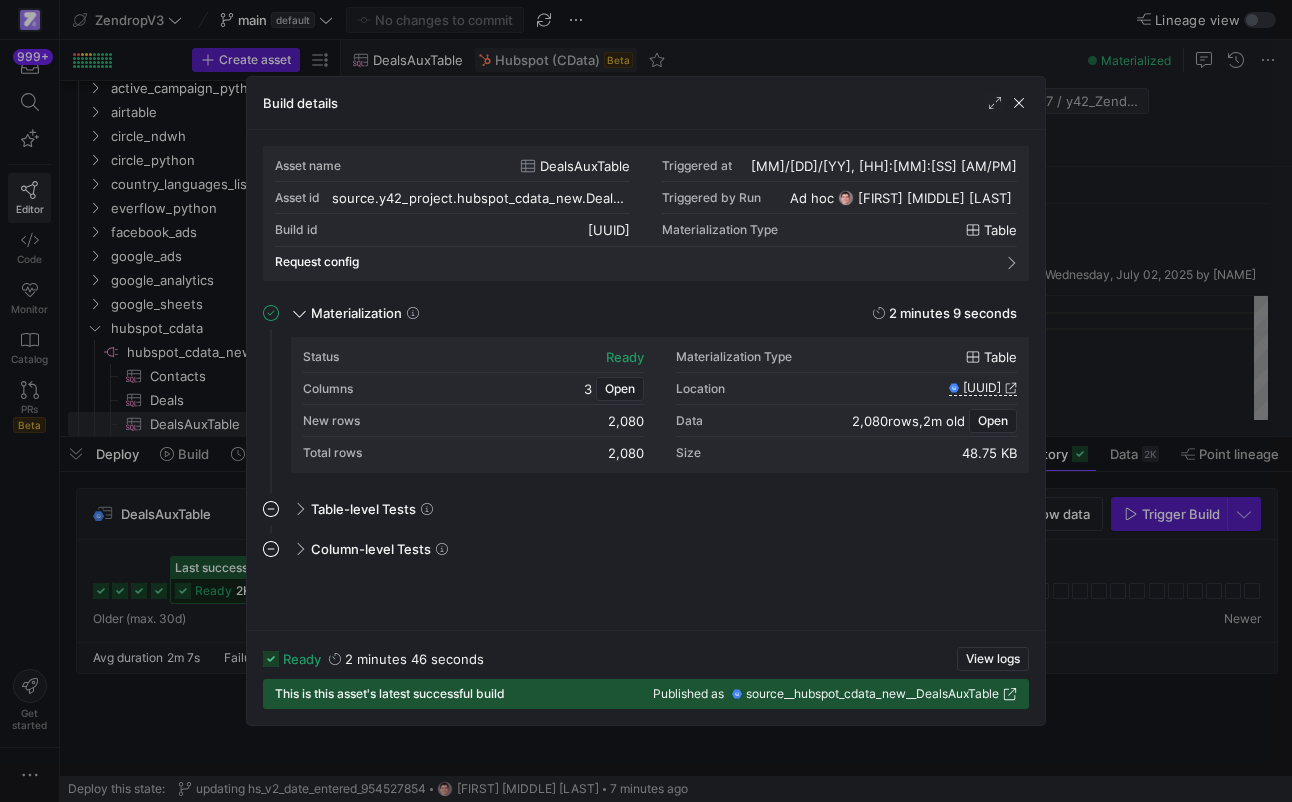 click at bounding box center [646, 401] 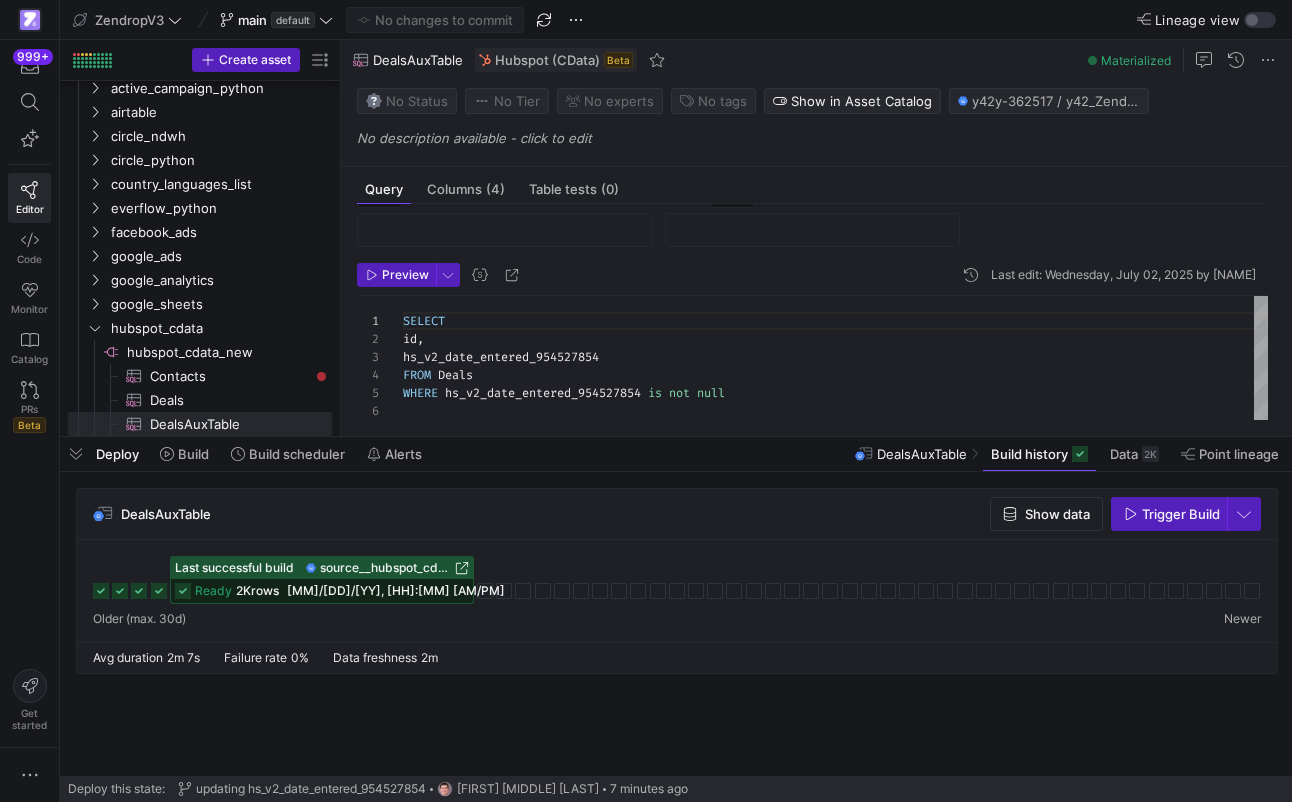 click on "SELECT 	id ,	hs_v2_date_entered_[NUMBER] FROM 	Deals WHERE 	hs_v2_date_entered_[NUMBER] 	is 	not 	null" at bounding box center (835, 358) 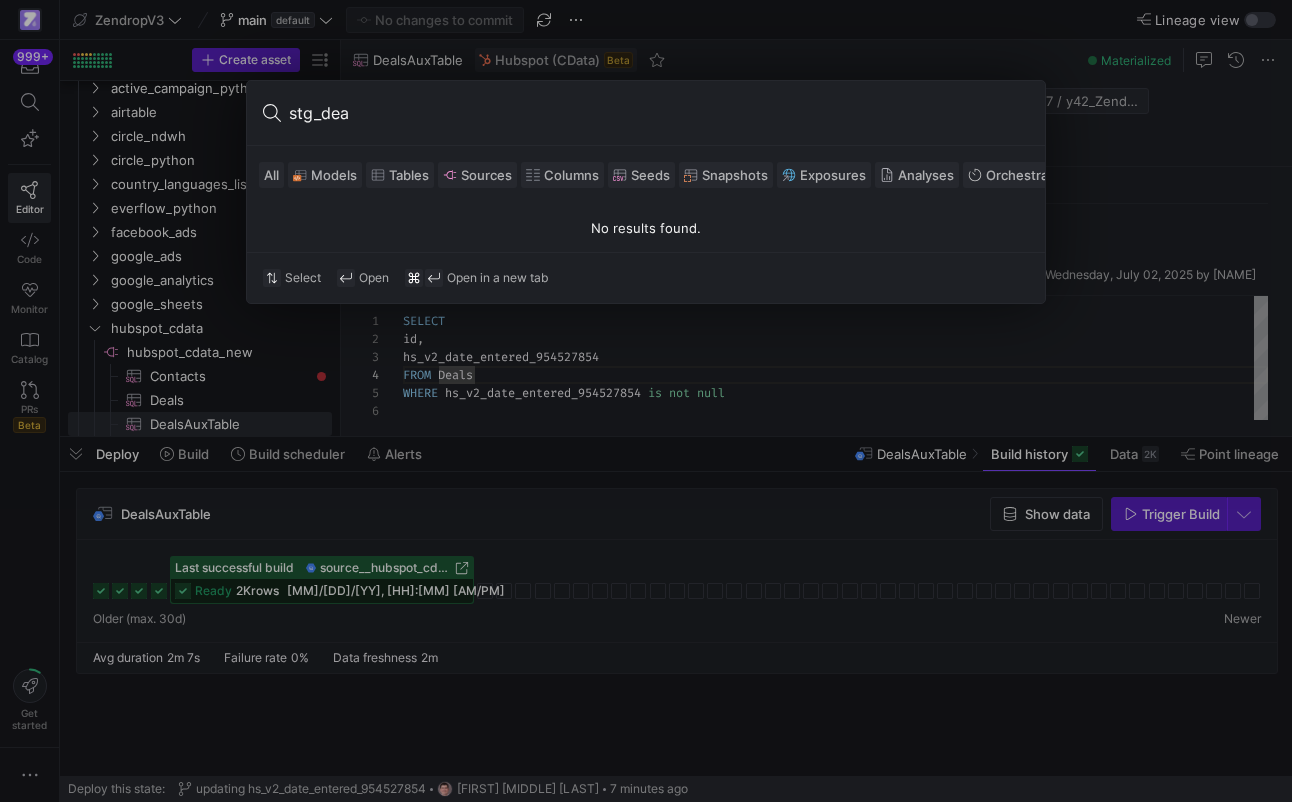 type on "stg_deal" 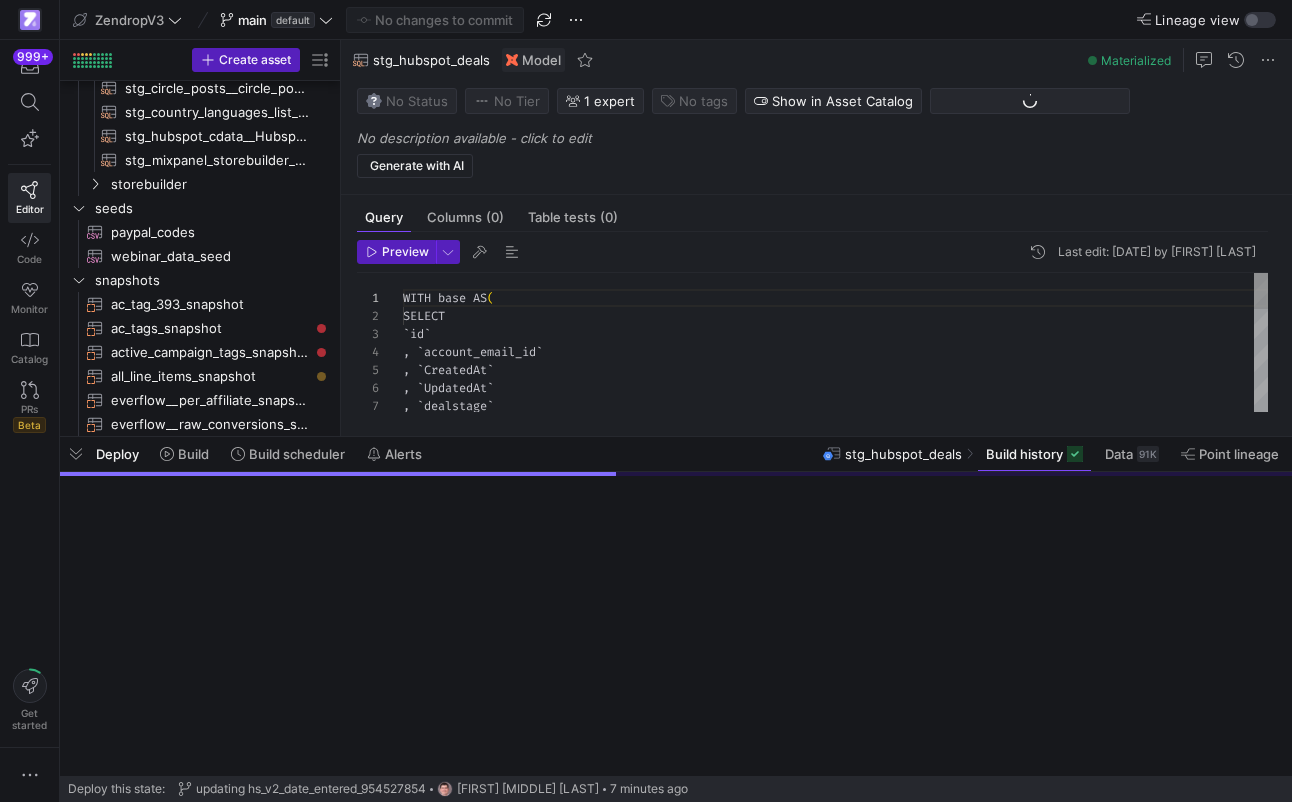 scroll, scrollTop: 432, scrollLeft: 0, axis: vertical 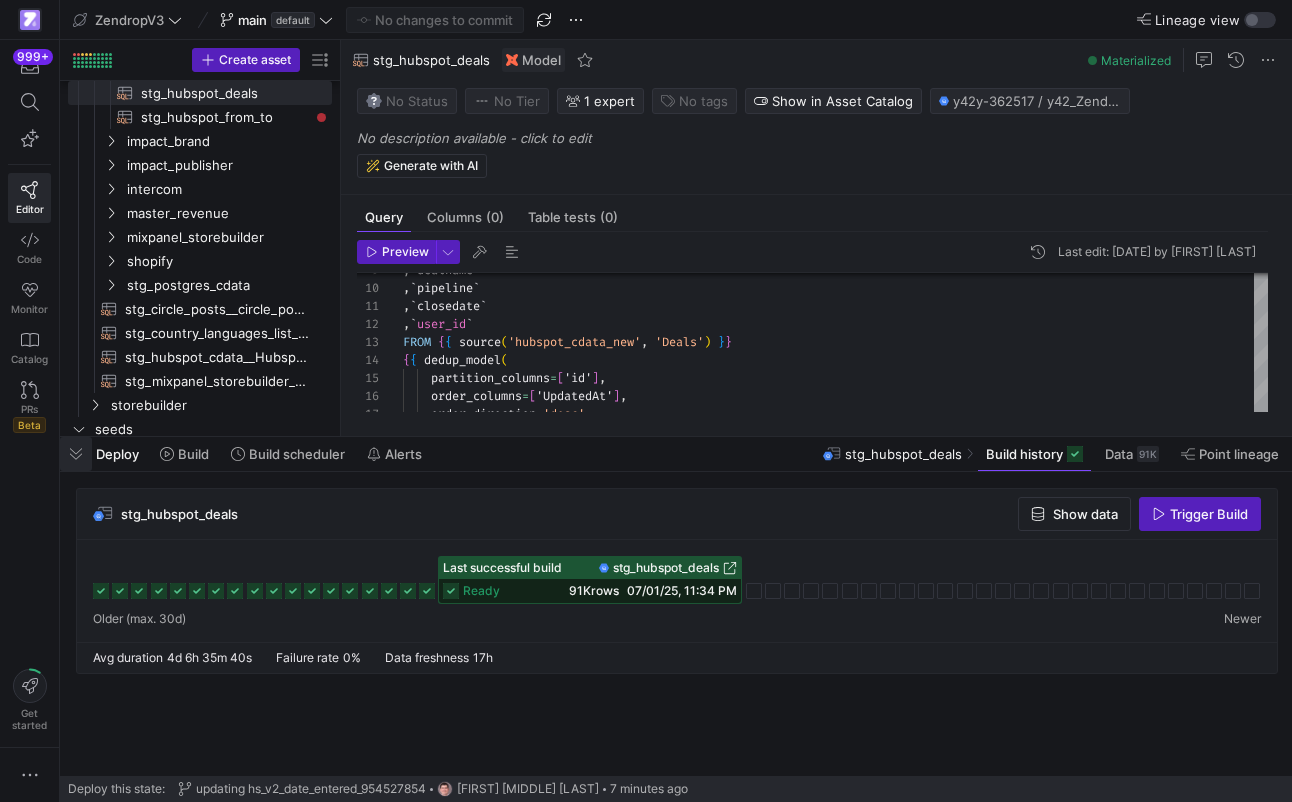 click at bounding box center (76, 454) 